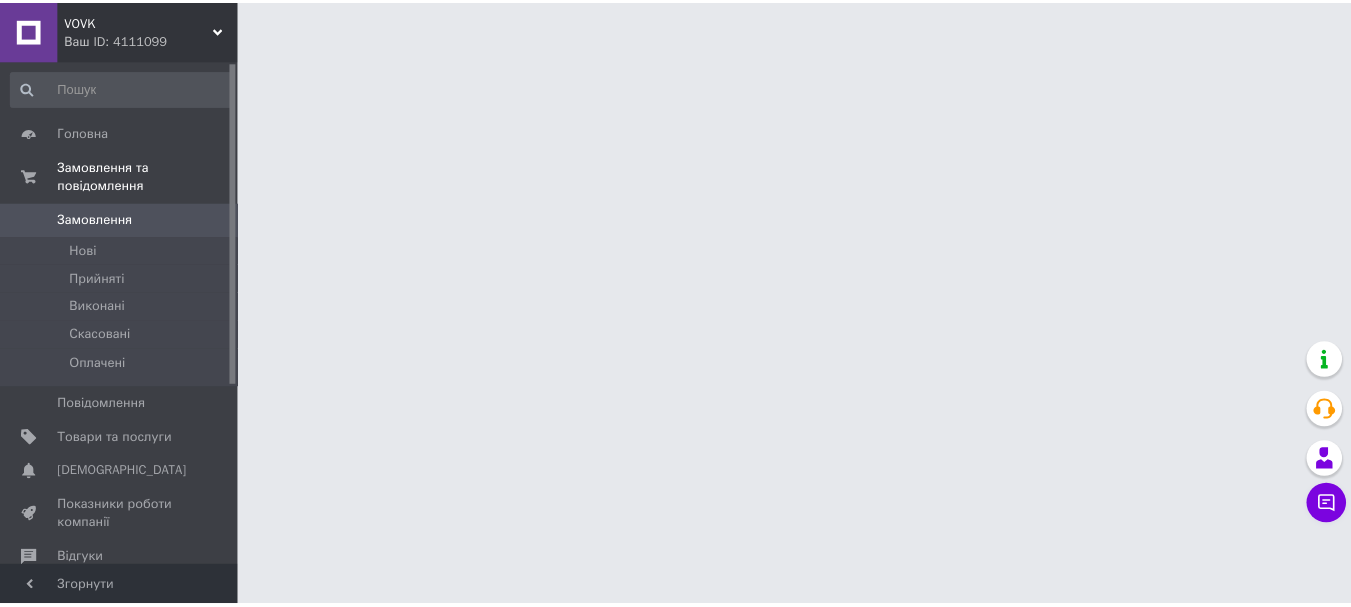 scroll, scrollTop: 0, scrollLeft: 0, axis: both 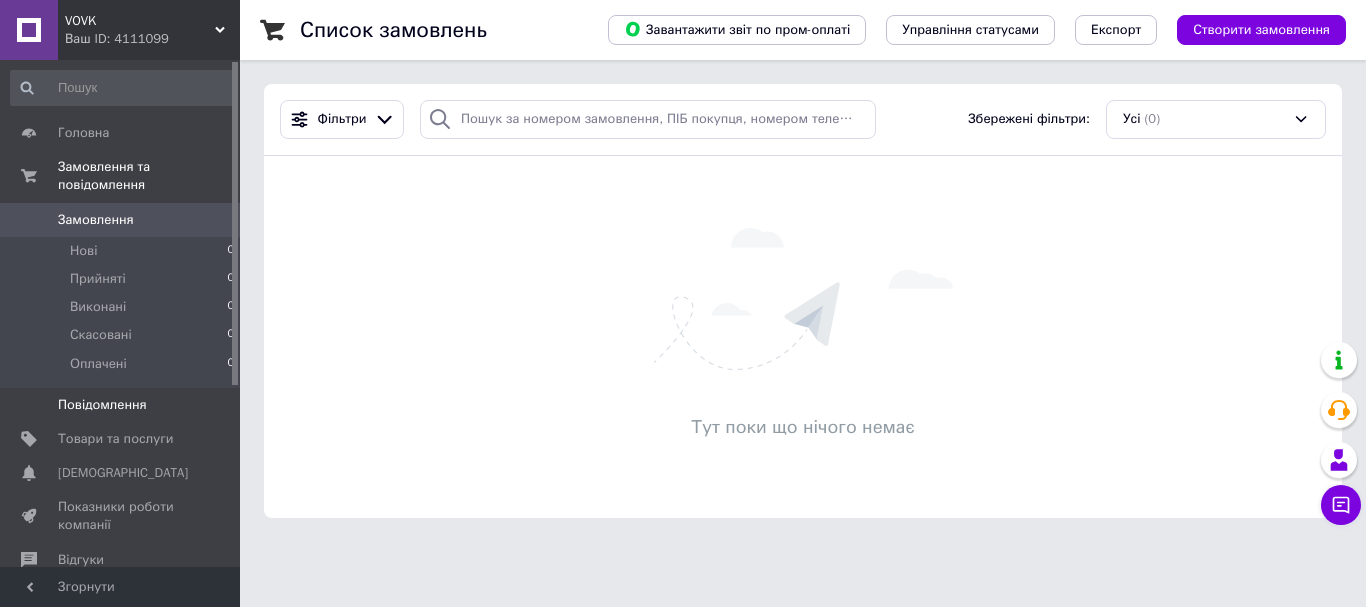 click on "Повідомлення" at bounding box center [102, 405] 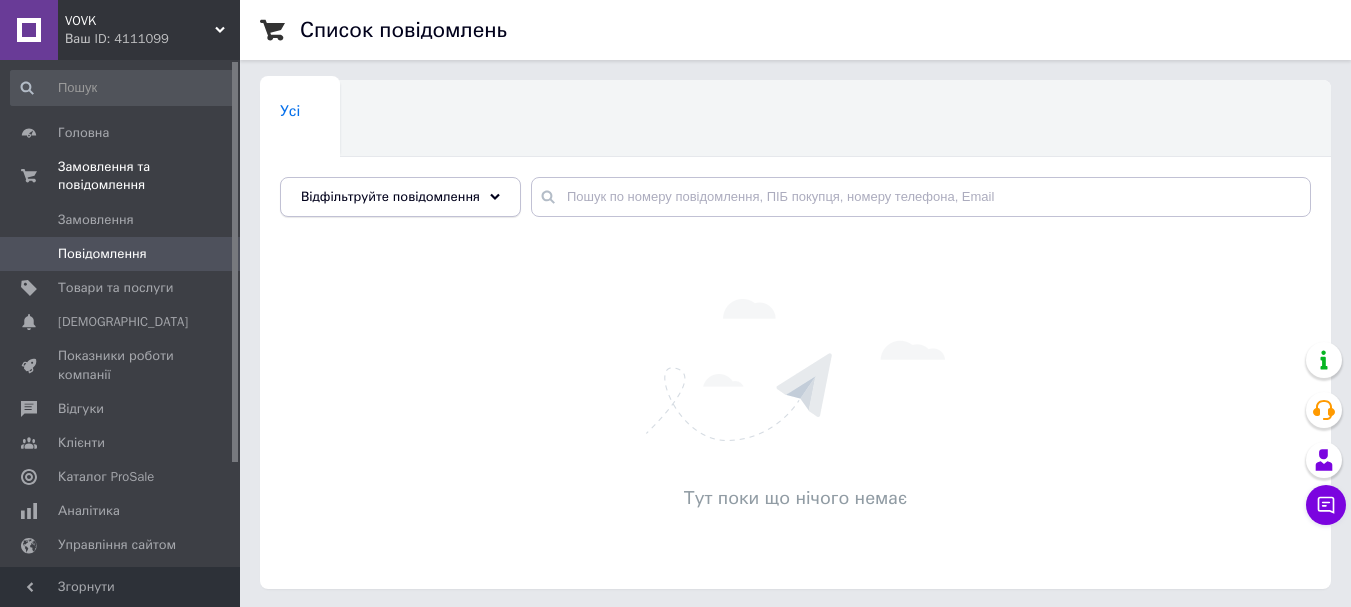 click on "Відфільтруйте повідомлення" at bounding box center [400, 197] 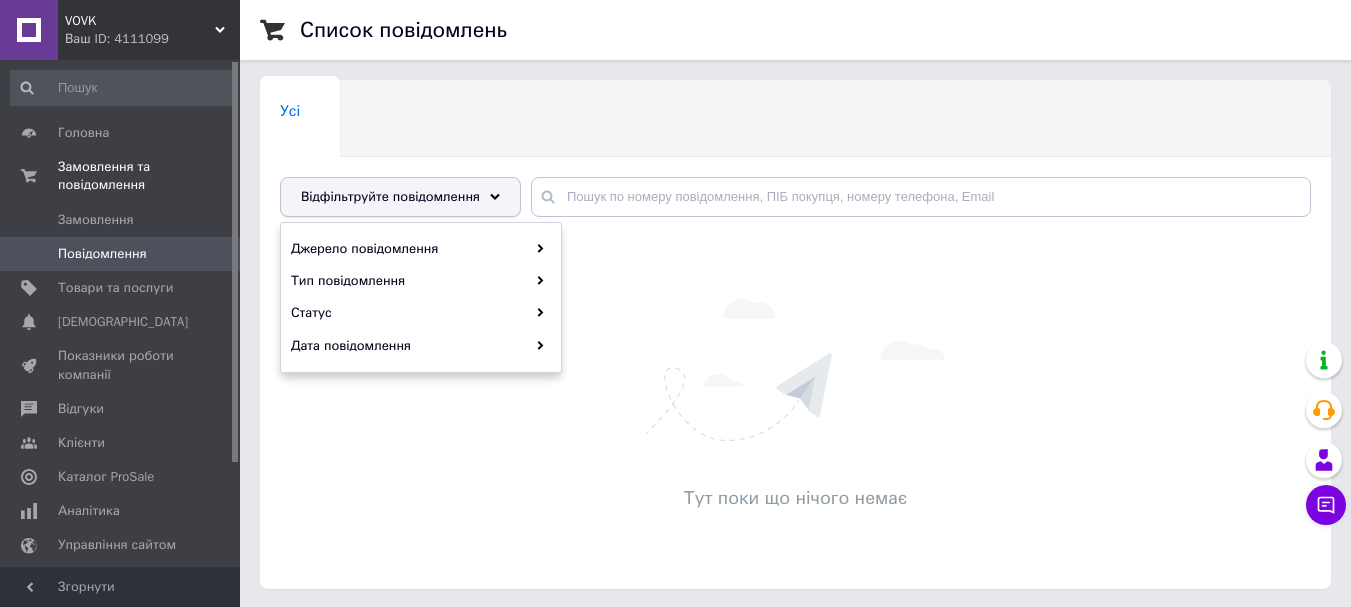 click on "Відфільтруйте повідомлення" at bounding box center (400, 197) 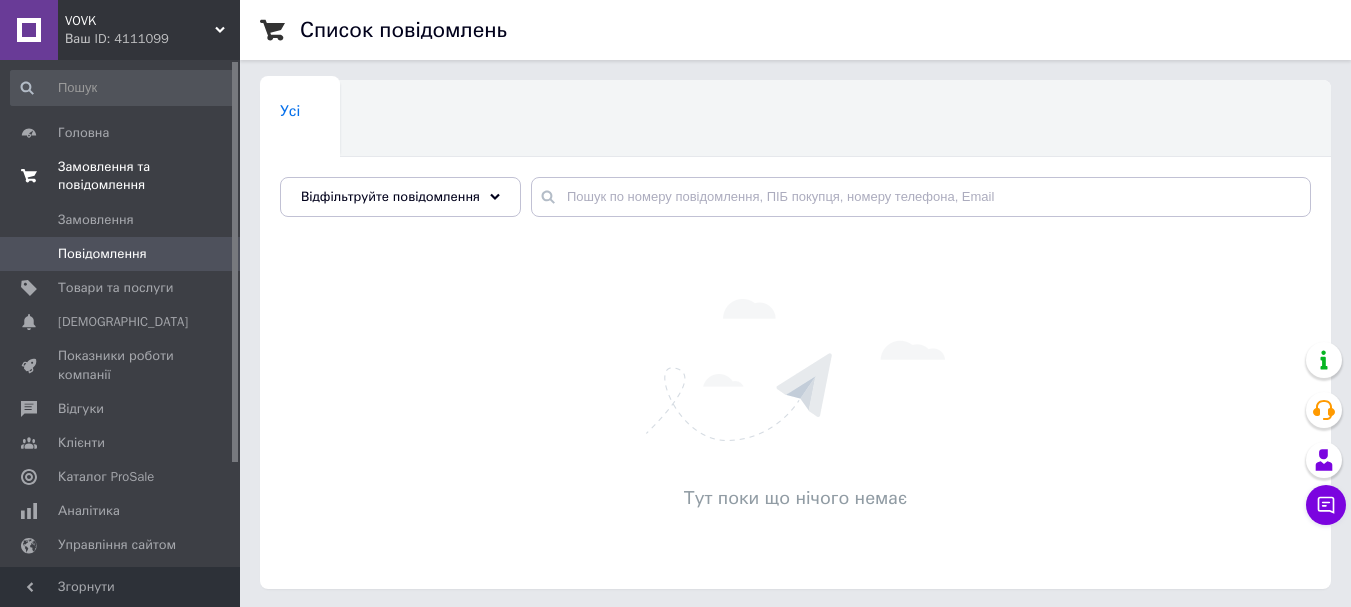 click on "Замовлення та повідомлення" at bounding box center (149, 176) 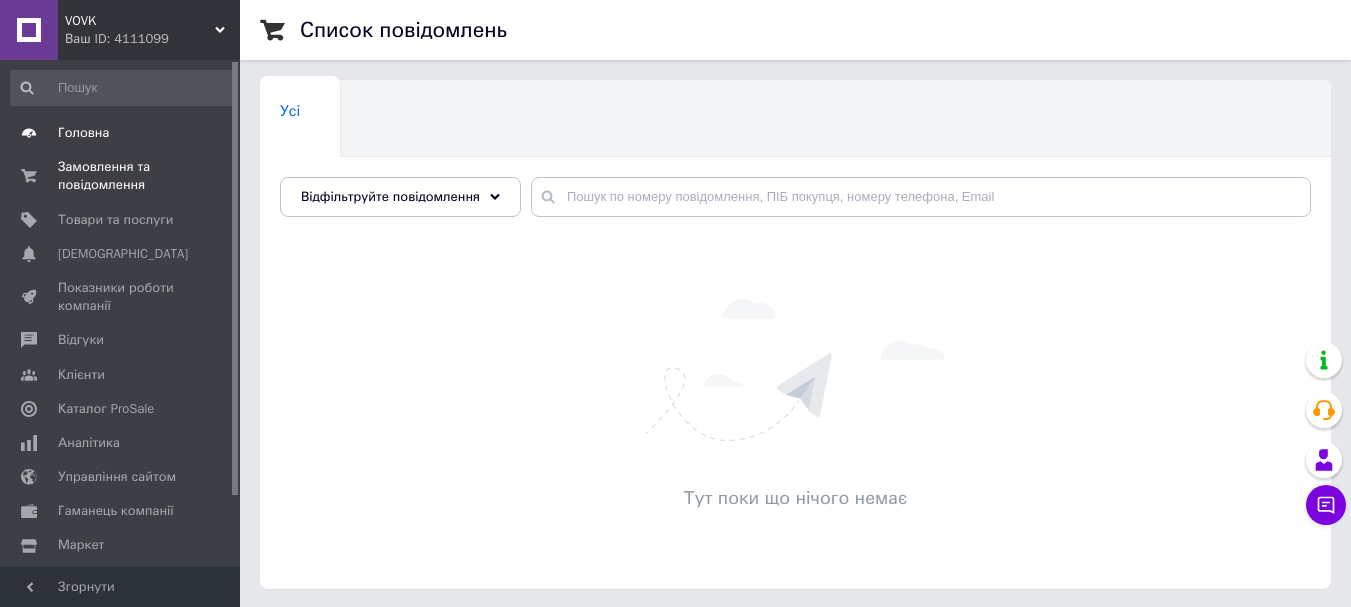 click on "Головна" at bounding box center (83, 133) 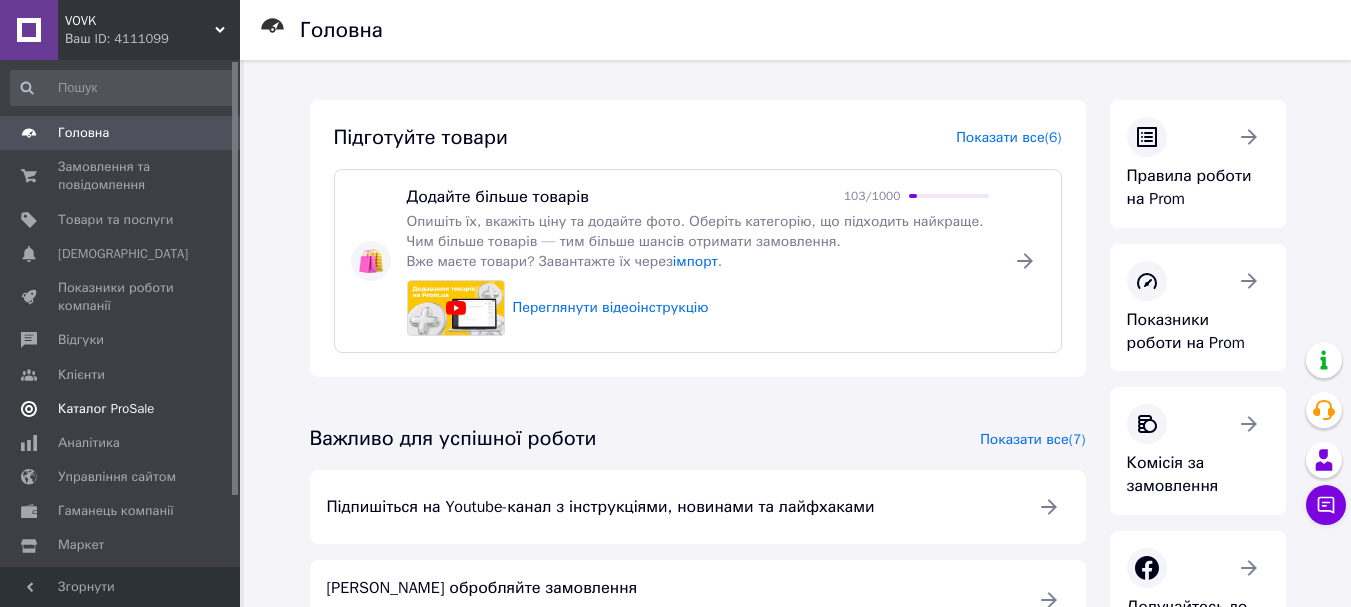 click on "Каталог ProSale" at bounding box center (106, 409) 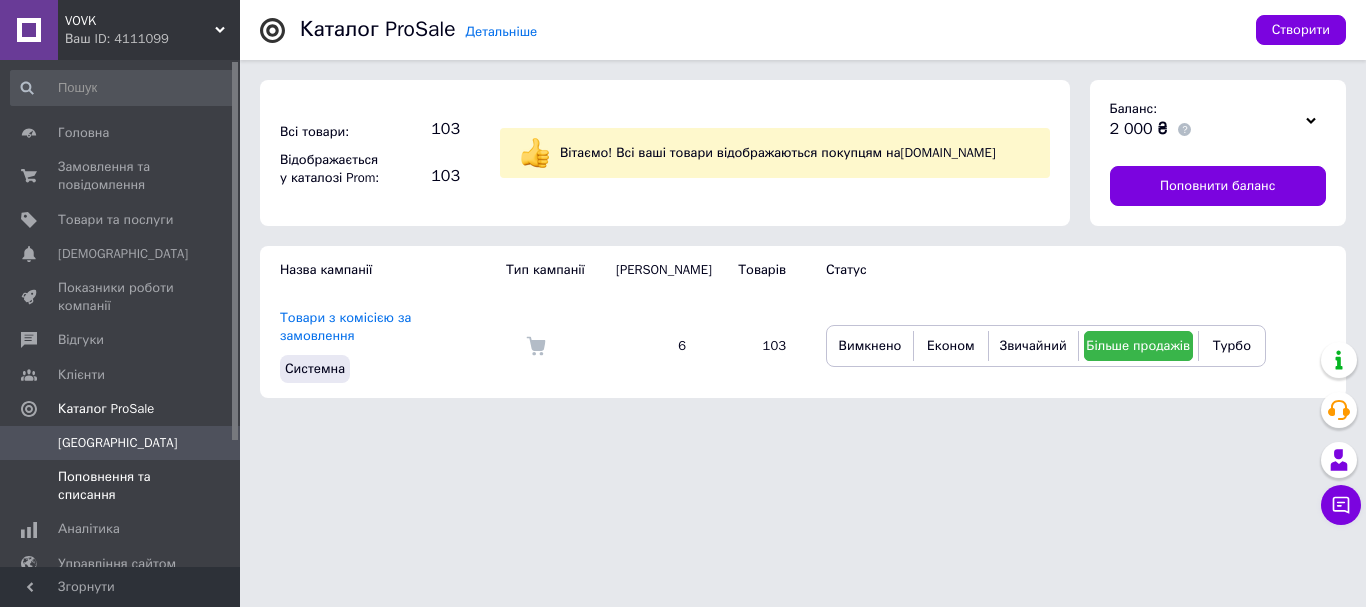 click on "Поповнення та списання" at bounding box center (121, 486) 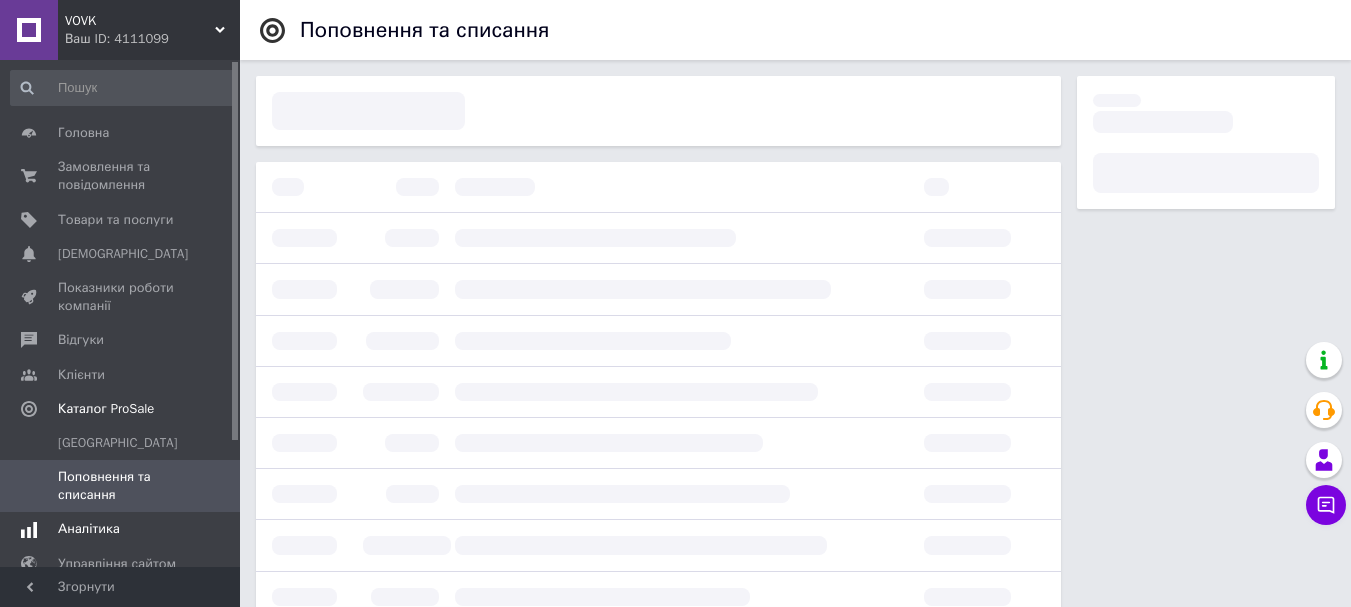 click on "Аналітика" at bounding box center [89, 529] 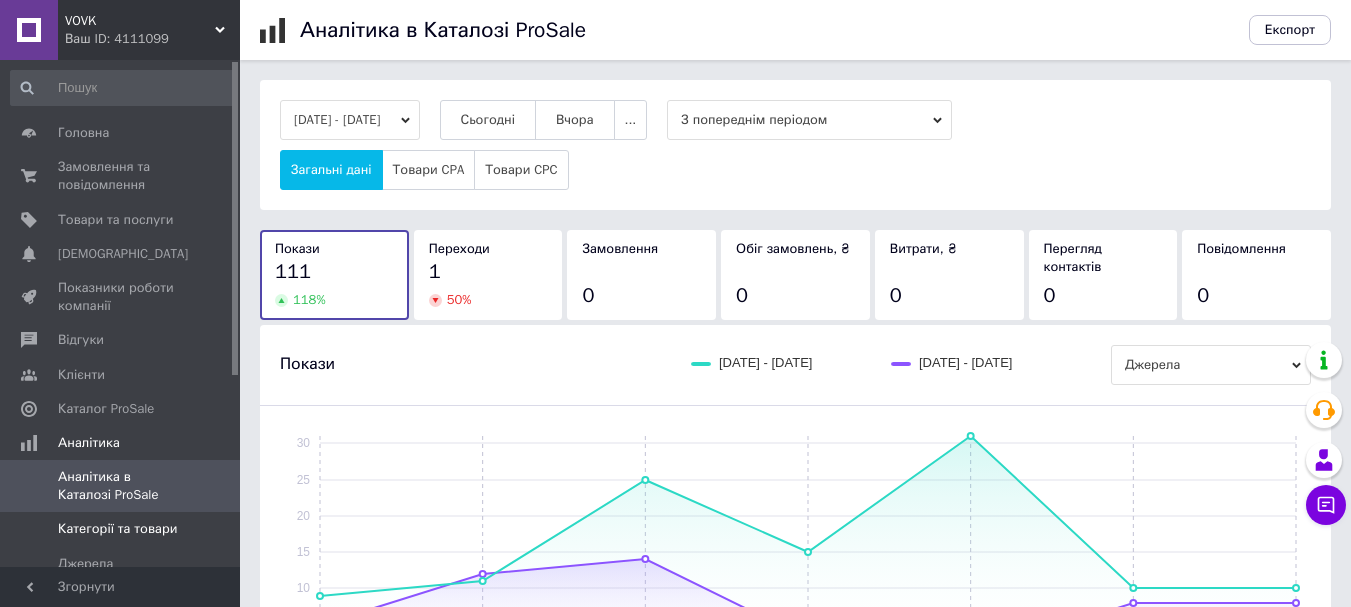 click on "Категорії та товари" at bounding box center (117, 529) 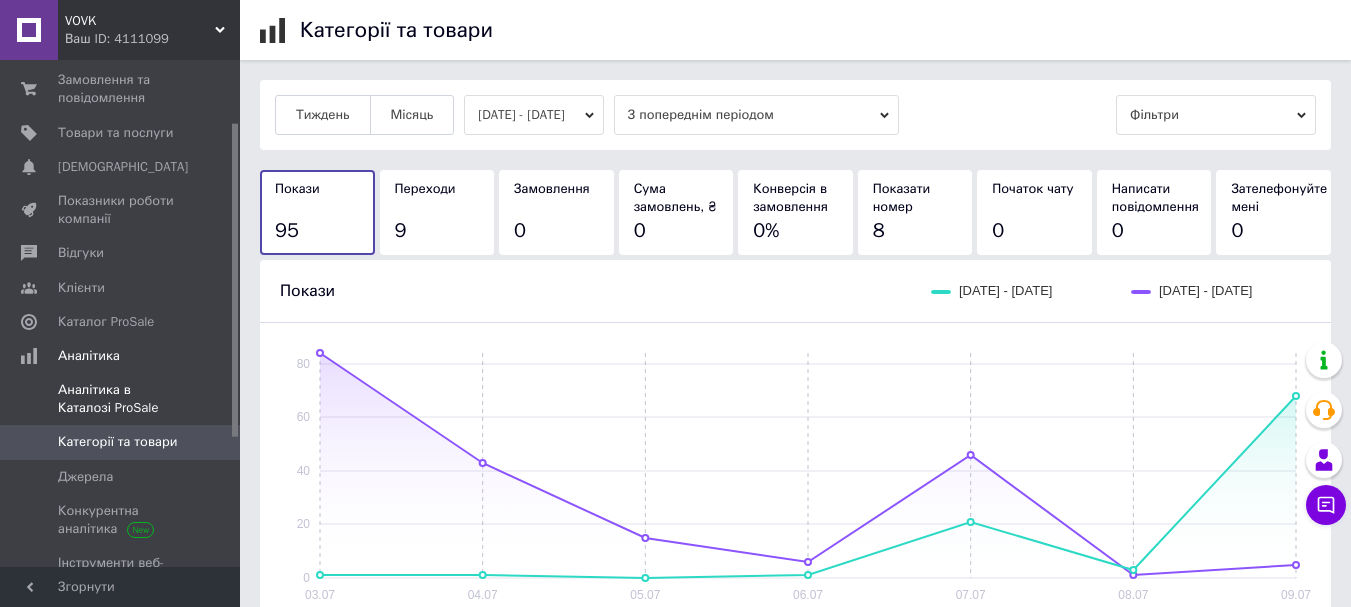scroll, scrollTop: 100, scrollLeft: 0, axis: vertical 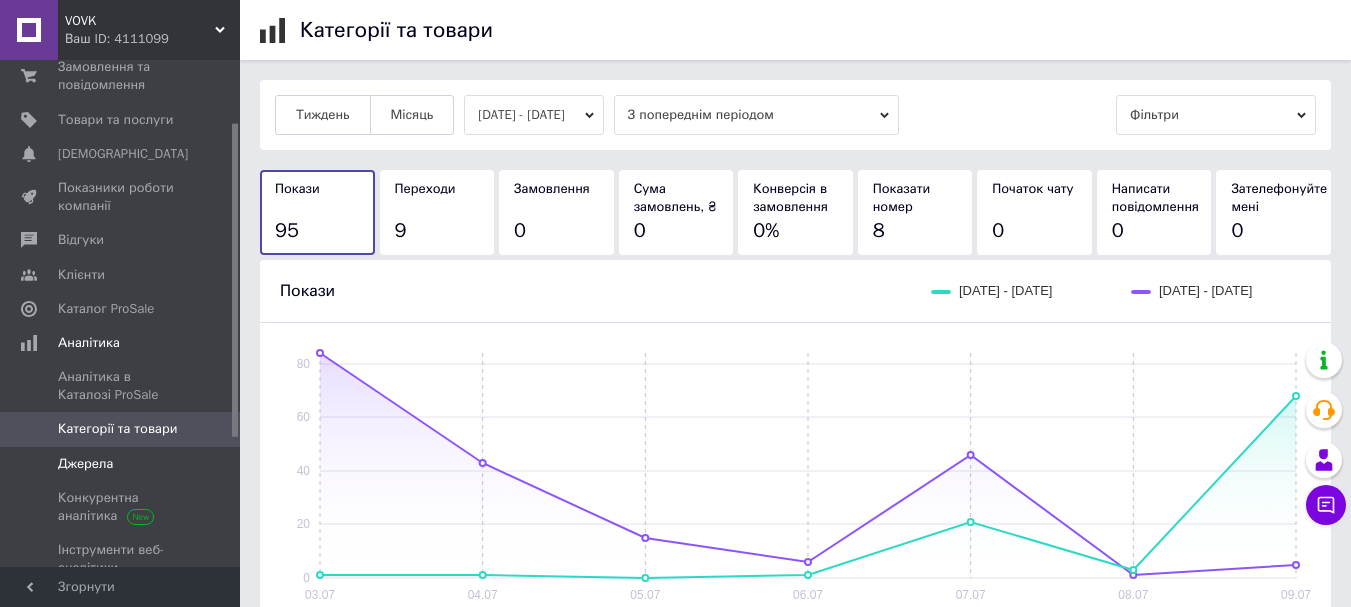 click on "Джерела" at bounding box center (85, 464) 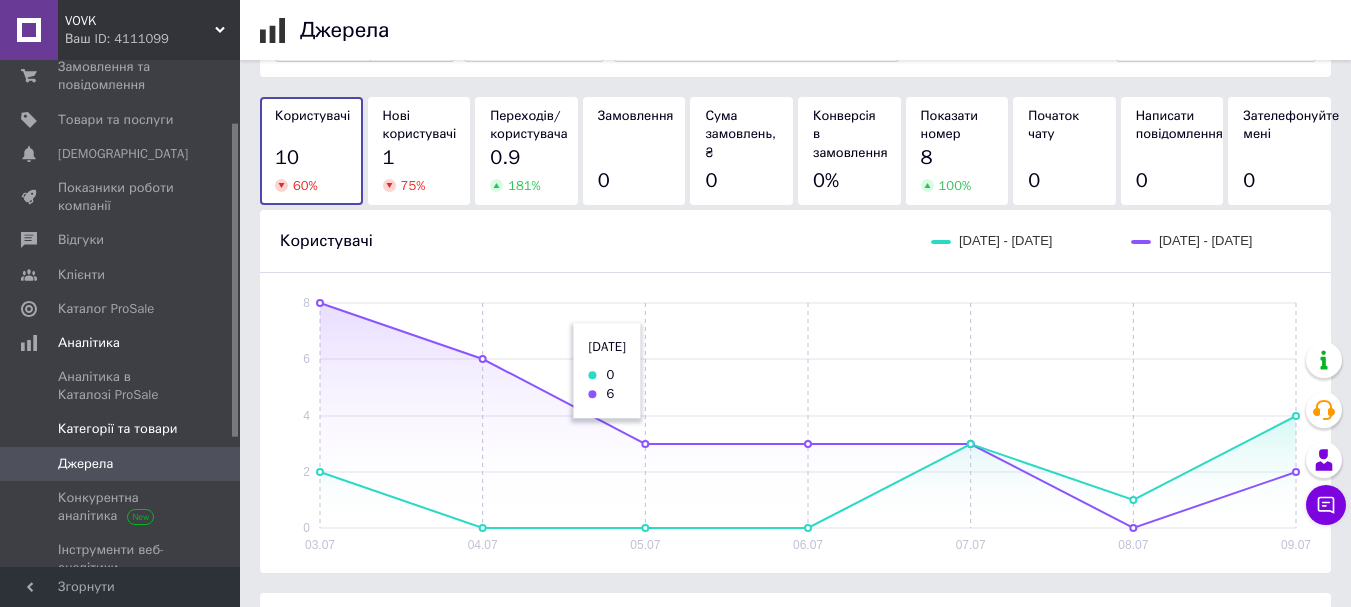 scroll, scrollTop: 100, scrollLeft: 0, axis: vertical 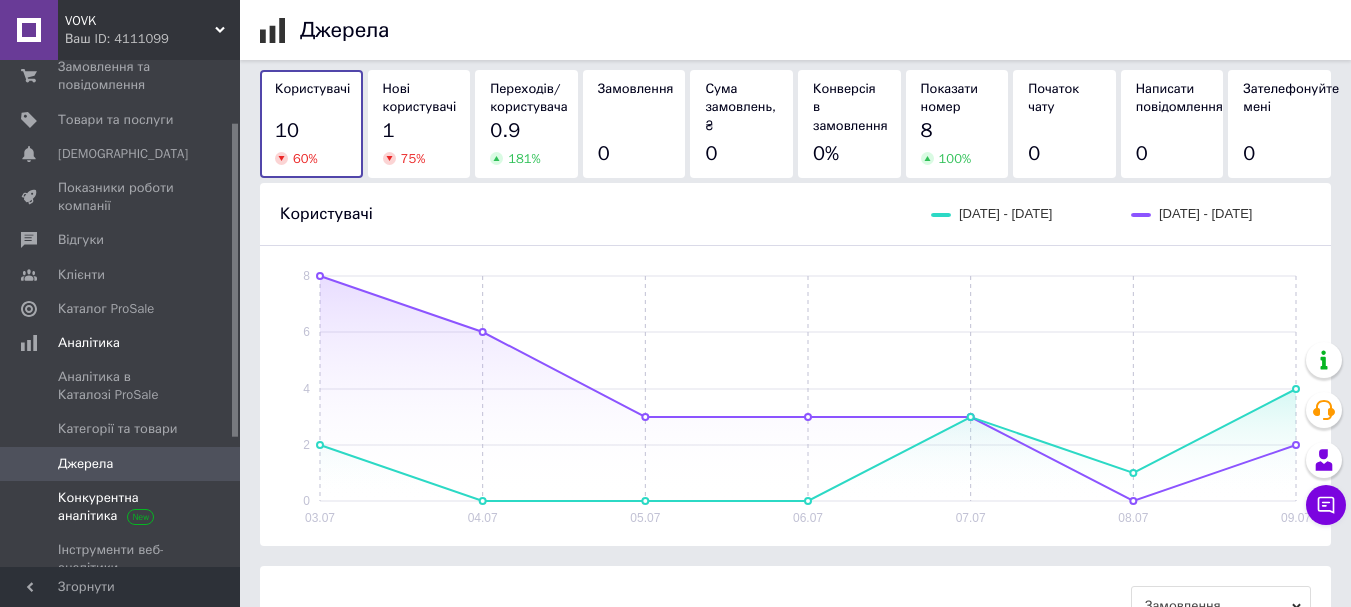 click on "Конкурентна аналітика" at bounding box center (121, 507) 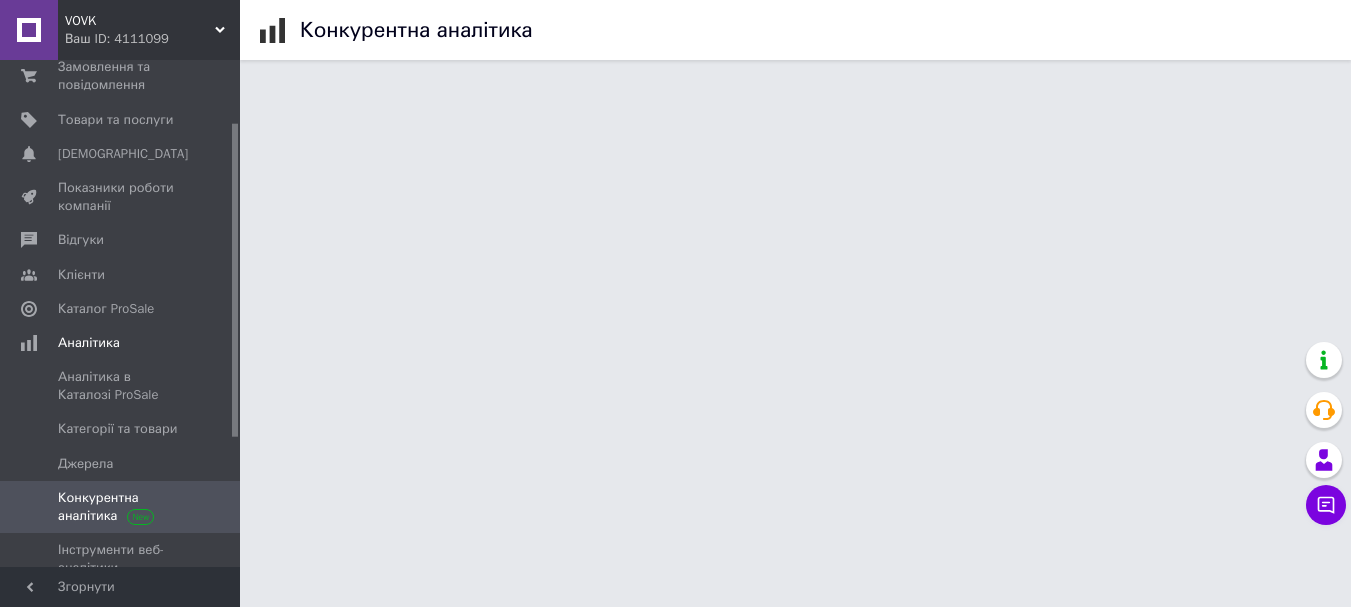 scroll, scrollTop: 0, scrollLeft: 0, axis: both 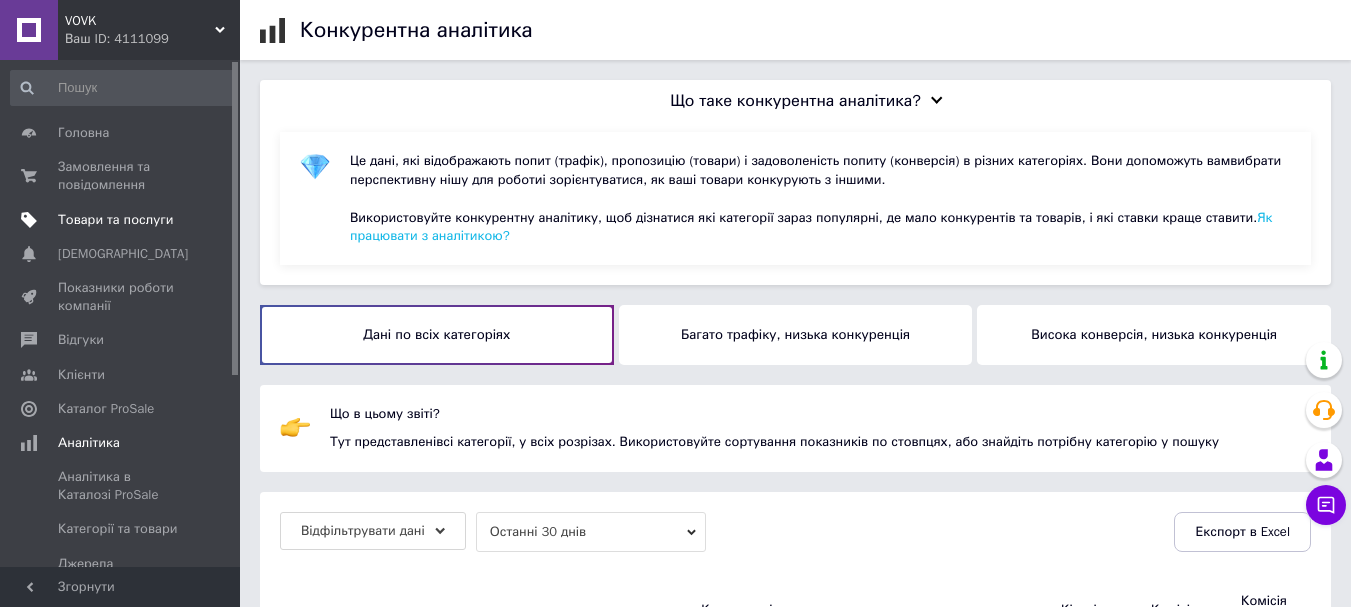click on "Товари та послуги" at bounding box center (115, 220) 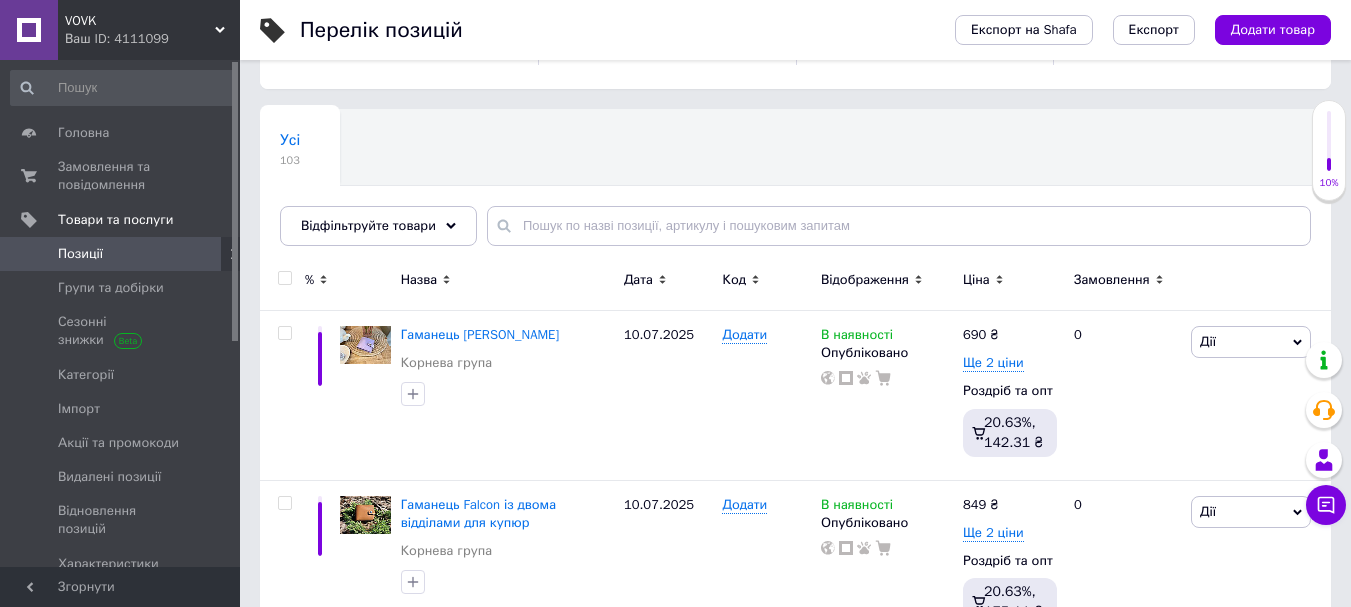 scroll, scrollTop: 100, scrollLeft: 0, axis: vertical 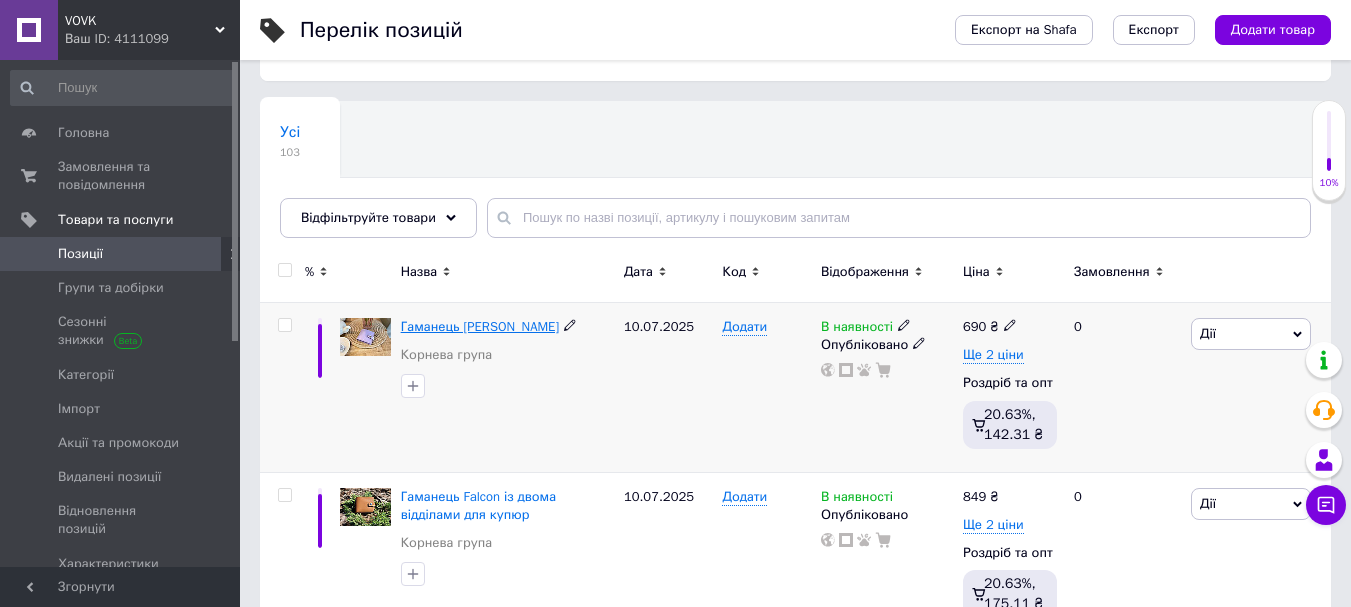 click on "Гаманець [PERSON_NAME]" at bounding box center (480, 326) 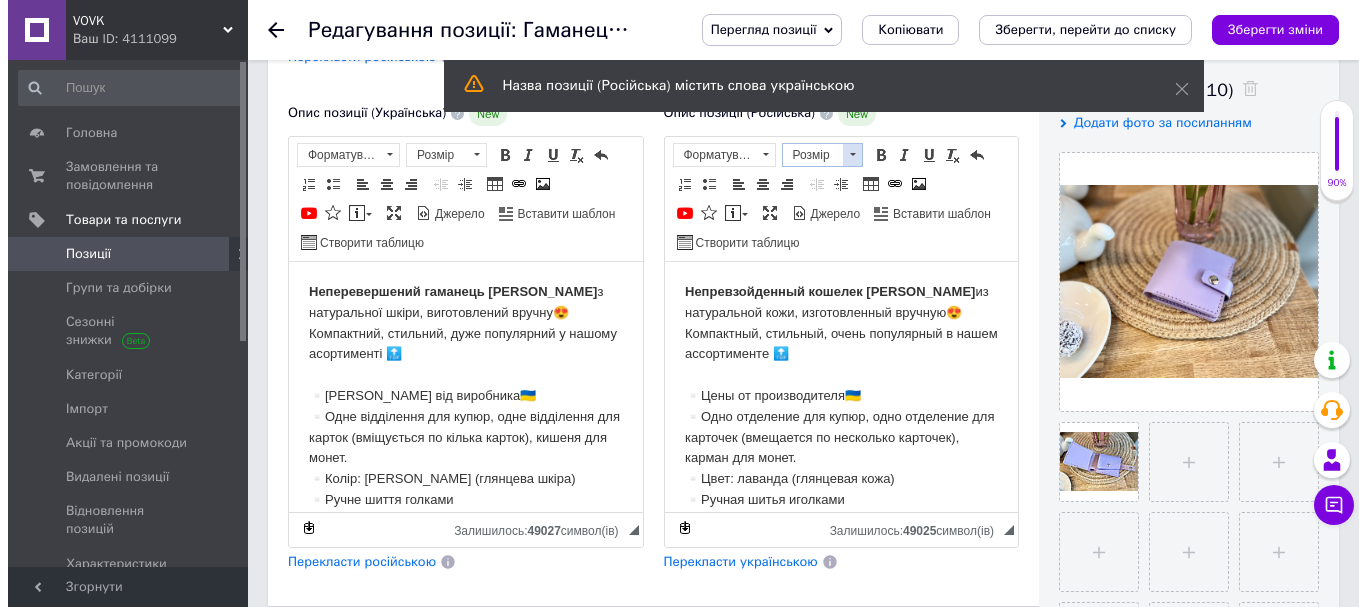 scroll, scrollTop: 400, scrollLeft: 0, axis: vertical 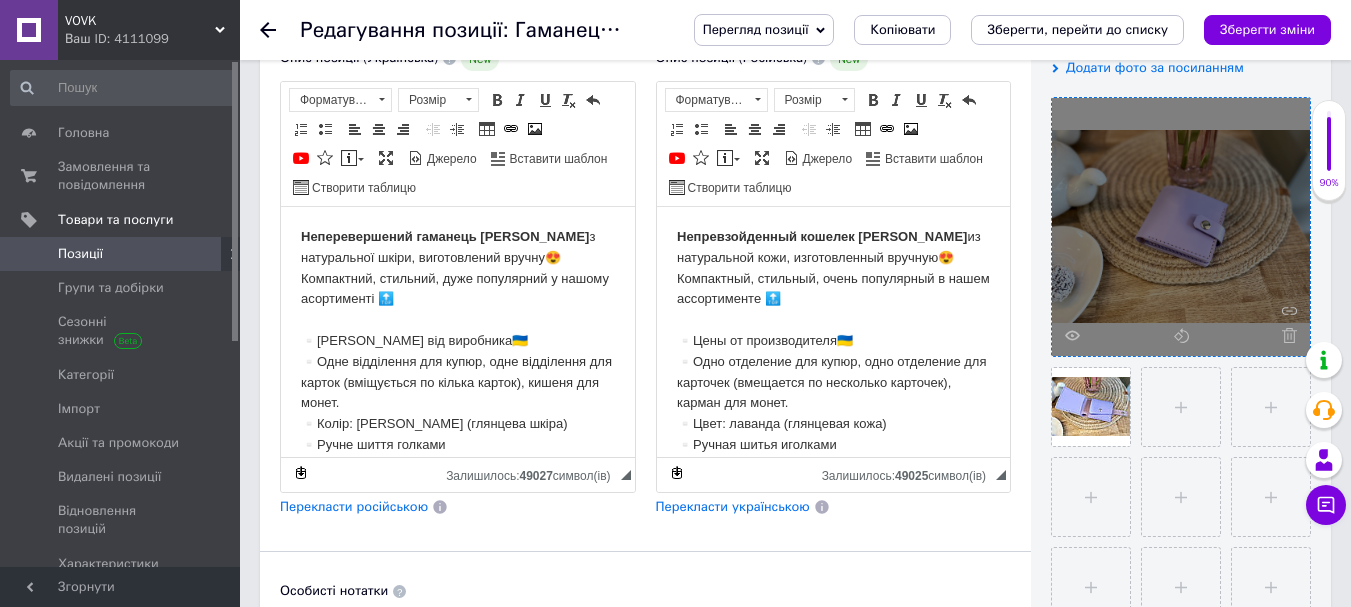 click at bounding box center (1181, 227) 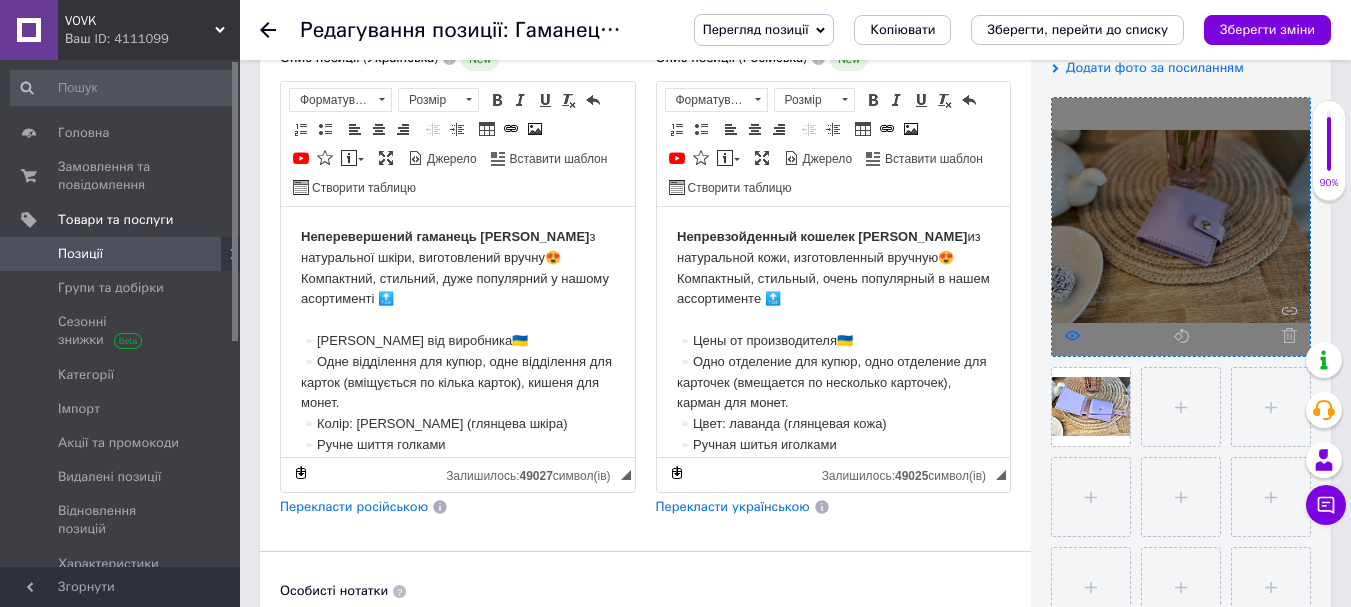 click 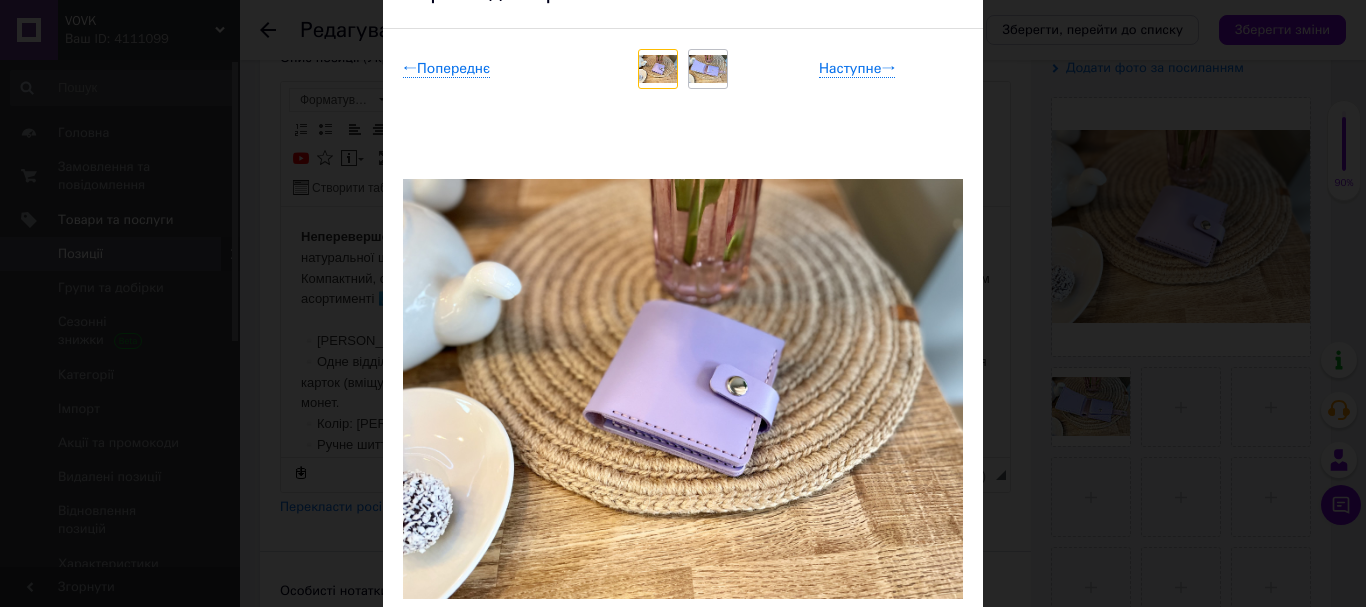 scroll, scrollTop: 200, scrollLeft: 0, axis: vertical 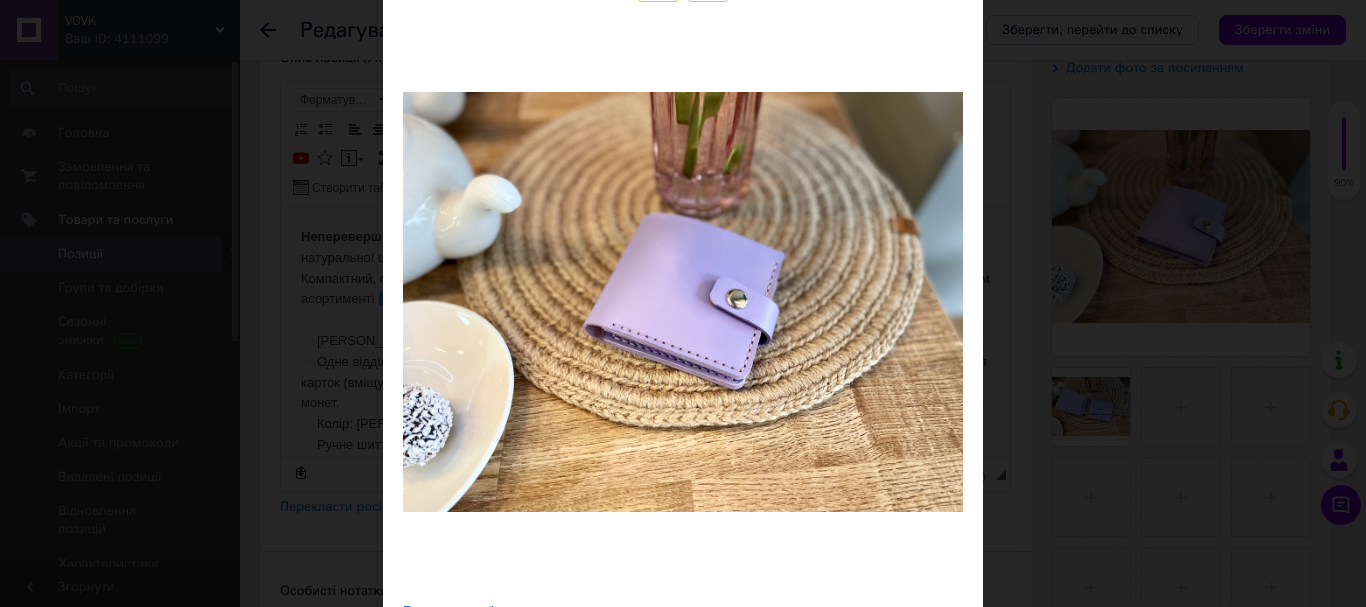 click on "× Перегляд зображення ← Попереднє Наступне → Видалити зображення Видалити всі зображення" at bounding box center [683, 303] 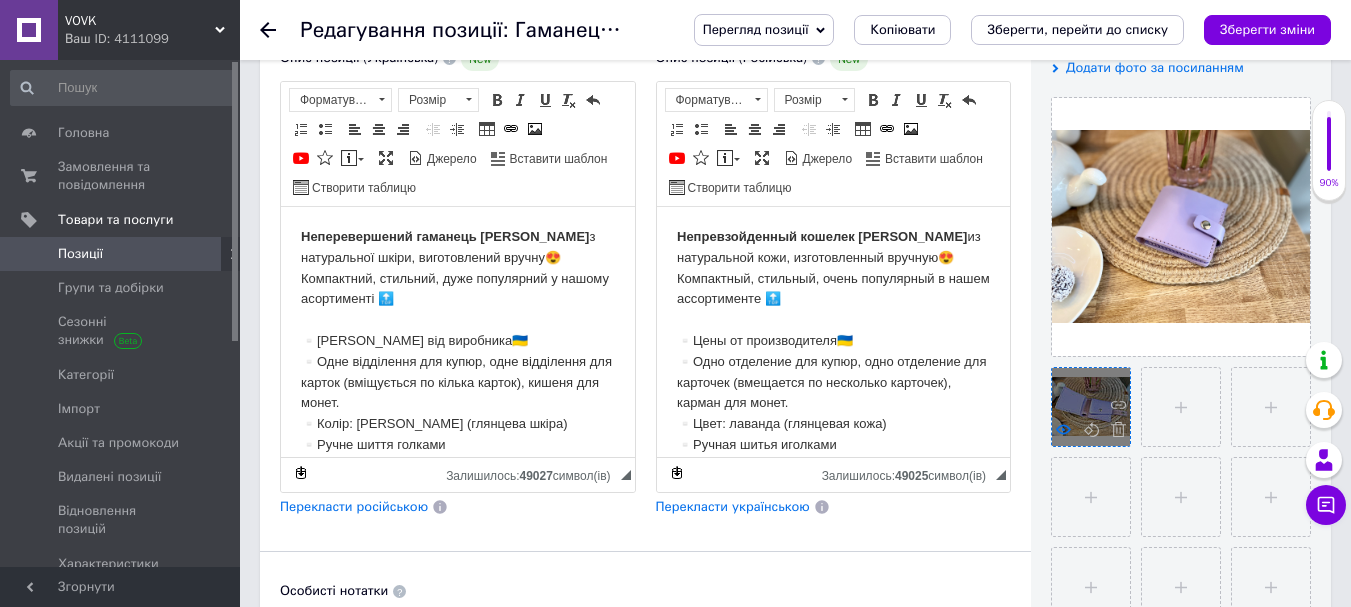 click 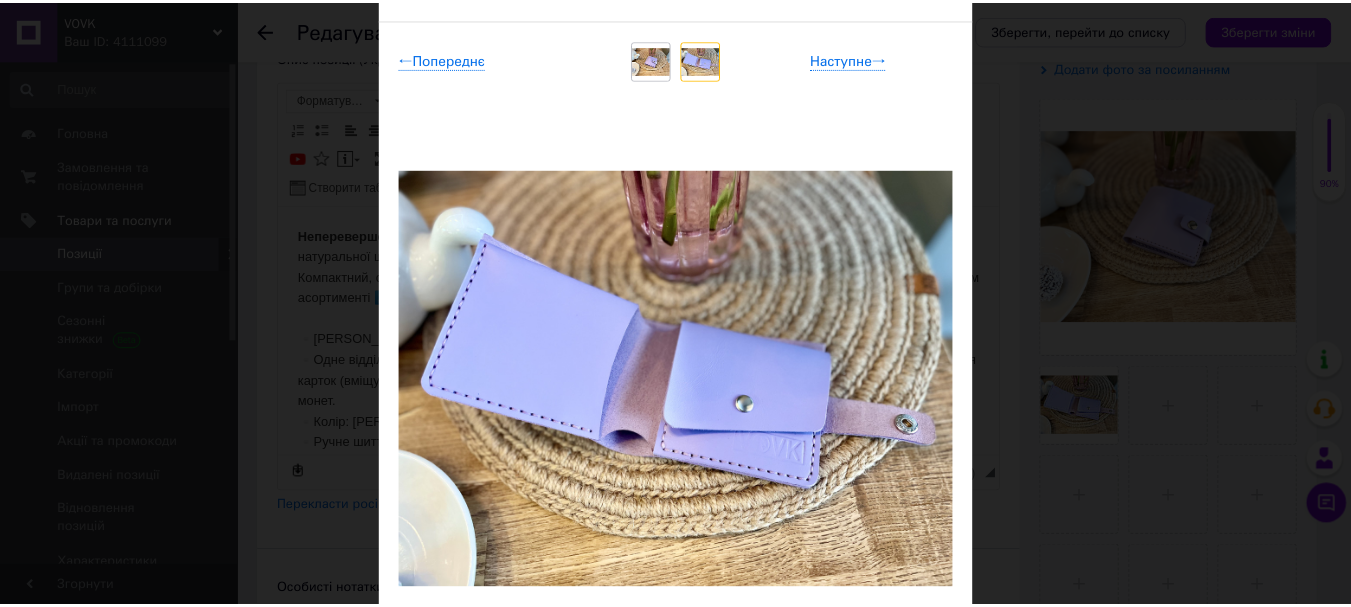 scroll, scrollTop: 200, scrollLeft: 0, axis: vertical 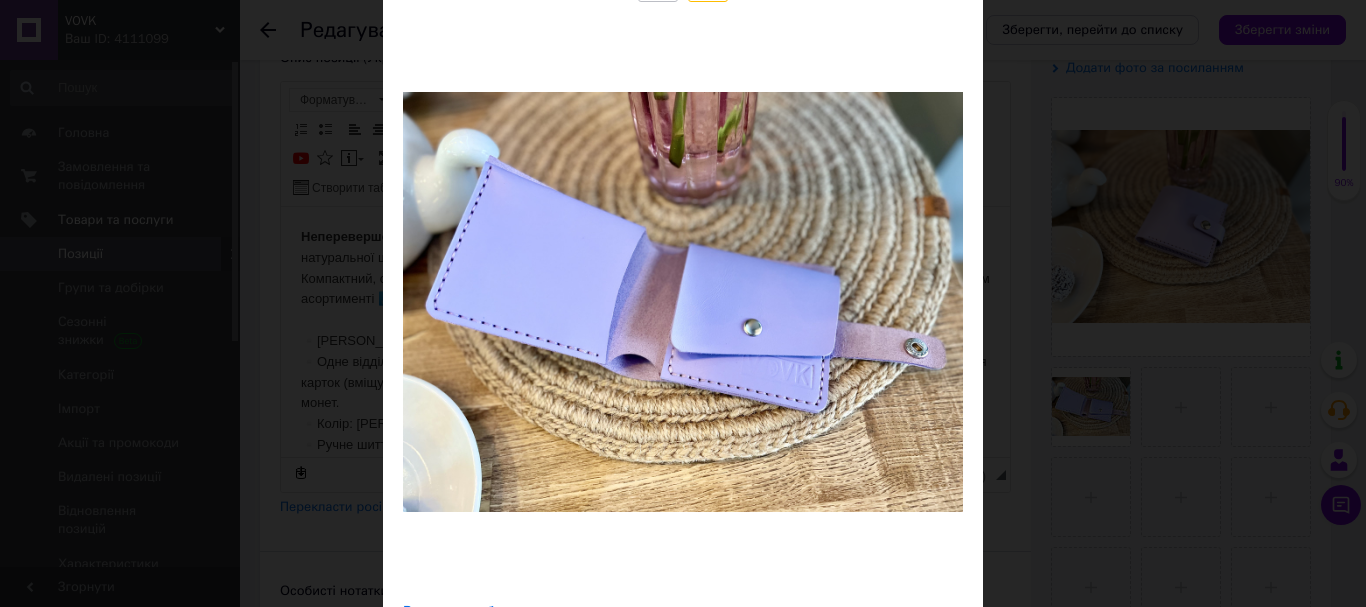 click on "× Перегляд зображення ← Попереднє Наступне → Видалити зображення Видалити всі зображення" at bounding box center [683, 303] 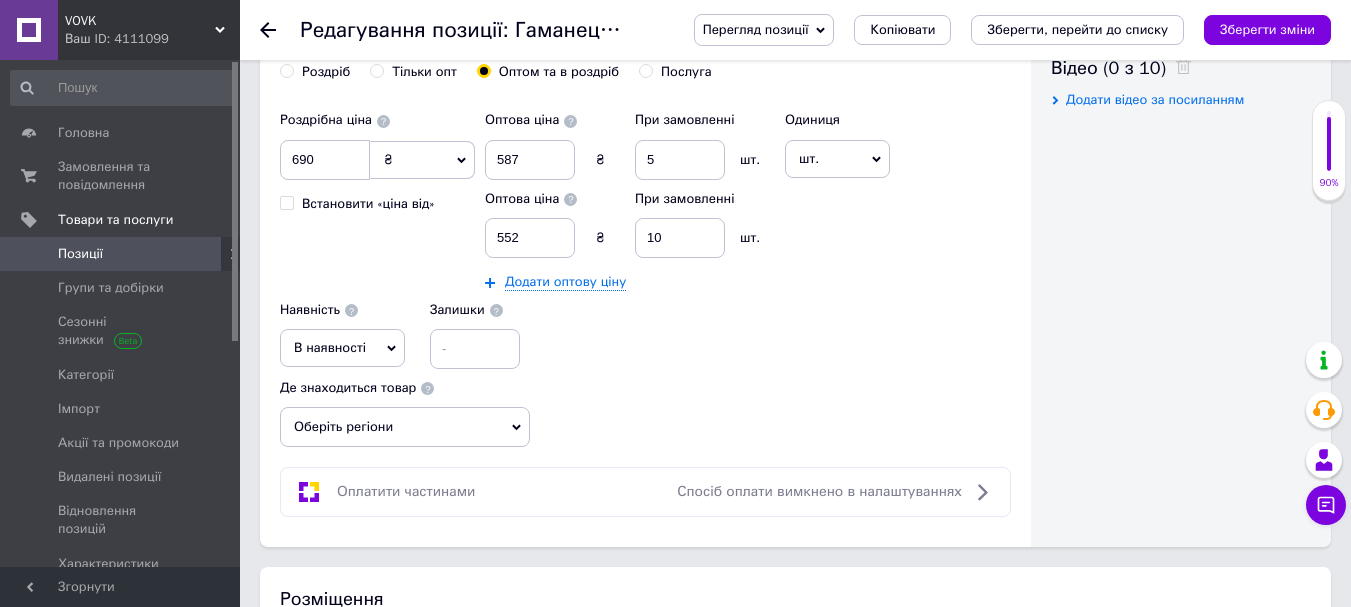 scroll, scrollTop: 1100, scrollLeft: 0, axis: vertical 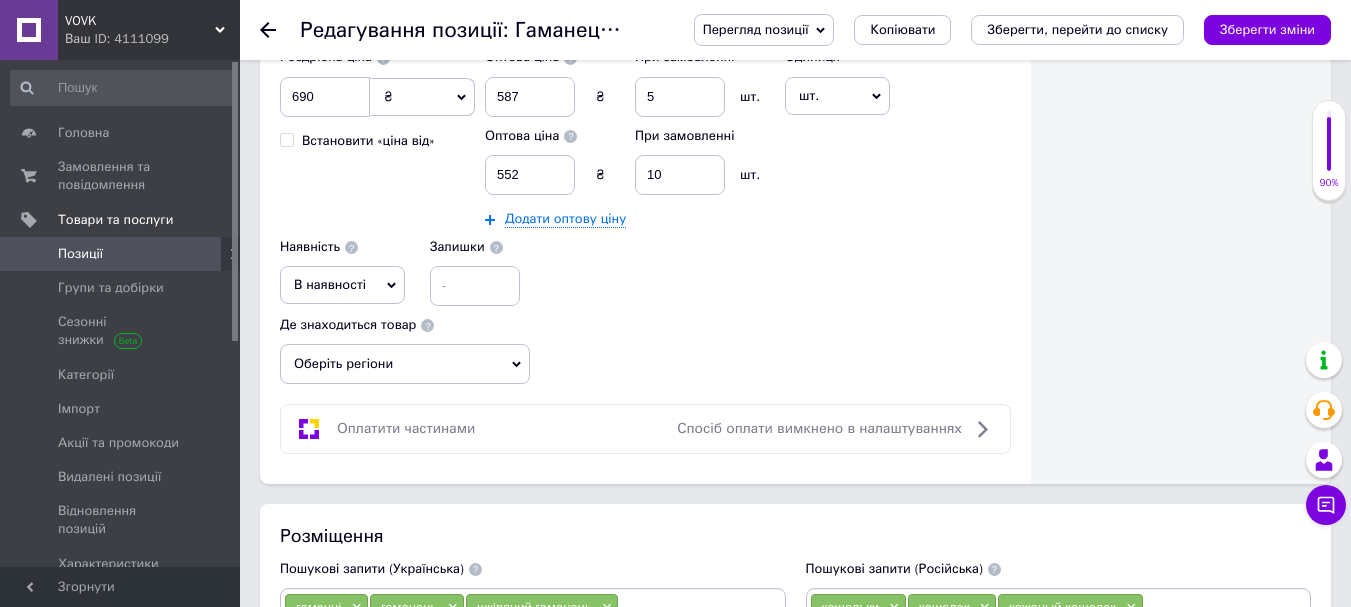 click on "Оберіть регіони" at bounding box center (405, 364) 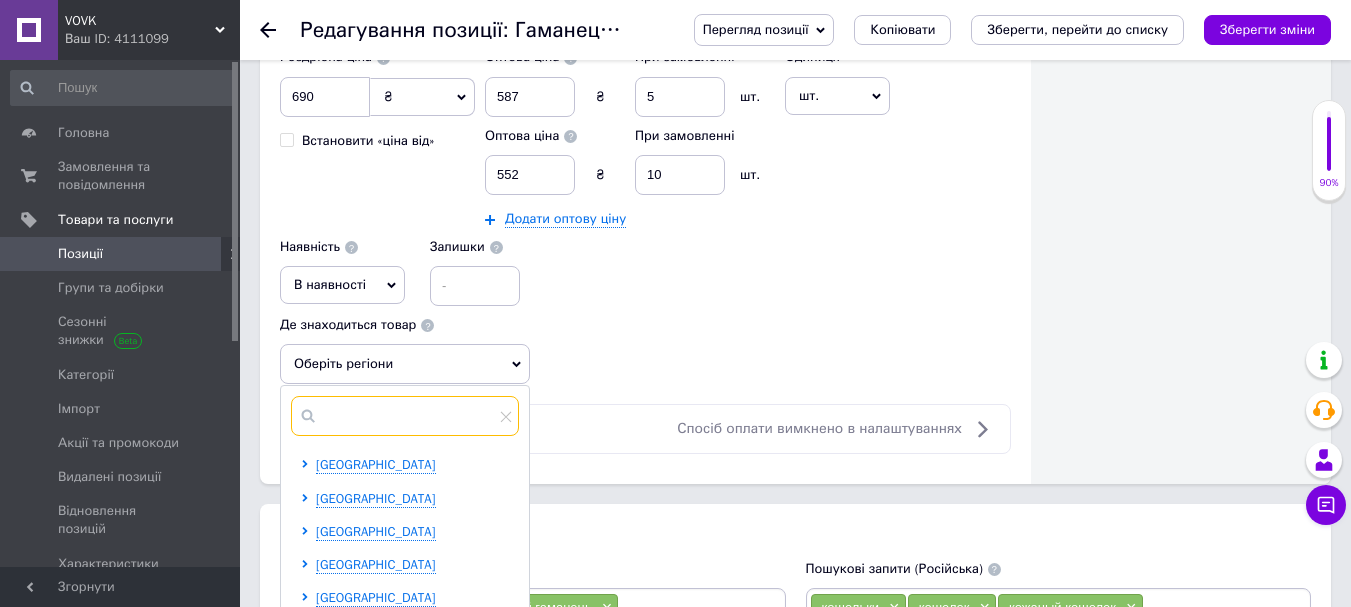 click at bounding box center (405, 416) 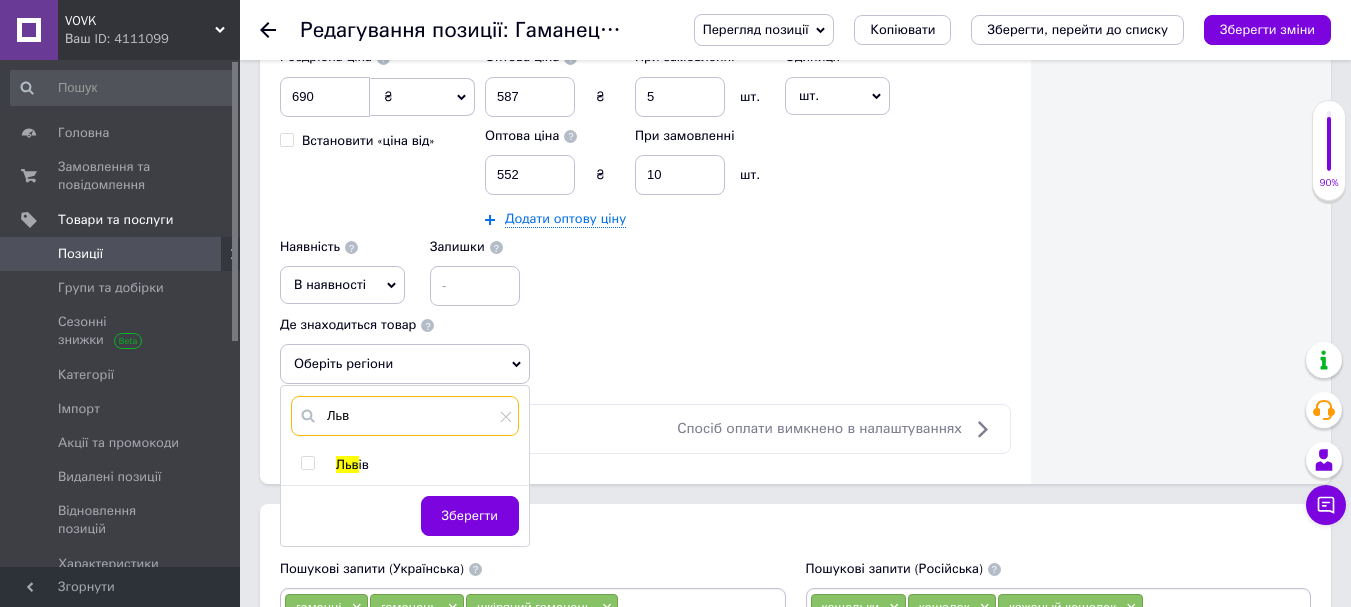 type on "Льв" 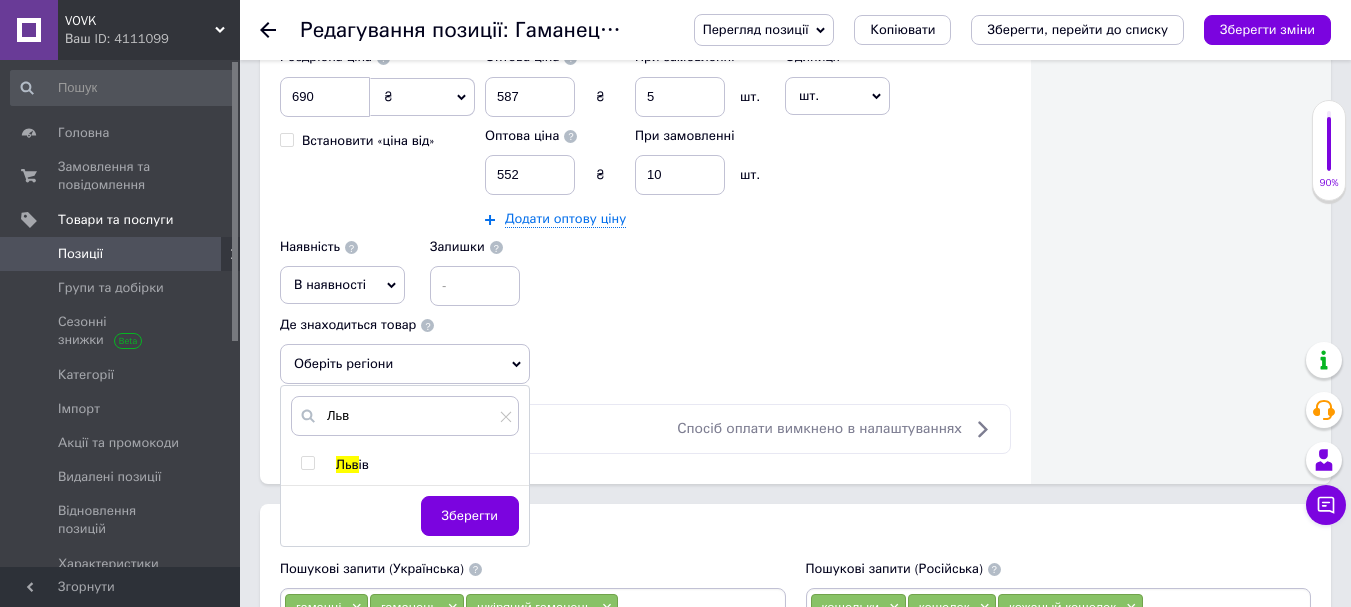 click at bounding box center (307, 463) 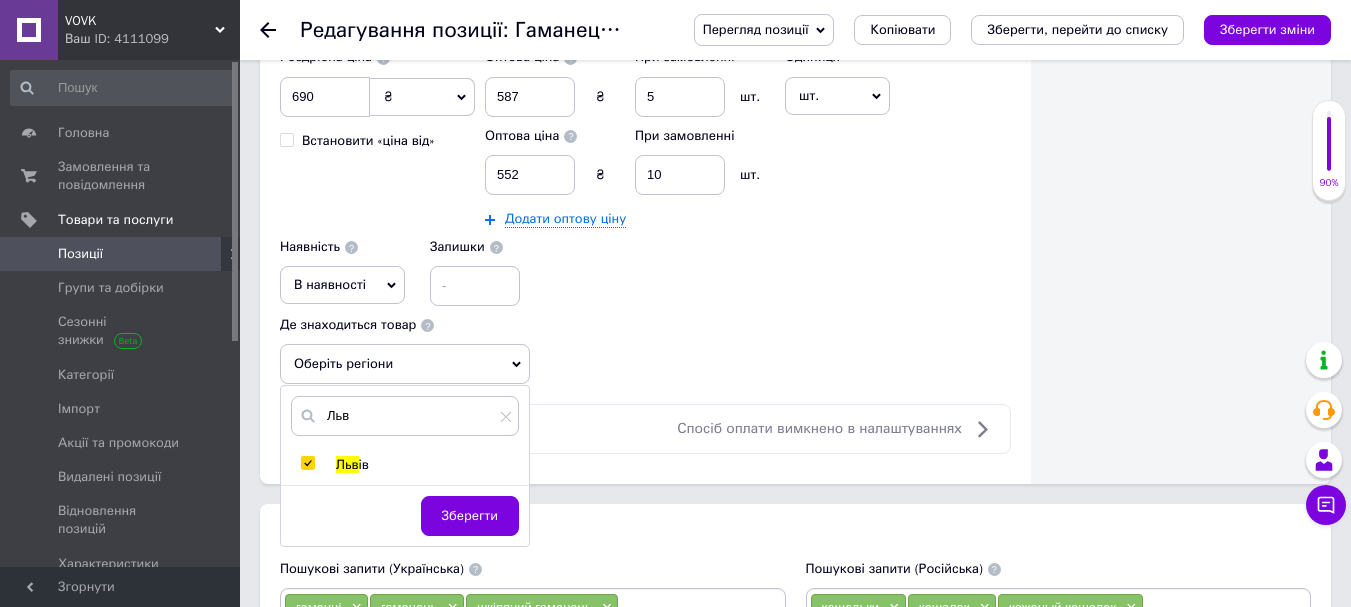 checkbox on "true" 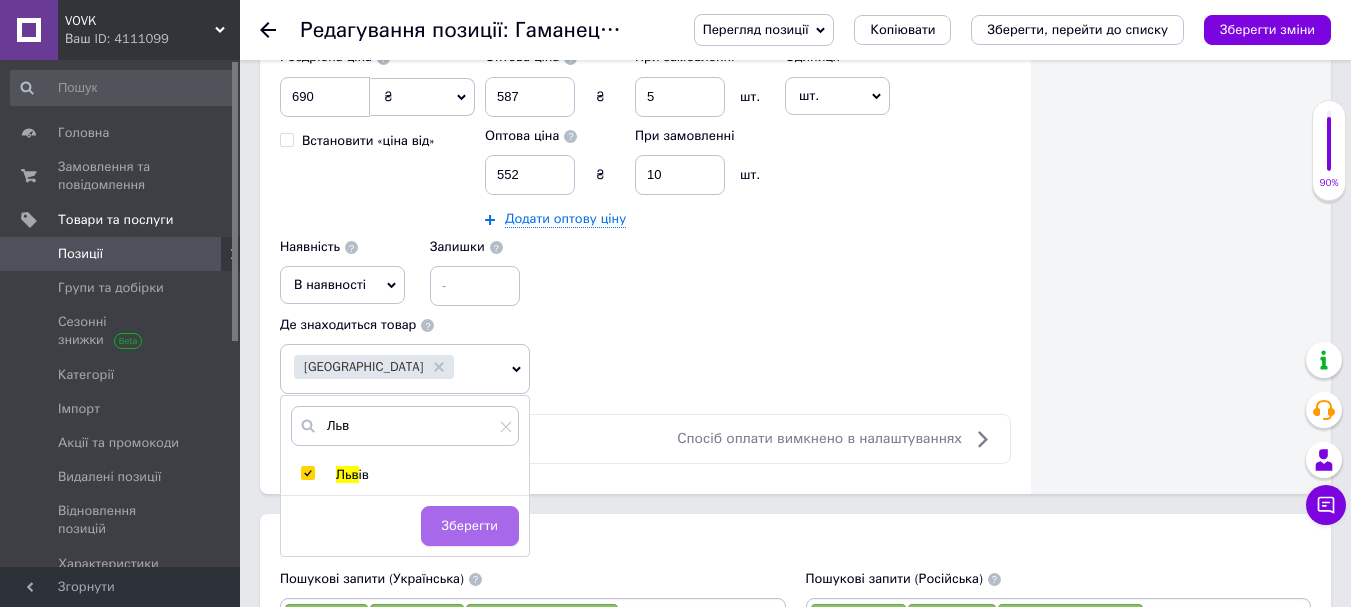 click on "Зберегти" at bounding box center [470, 526] 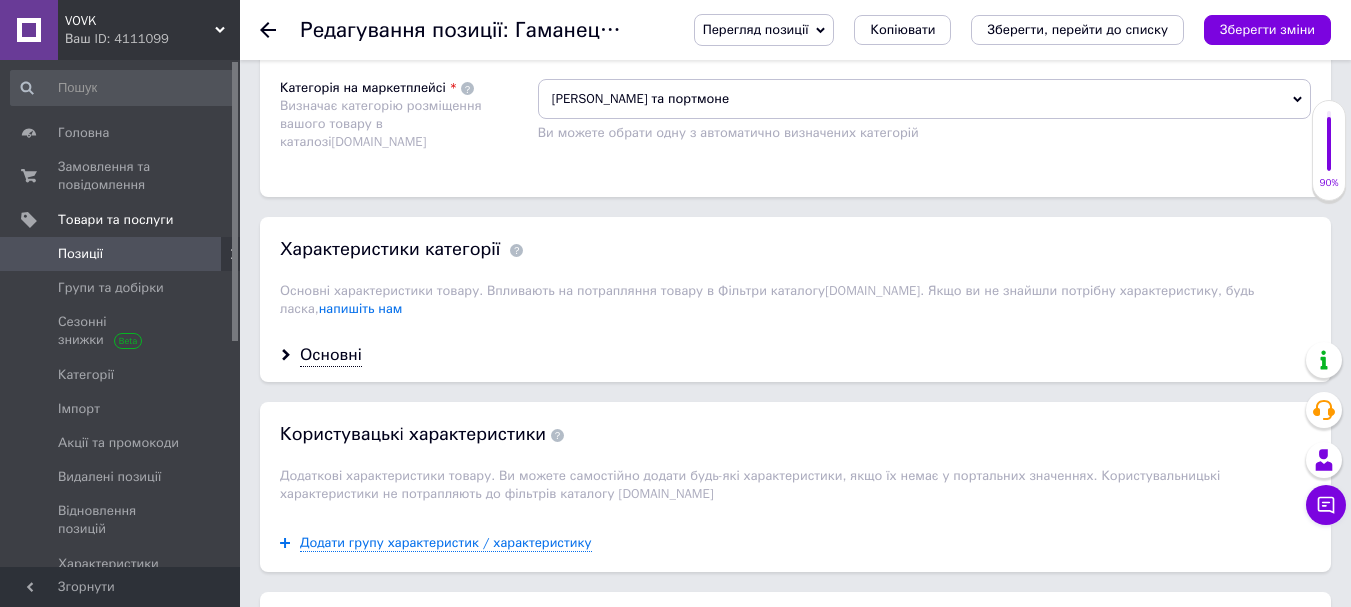 scroll, scrollTop: 2000, scrollLeft: 0, axis: vertical 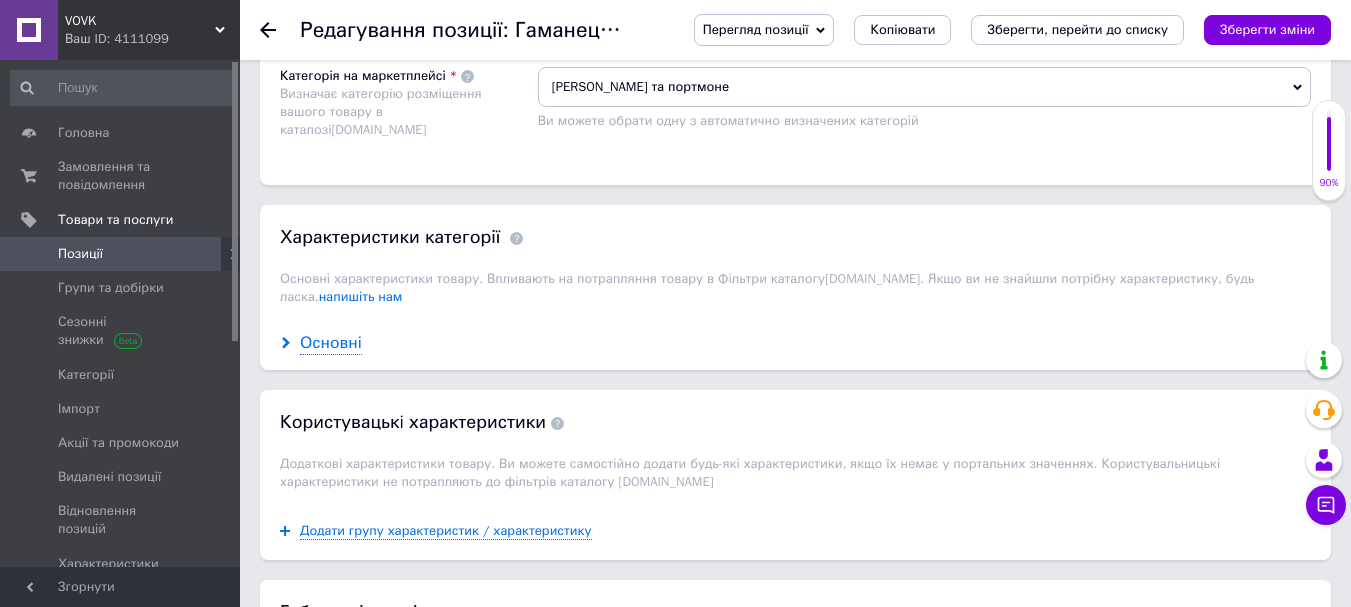 click on "Основні" at bounding box center (331, 343) 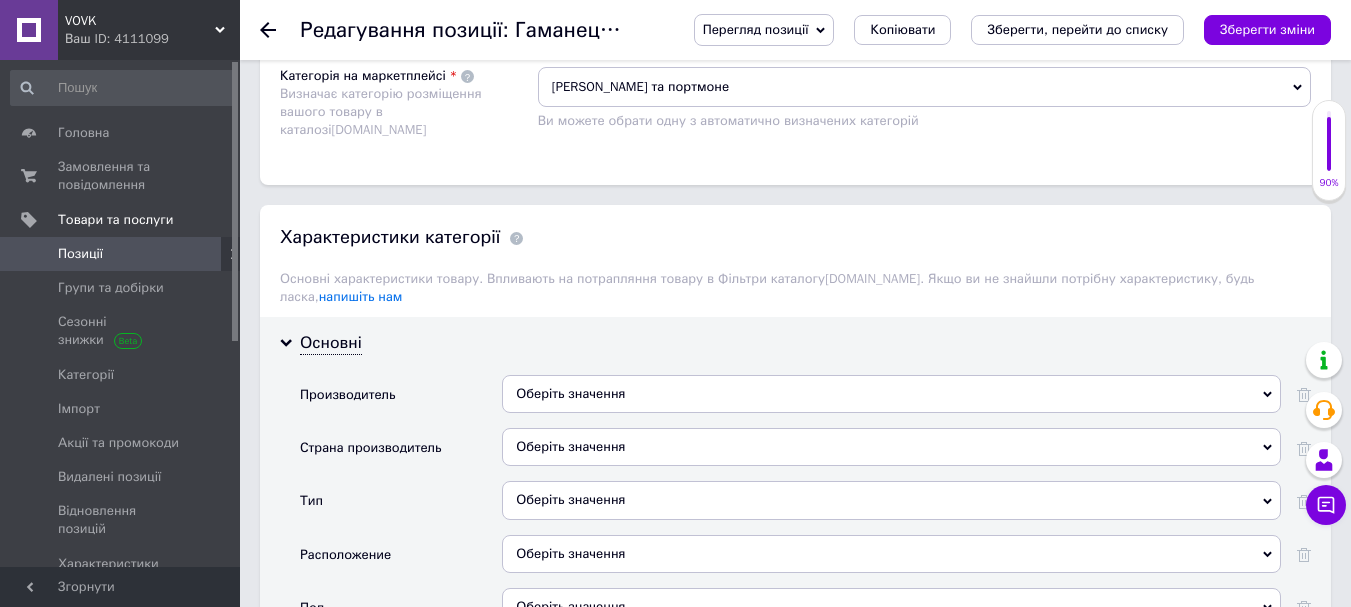 click on "Оберіть значення" at bounding box center (891, 394) 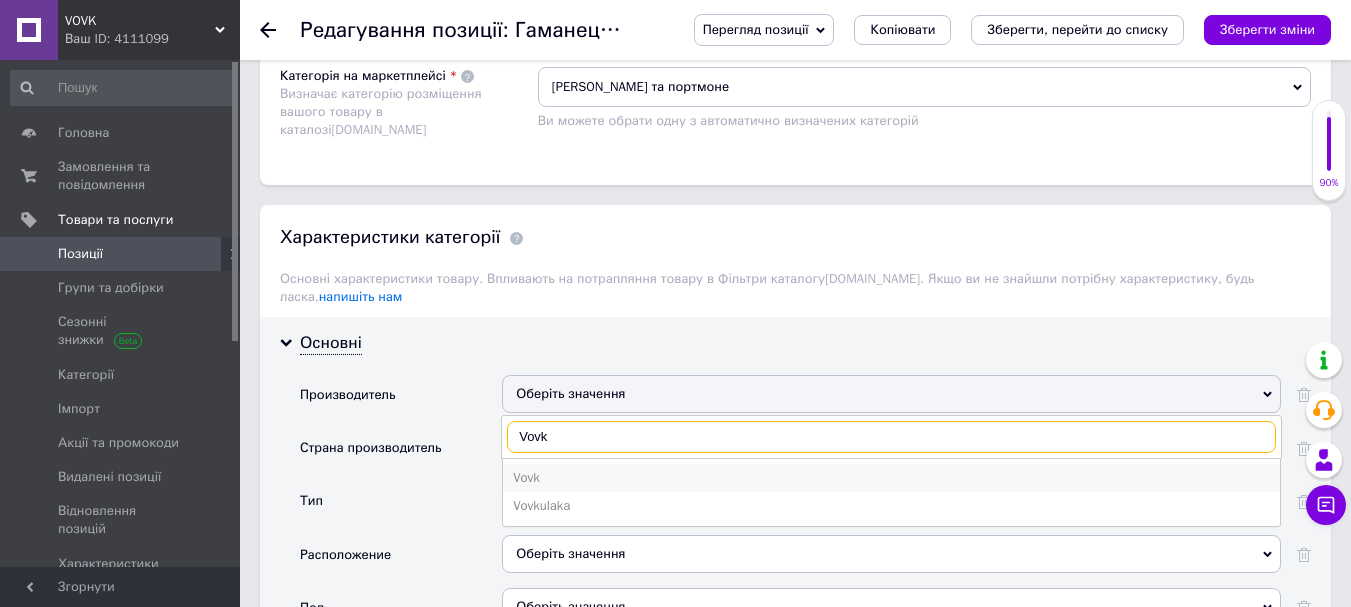 type on "Vovk" 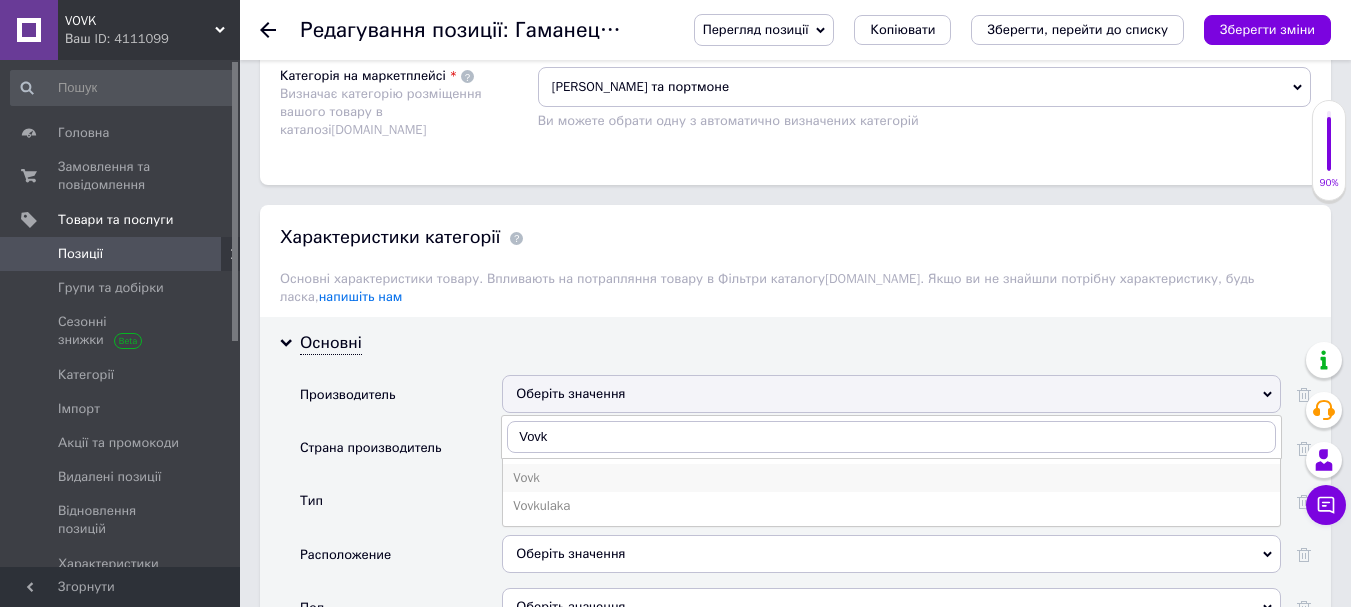 click on "Vovk" at bounding box center (891, 478) 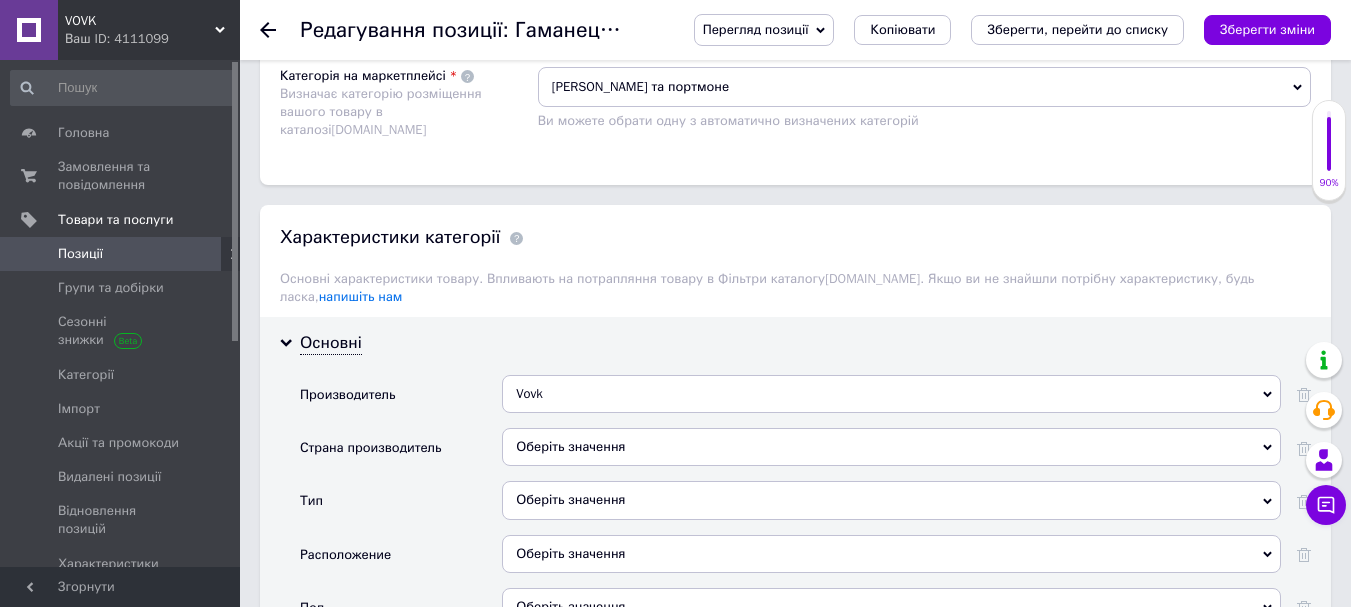 click on "Оберіть значення" at bounding box center (891, 447) 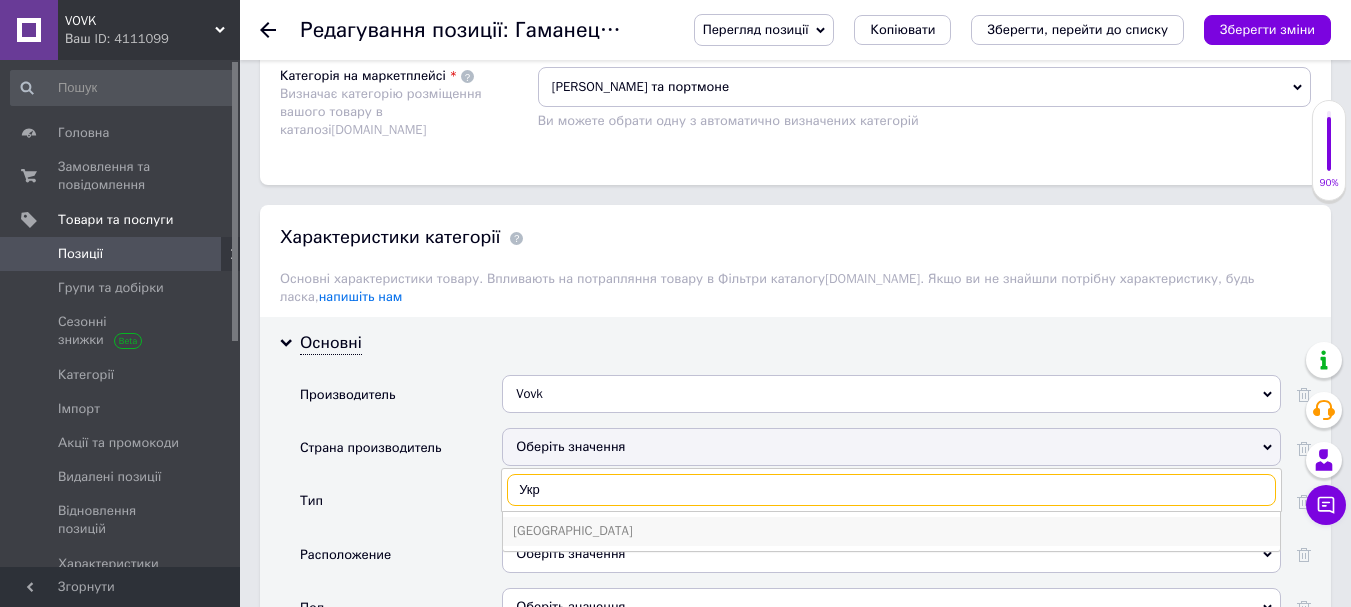 type on "Укр" 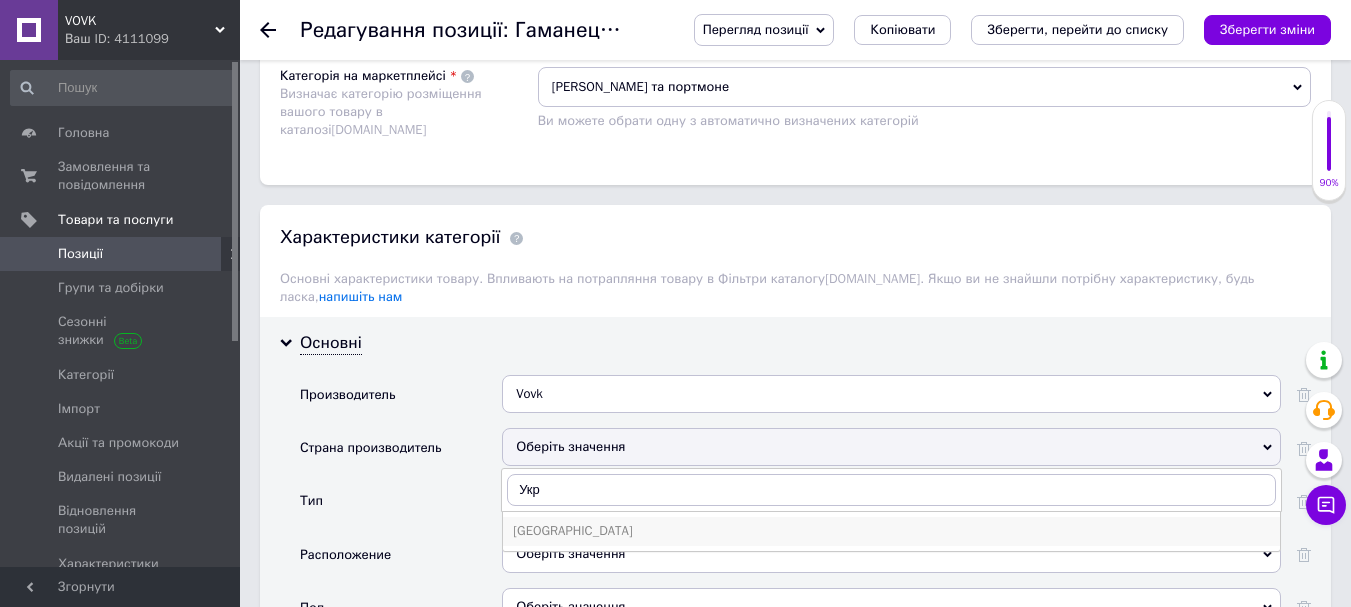 click on "[GEOGRAPHIC_DATA]" at bounding box center [891, 531] 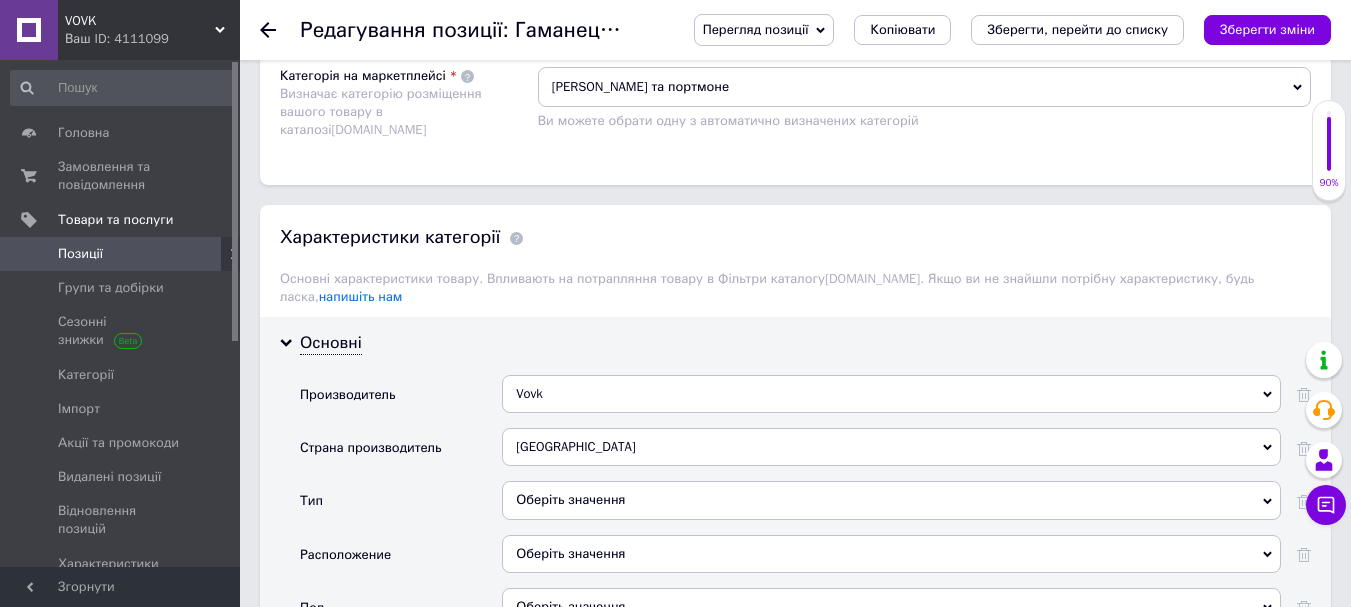 click on "Оберіть значення" at bounding box center [891, 500] 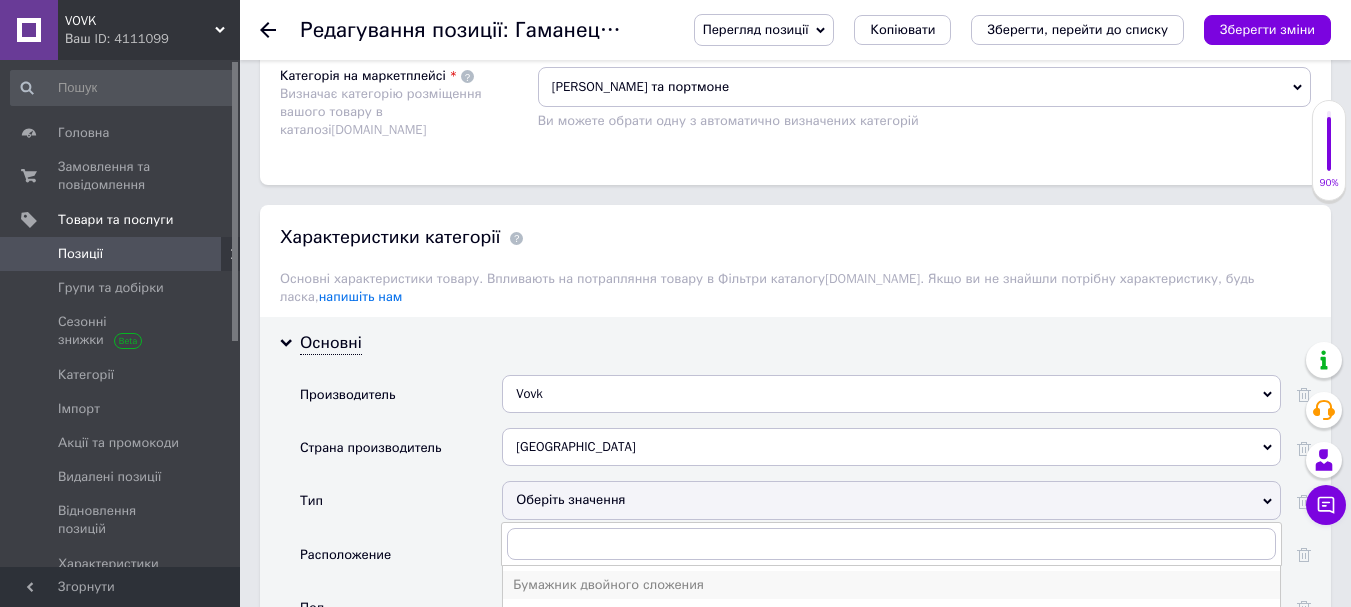 click on "Бумажник двойного сложения" at bounding box center (891, 585) 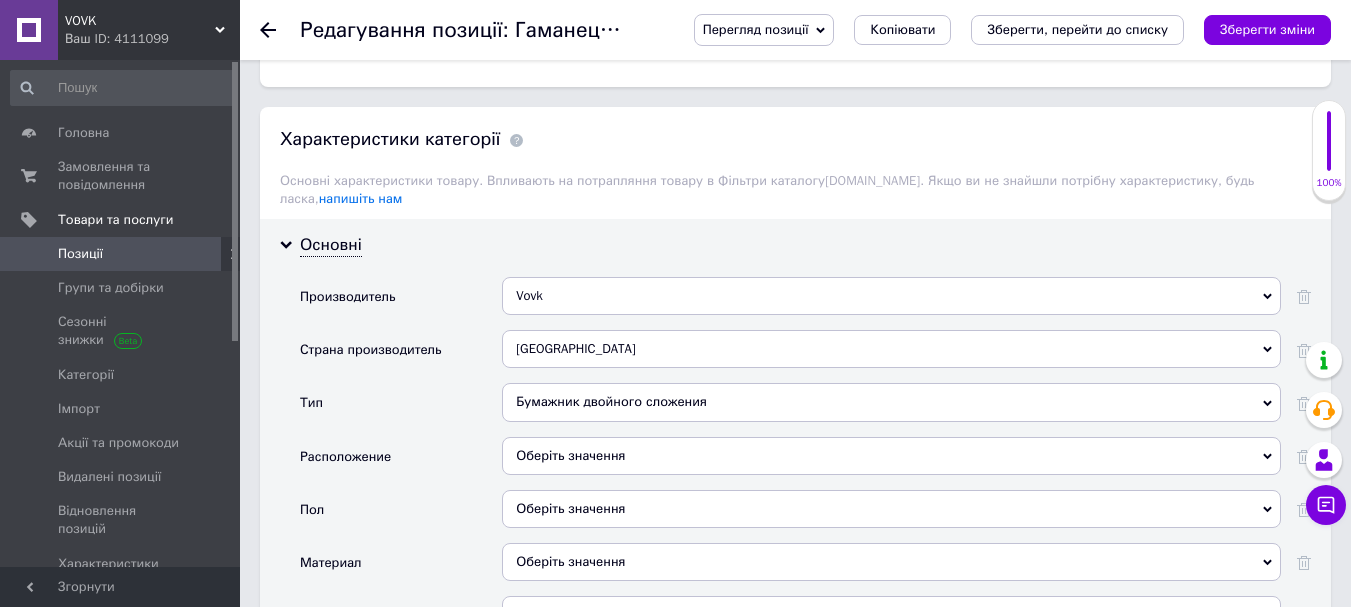 scroll, scrollTop: 2200, scrollLeft: 0, axis: vertical 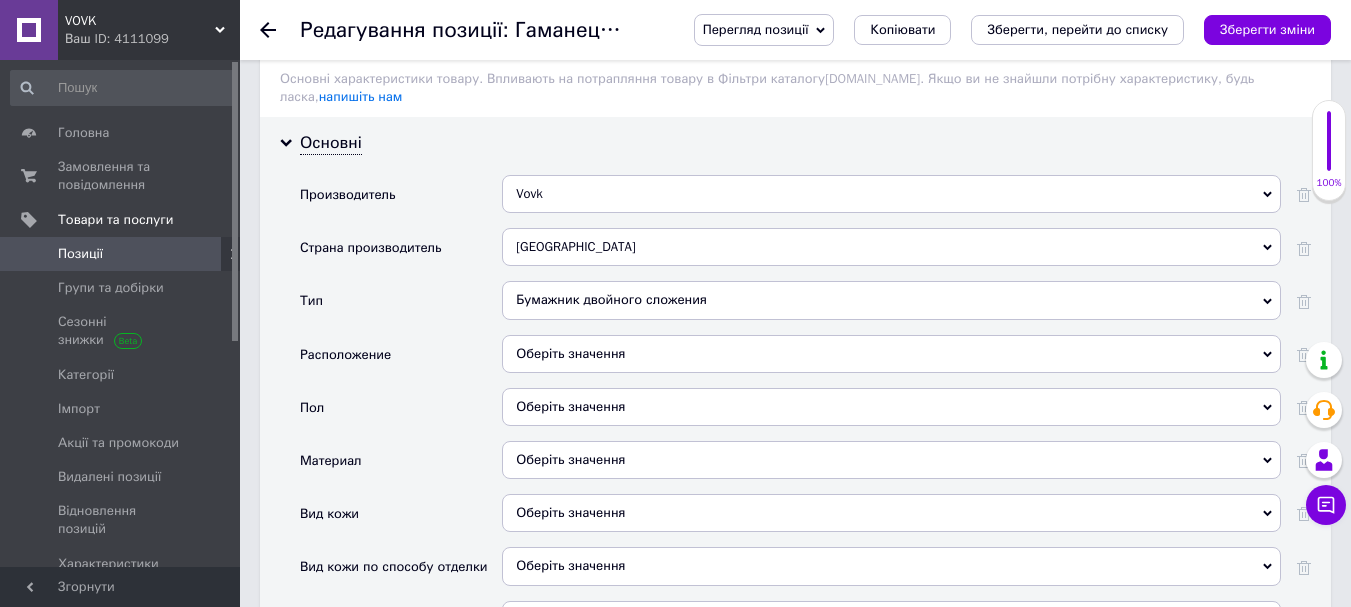 click on "Оберіть значення" at bounding box center [891, 354] 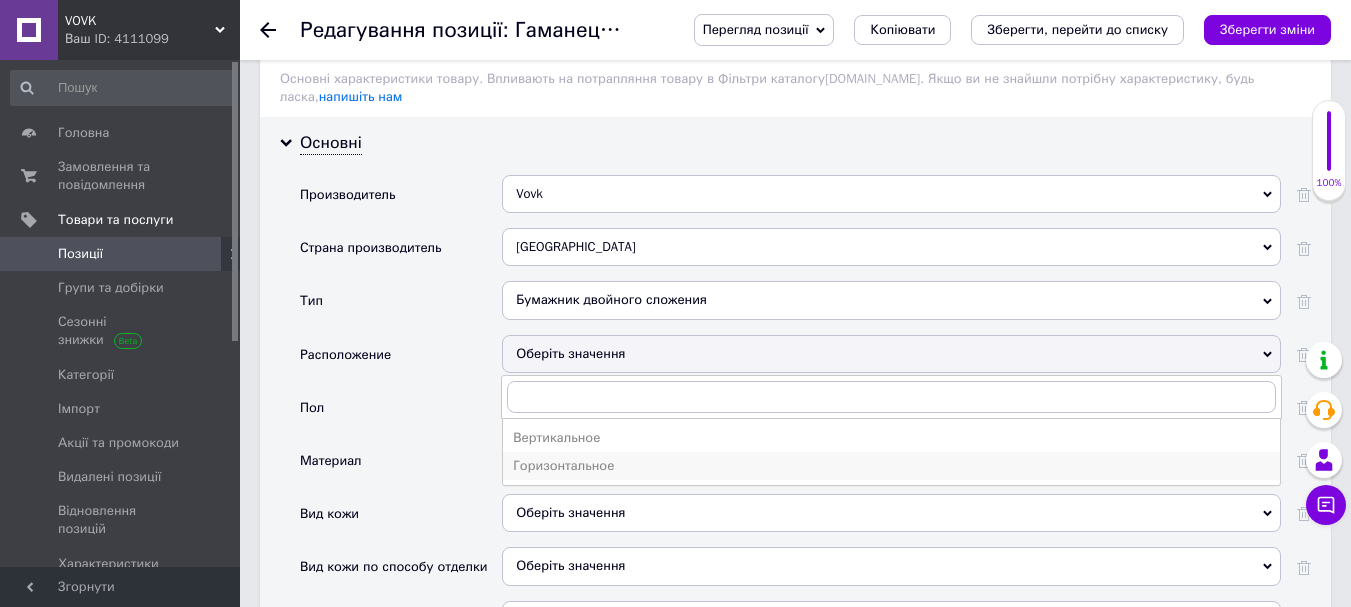 click on "Горизонтальное" at bounding box center [891, 466] 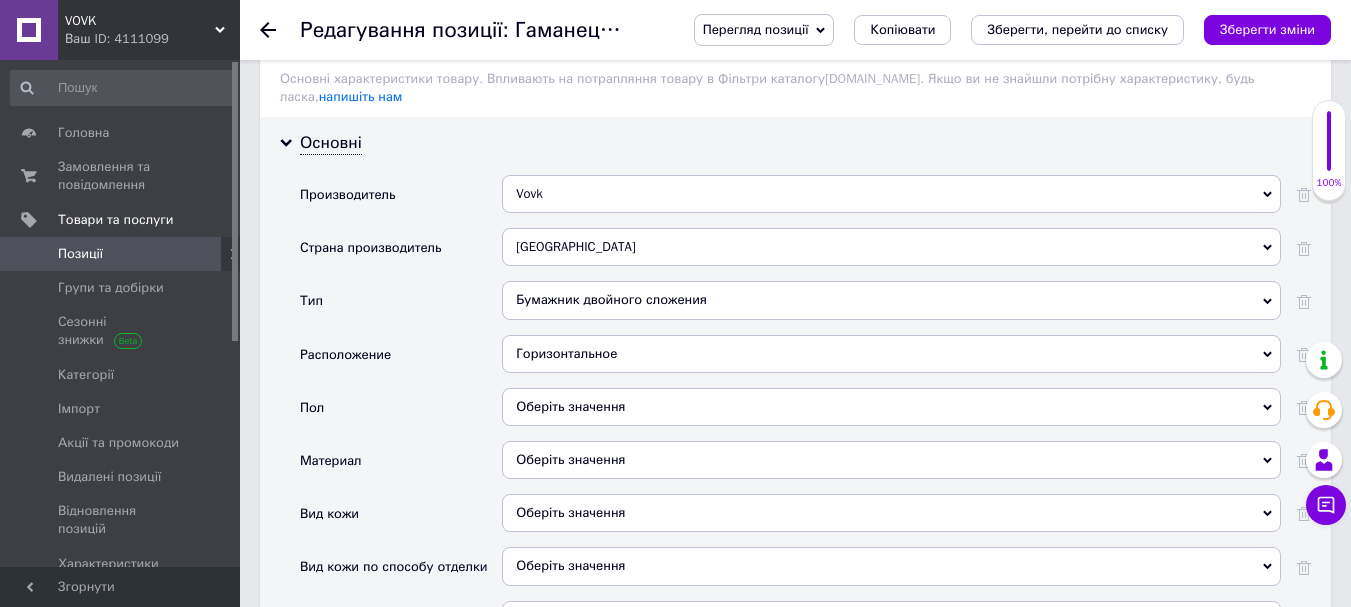 click on "Оберіть значення" at bounding box center [891, 407] 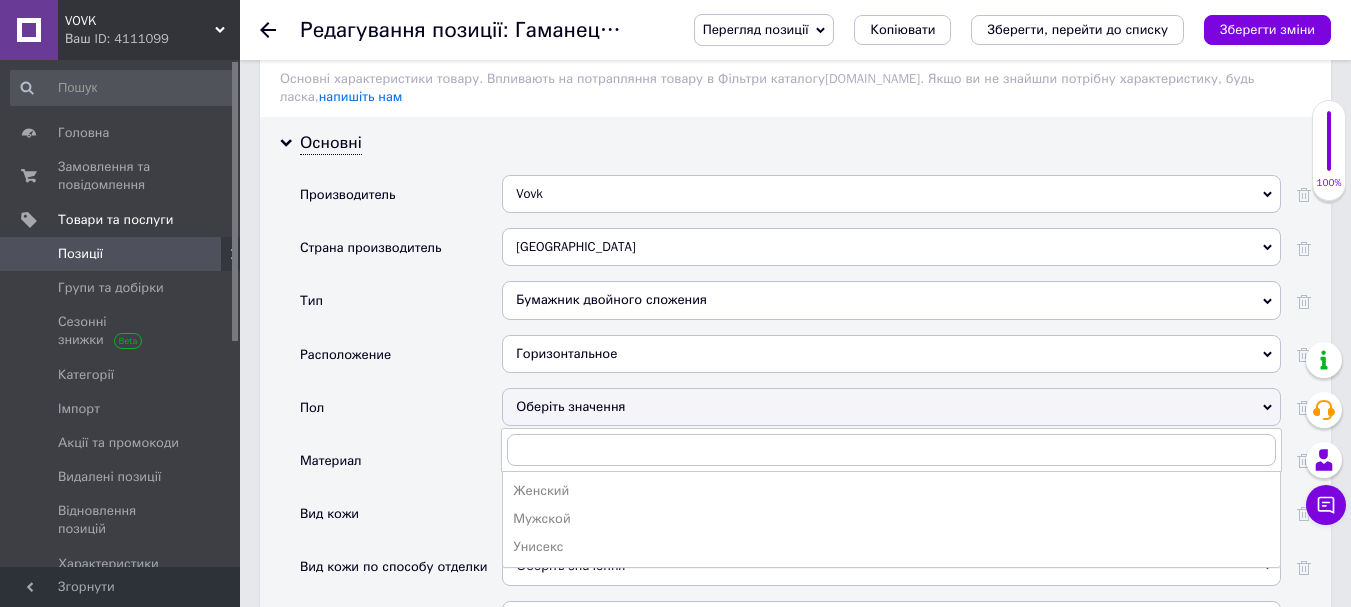 click on "Унисекс" at bounding box center [891, 547] 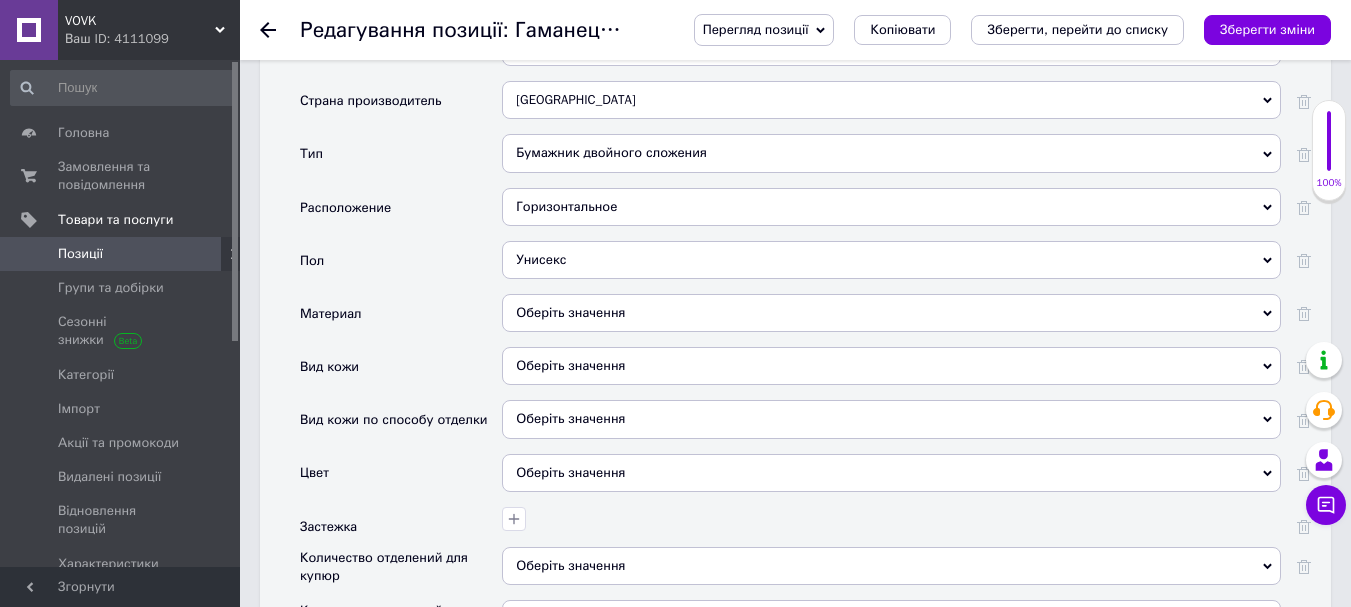 scroll, scrollTop: 2500, scrollLeft: 0, axis: vertical 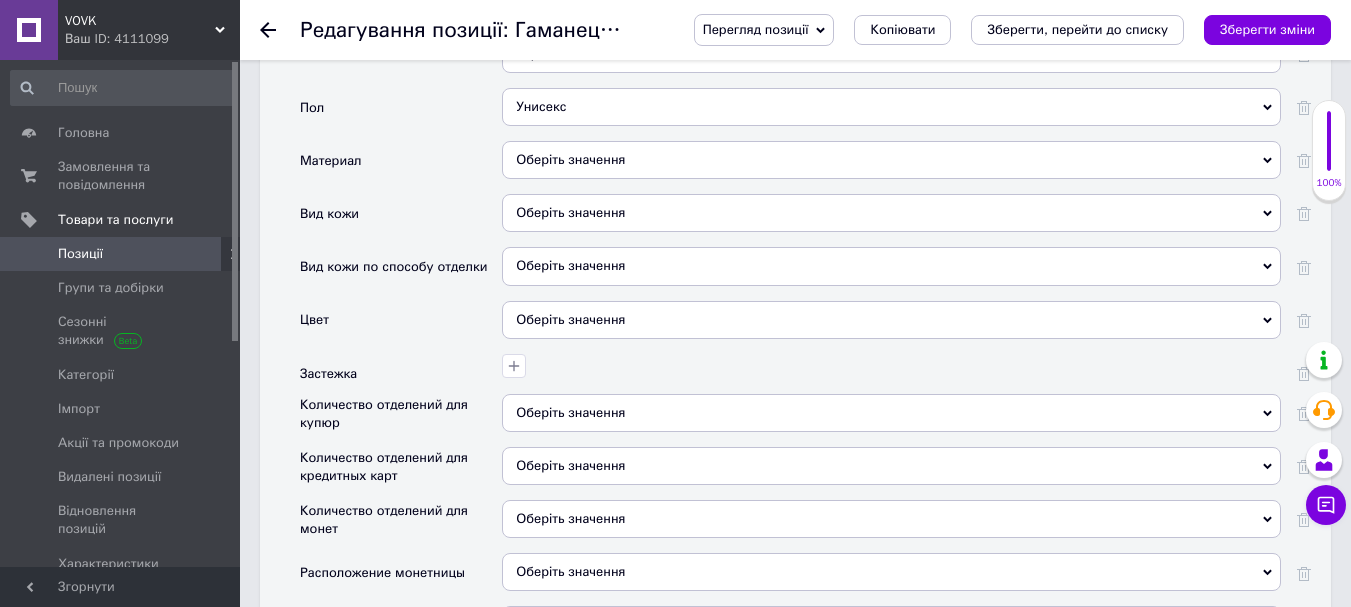 click on "Оберіть значення" at bounding box center [891, 160] 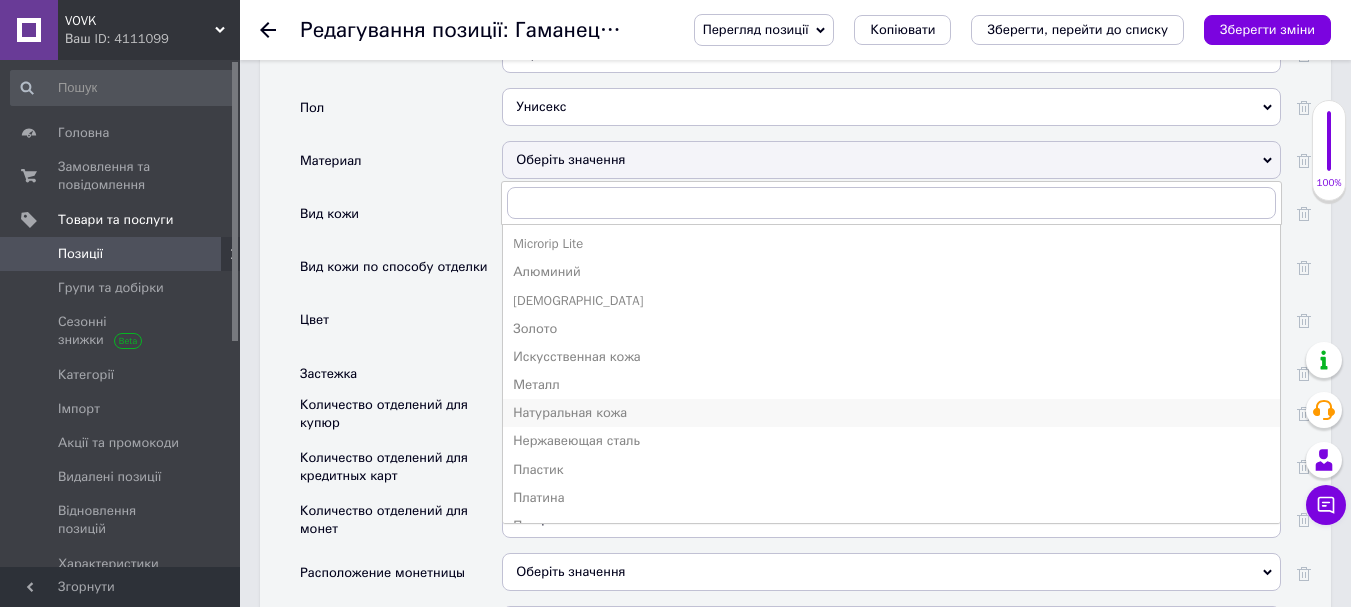 click on "Натуральная кожа" at bounding box center (891, 413) 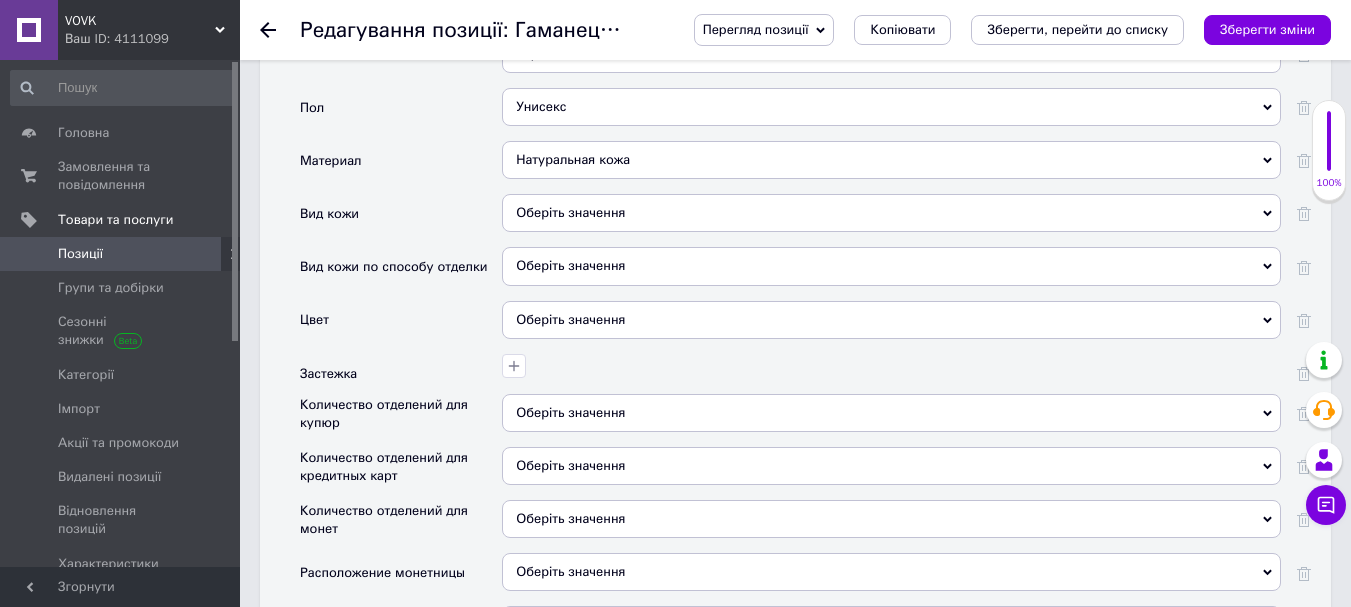 click on "Оберіть значення" at bounding box center (891, 213) 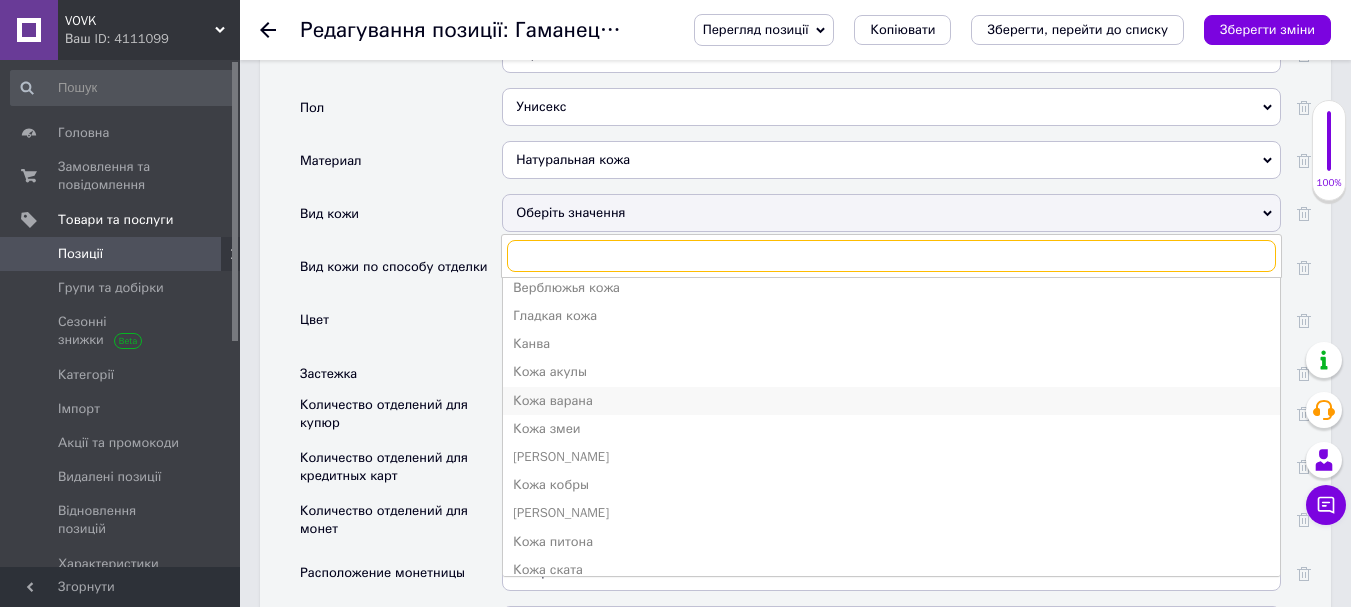 scroll, scrollTop: 100, scrollLeft: 0, axis: vertical 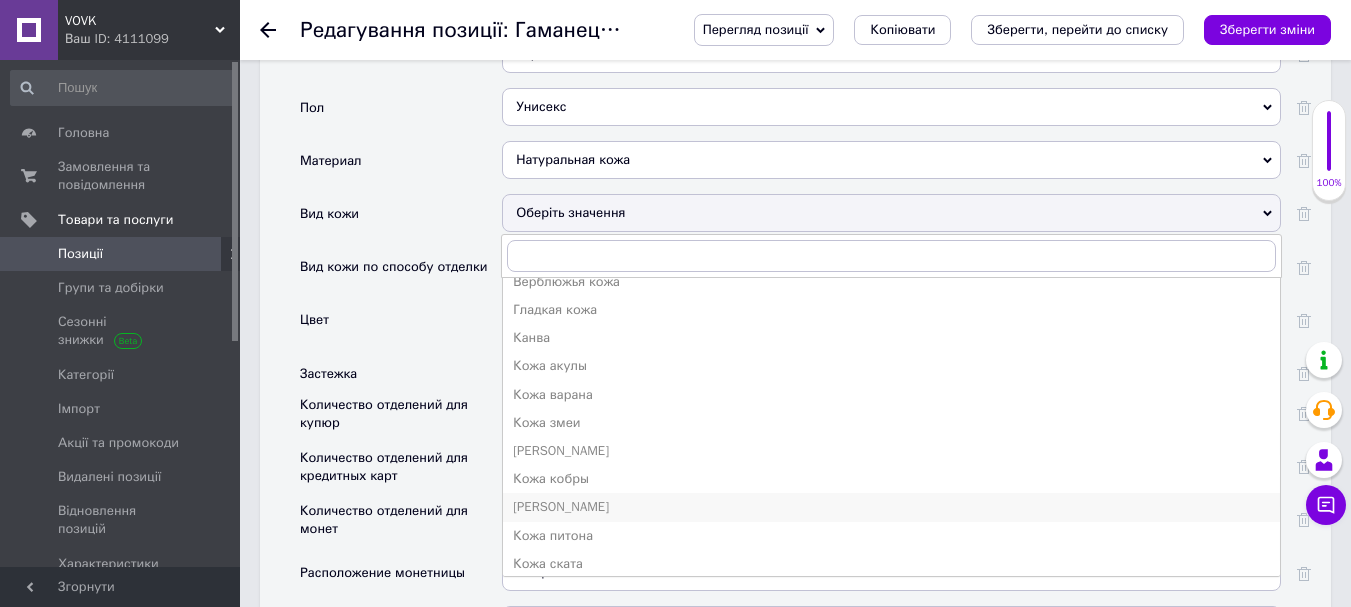 click on "[PERSON_NAME]" at bounding box center [891, 507] 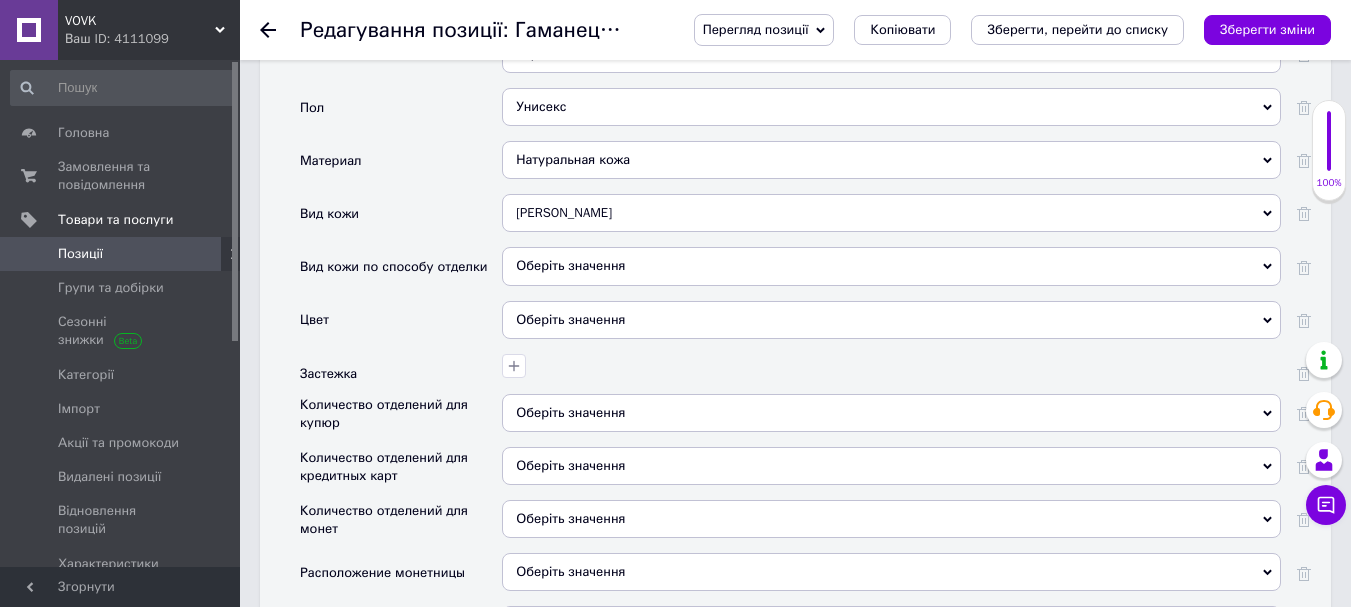 click on "Оберіть значення" at bounding box center (891, 266) 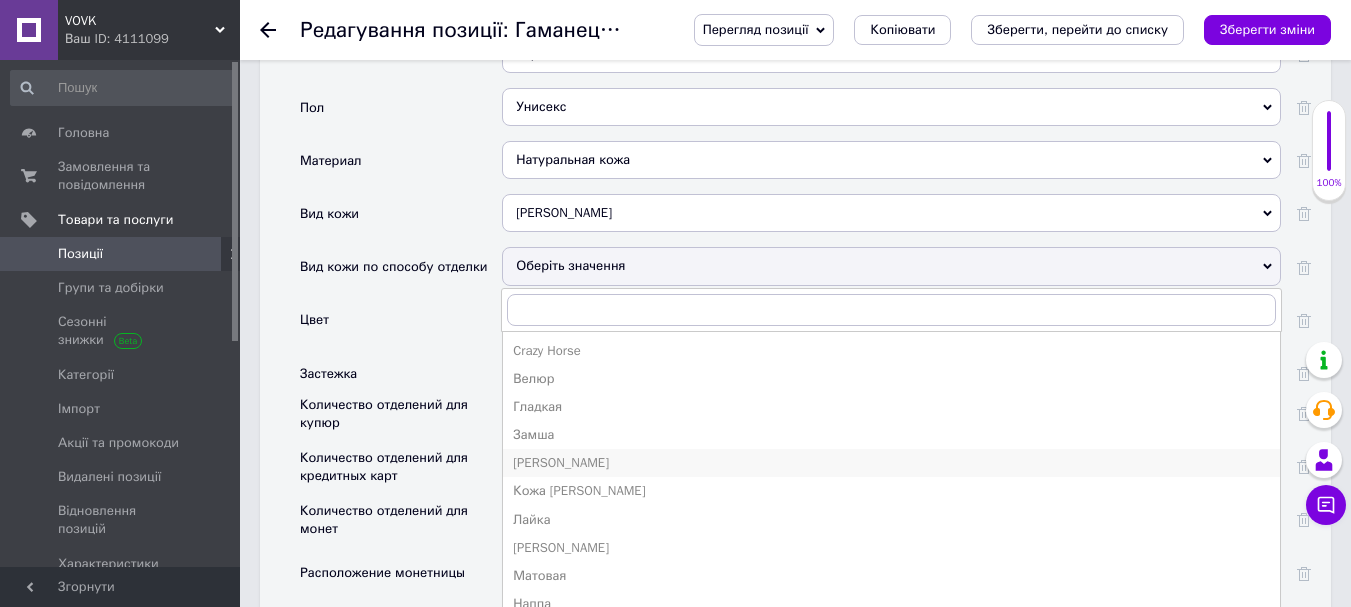 click on "[PERSON_NAME]" at bounding box center [891, 463] 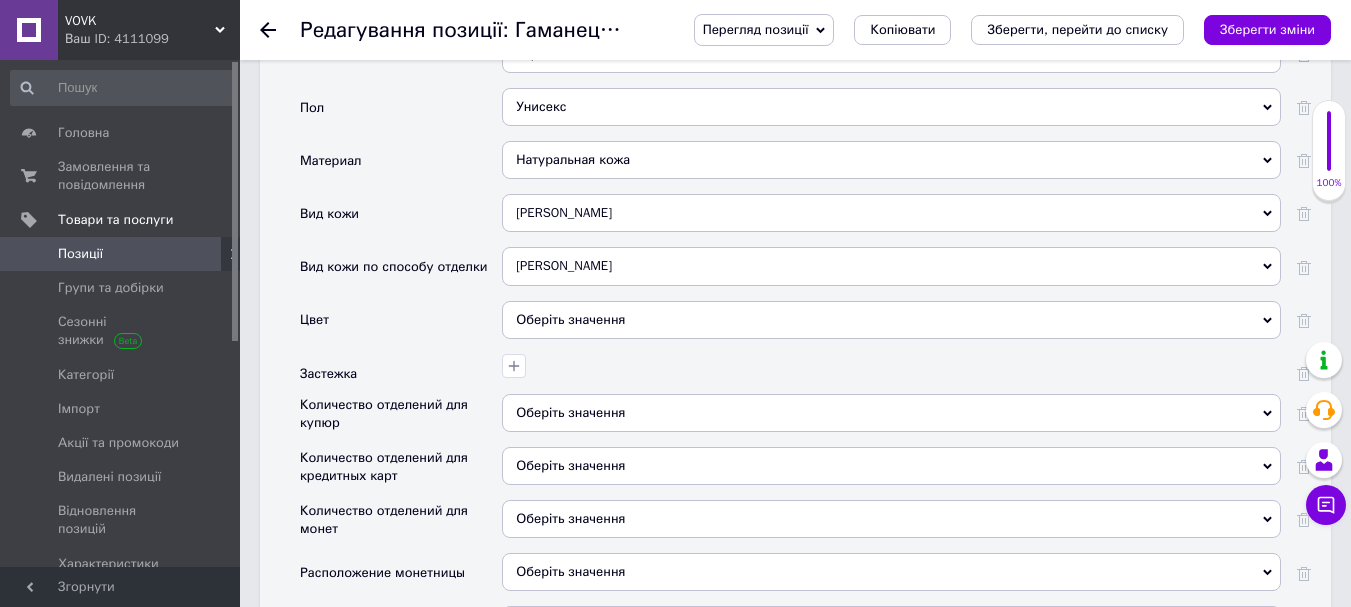 click on "Оберіть значення" at bounding box center [891, 320] 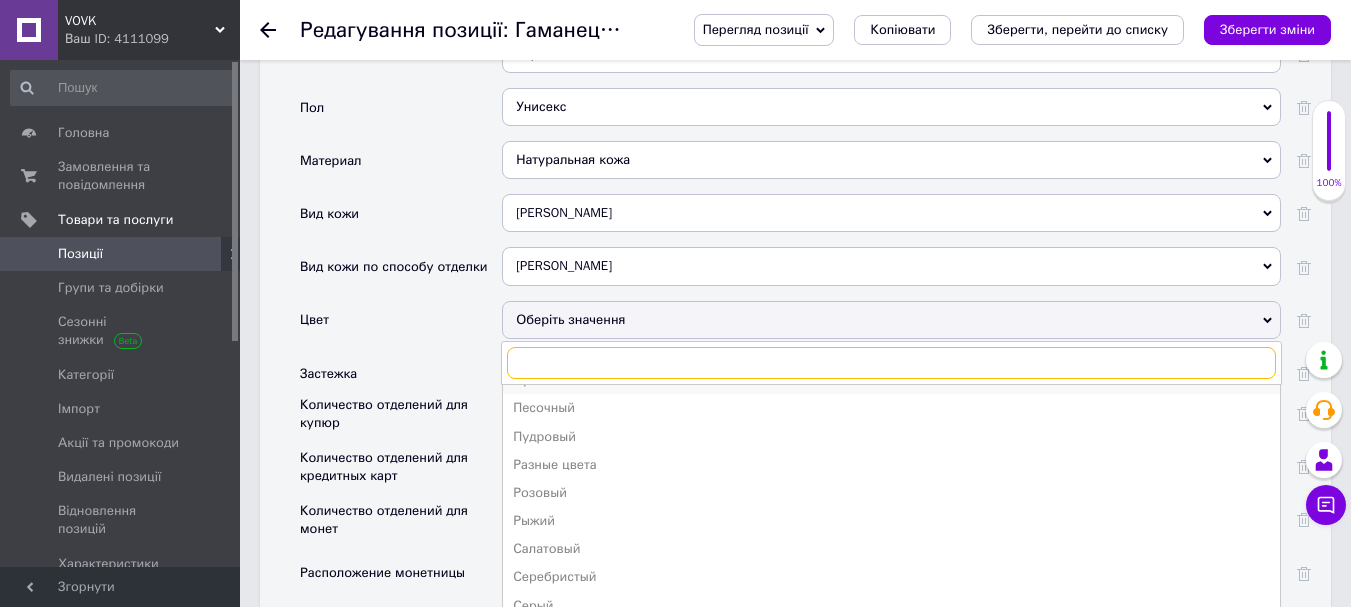 scroll, scrollTop: 400, scrollLeft: 0, axis: vertical 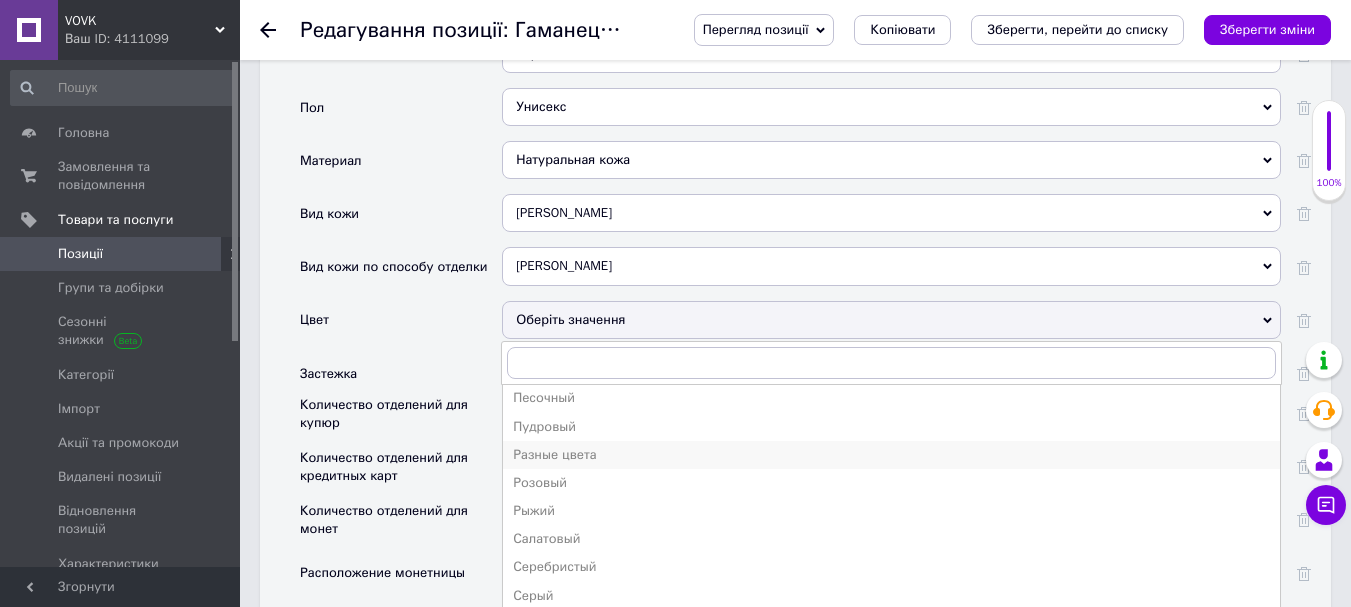 click on "Разные цвета" at bounding box center [891, 455] 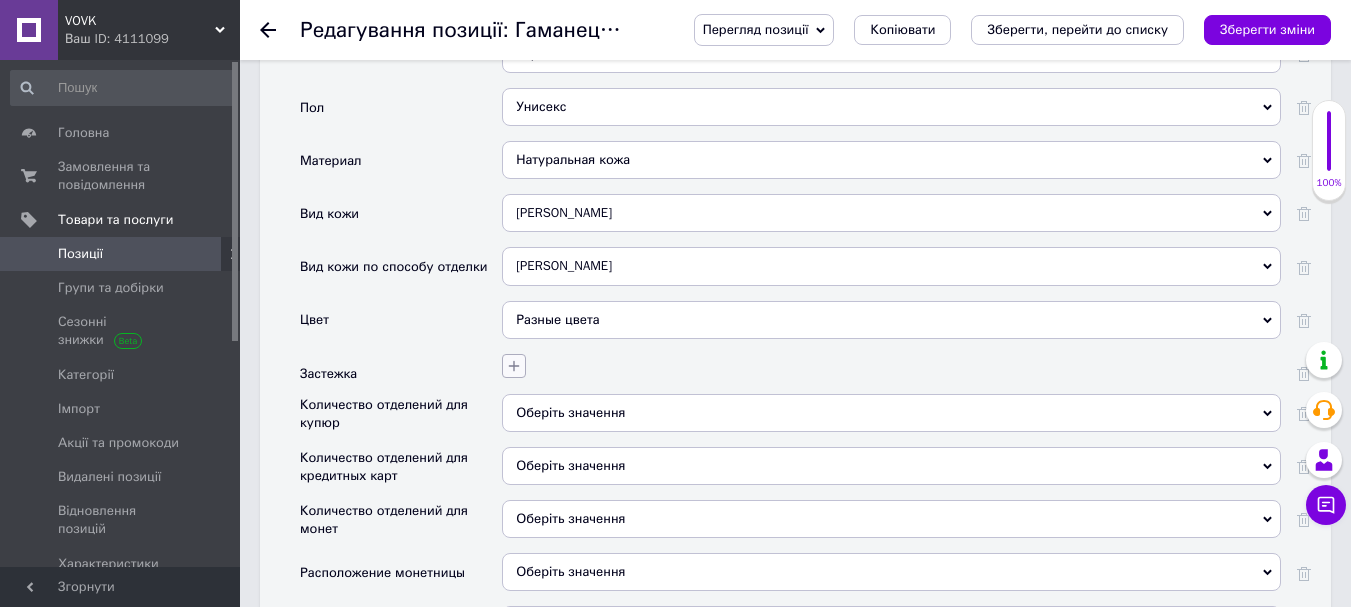 click 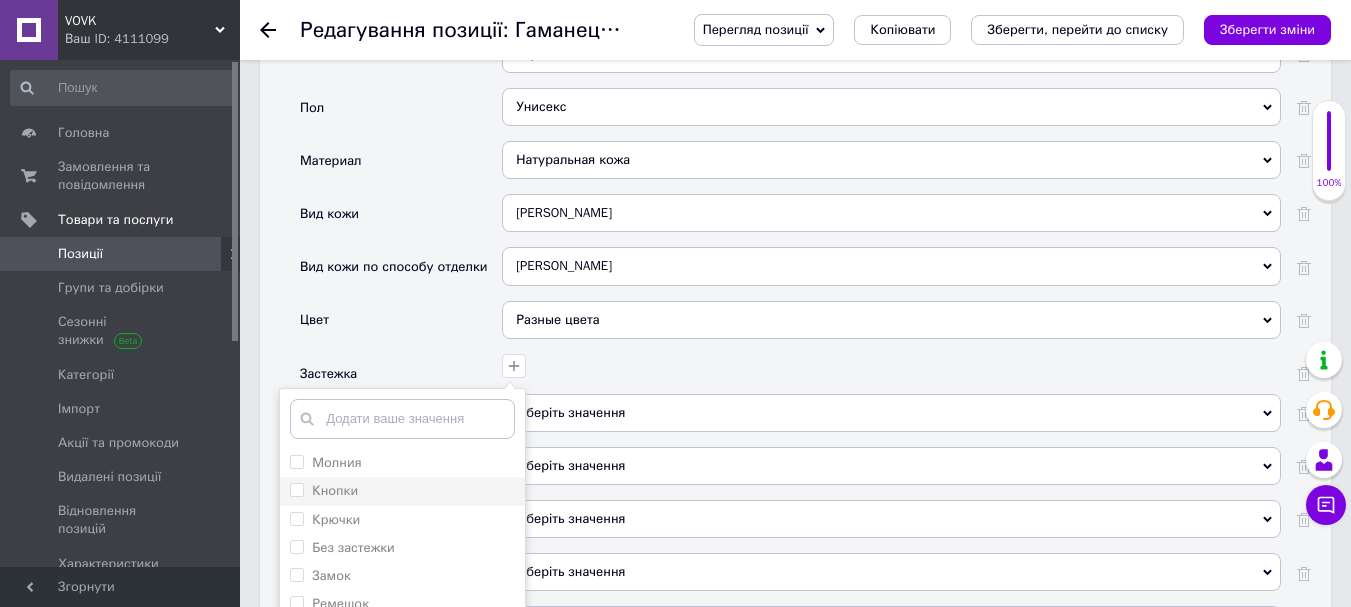 click on "Кнопки" at bounding box center (296, 489) 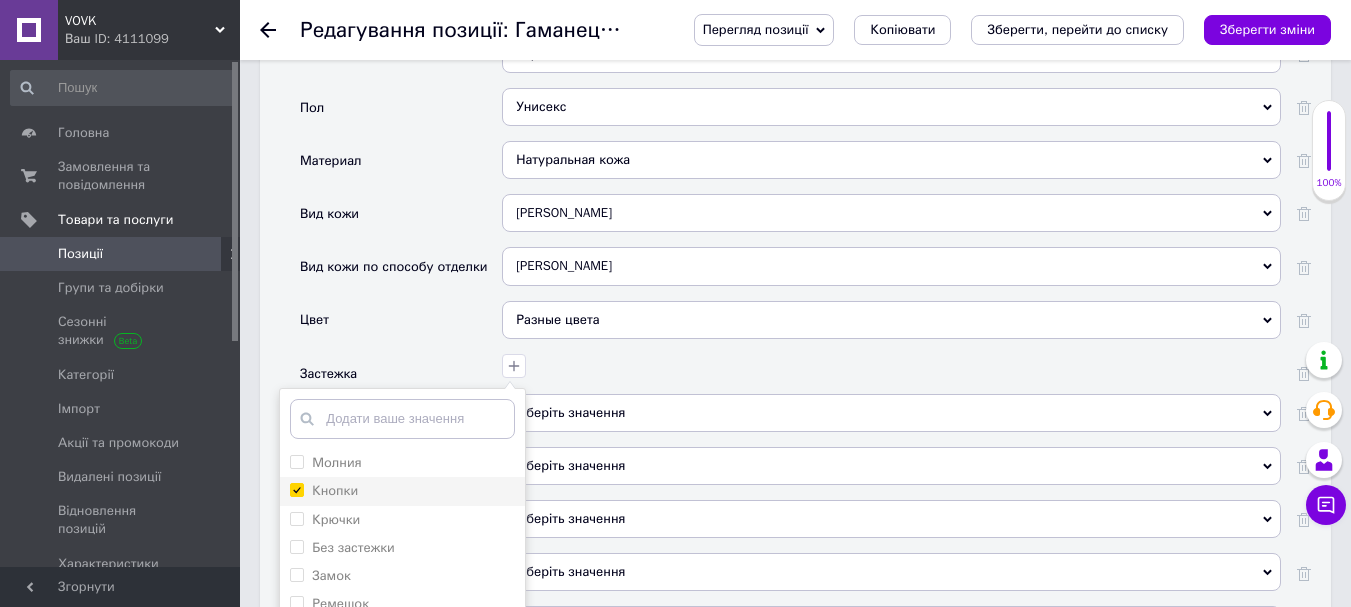 checkbox on "true" 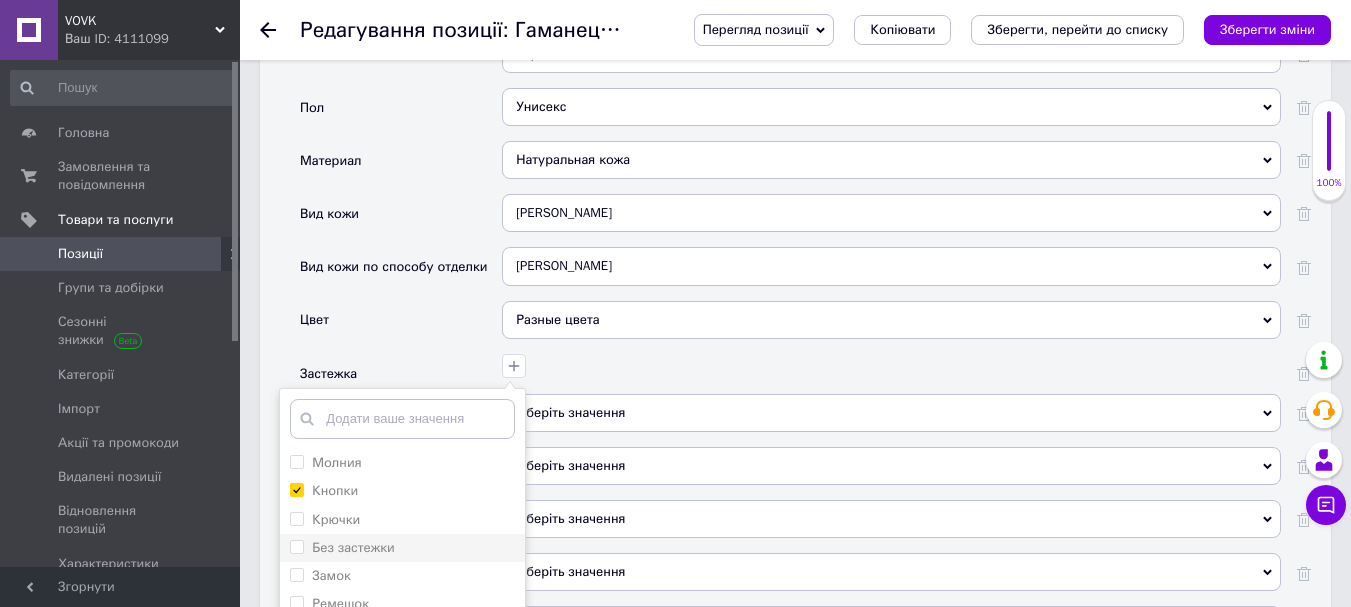 click on "Без застежки" at bounding box center (296, 546) 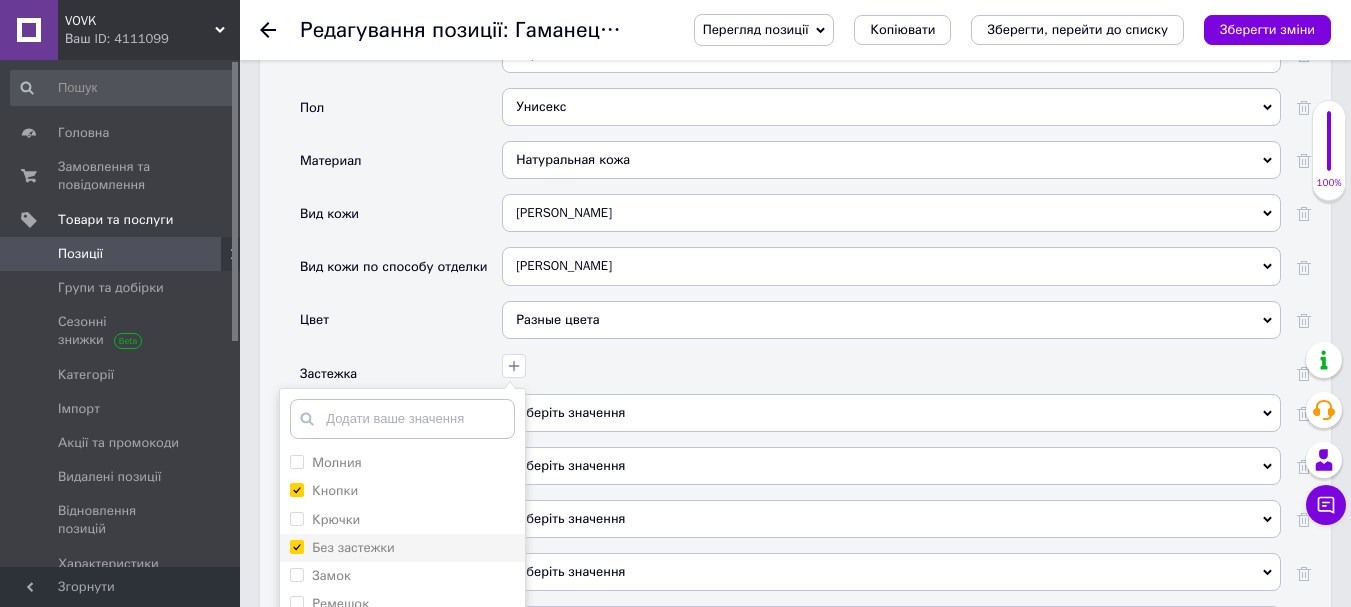 checkbox on "true" 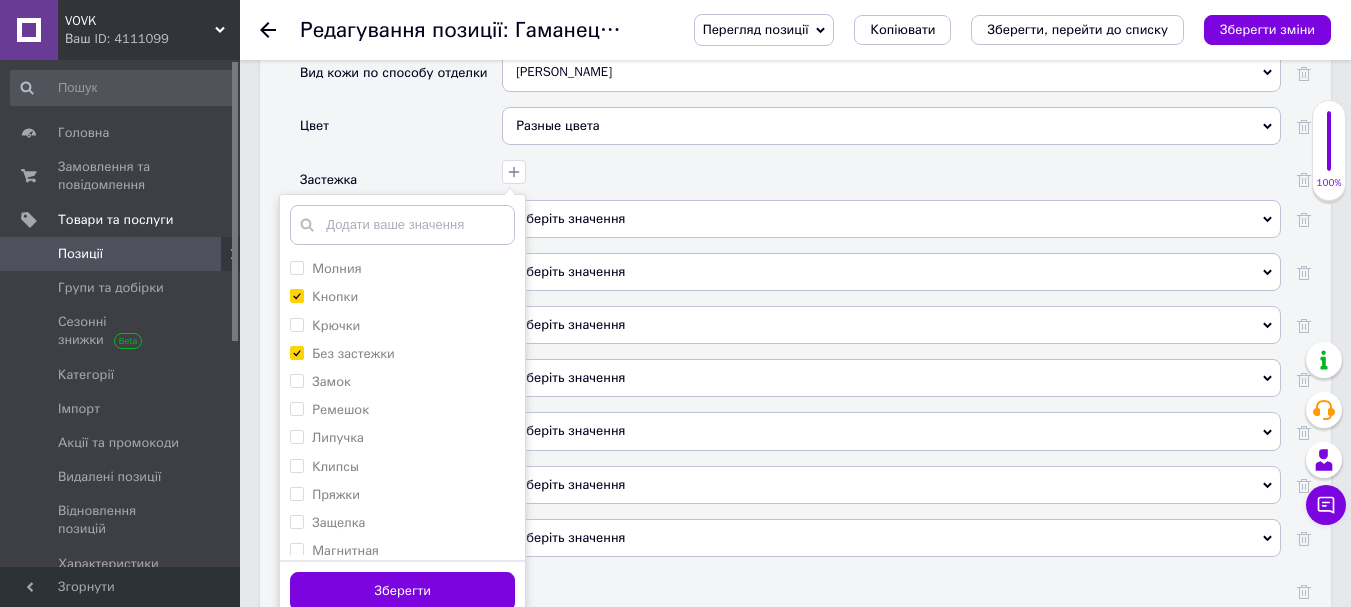 scroll, scrollTop: 2800, scrollLeft: 0, axis: vertical 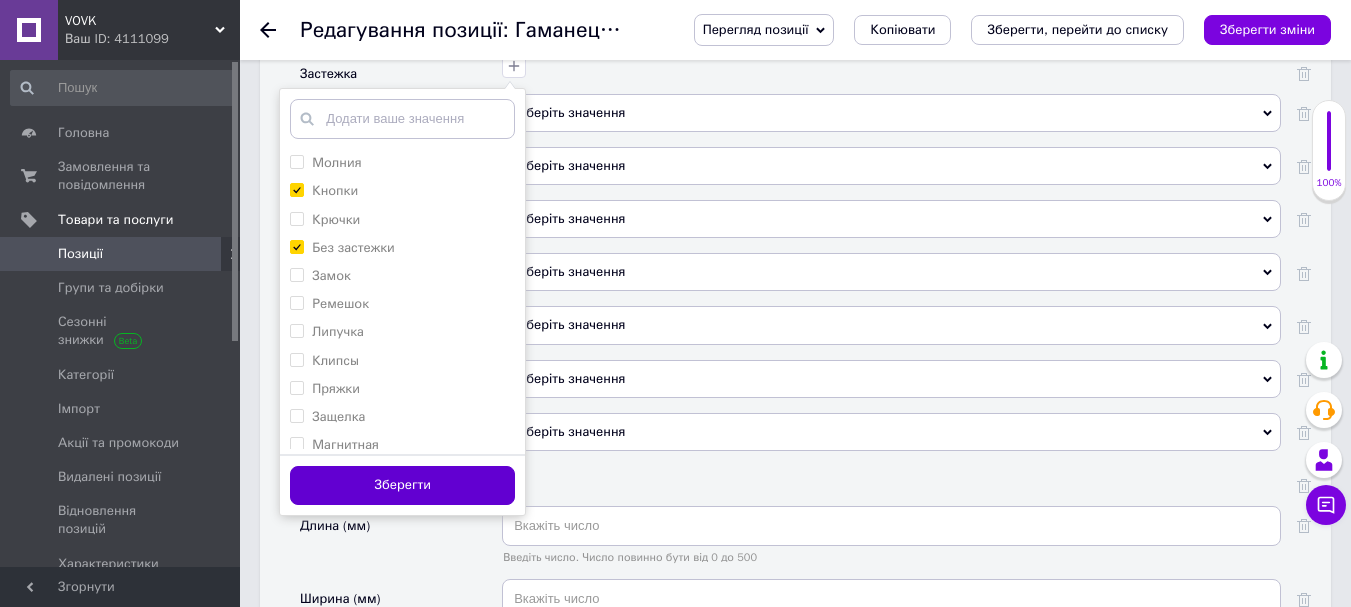 click on "Зберегти" at bounding box center (402, 485) 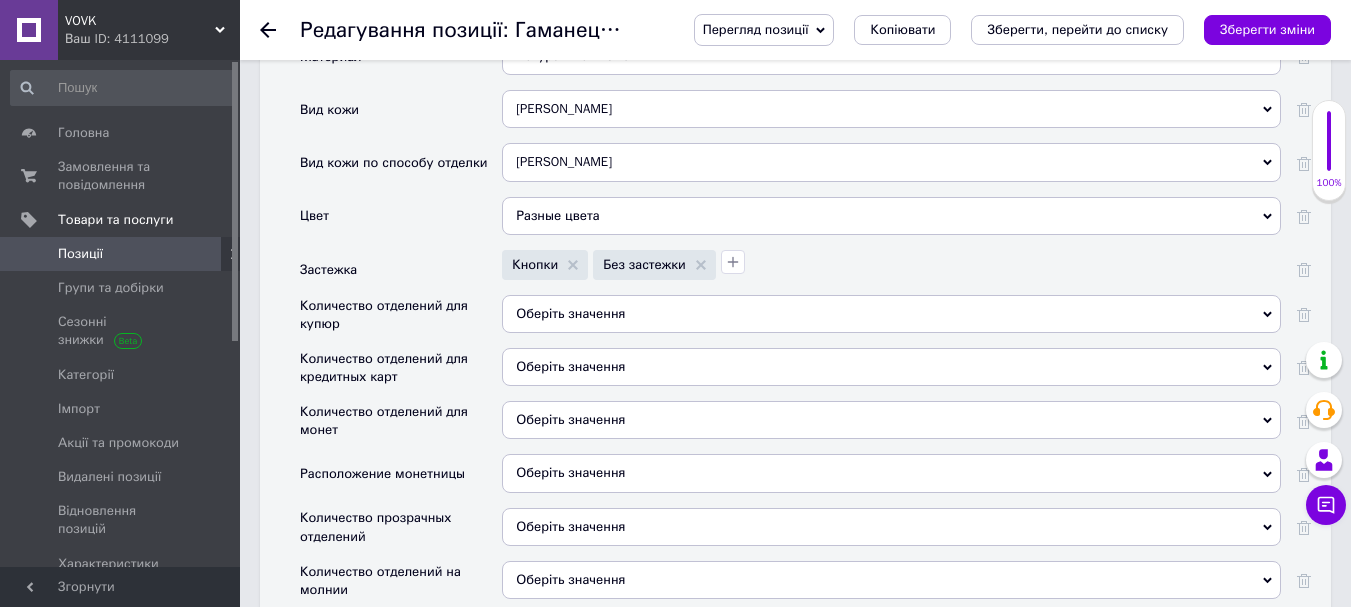 scroll, scrollTop: 2600, scrollLeft: 0, axis: vertical 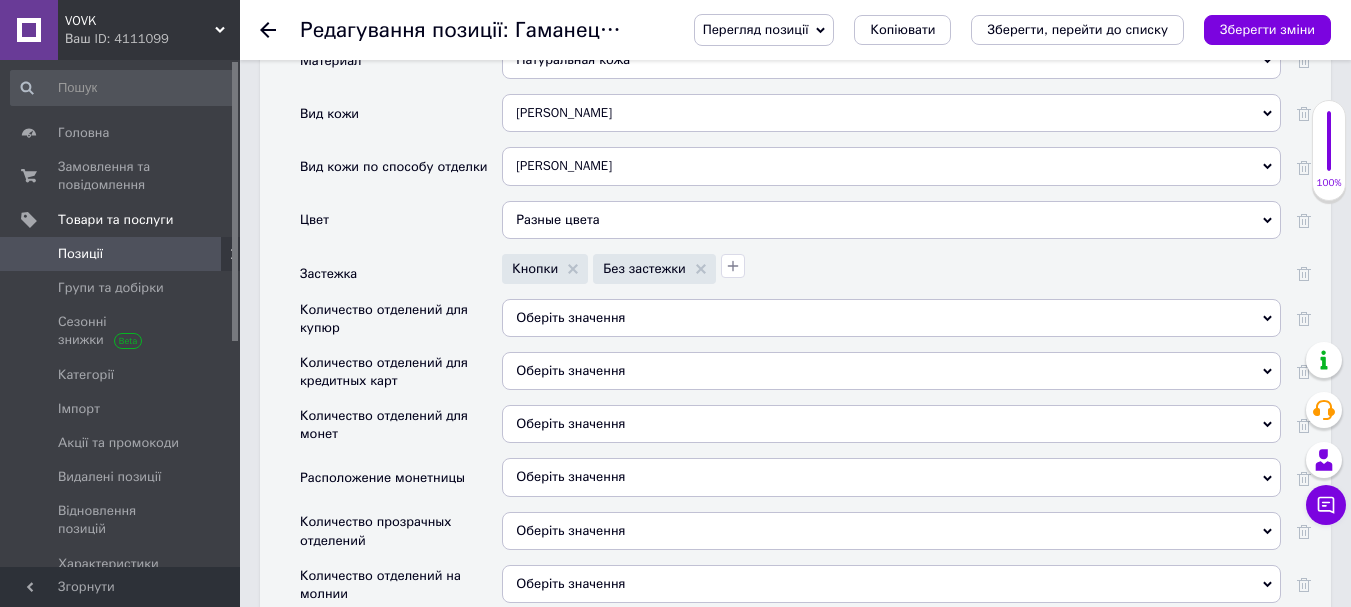 click on "Оберіть значення" at bounding box center (891, 318) 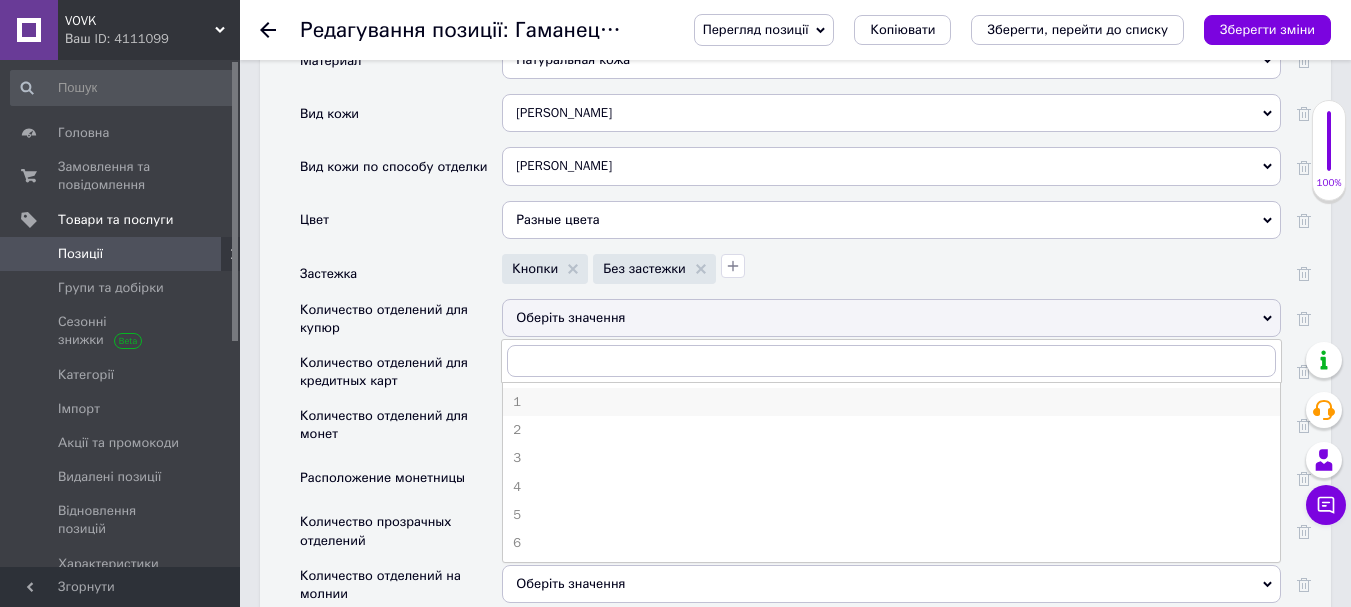 click on "1" at bounding box center (891, 402) 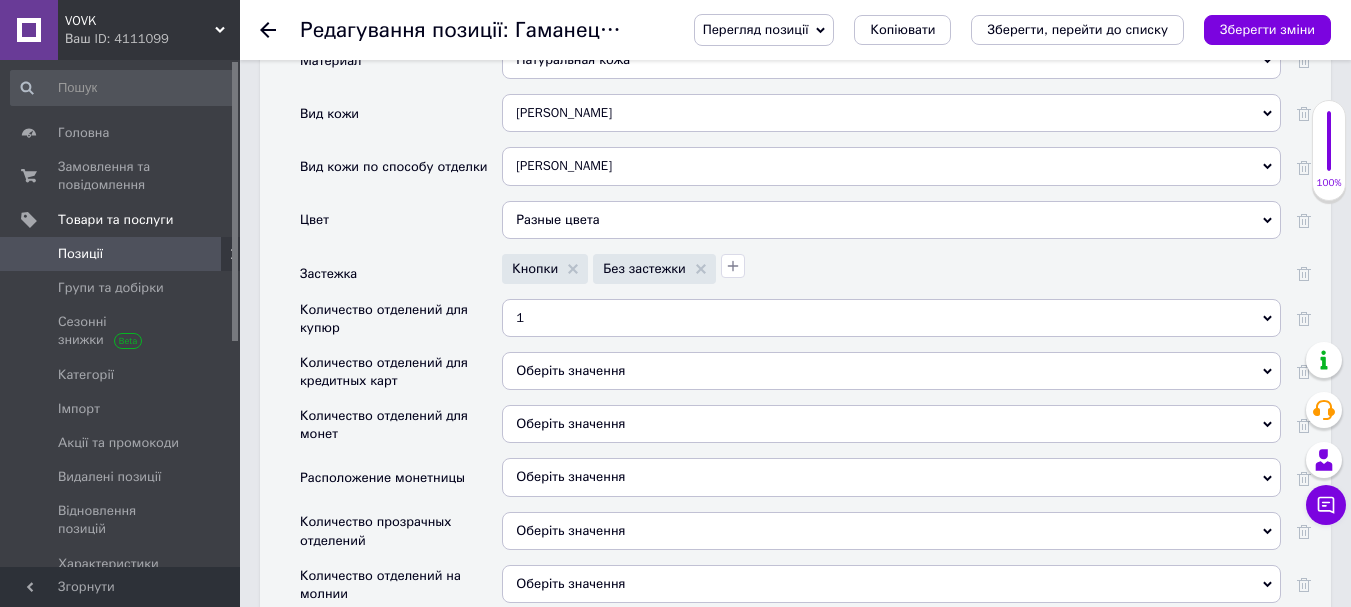 click on "Оберіть значення" at bounding box center [891, 371] 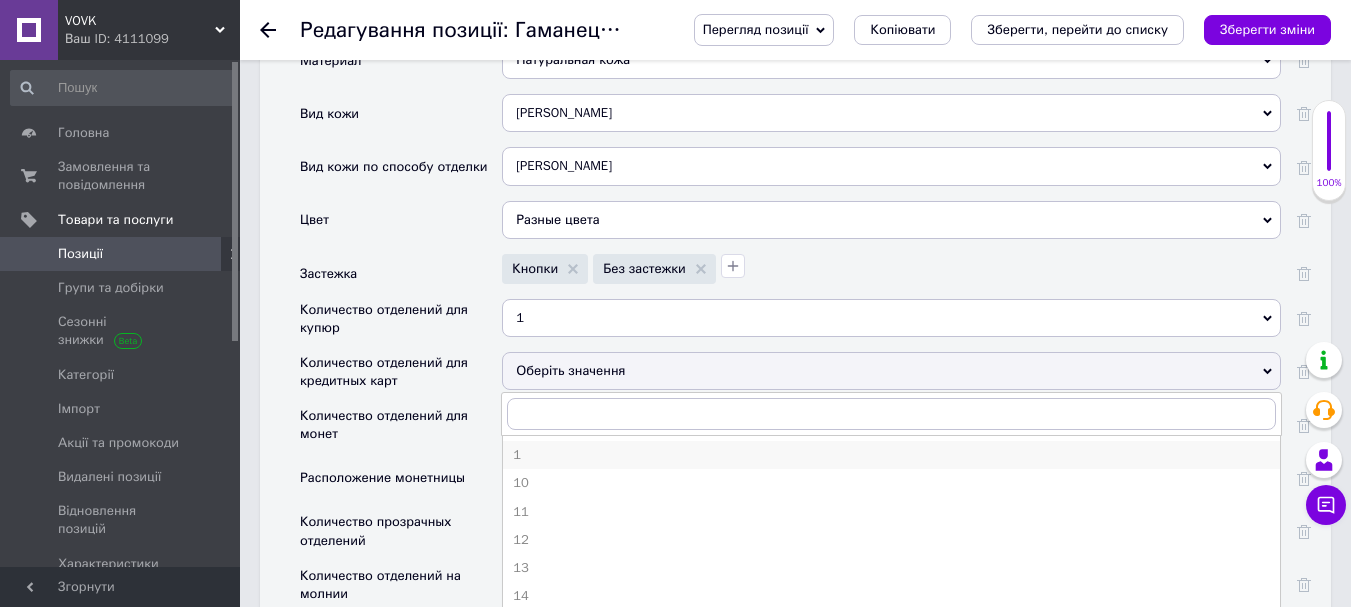 click on "1" at bounding box center [891, 455] 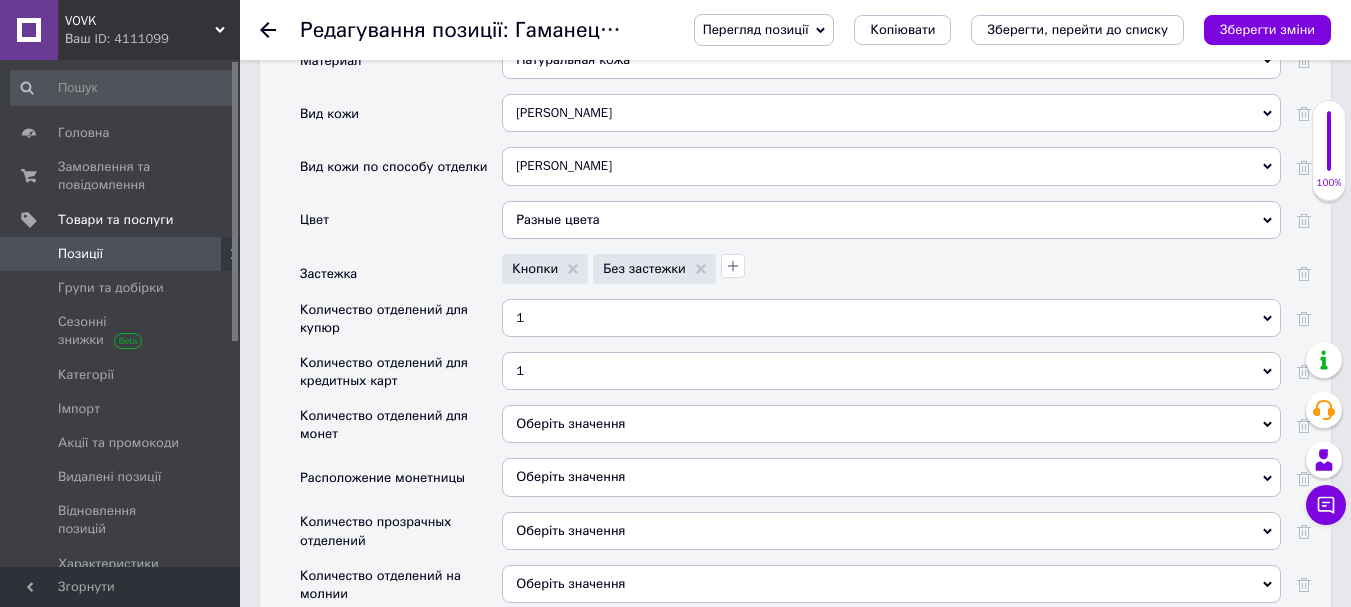 click on "Оберіть значення" at bounding box center [891, 424] 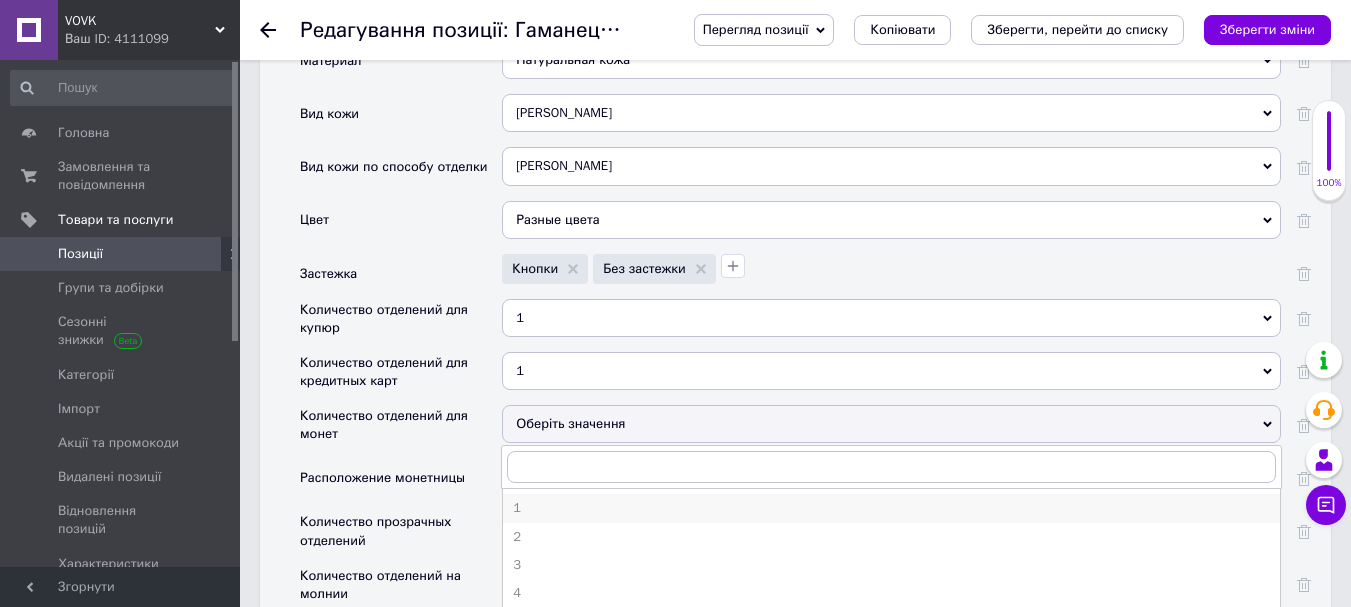 click on "1" at bounding box center (891, 508) 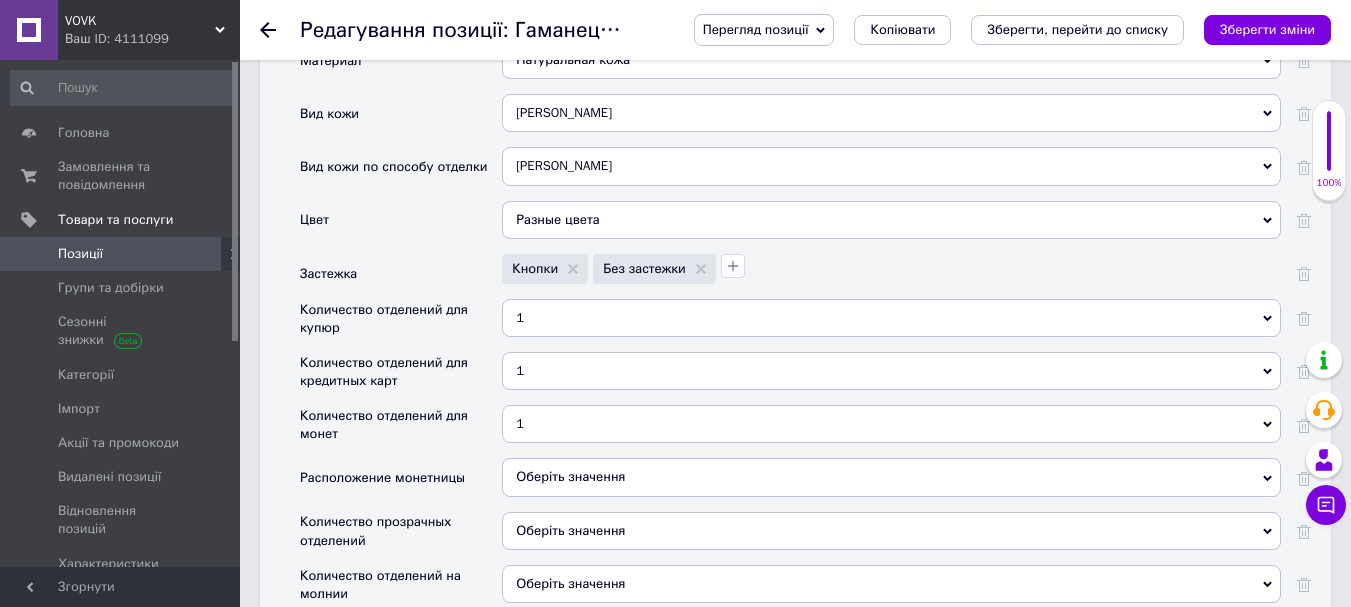 drag, startPoint x: 539, startPoint y: 468, endPoint x: 537, endPoint y: 456, distance: 12.165525 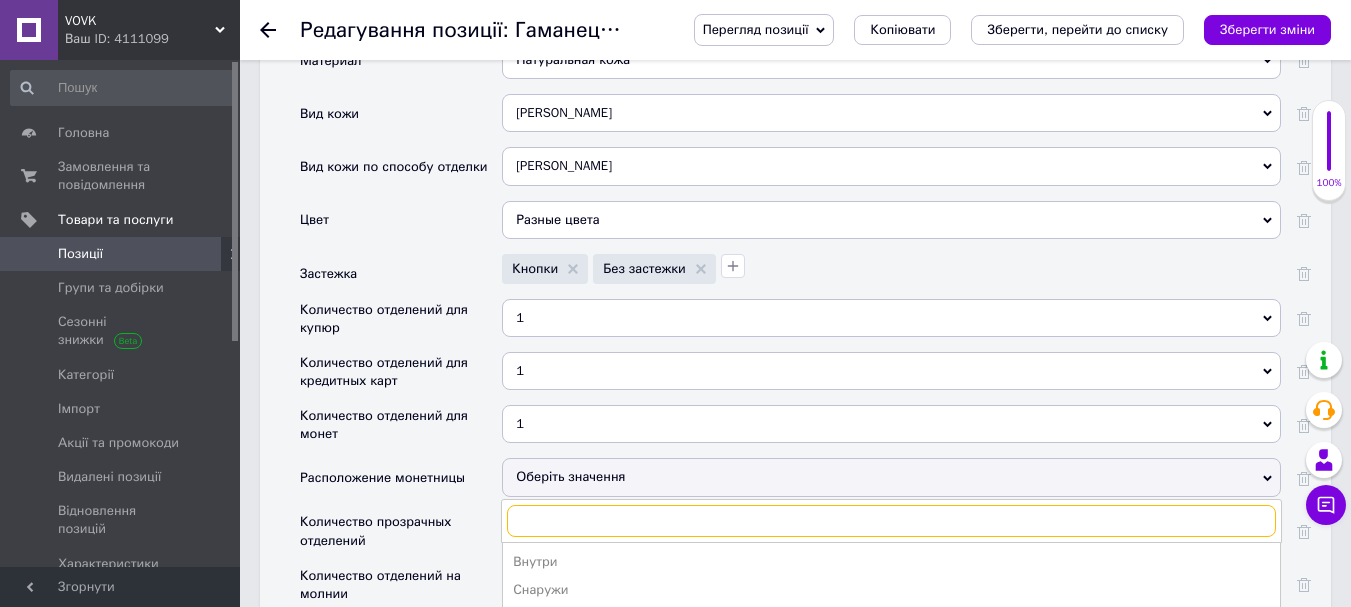 scroll, scrollTop: 2700, scrollLeft: 0, axis: vertical 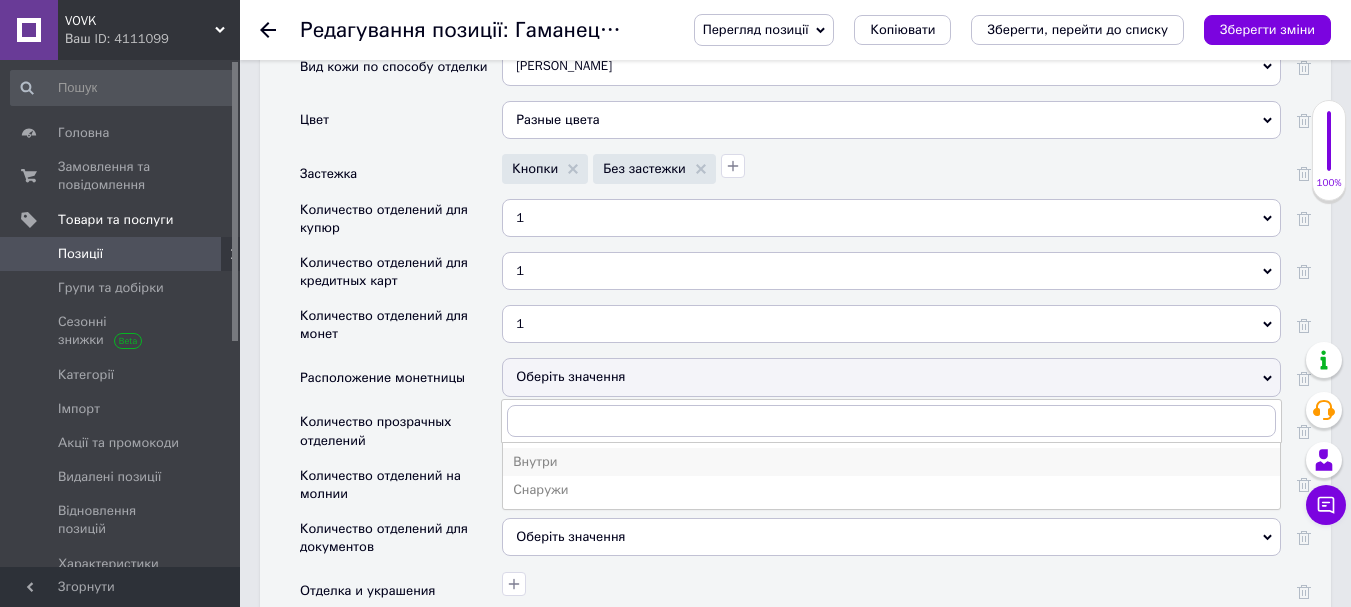 click on "Внутри" at bounding box center [891, 462] 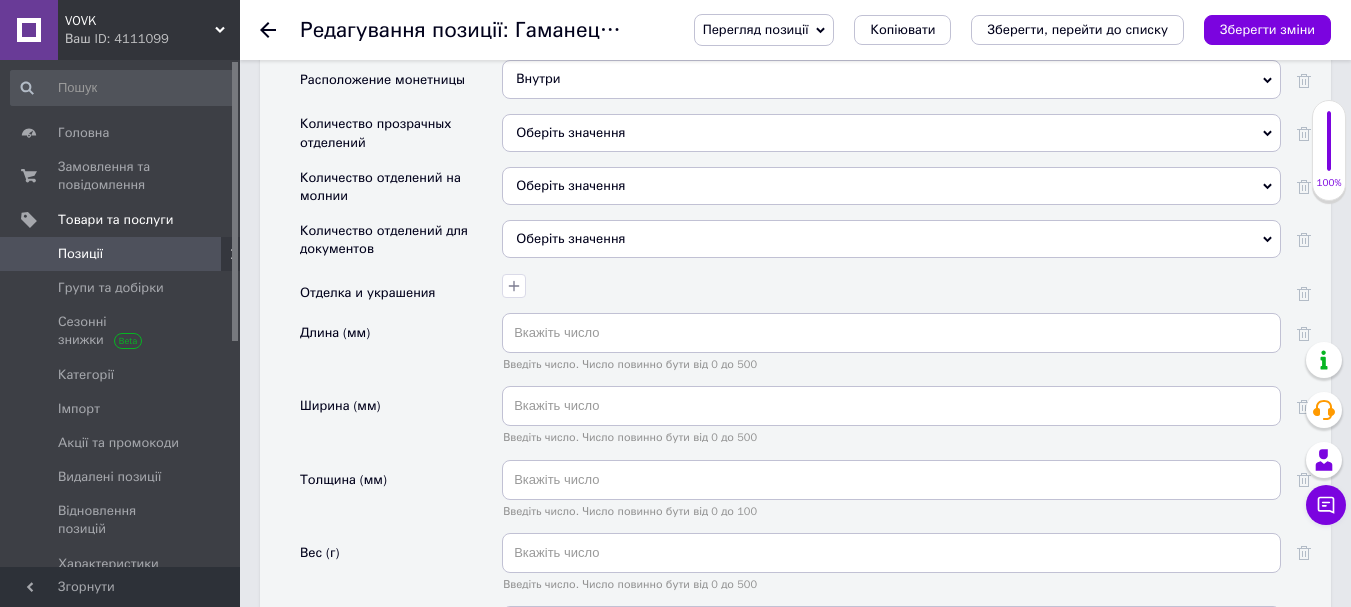scroll, scrollTop: 3000, scrollLeft: 0, axis: vertical 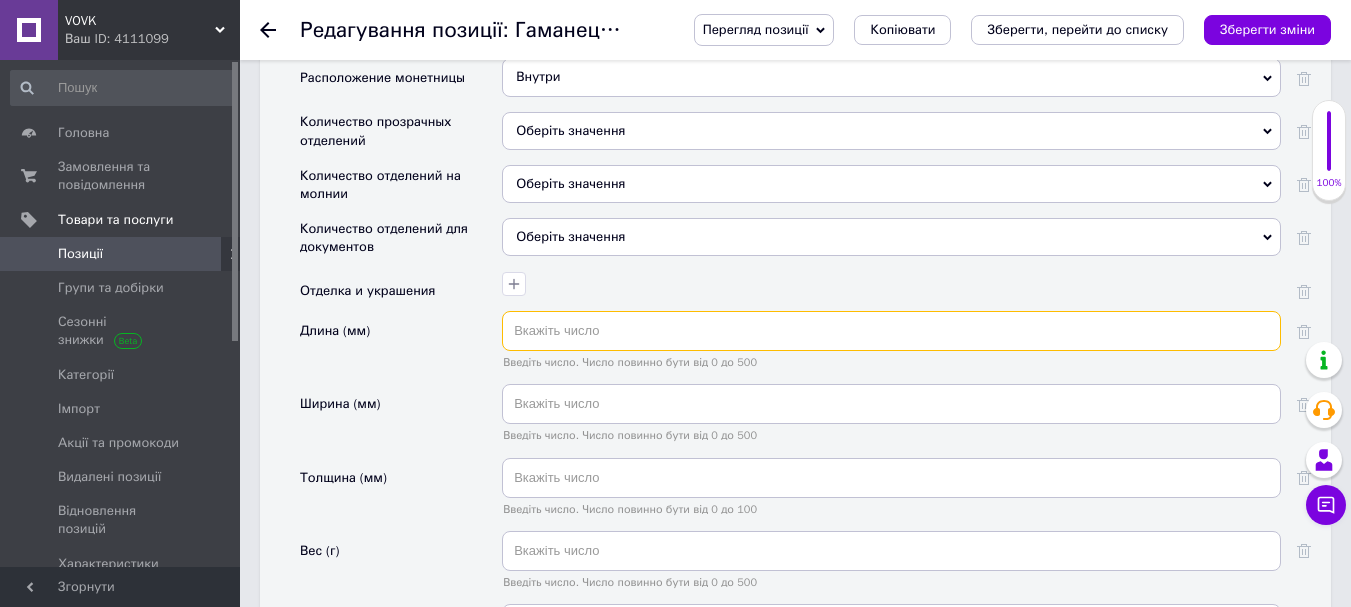 click at bounding box center (891, 331) 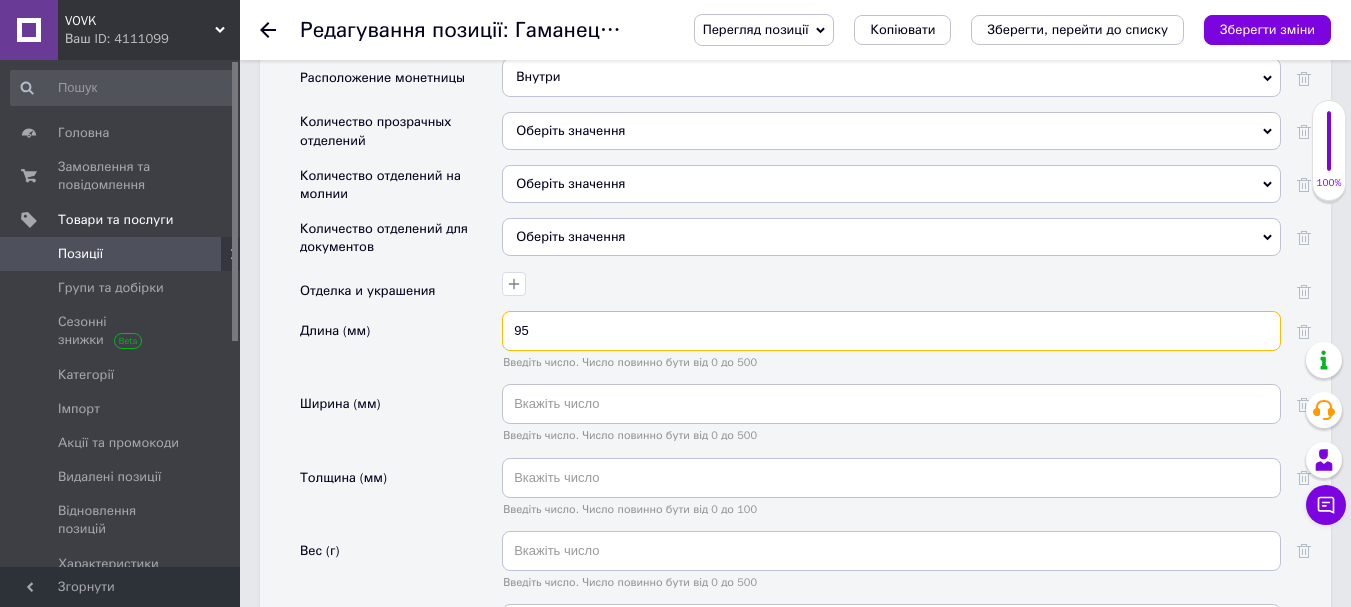 type on "95" 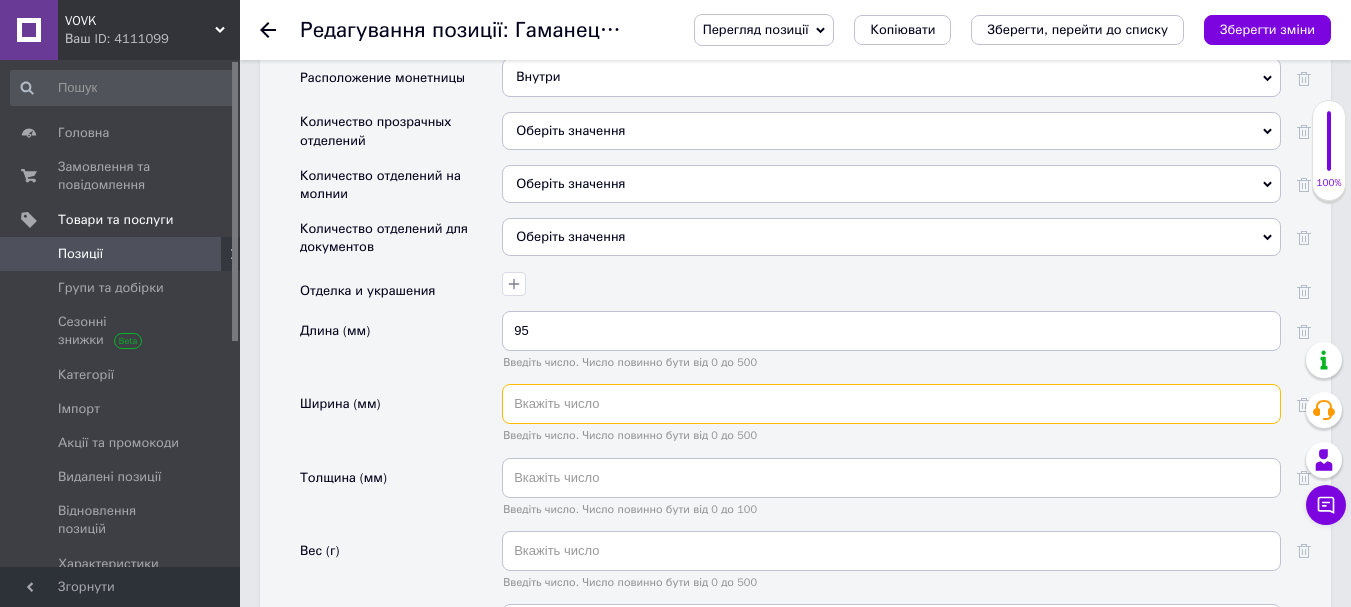 click at bounding box center [891, 404] 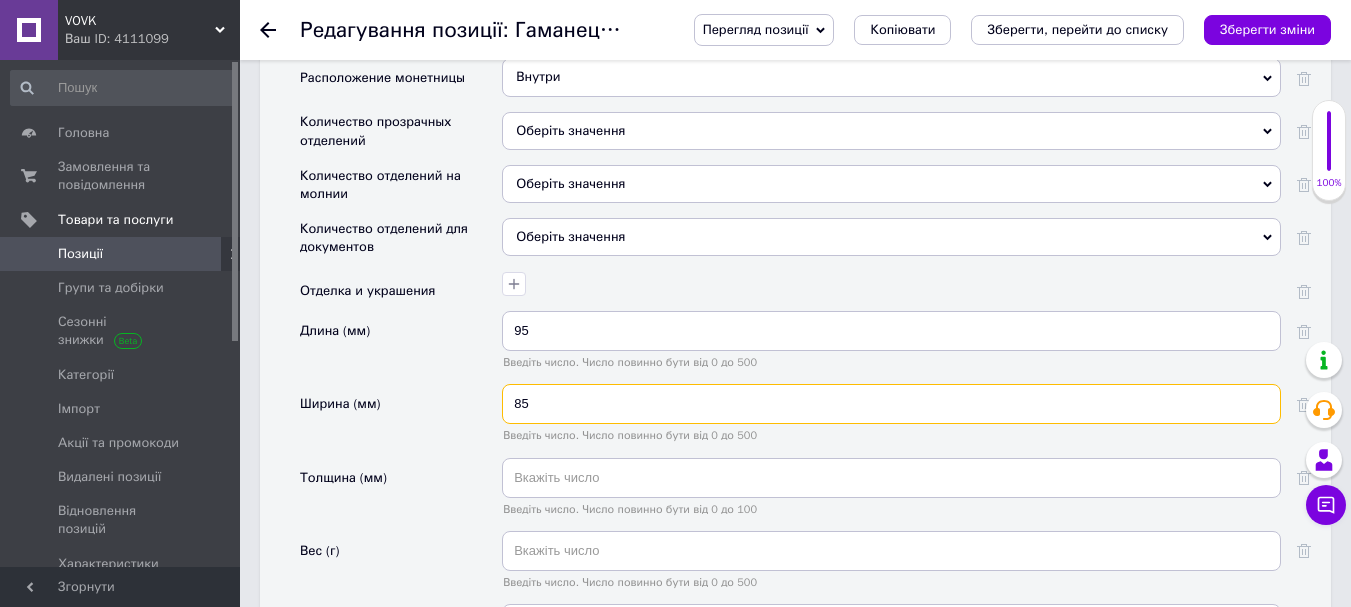 type on "85" 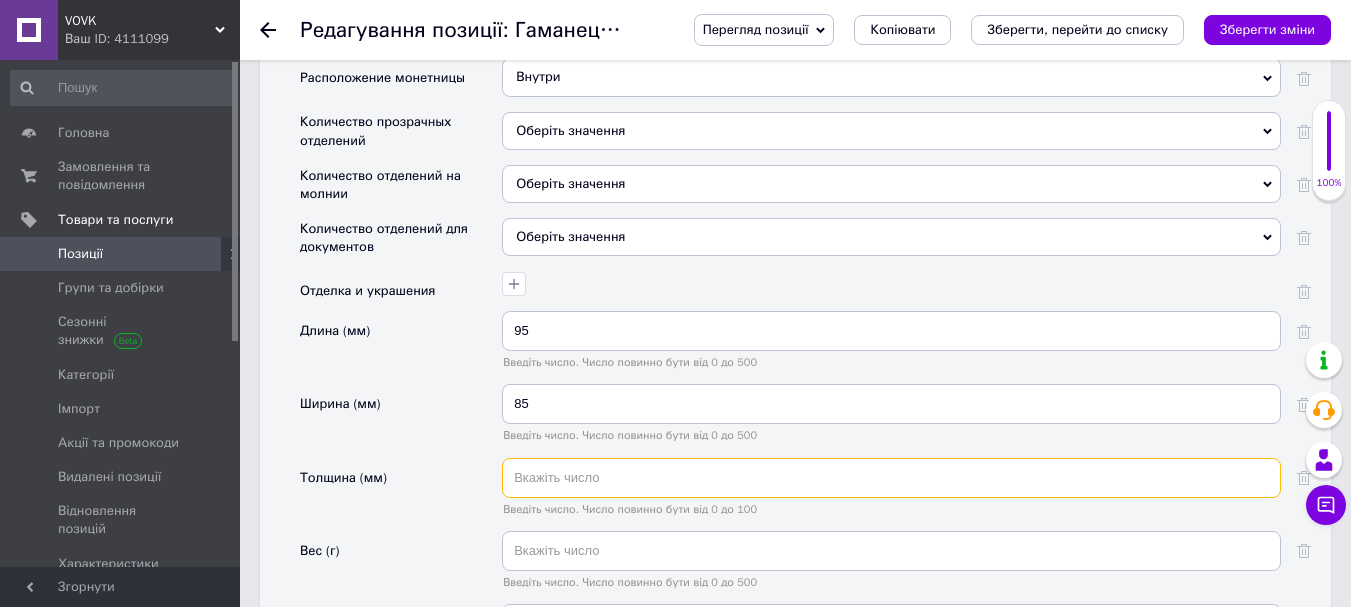 click at bounding box center (891, 478) 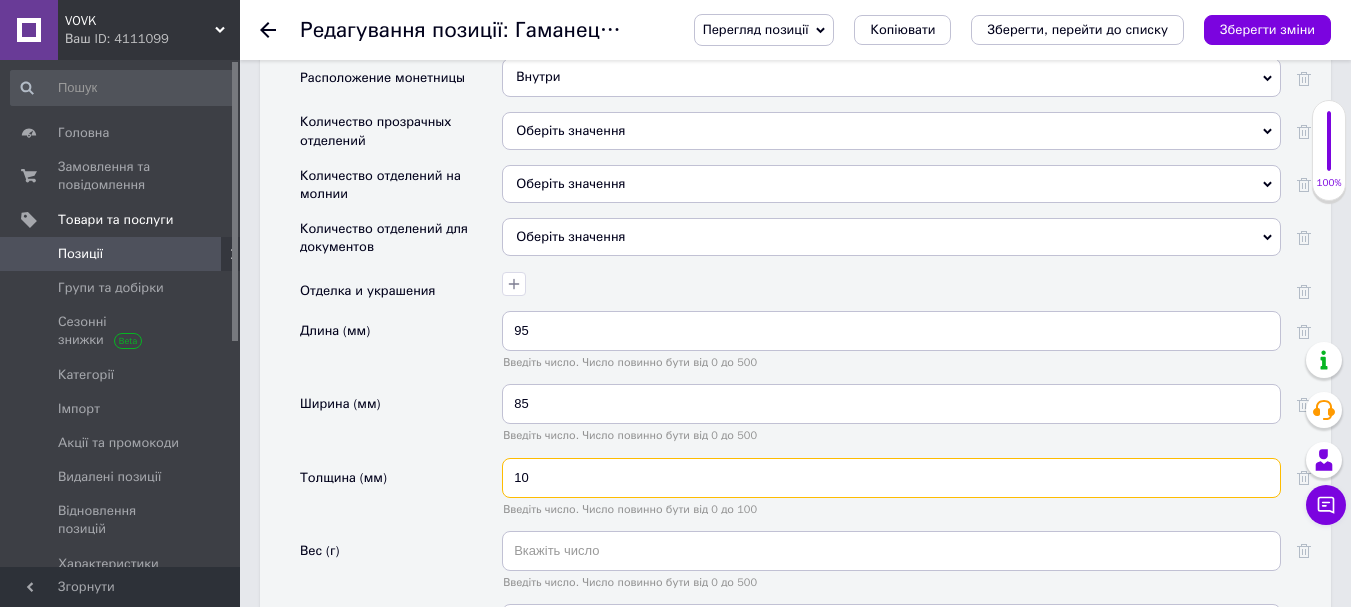 type on "10" 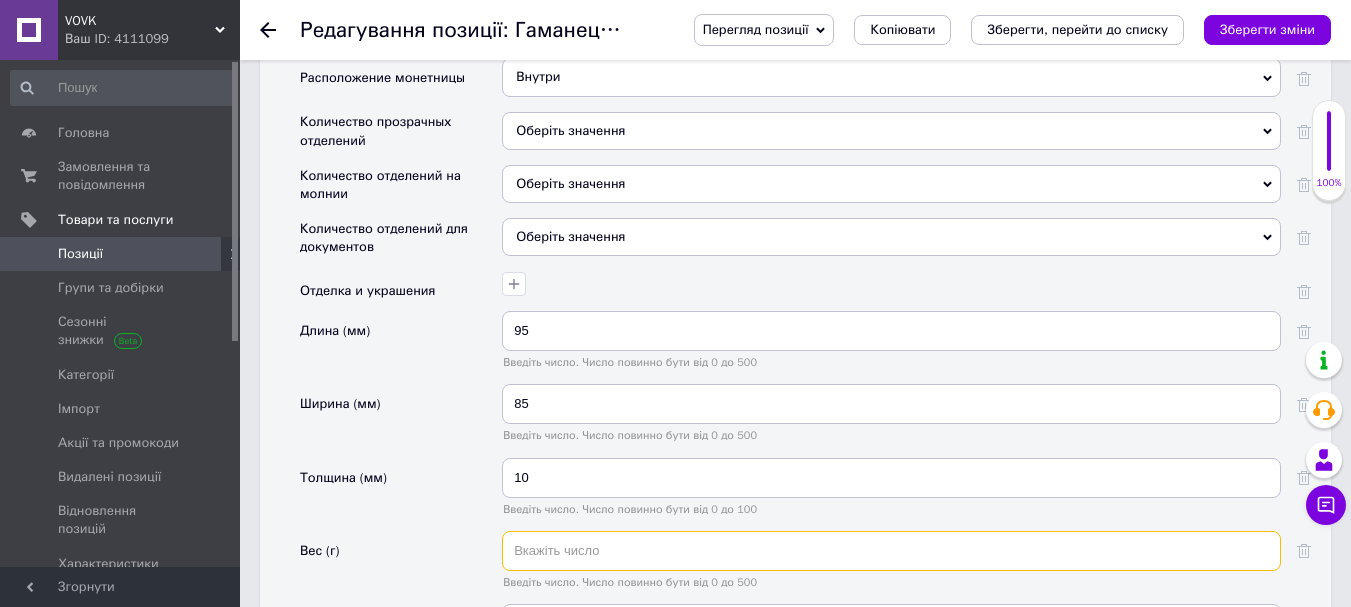 click at bounding box center [891, 551] 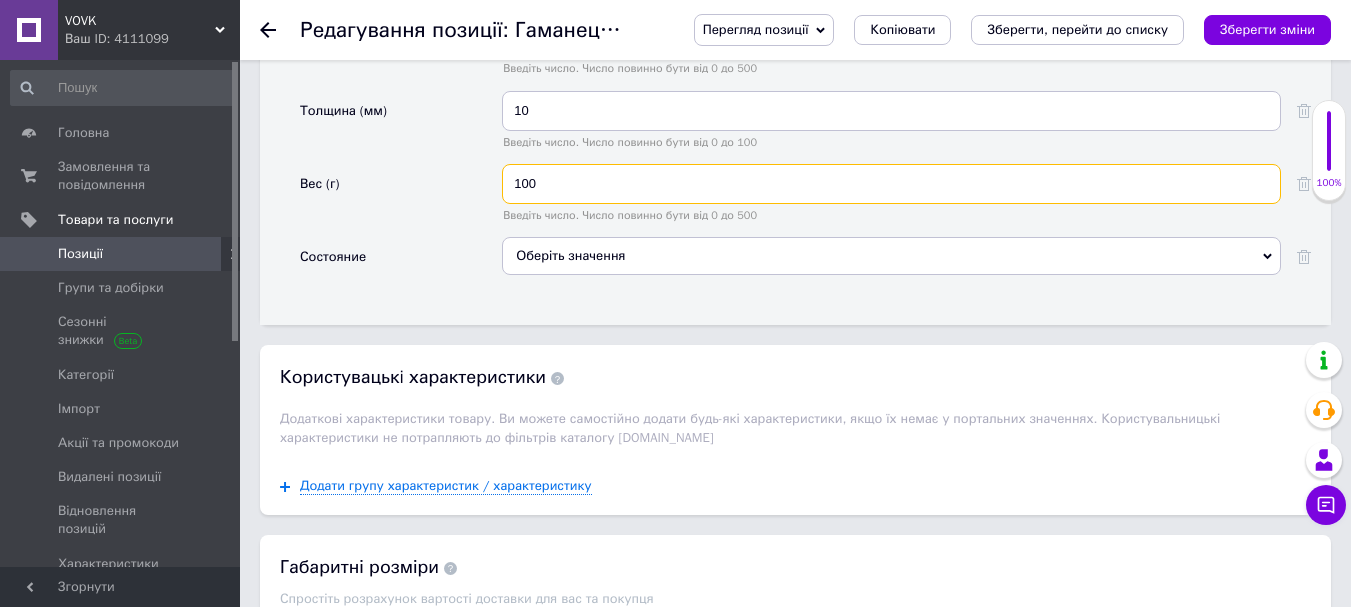 scroll, scrollTop: 3400, scrollLeft: 0, axis: vertical 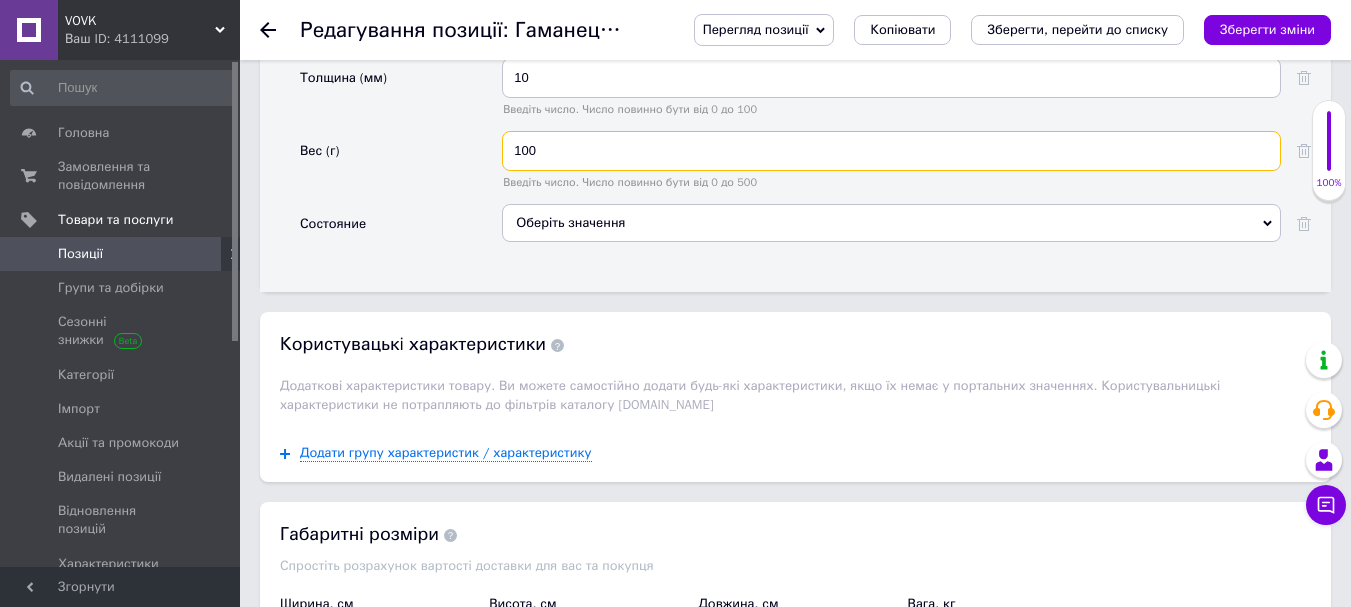 type on "100" 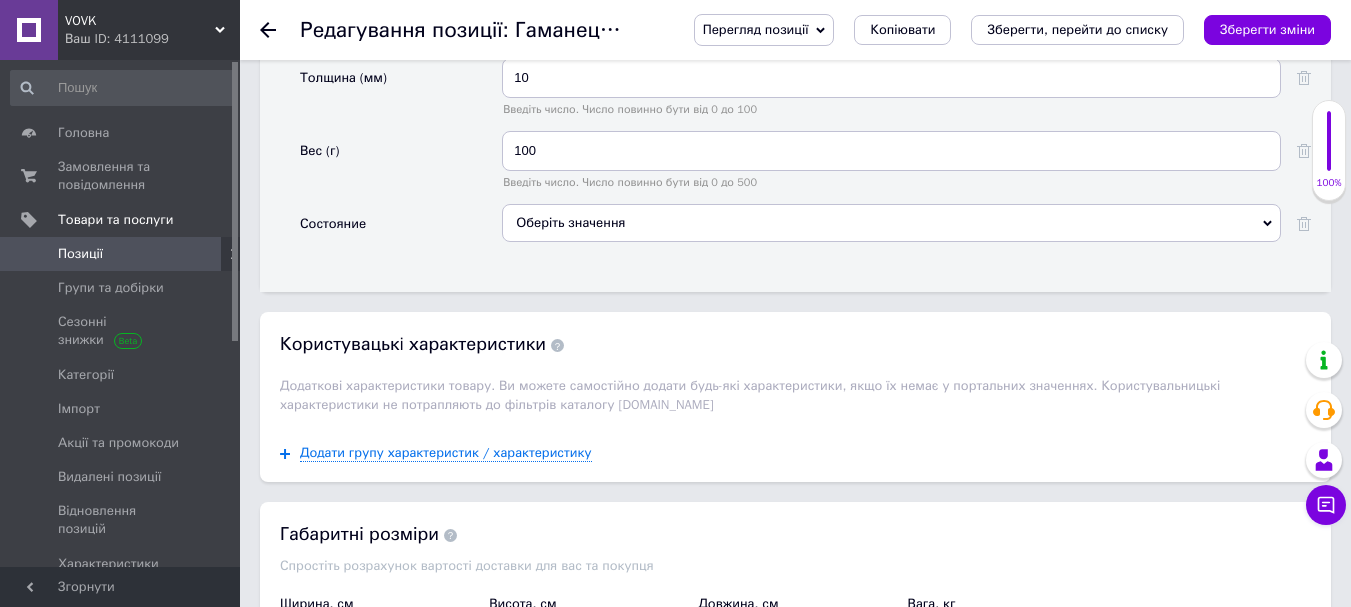 click on "Оберіть значення" at bounding box center (891, 223) 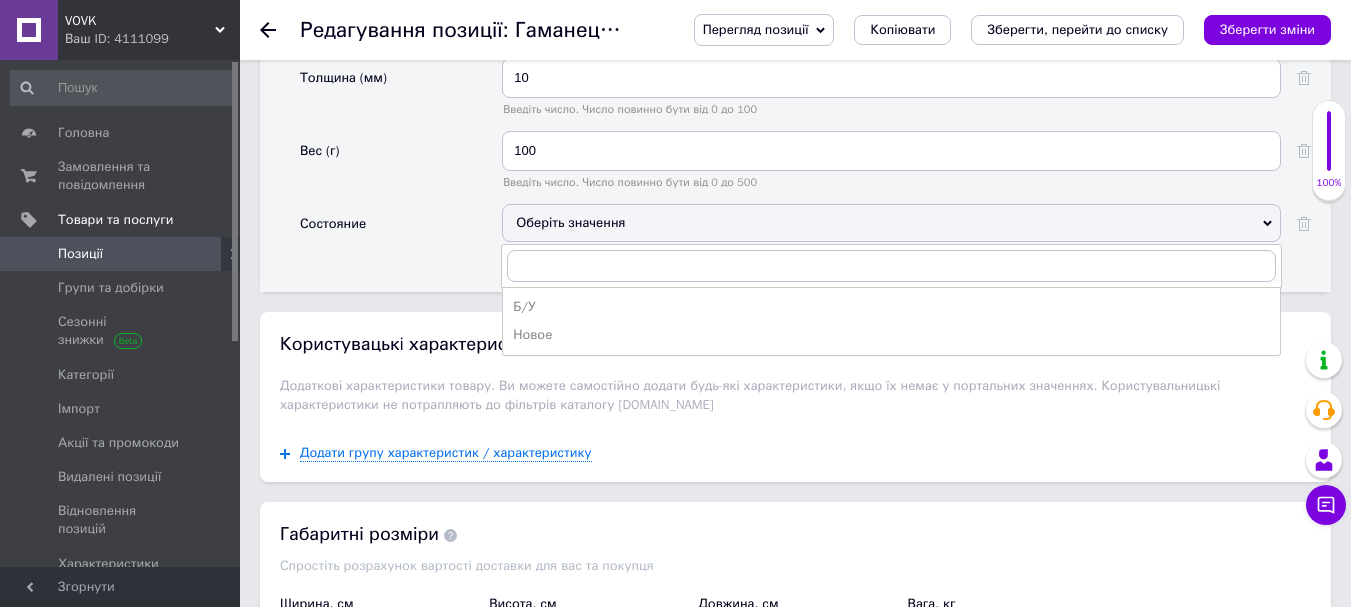 click on "Новое" at bounding box center (891, 335) 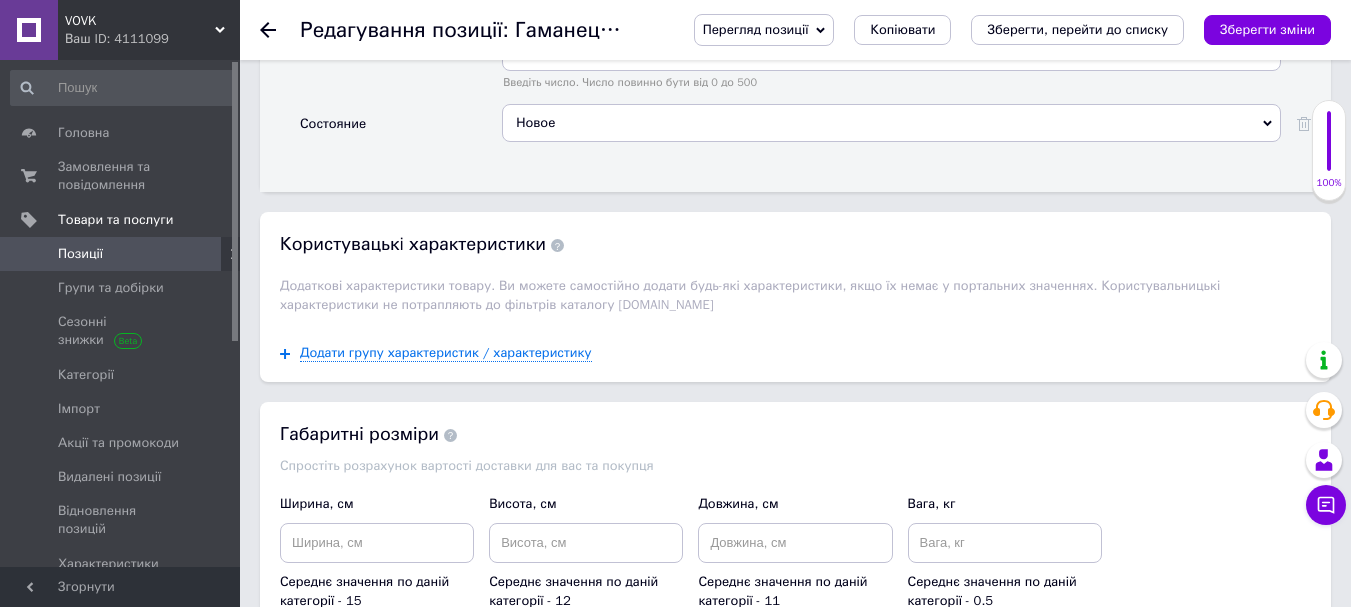 scroll, scrollTop: 3600, scrollLeft: 0, axis: vertical 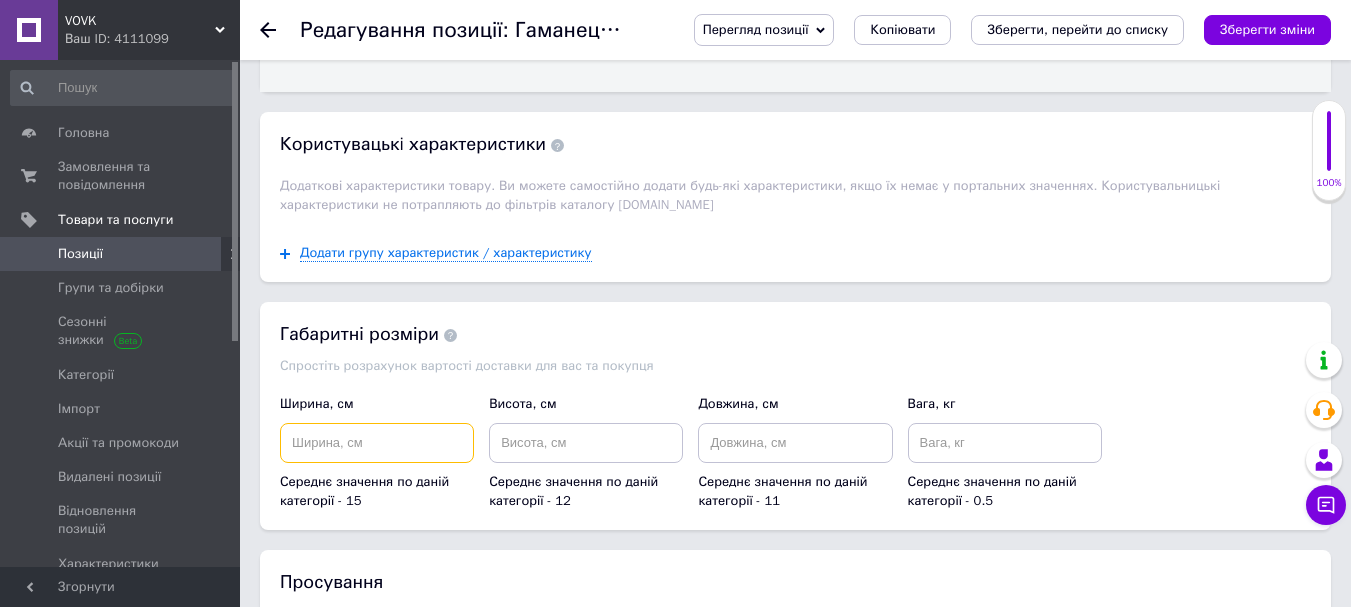 click at bounding box center [377, 443] 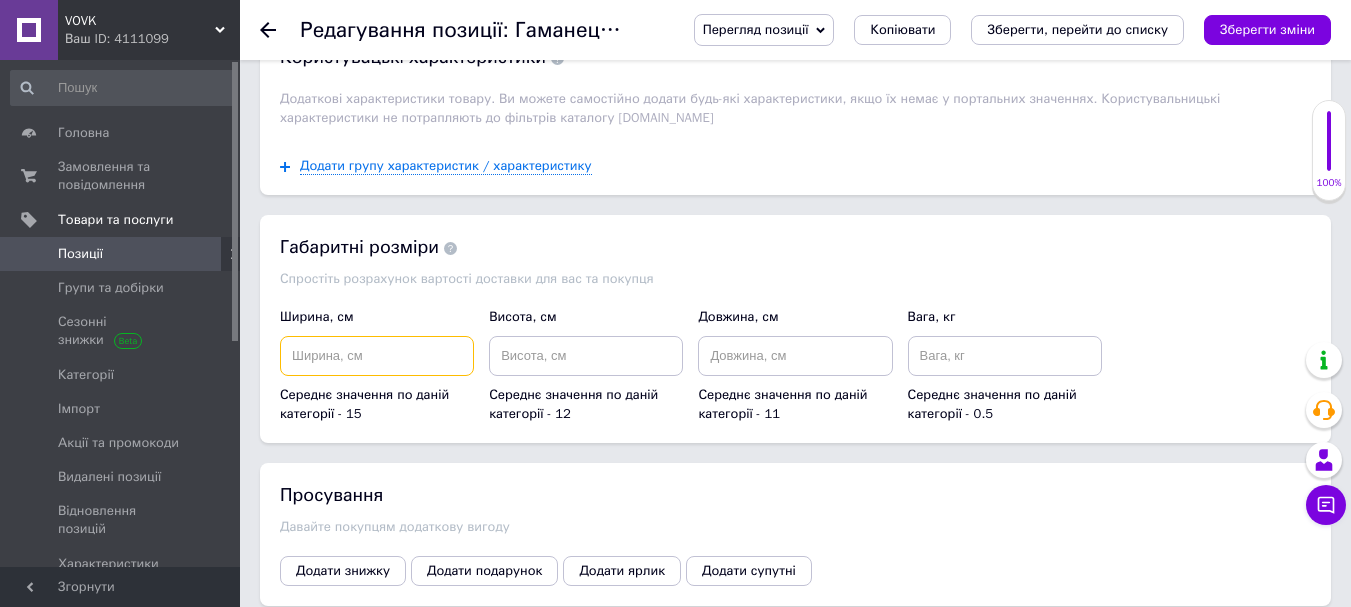 scroll, scrollTop: 3700, scrollLeft: 0, axis: vertical 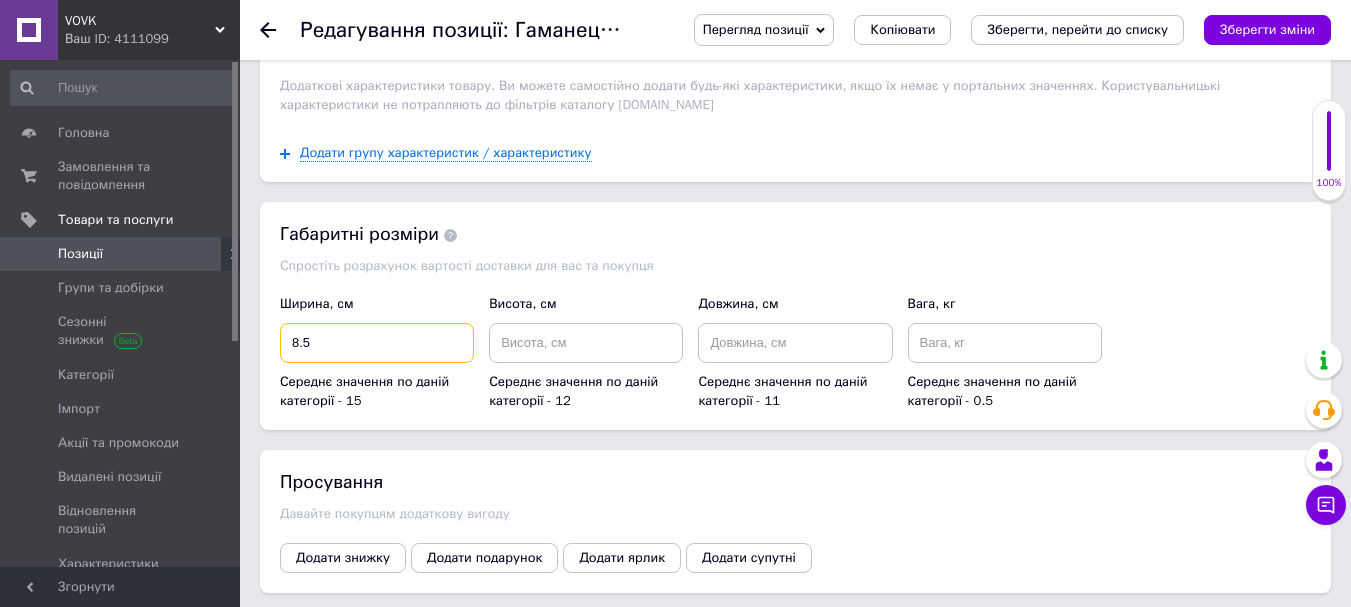 type on "8.5" 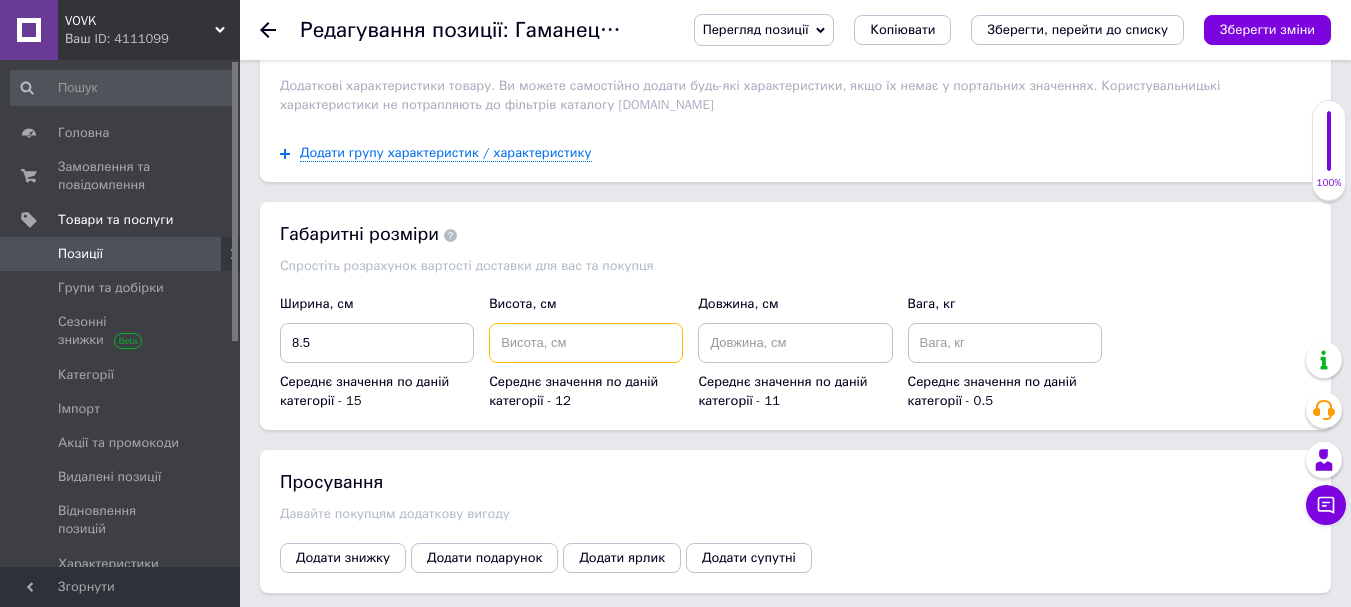 click at bounding box center [586, 343] 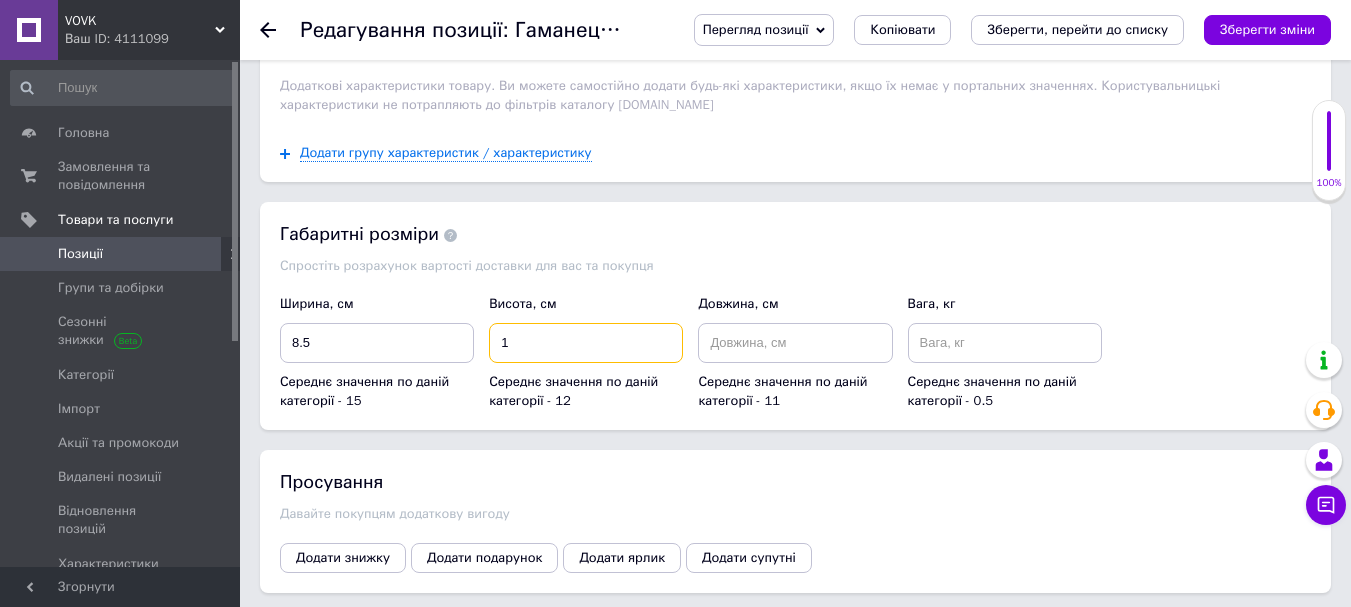 type on "1" 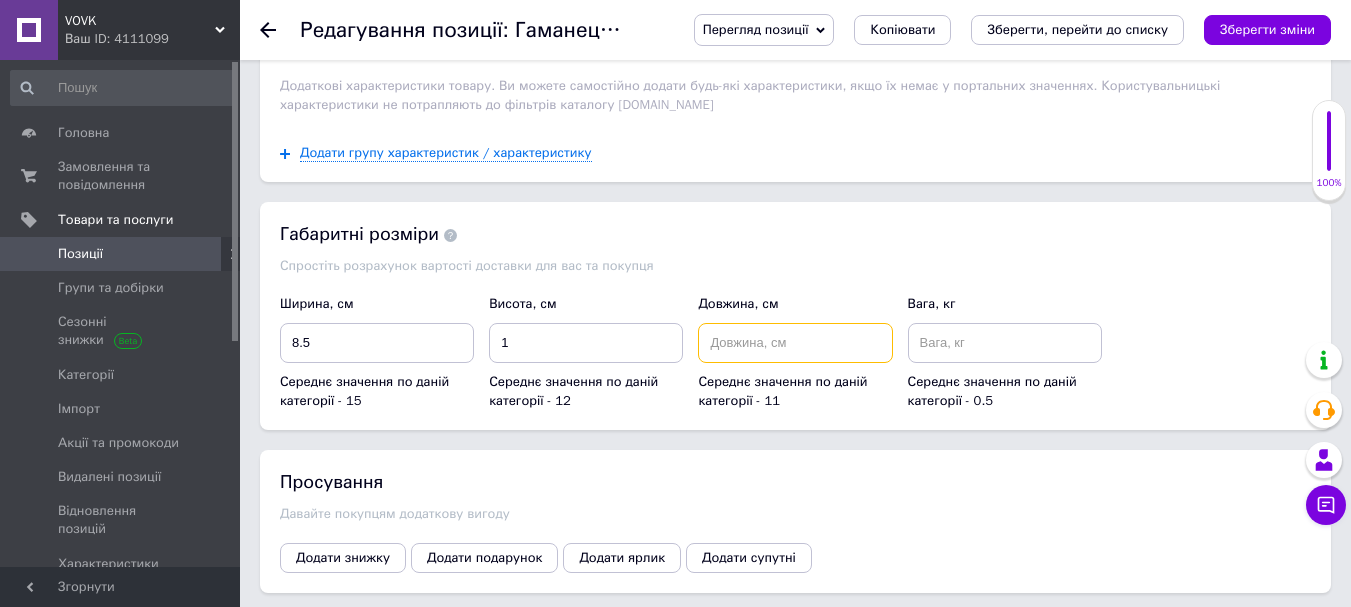 click at bounding box center [795, 343] 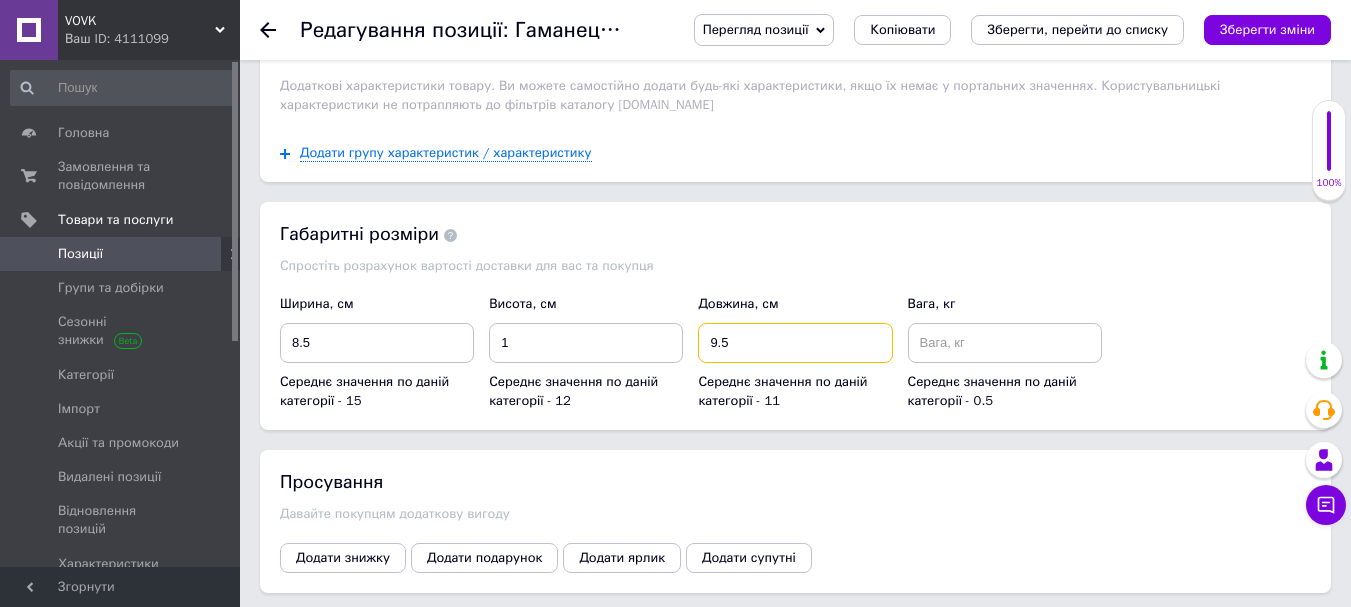 type on "9.5" 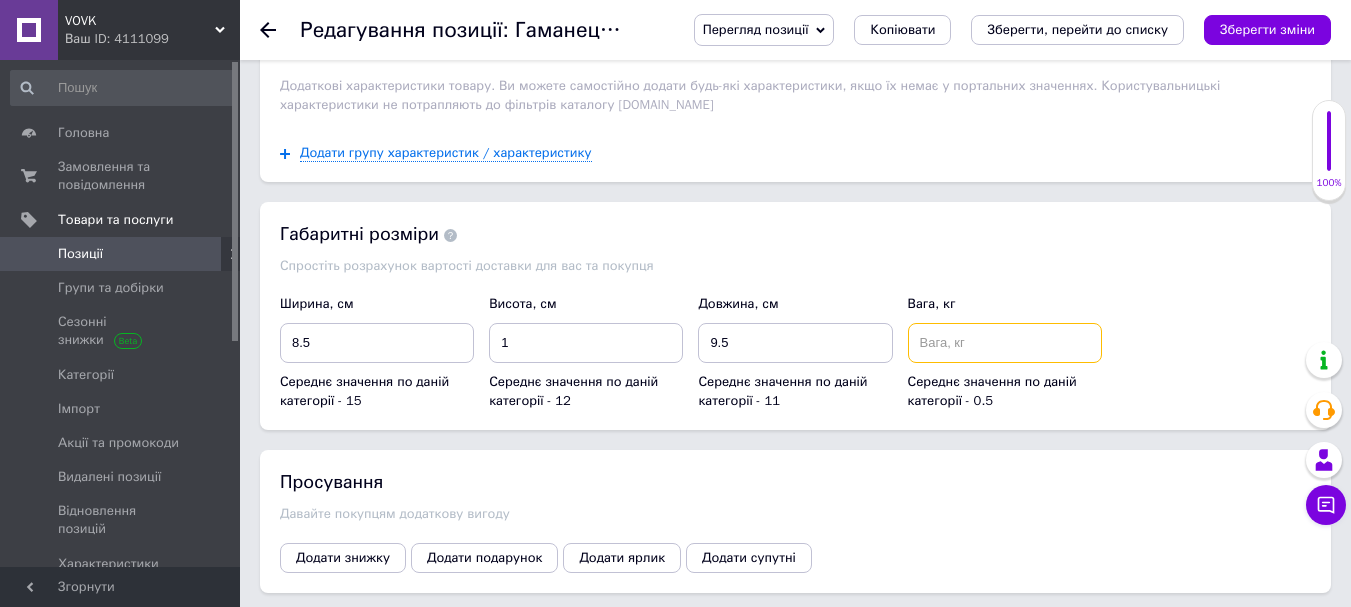 click at bounding box center [1005, 343] 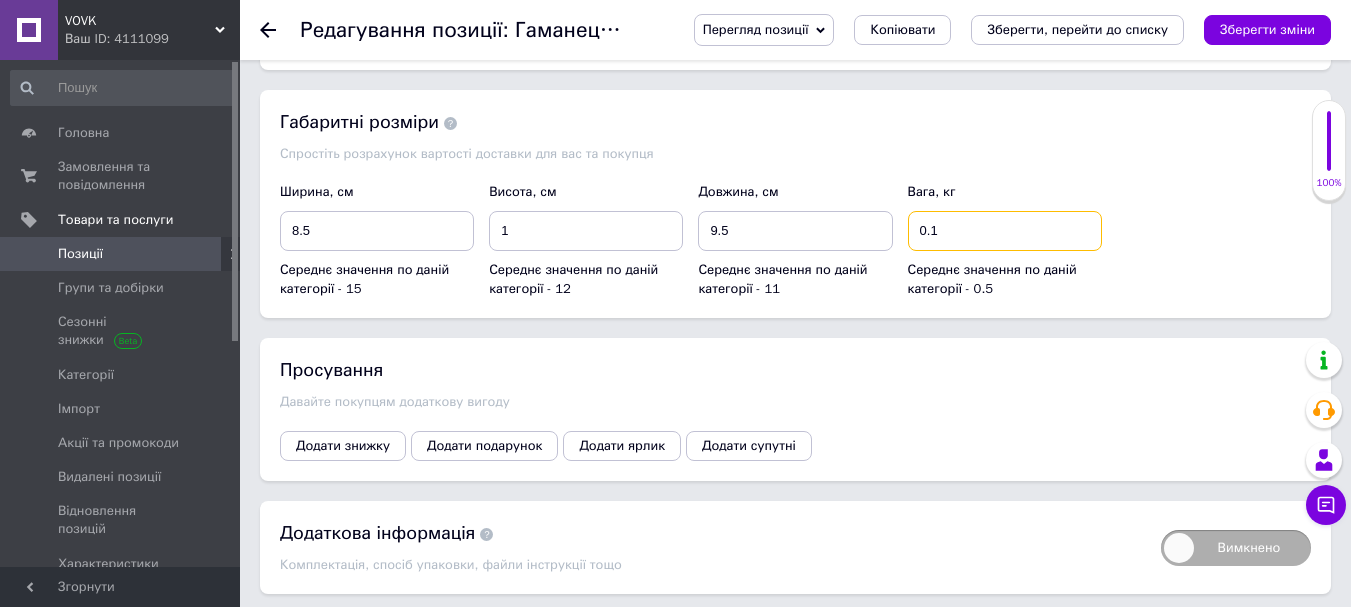 scroll, scrollTop: 3858, scrollLeft: 0, axis: vertical 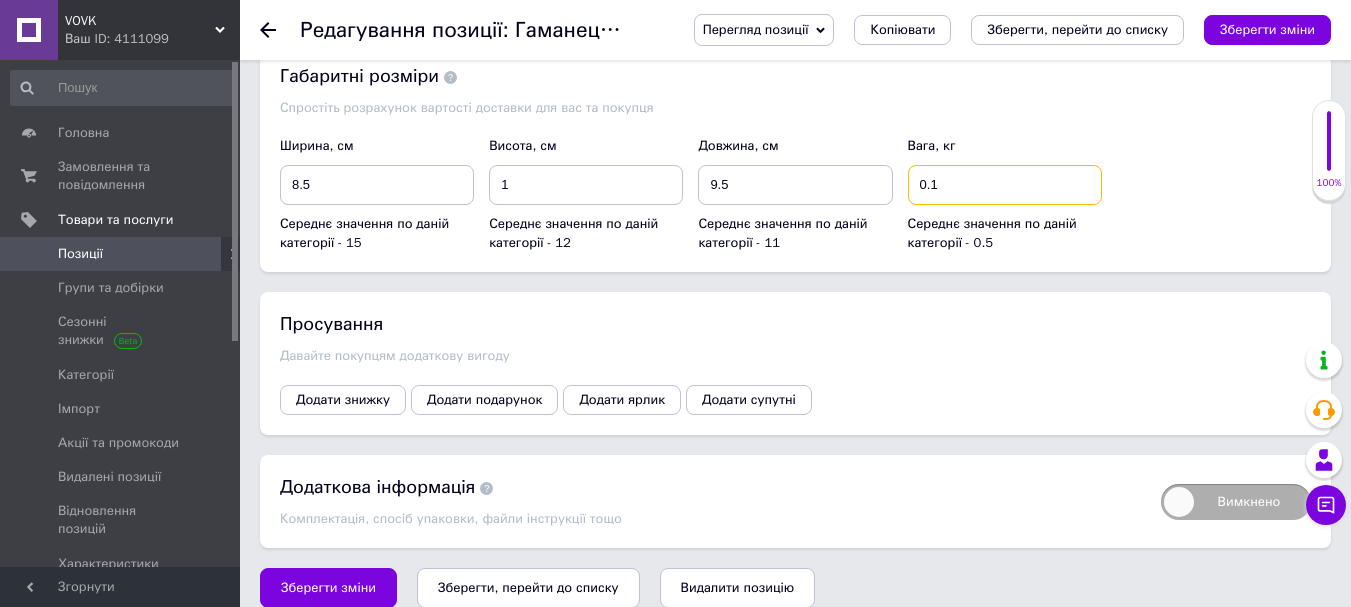type on "0.1" 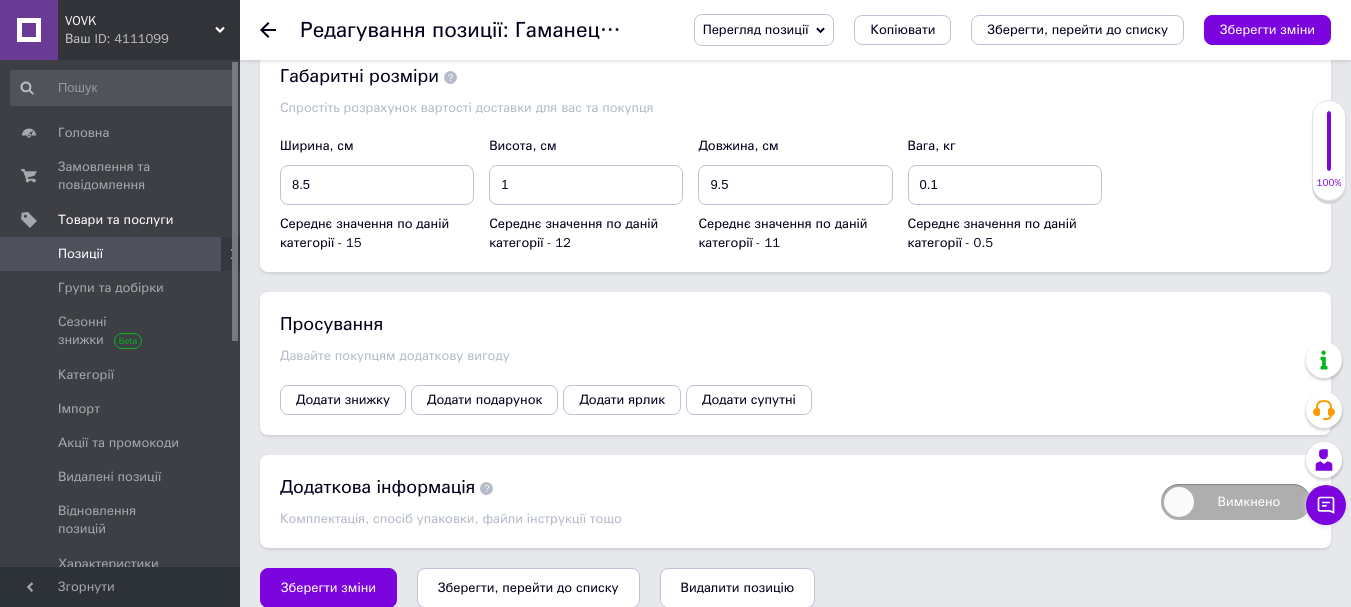 click on "Вимкнено" at bounding box center [1236, 502] 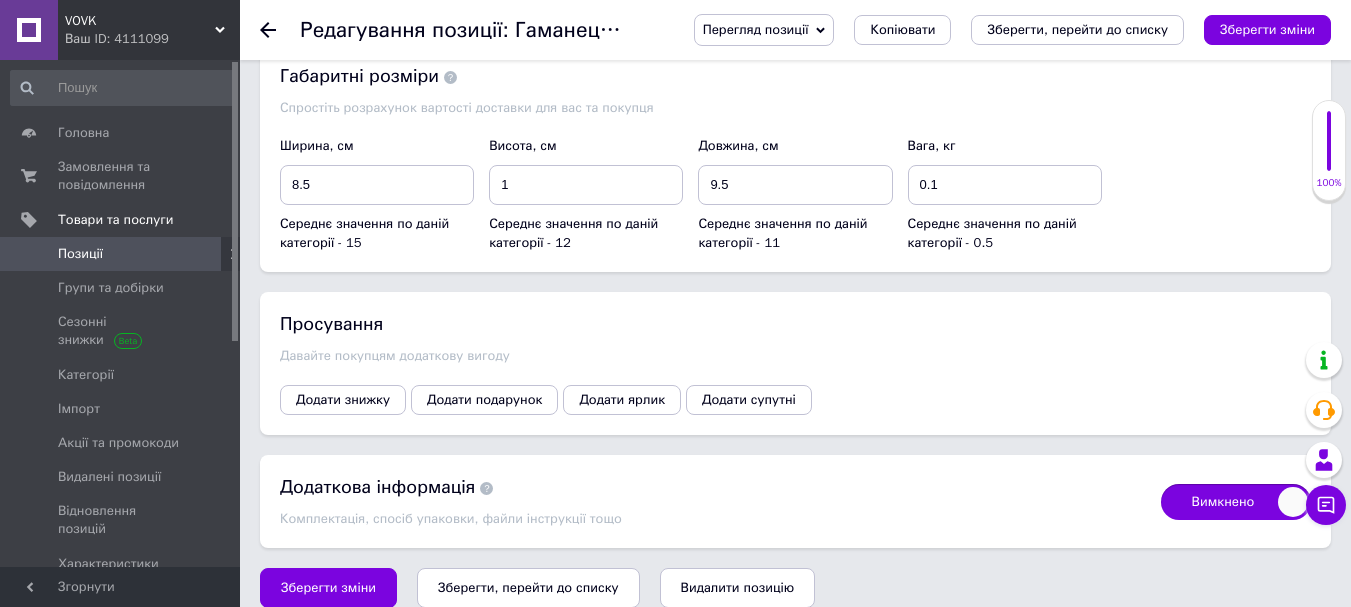 checkbox on "true" 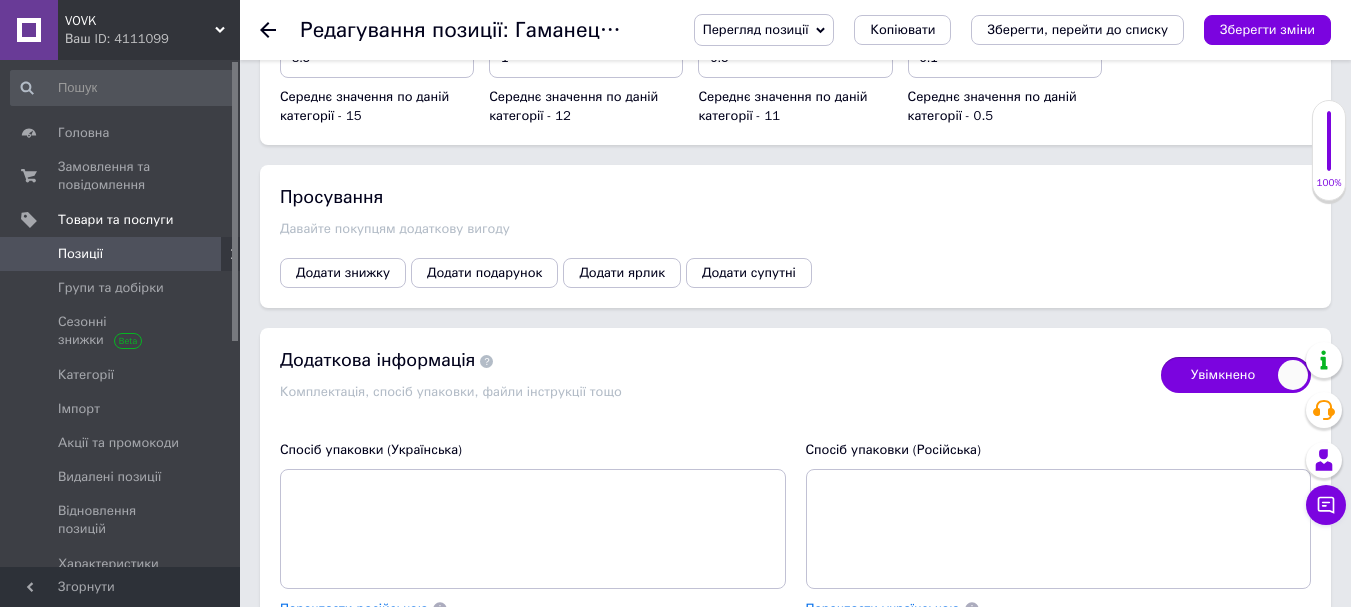scroll, scrollTop: 4058, scrollLeft: 0, axis: vertical 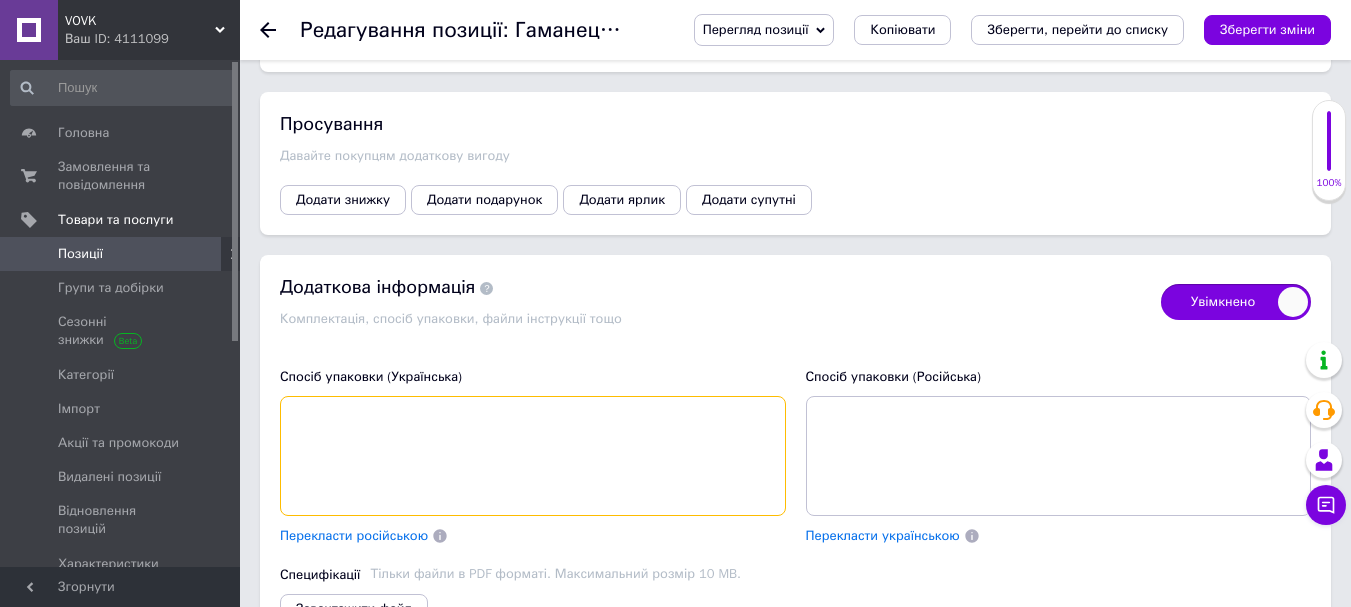 click at bounding box center (533, 456) 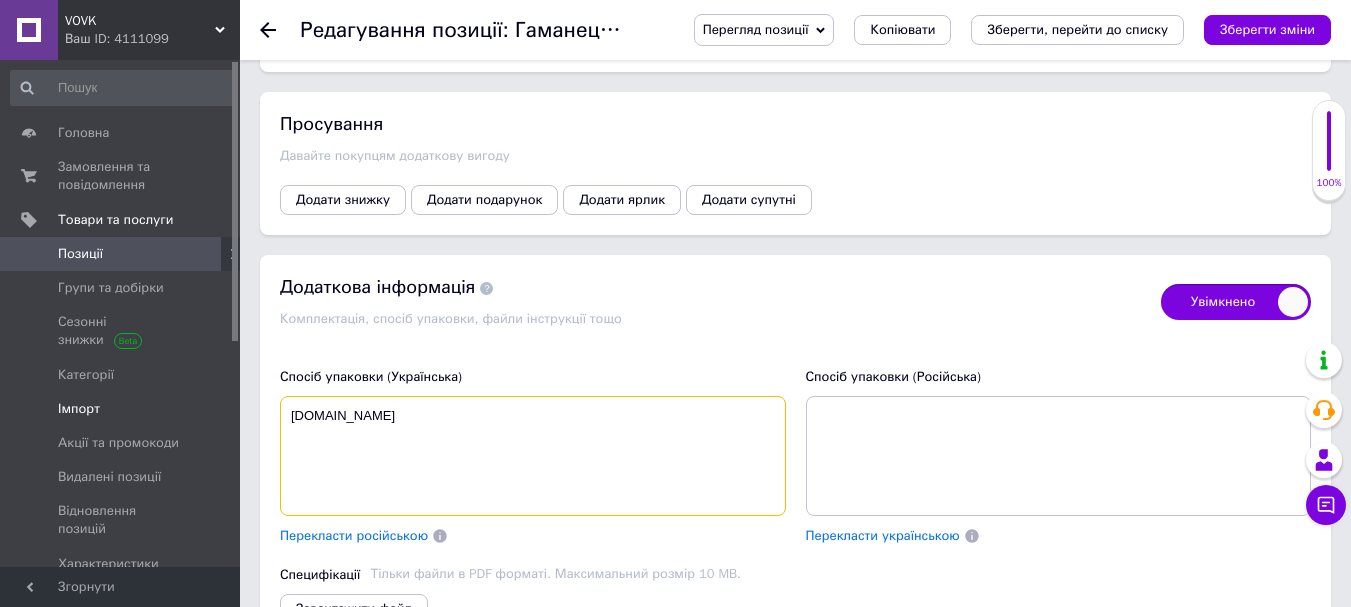 drag, startPoint x: 421, startPoint y: 403, endPoint x: 195, endPoint y: 403, distance: 226 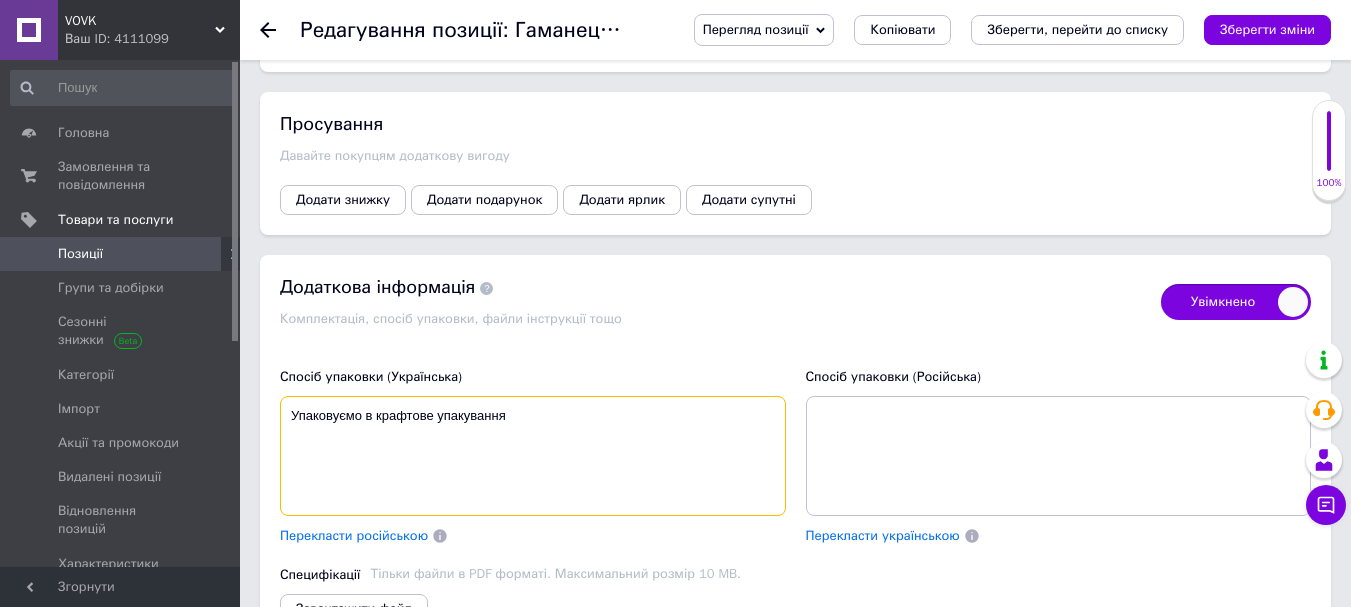 type on "Упаковуємо в крафтове упакування" 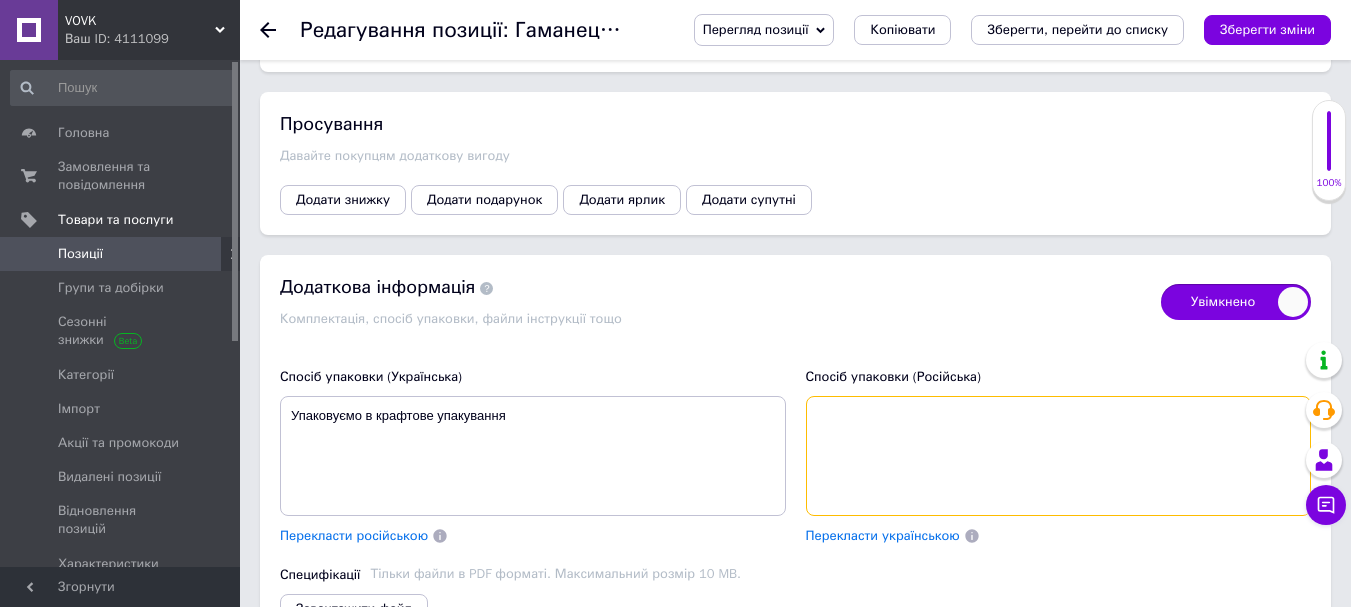 click at bounding box center [1059, 456] 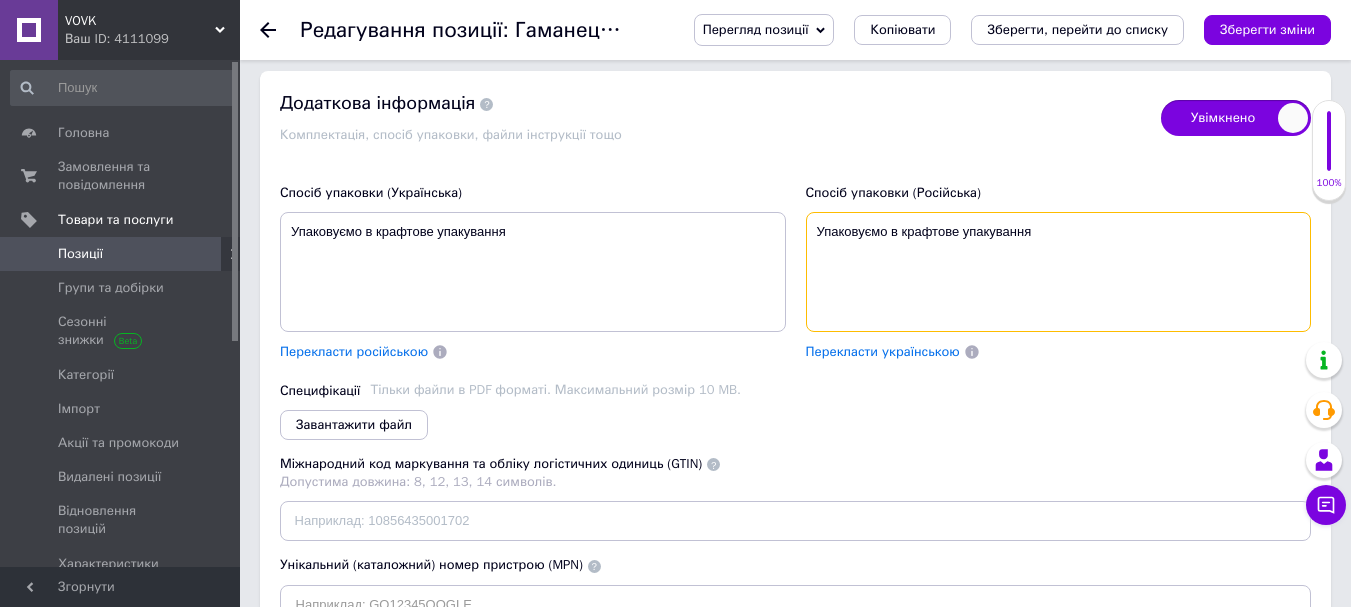 scroll, scrollTop: 4339, scrollLeft: 0, axis: vertical 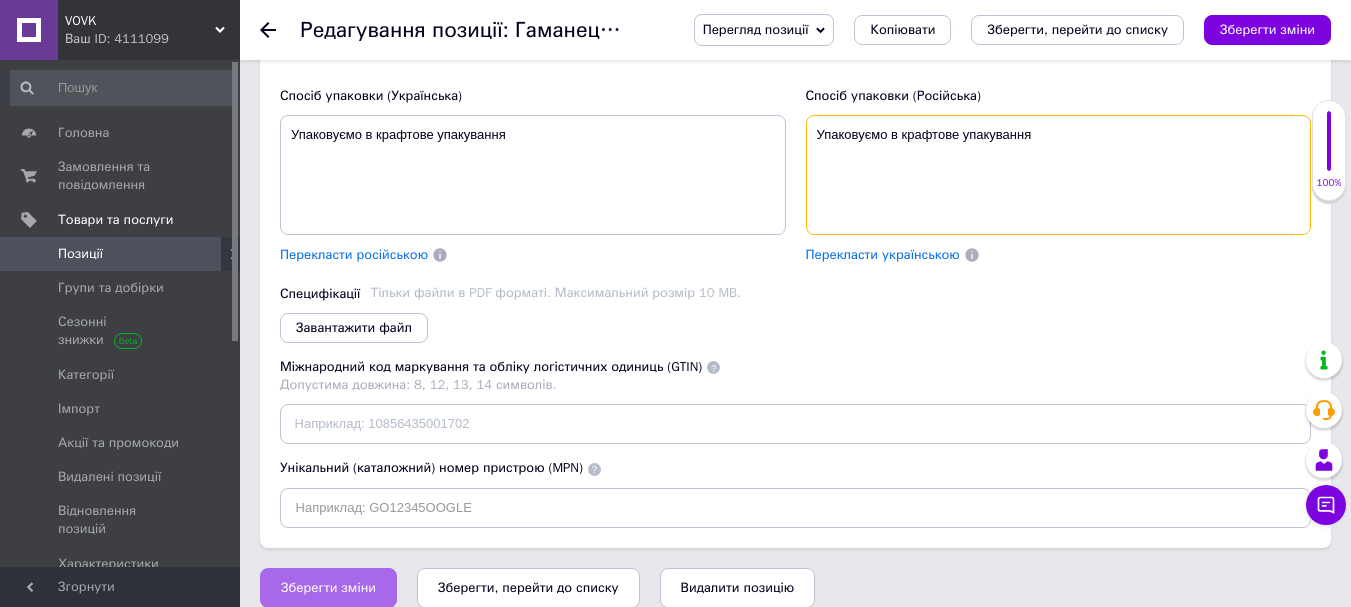 type on "Упаковуємо в крафтове упакування" 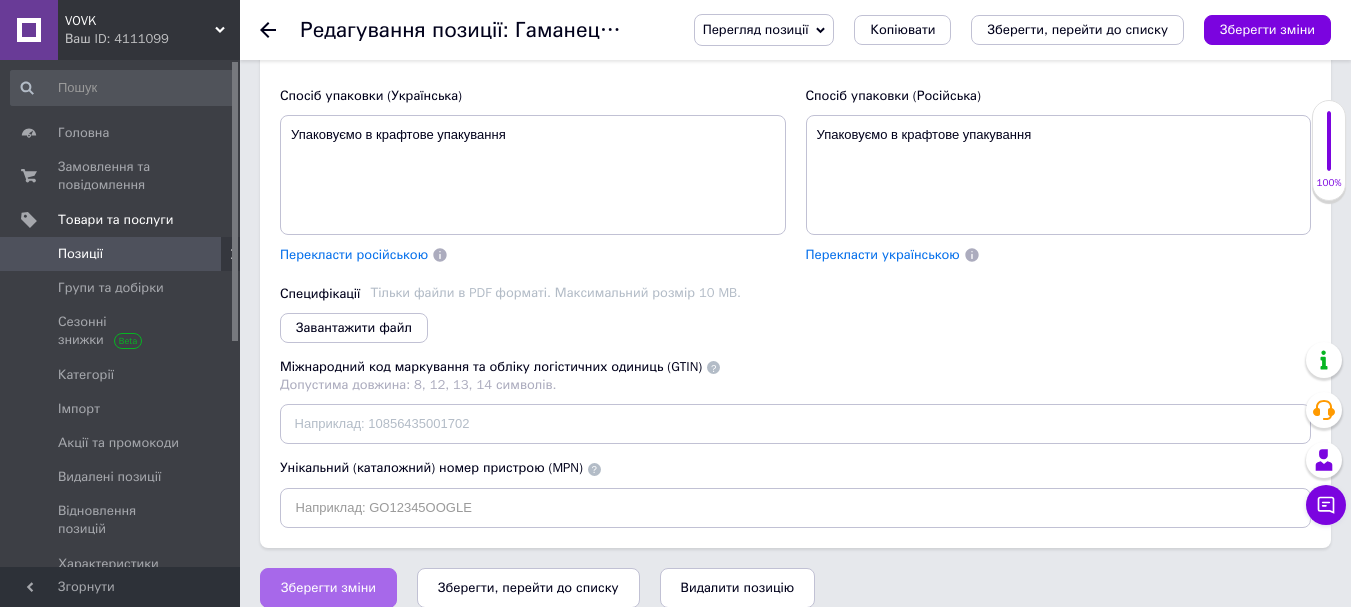 click on "Зберегти зміни" at bounding box center (328, 588) 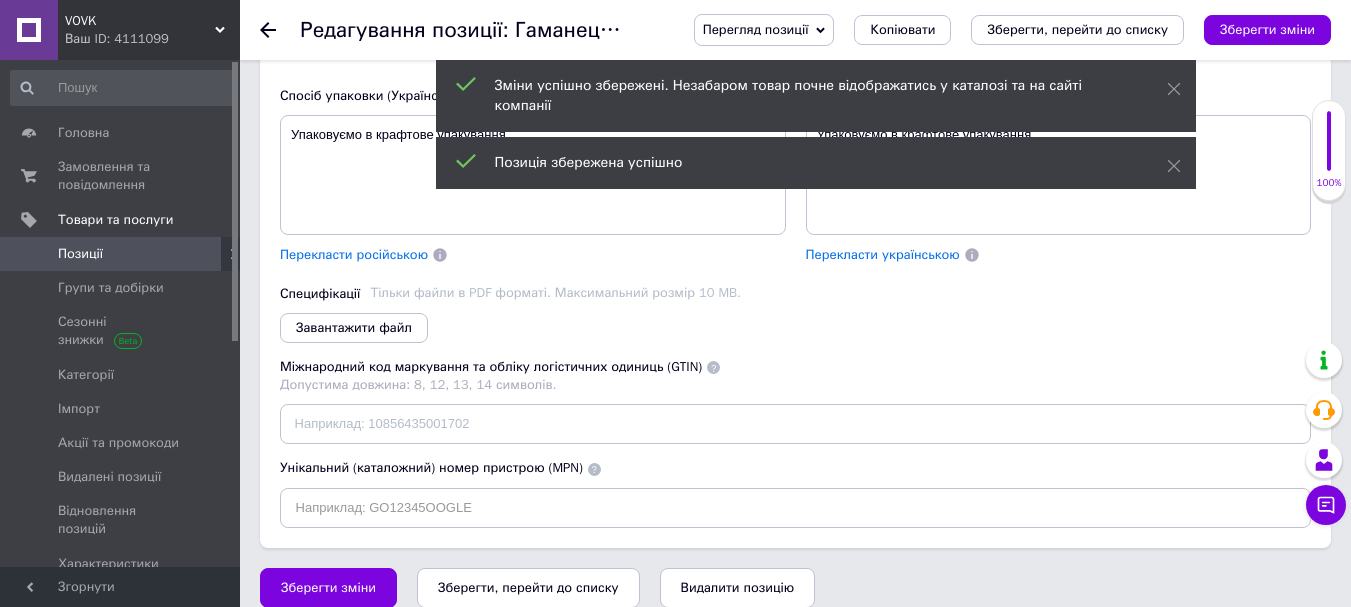 click on "Позиції" at bounding box center [80, 254] 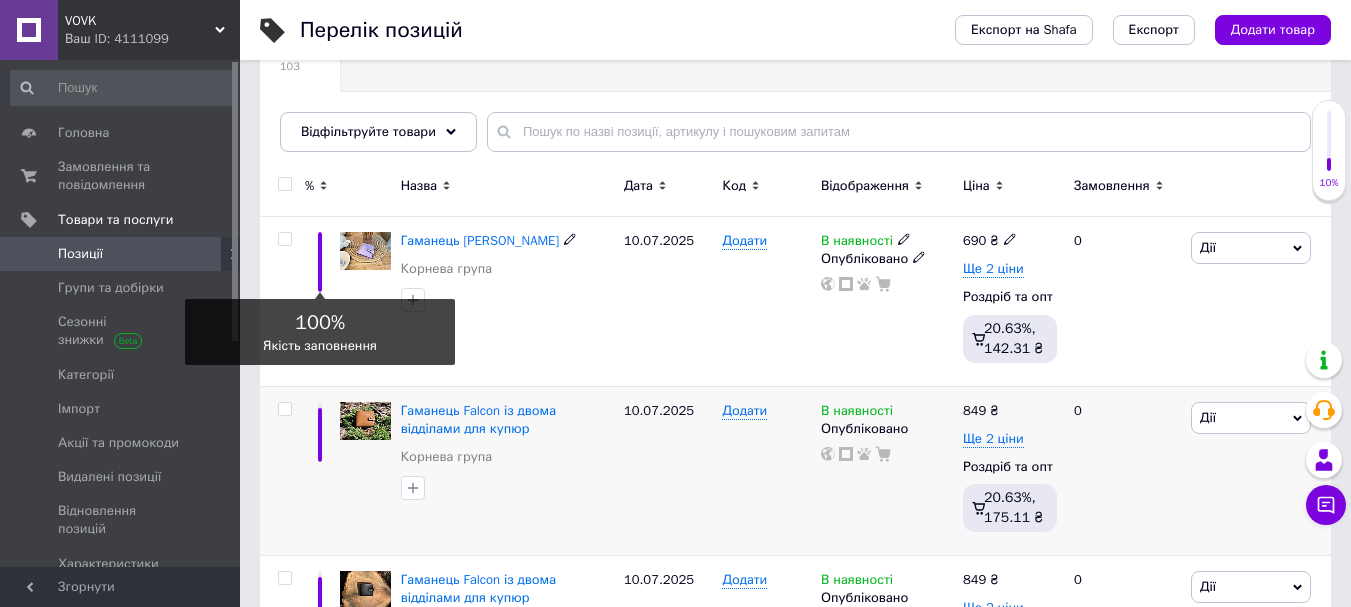 scroll, scrollTop: 300, scrollLeft: 0, axis: vertical 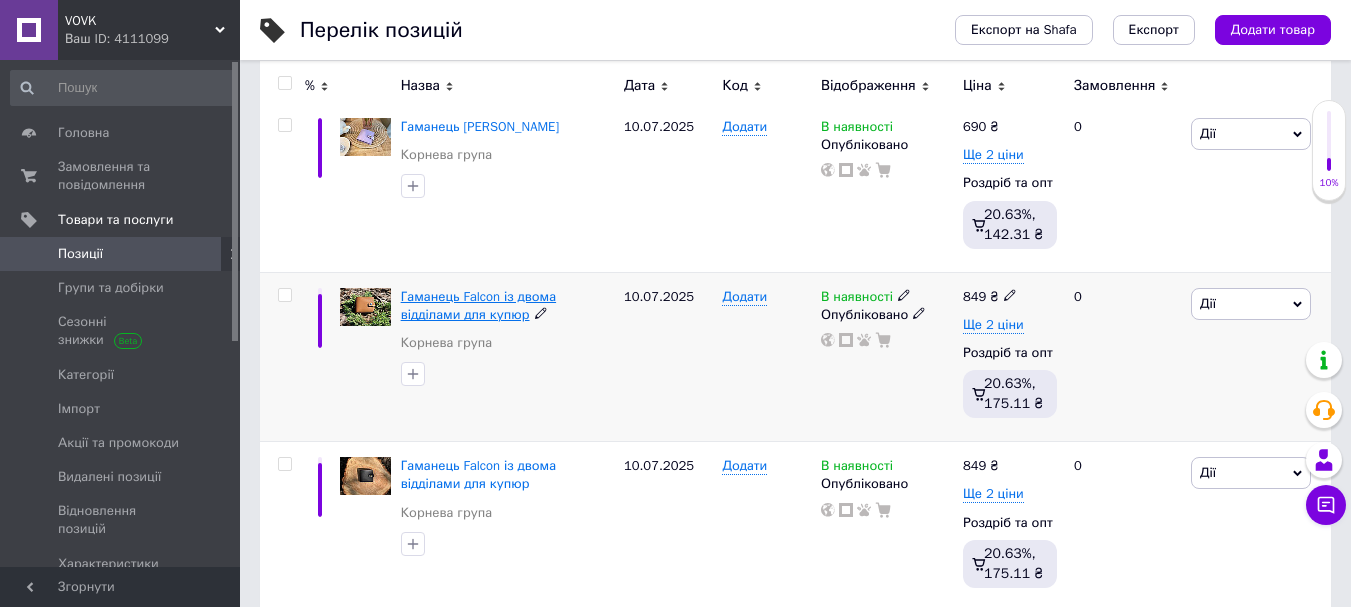 click on "Гаманець Falcon із двома відділами для купюр" at bounding box center (478, 305) 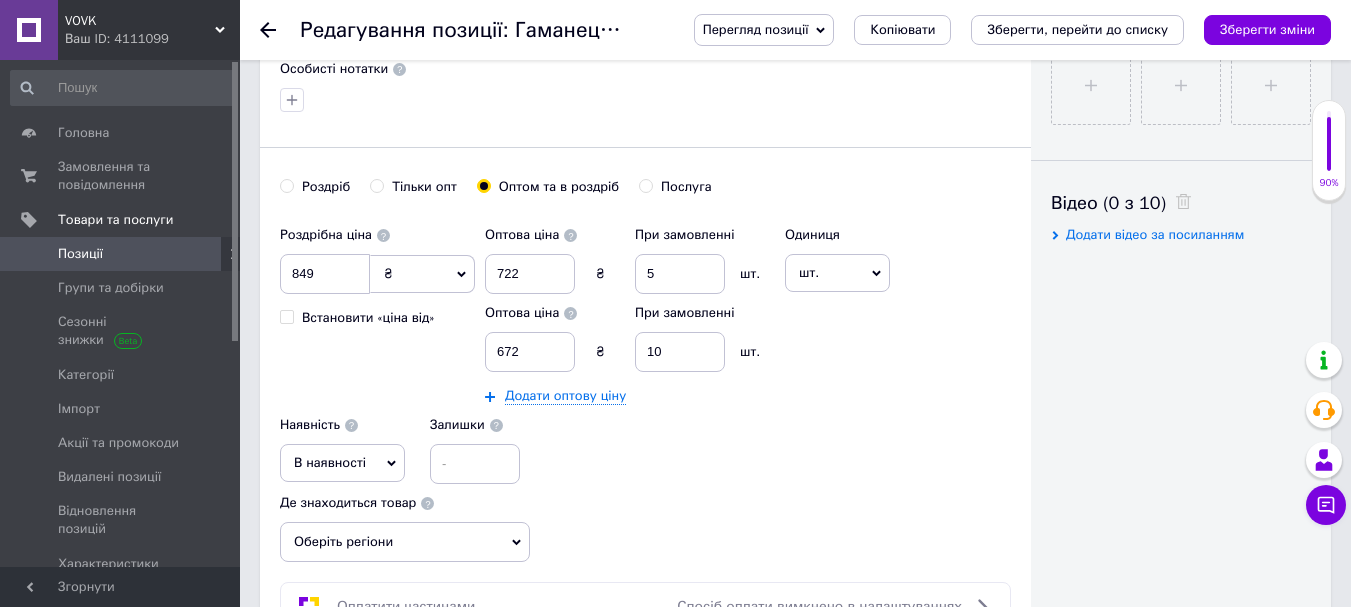 scroll, scrollTop: 1000, scrollLeft: 0, axis: vertical 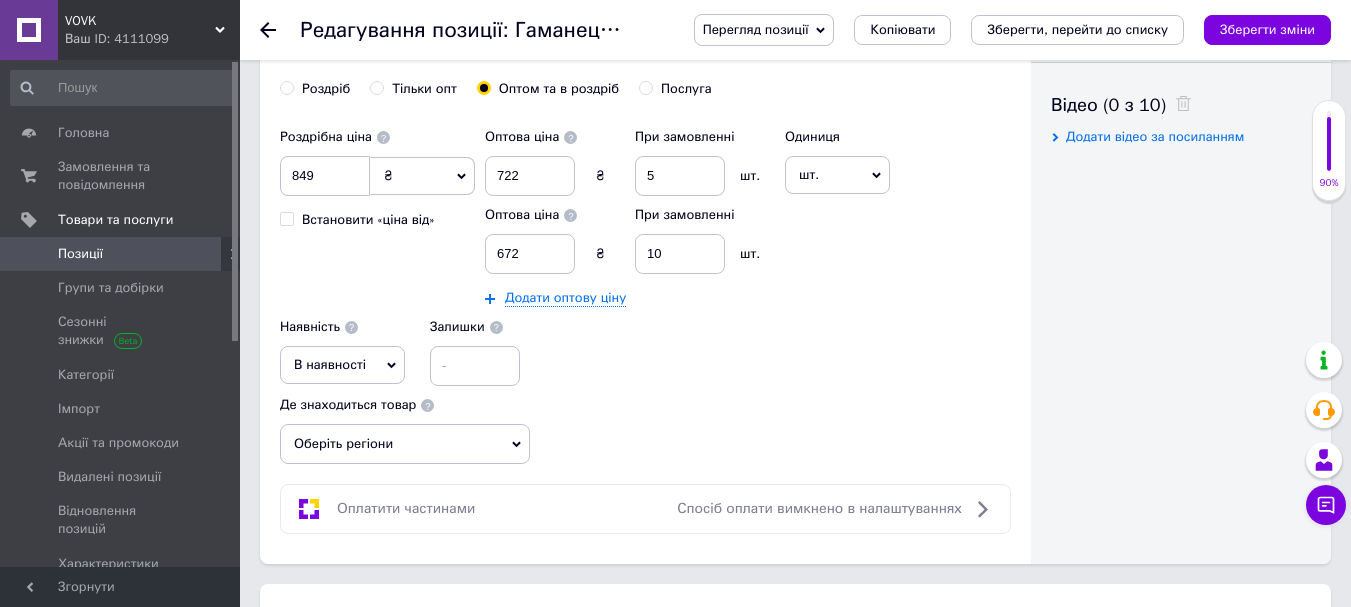 click on "Оберіть регіони" at bounding box center (405, 444) 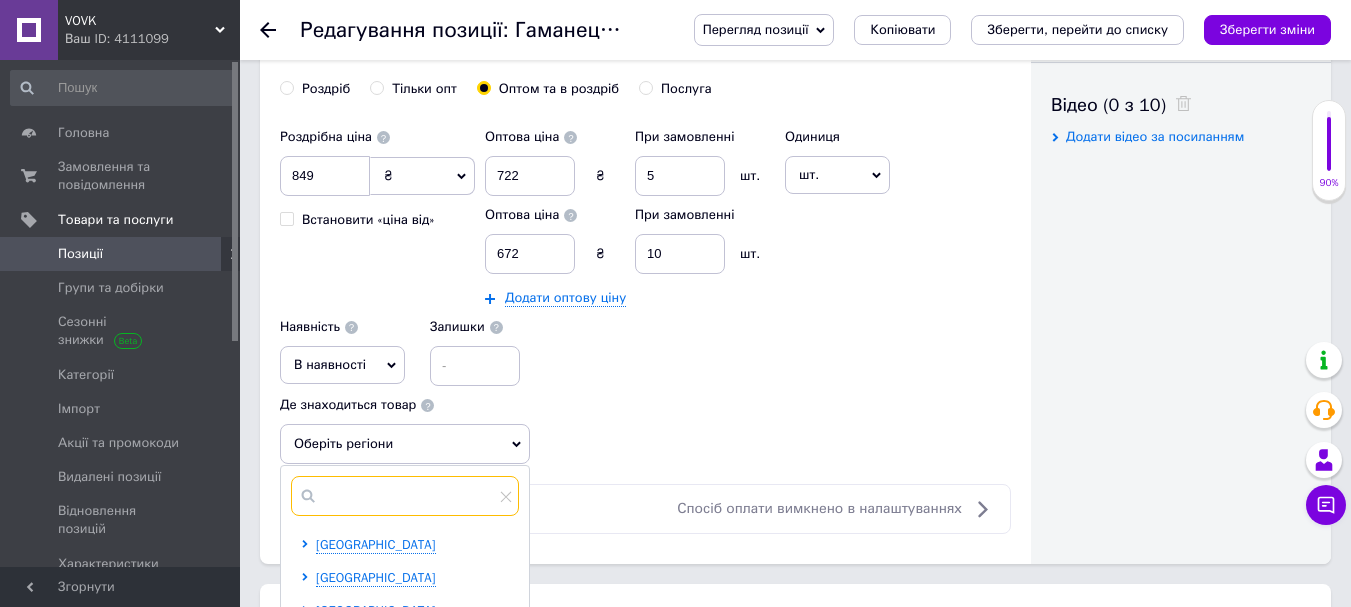 click at bounding box center (405, 496) 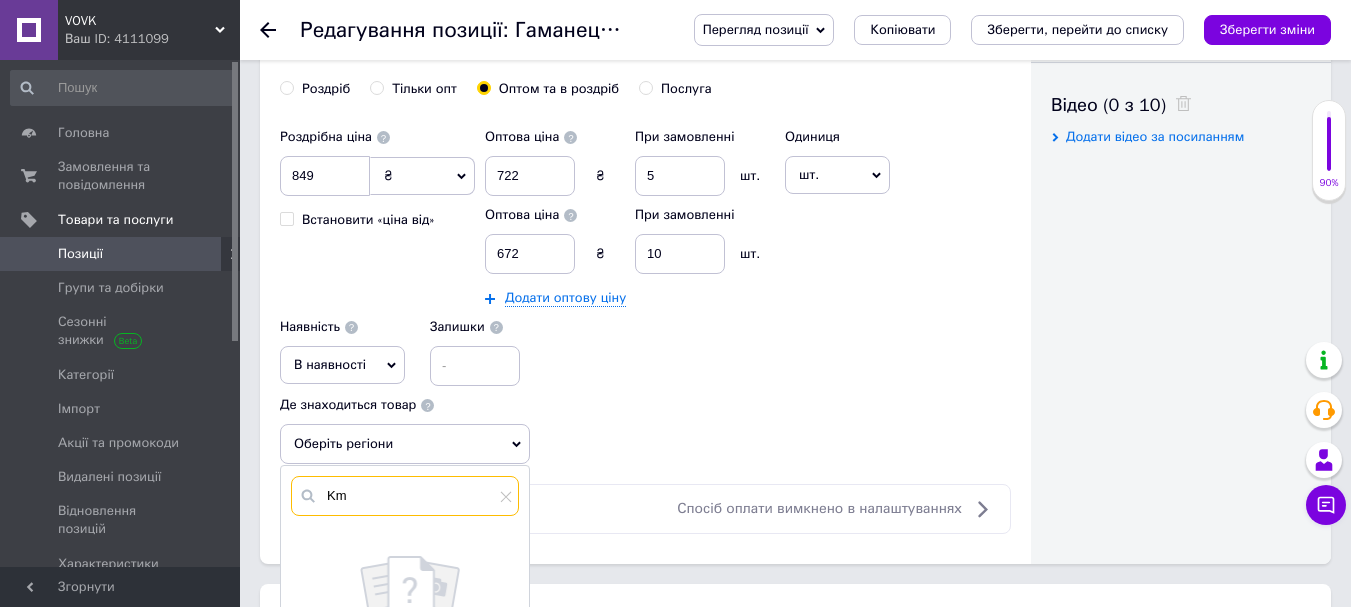 type on "K" 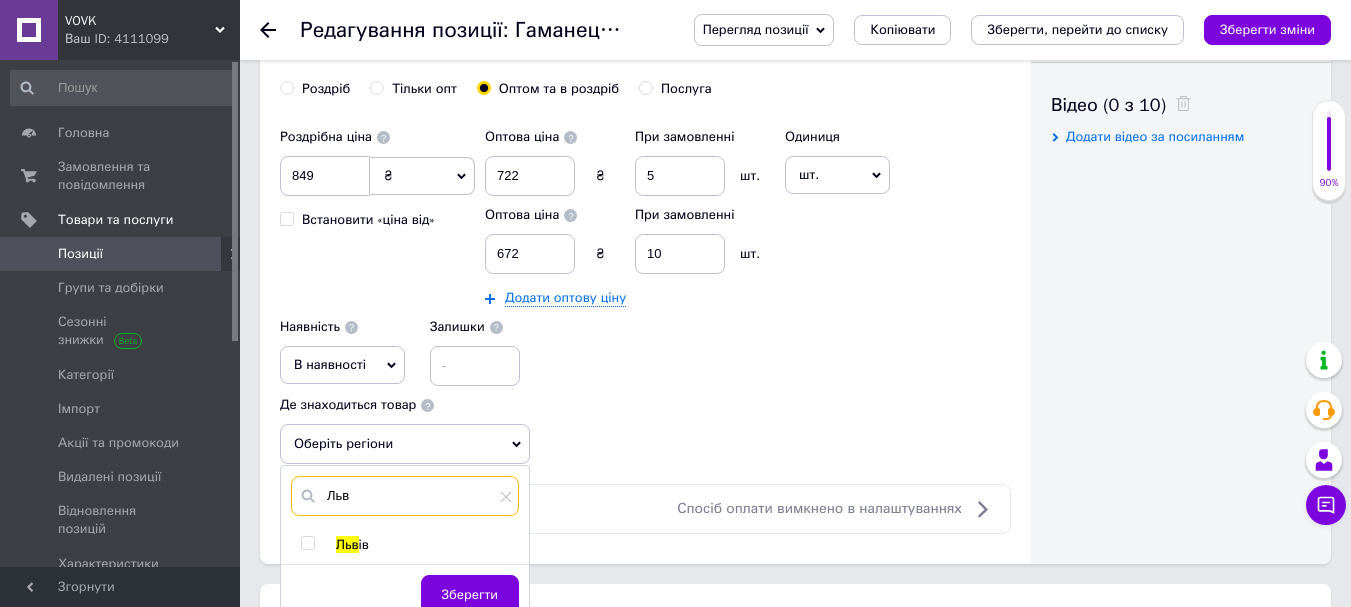 type on "Льв" 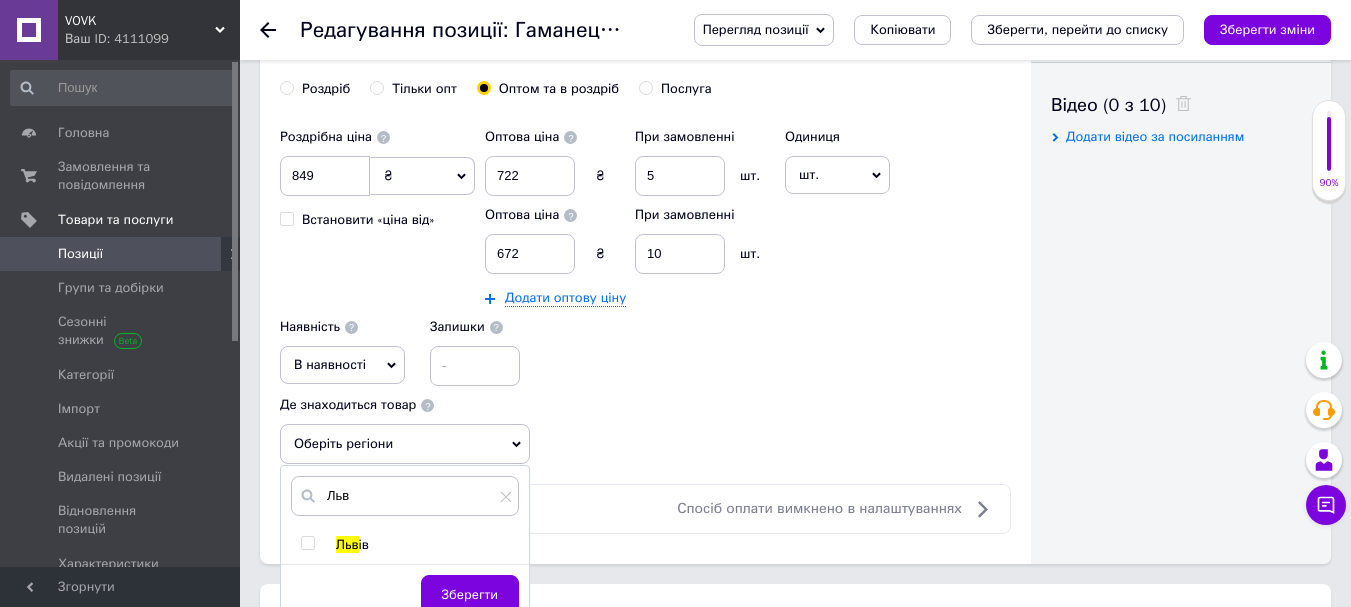 click at bounding box center [311, 545] 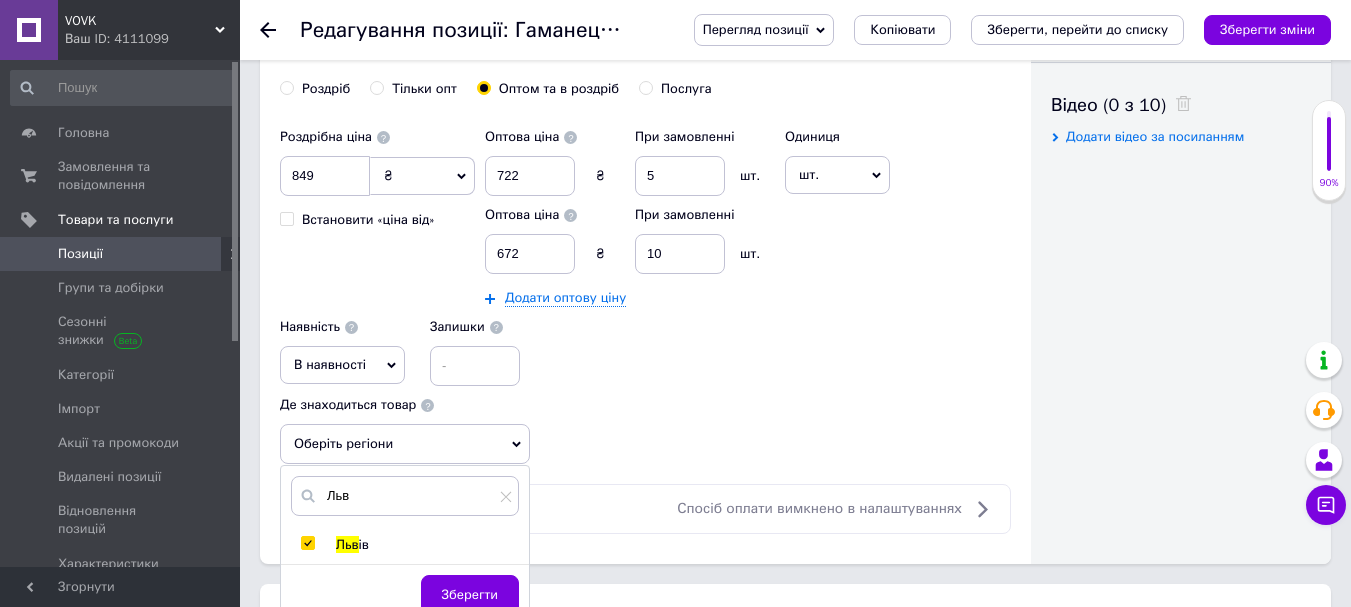 checkbox on "true" 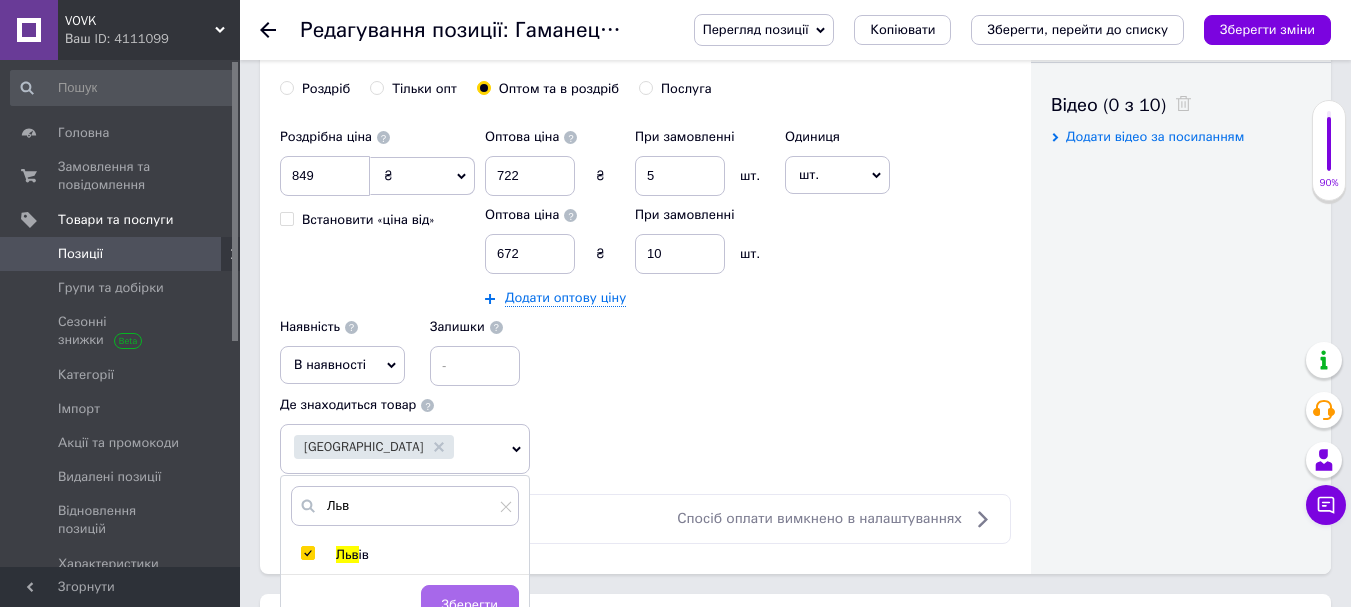 click on "Зберегти" at bounding box center [470, 605] 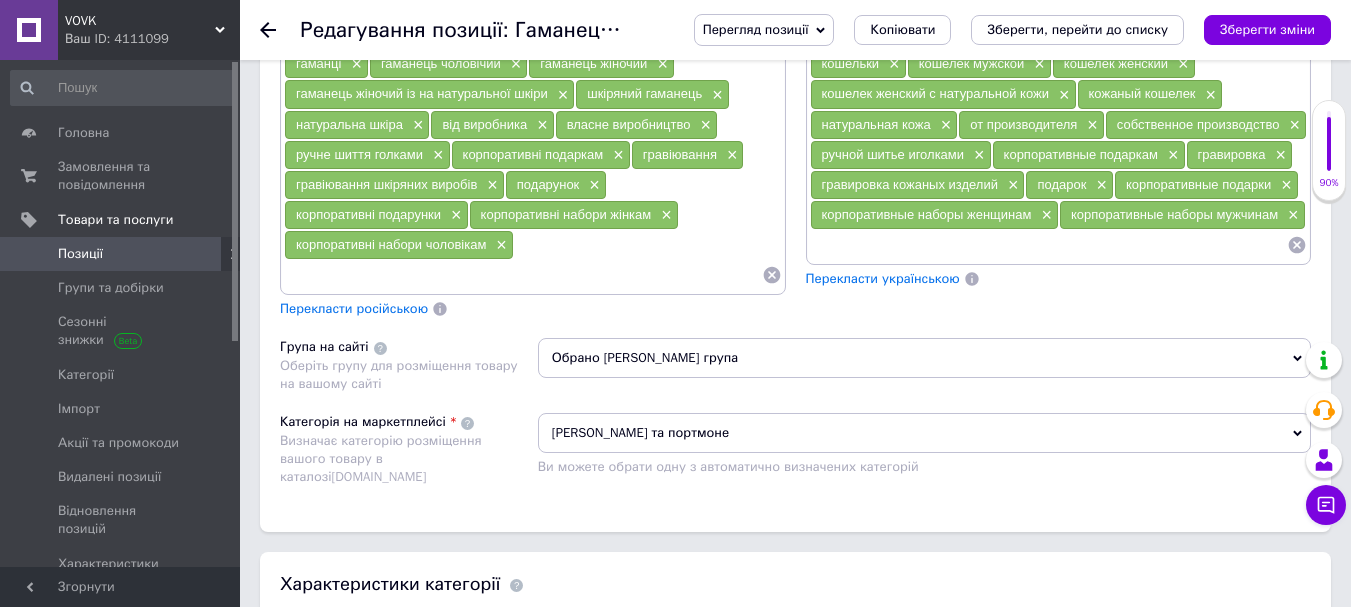 scroll, scrollTop: 1800, scrollLeft: 0, axis: vertical 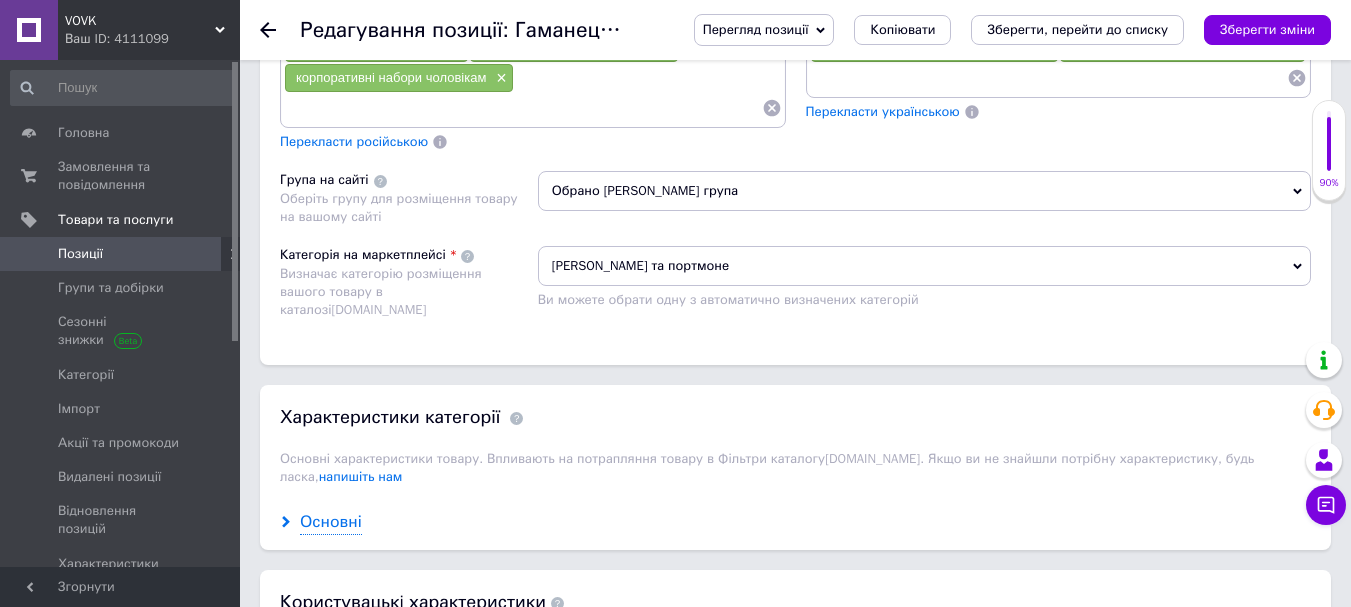 click on "Основні" at bounding box center [331, 522] 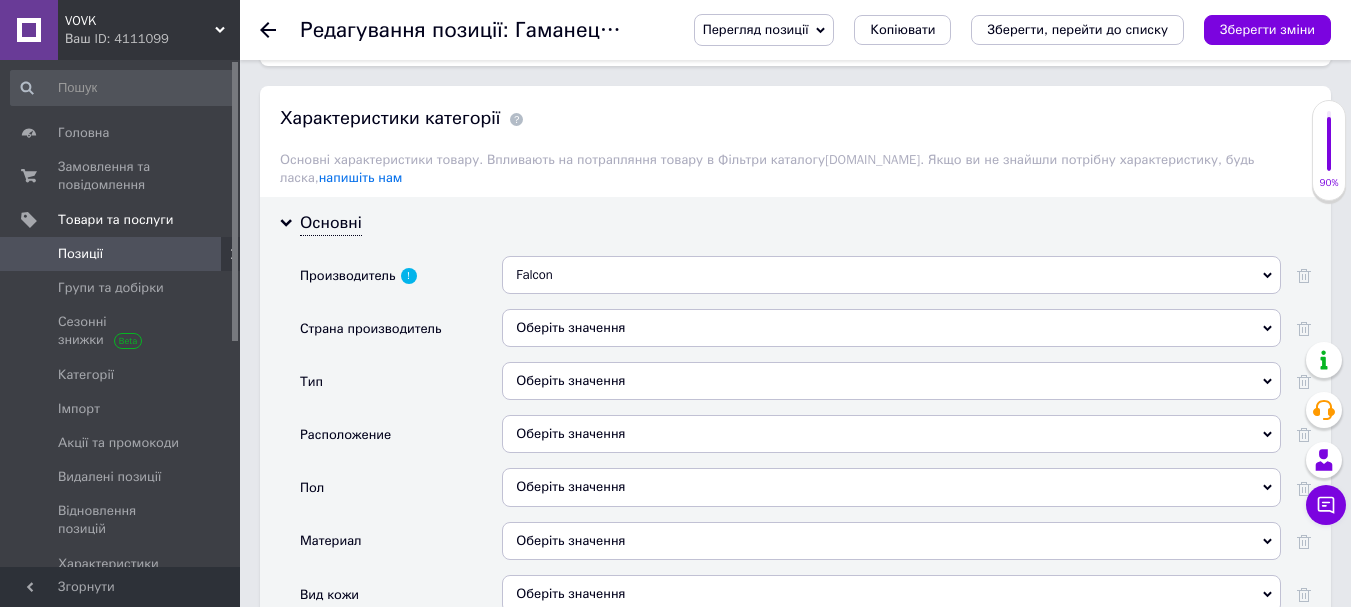 scroll, scrollTop: 2100, scrollLeft: 0, axis: vertical 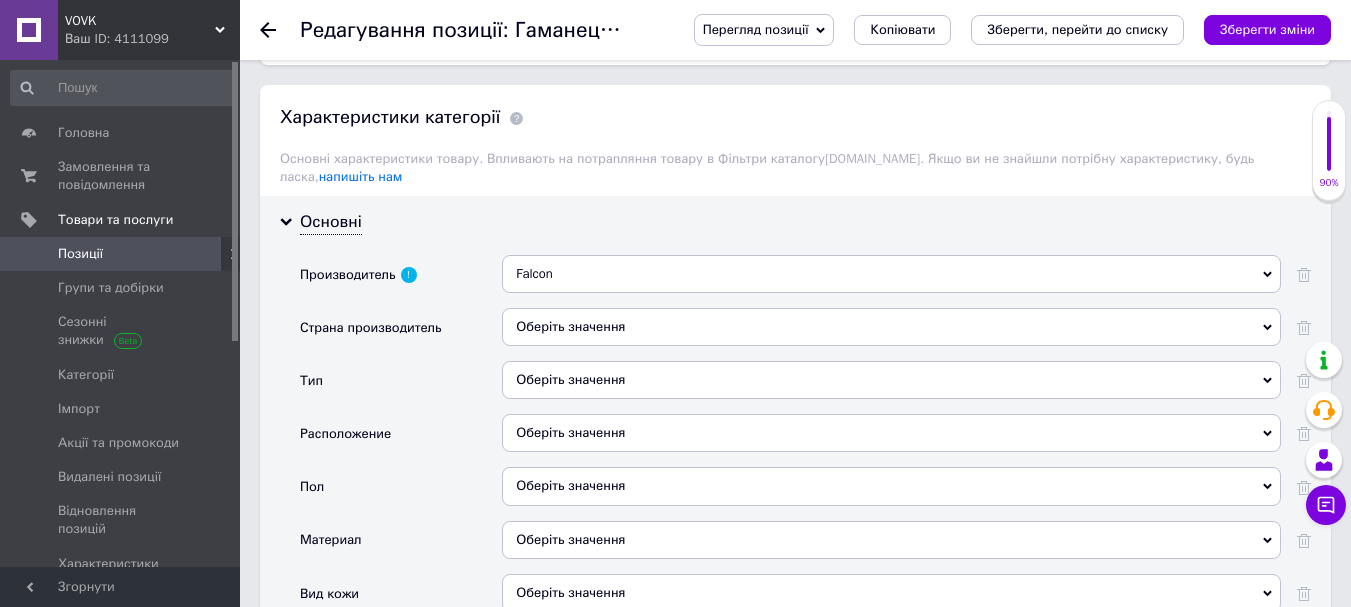 click on "Falcon" at bounding box center (891, 274) 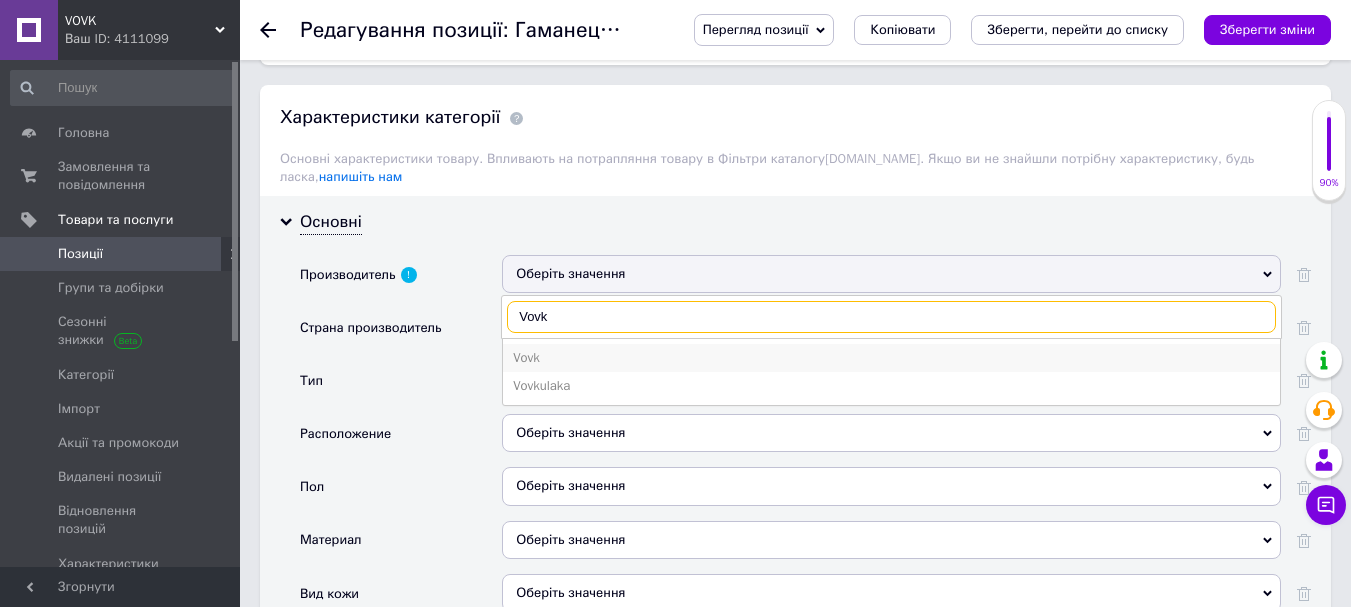 type on "Vovk" 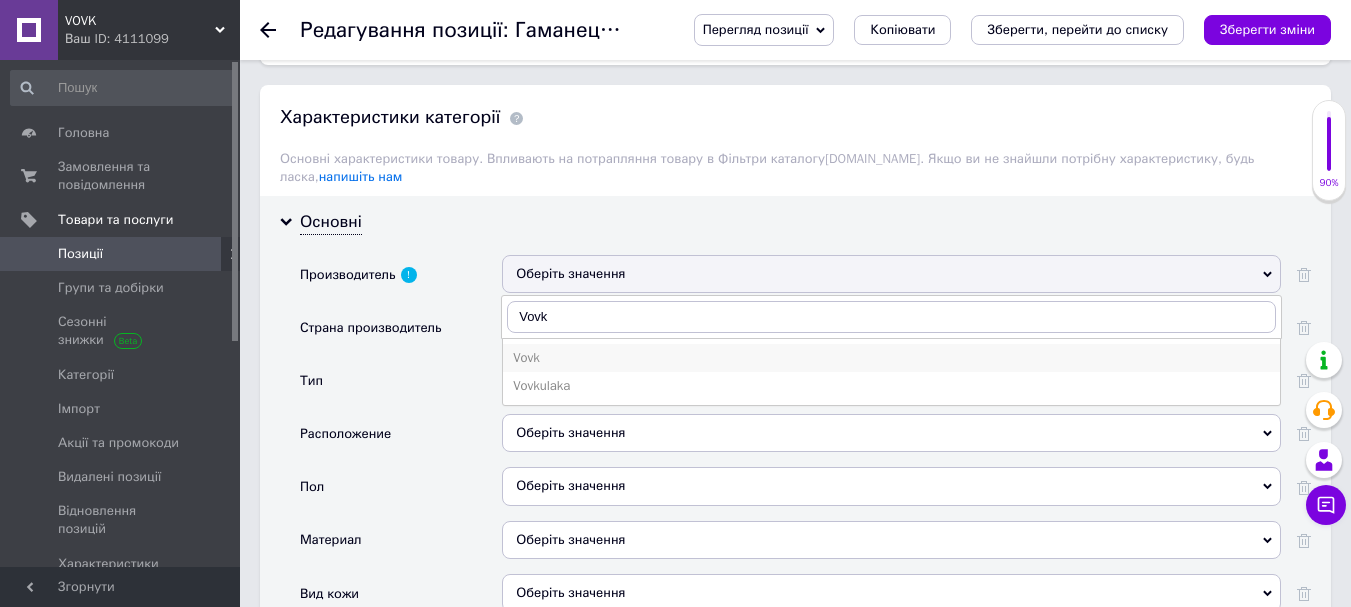 click on "Vovk" at bounding box center [891, 358] 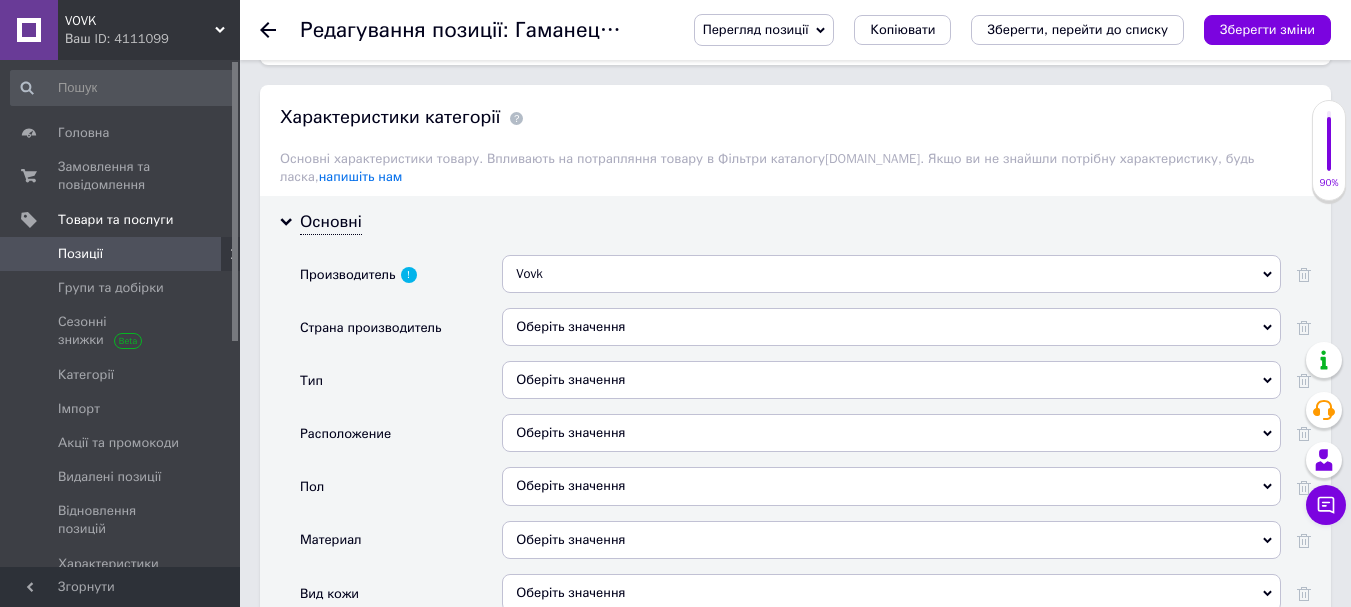 click on "Оберіть значення" at bounding box center [891, 327] 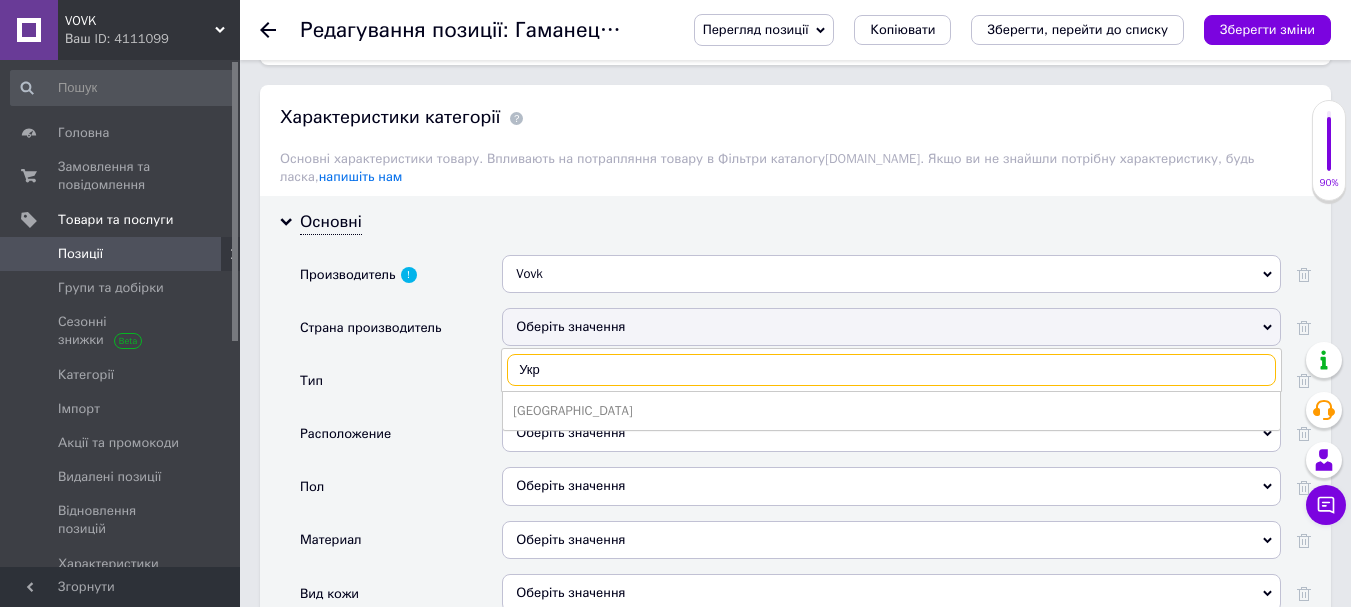 type on "Укр" 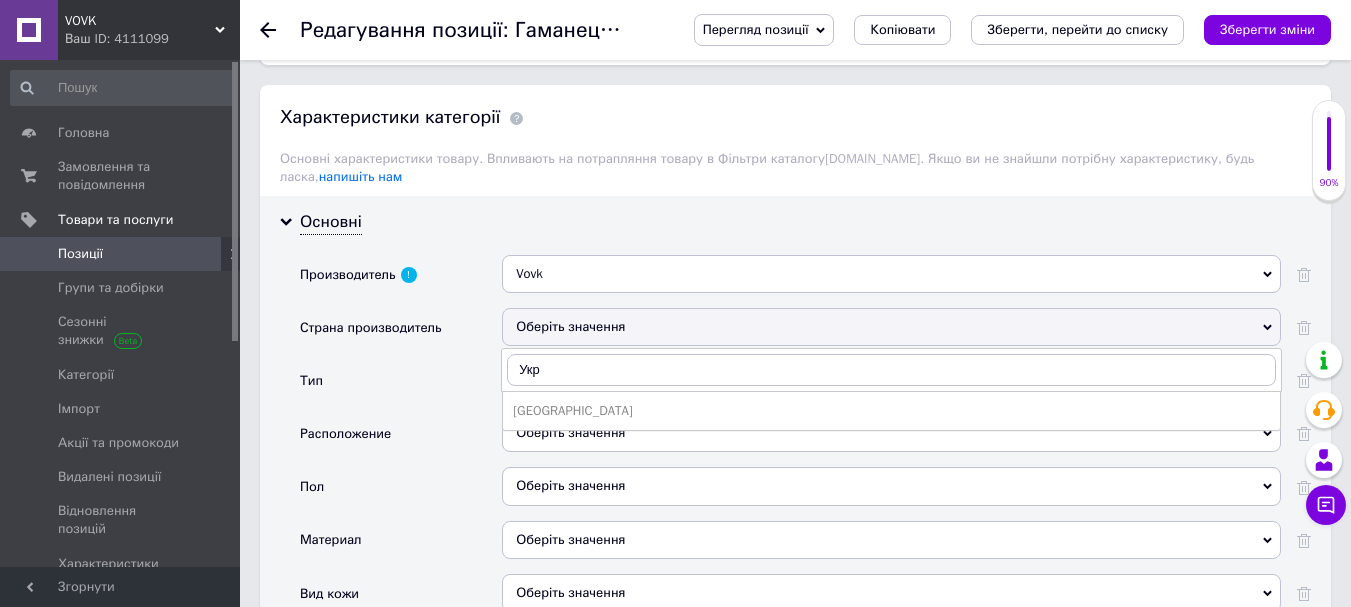 click on "[GEOGRAPHIC_DATA]" at bounding box center (891, 411) 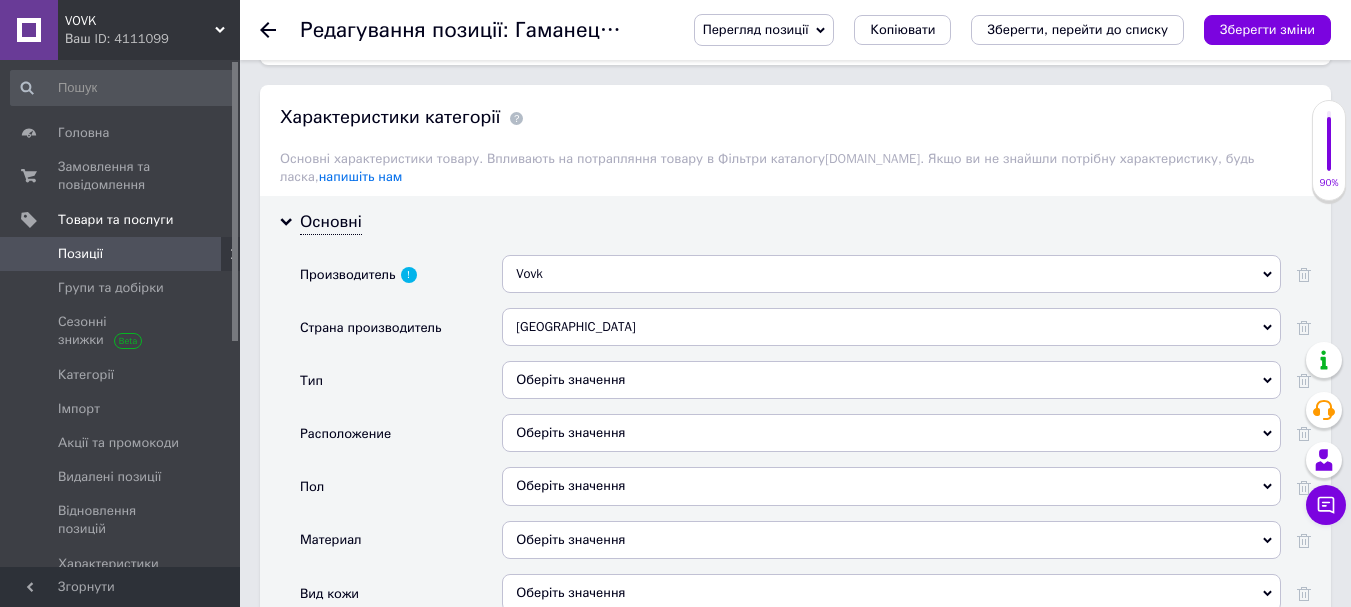 click on "Оберіть значення" at bounding box center (891, 380) 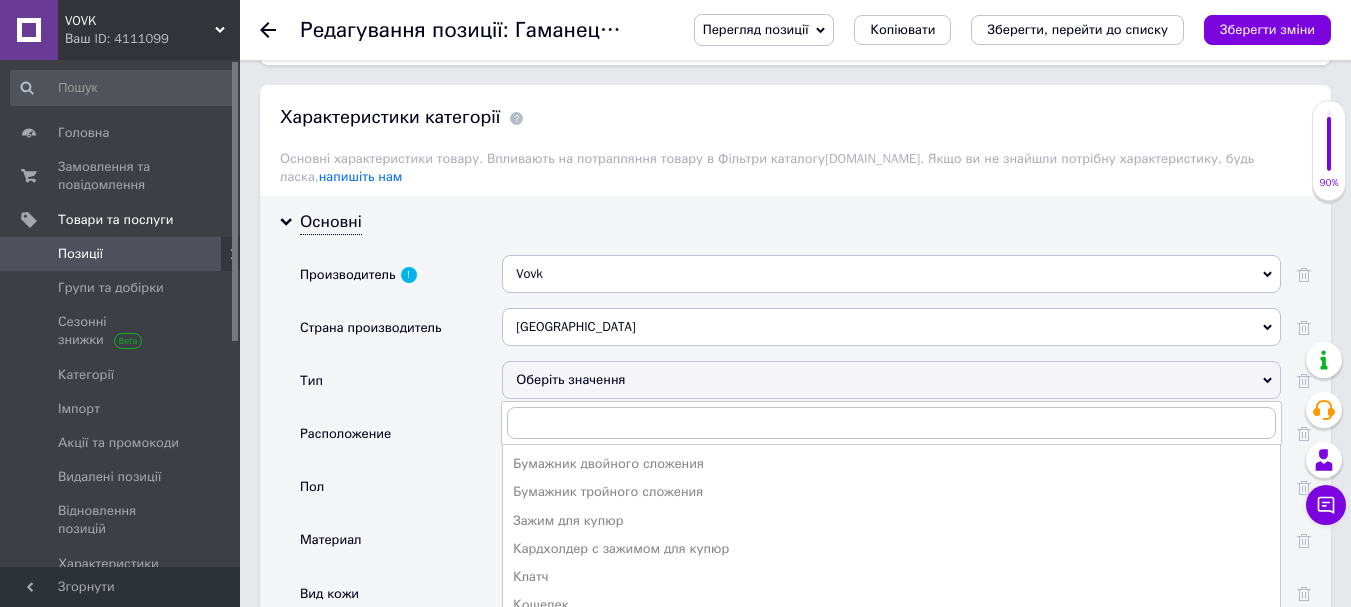click on "Бумажник двойного сложения" at bounding box center [891, 464] 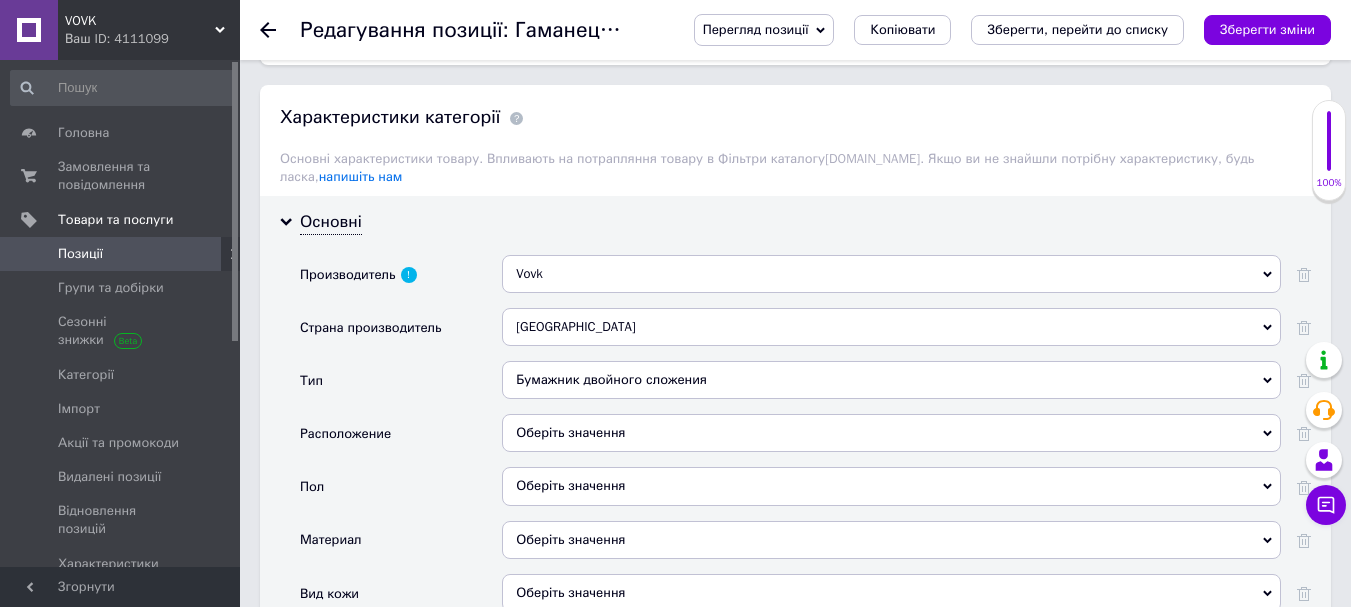click on "Оберіть значення" at bounding box center [891, 433] 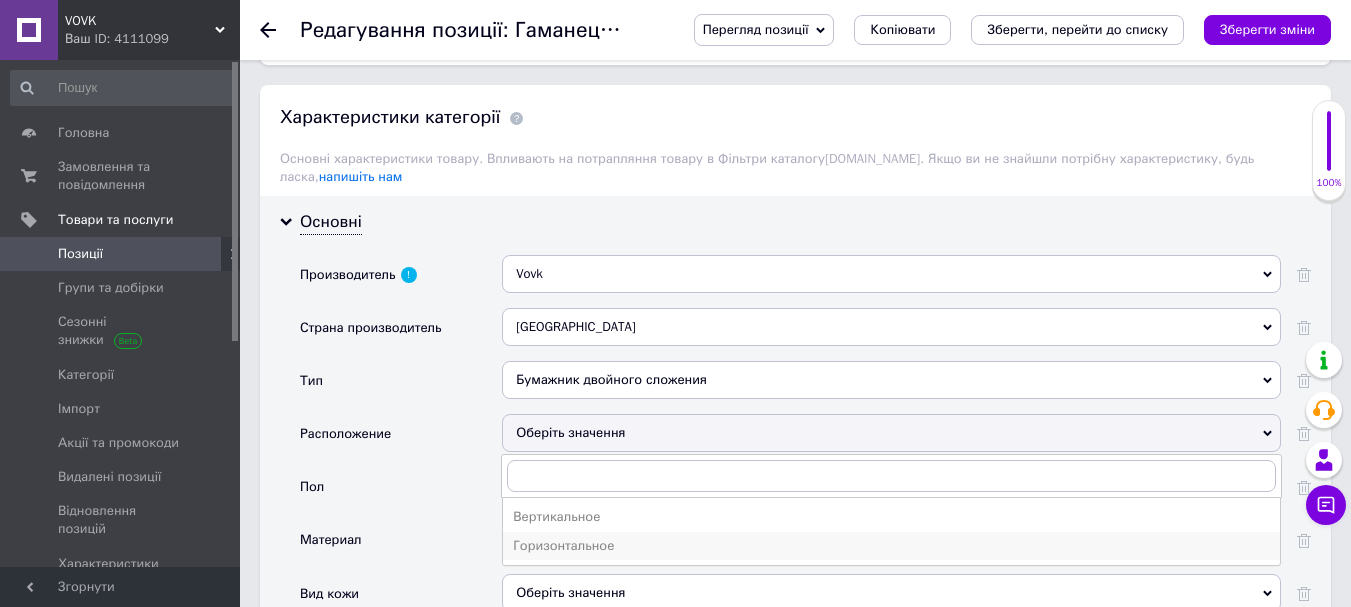 click on "Горизонтальное" at bounding box center [891, 546] 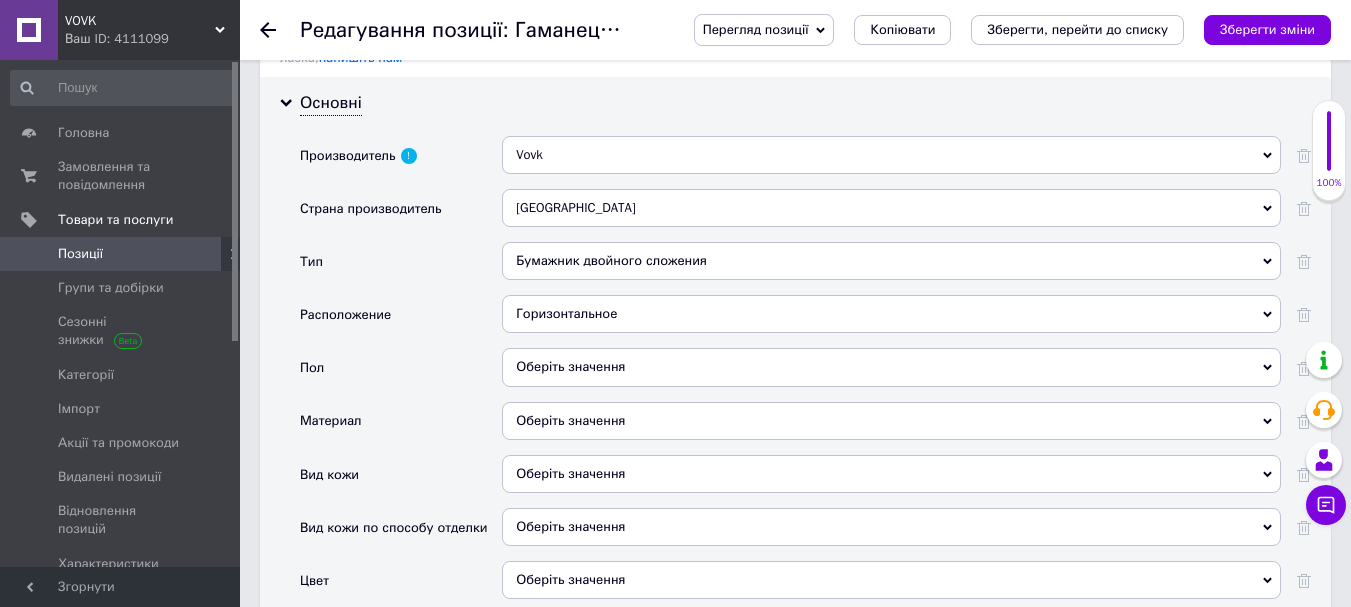scroll, scrollTop: 2300, scrollLeft: 0, axis: vertical 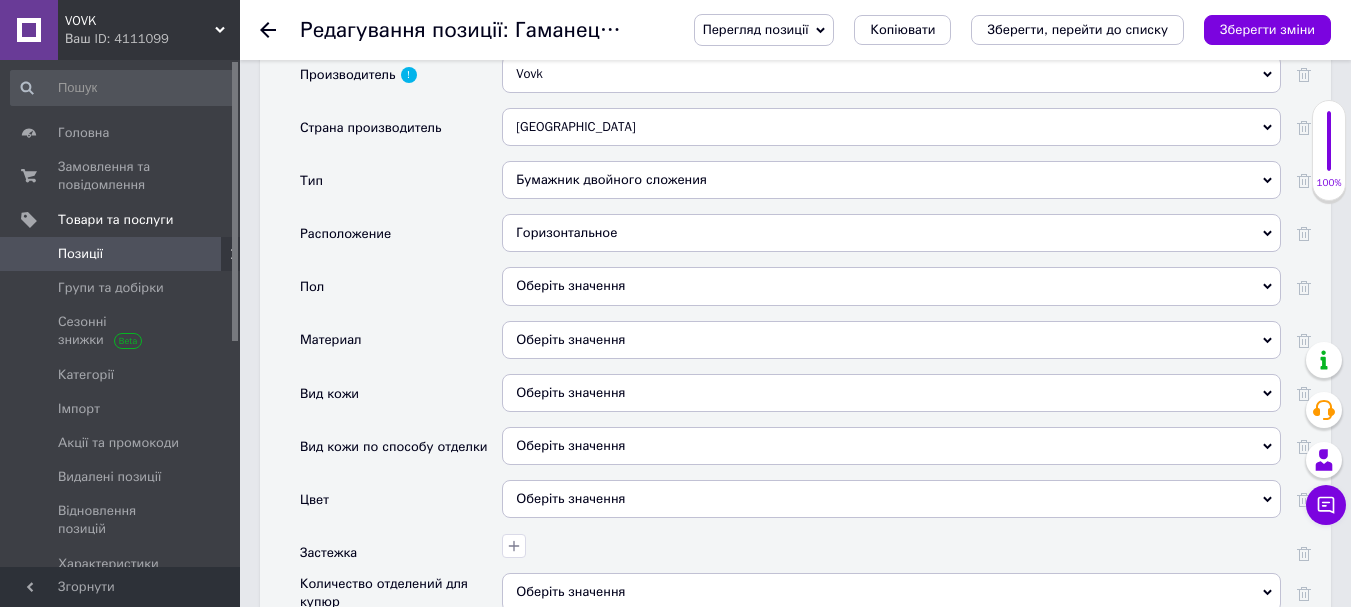 click on "Оберіть значення" at bounding box center [891, 286] 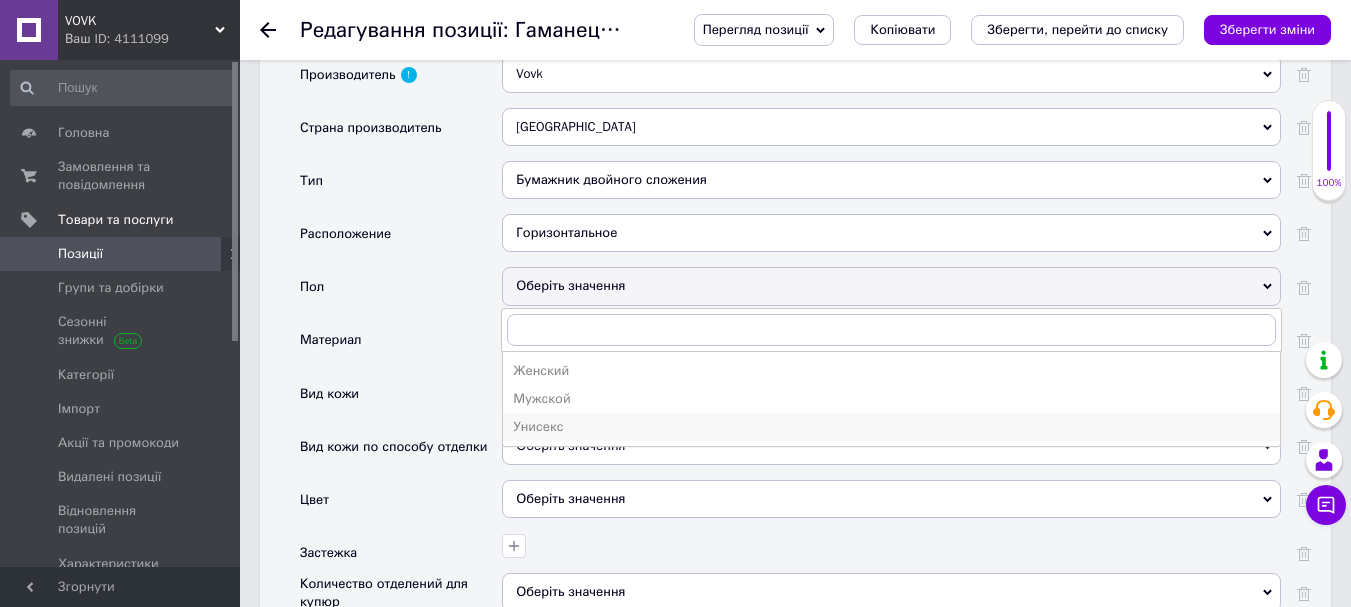 click on "Унисекс" at bounding box center (891, 427) 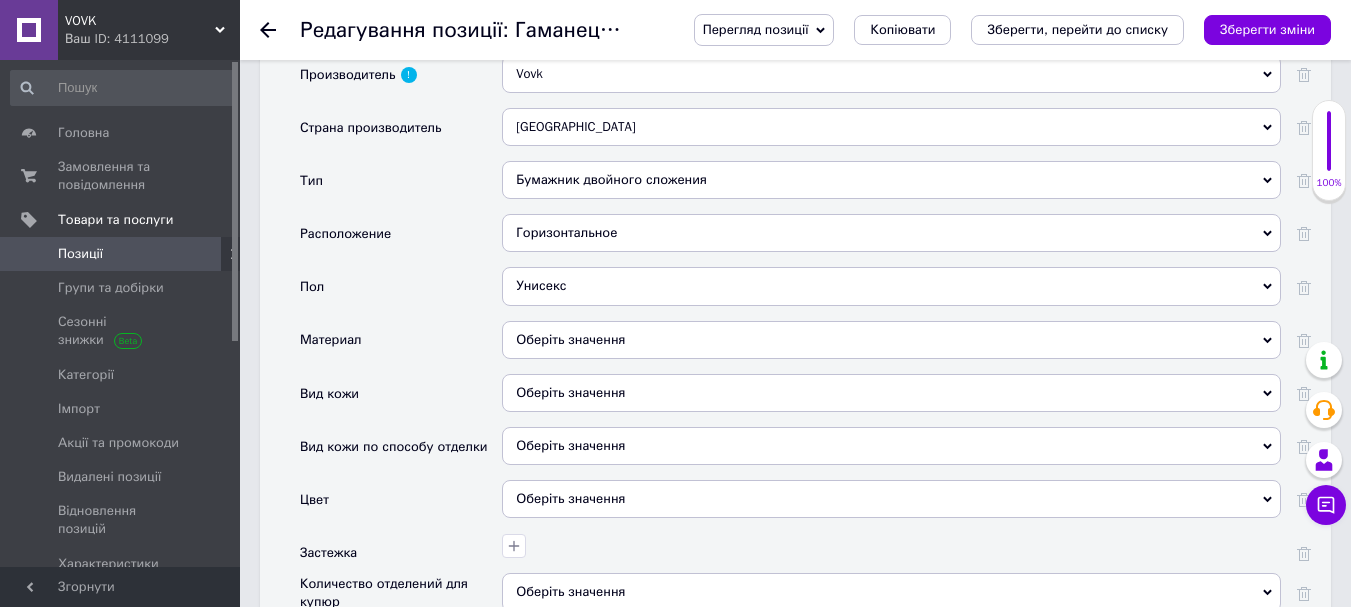 click on "Оберіть значення" at bounding box center [891, 340] 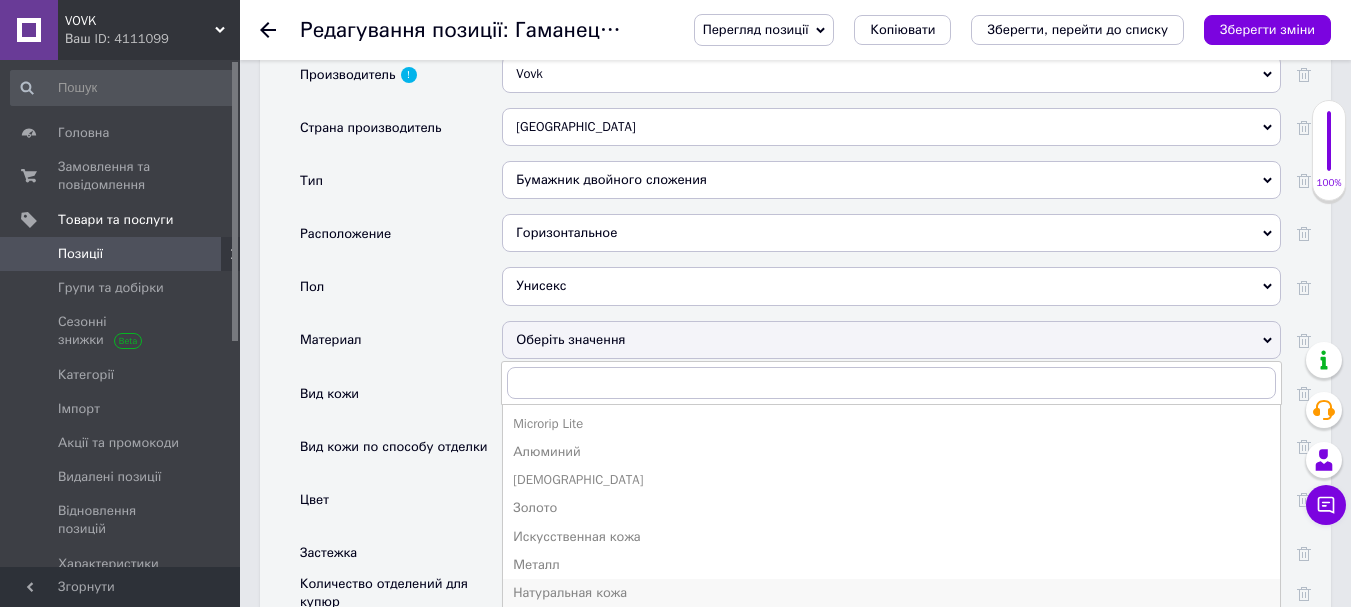 click on "Натуральная кожа" at bounding box center [891, 593] 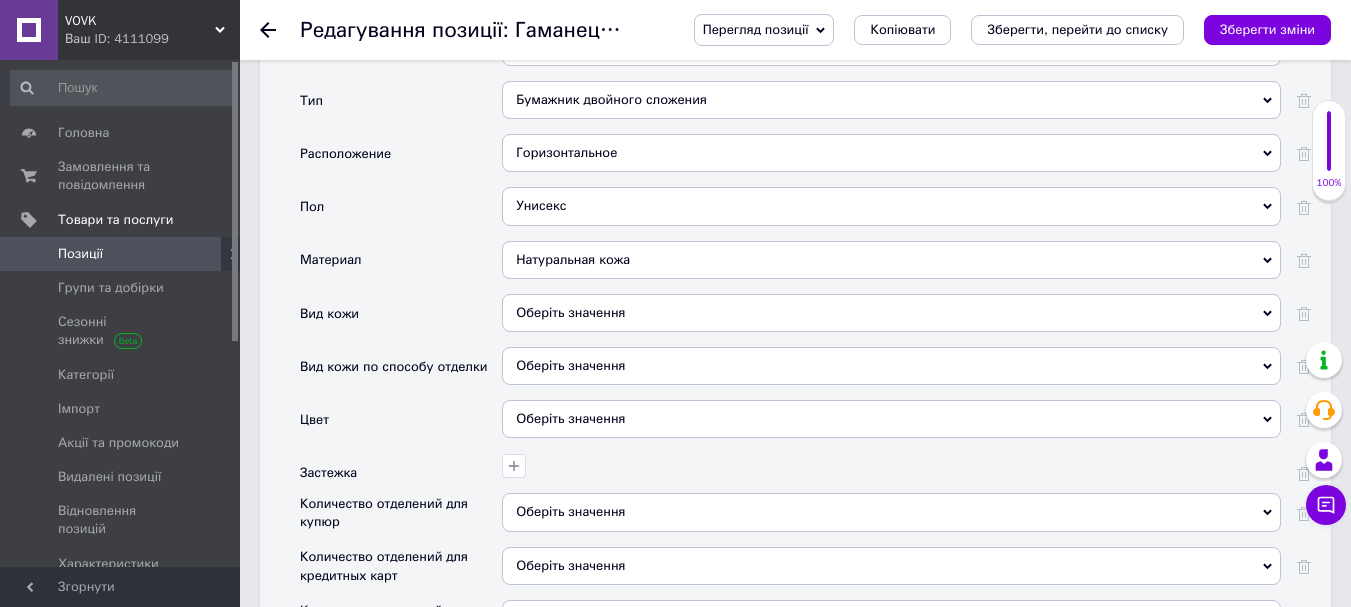 scroll, scrollTop: 2400, scrollLeft: 0, axis: vertical 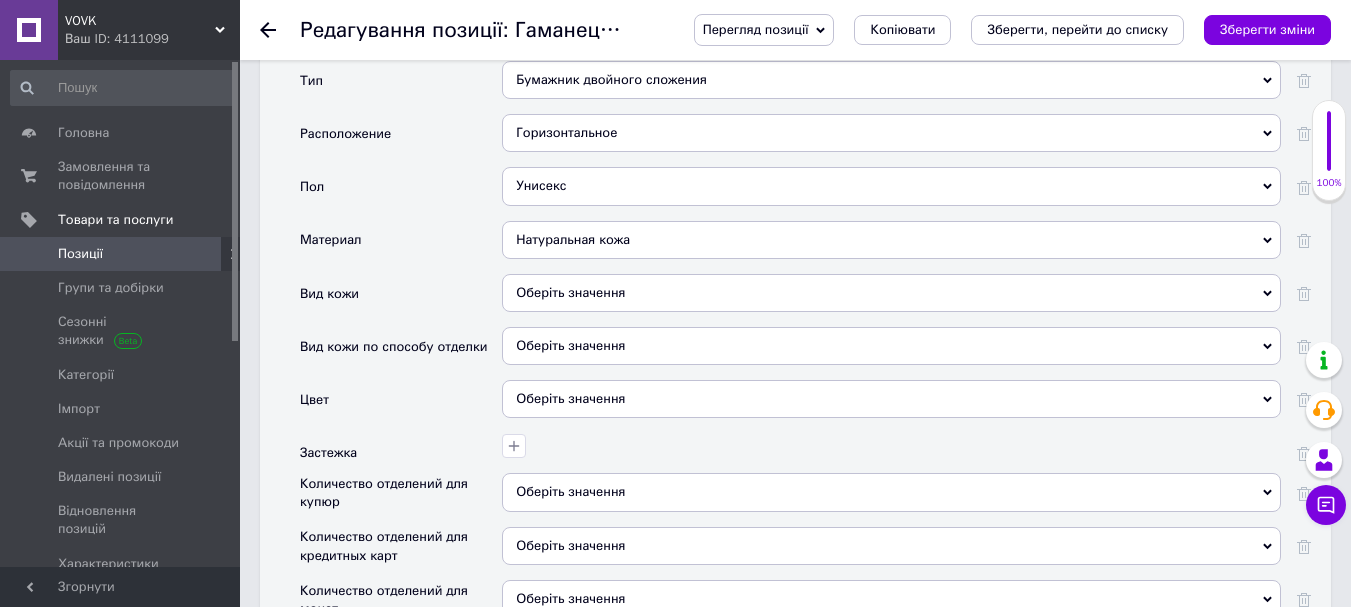 click on "Оберіть значення" at bounding box center (891, 293) 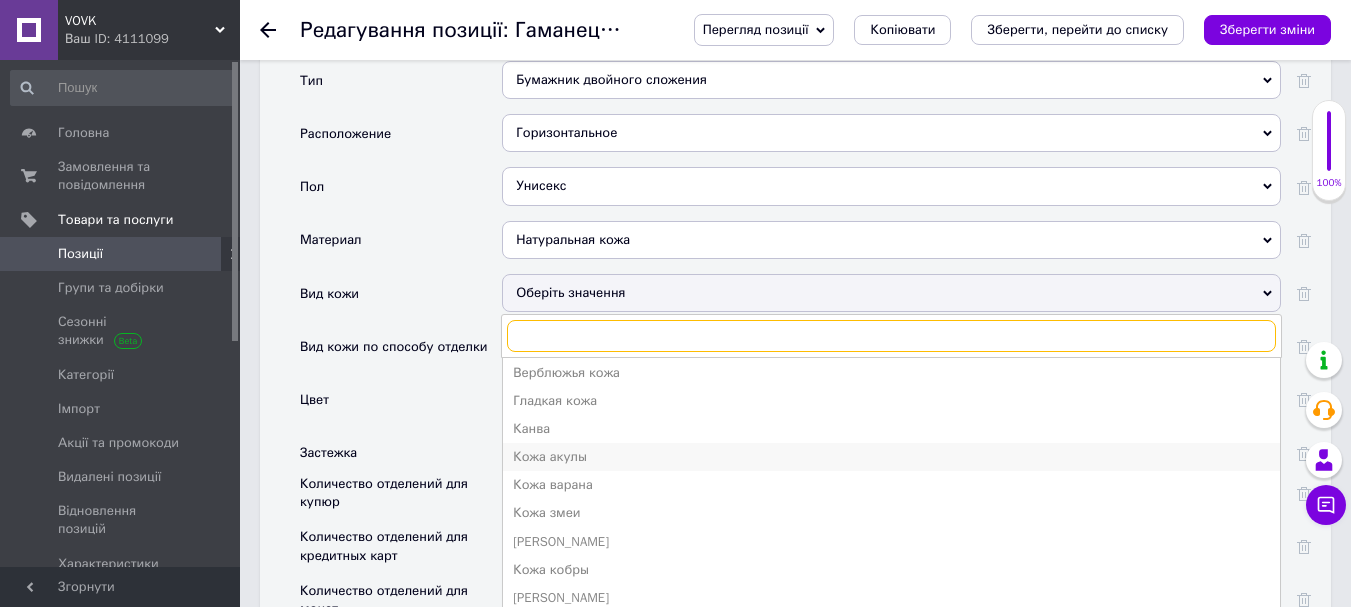scroll, scrollTop: 100, scrollLeft: 0, axis: vertical 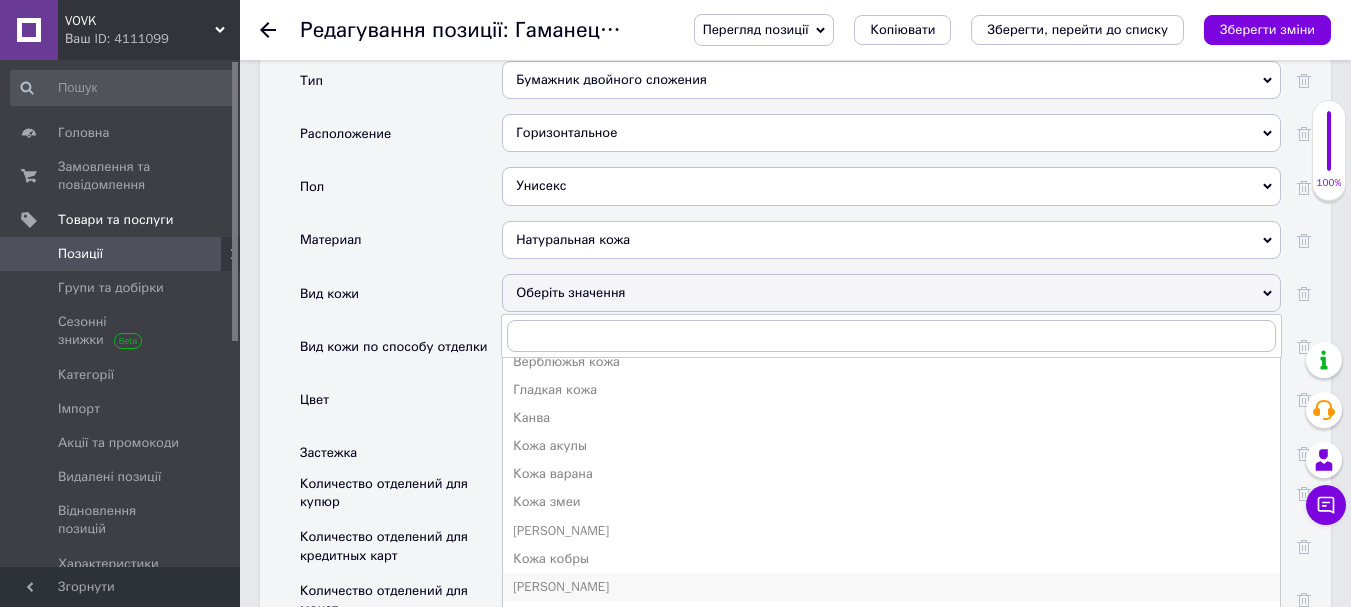 click on "[PERSON_NAME]" at bounding box center [891, 587] 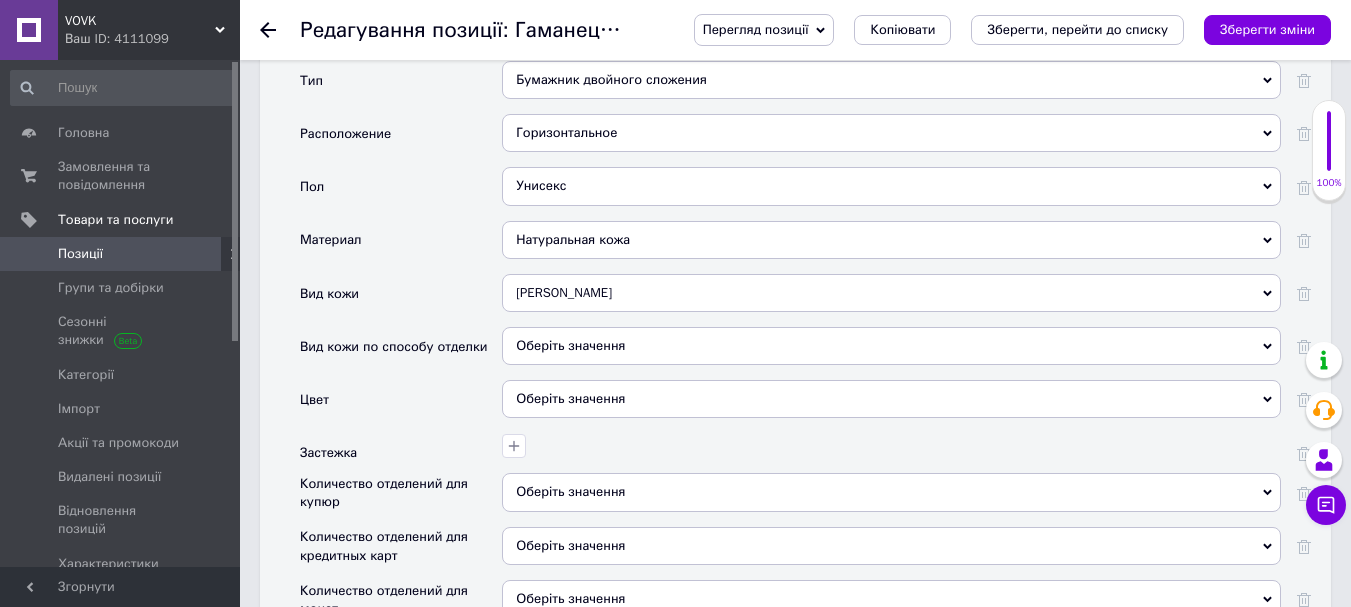 click on "Оберіть значення" at bounding box center (891, 346) 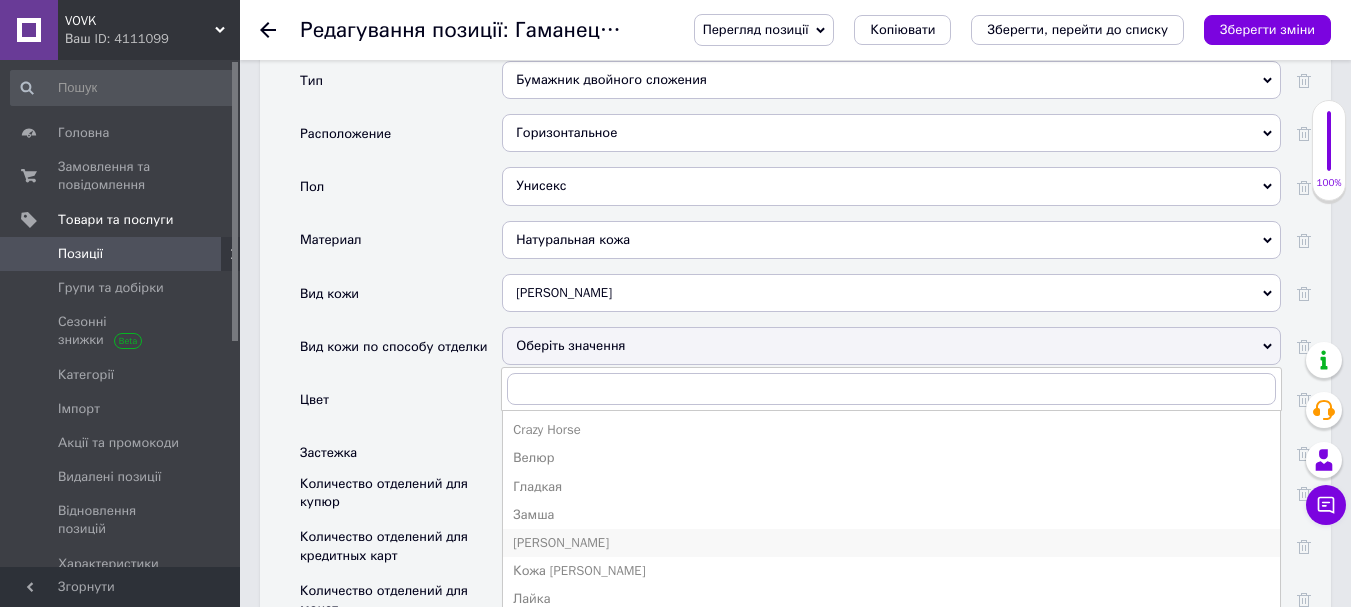 click on "[PERSON_NAME]" at bounding box center (891, 543) 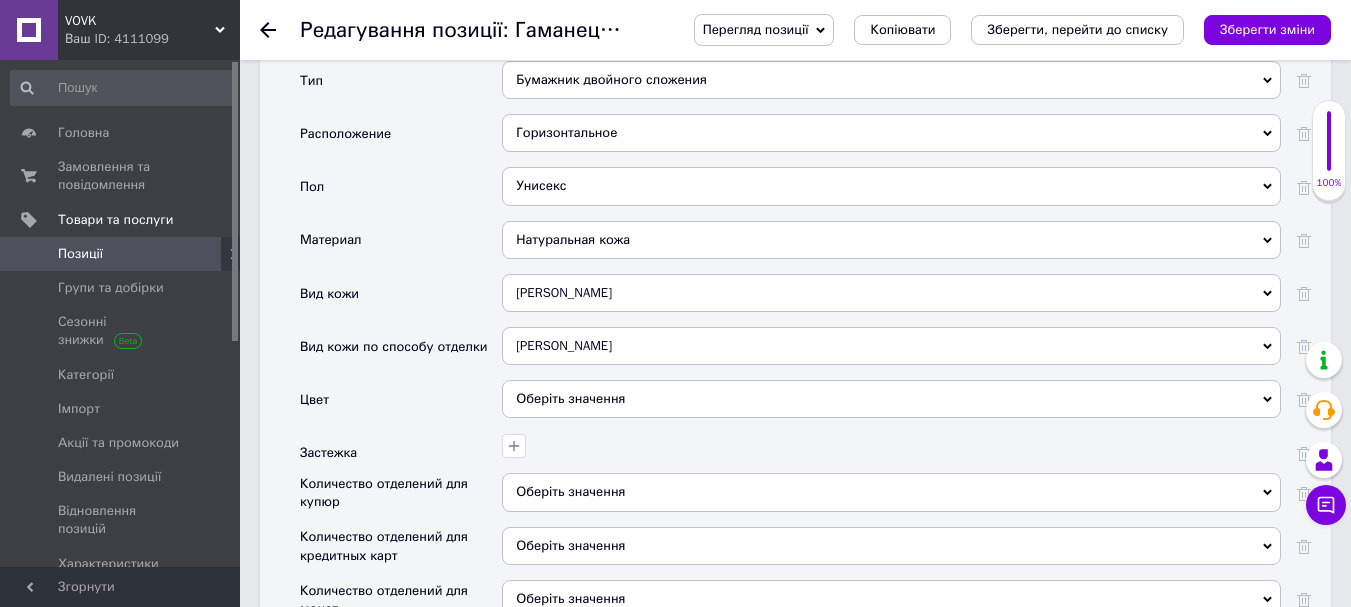 click on "Оберіть значення" at bounding box center [891, 399] 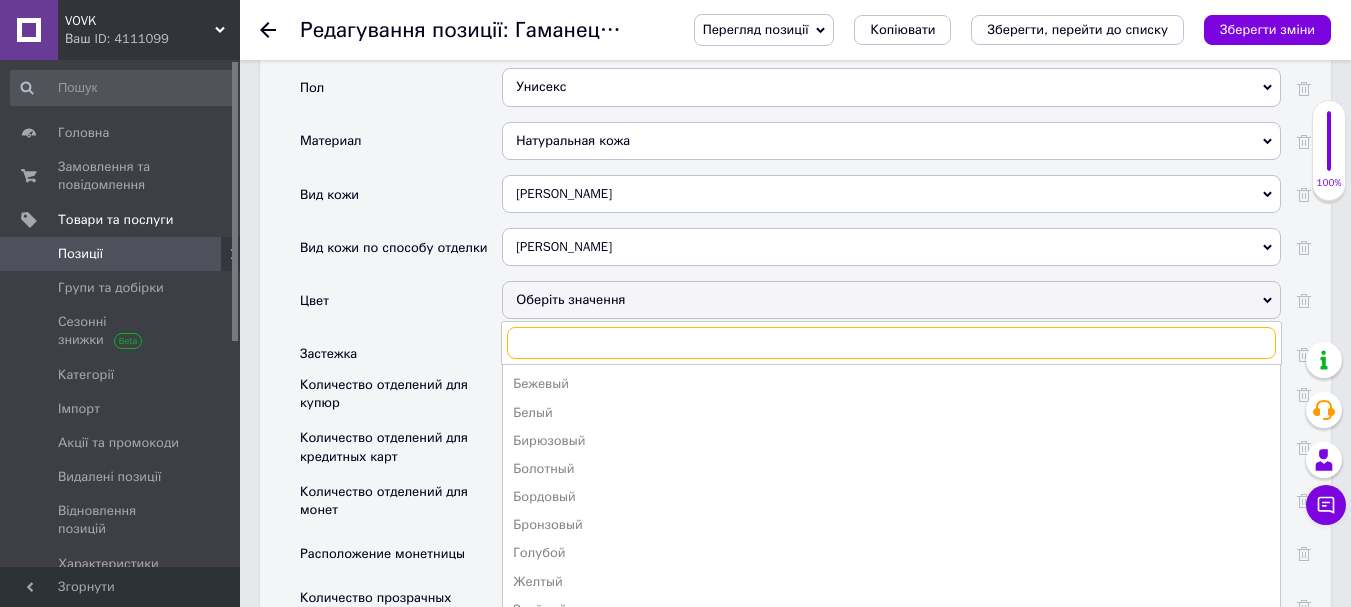 scroll, scrollTop: 2500, scrollLeft: 0, axis: vertical 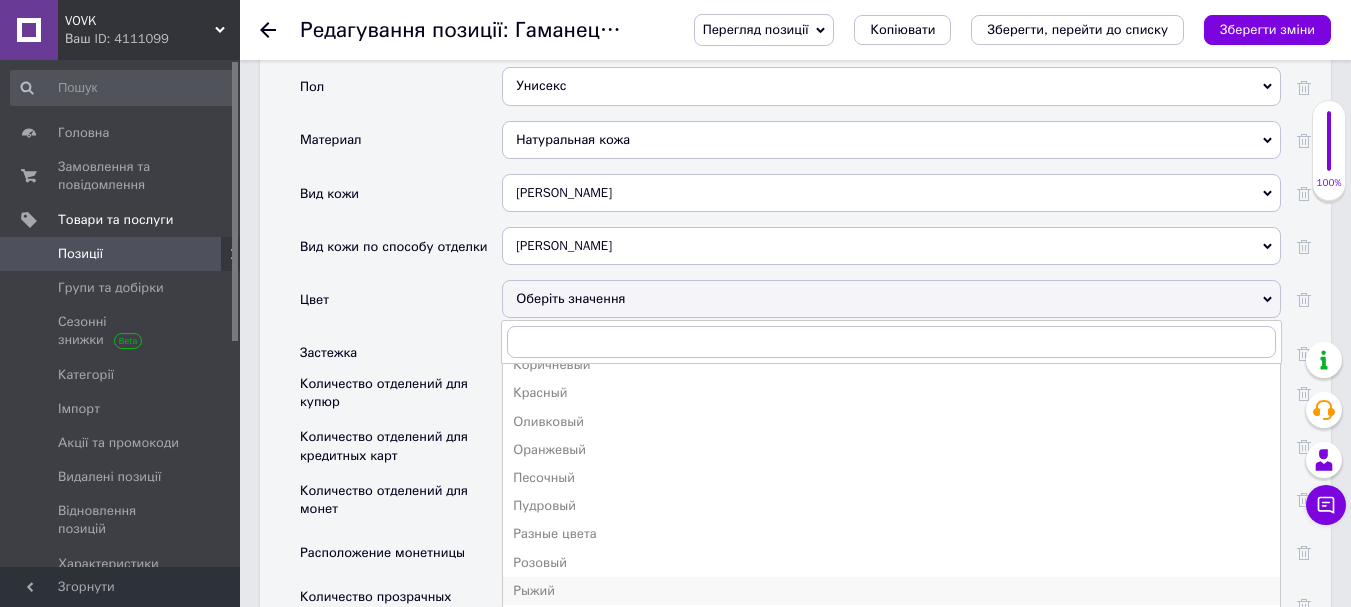 click on "Рыжий" at bounding box center [891, 591] 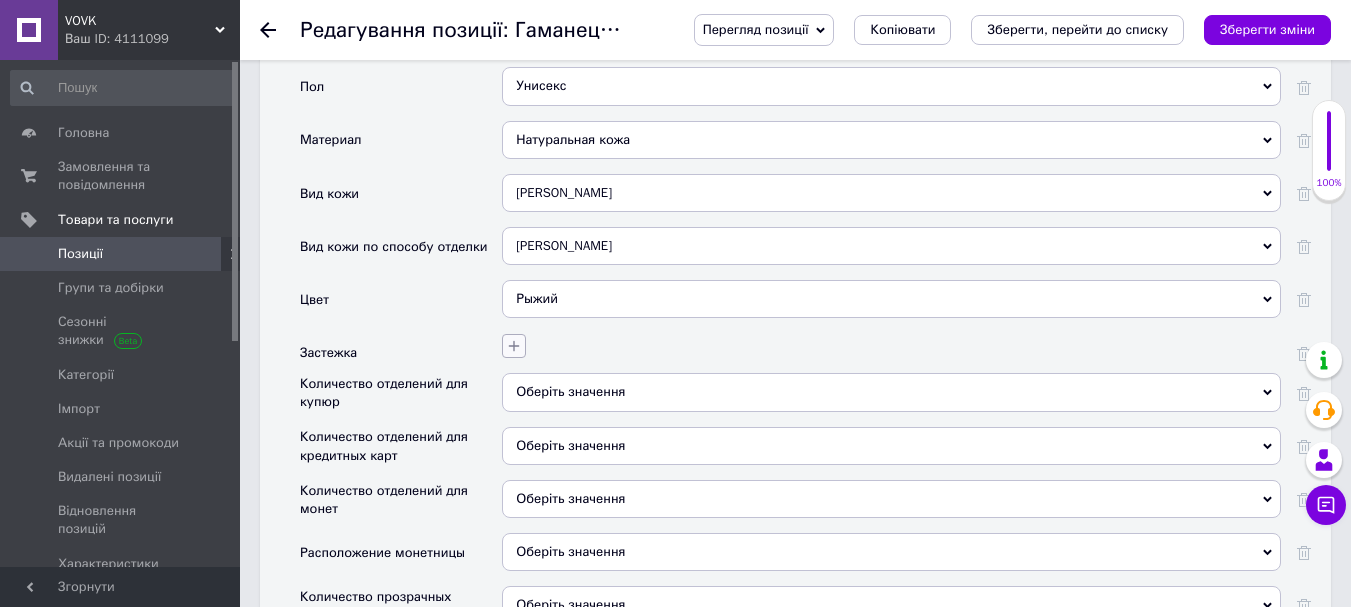 click 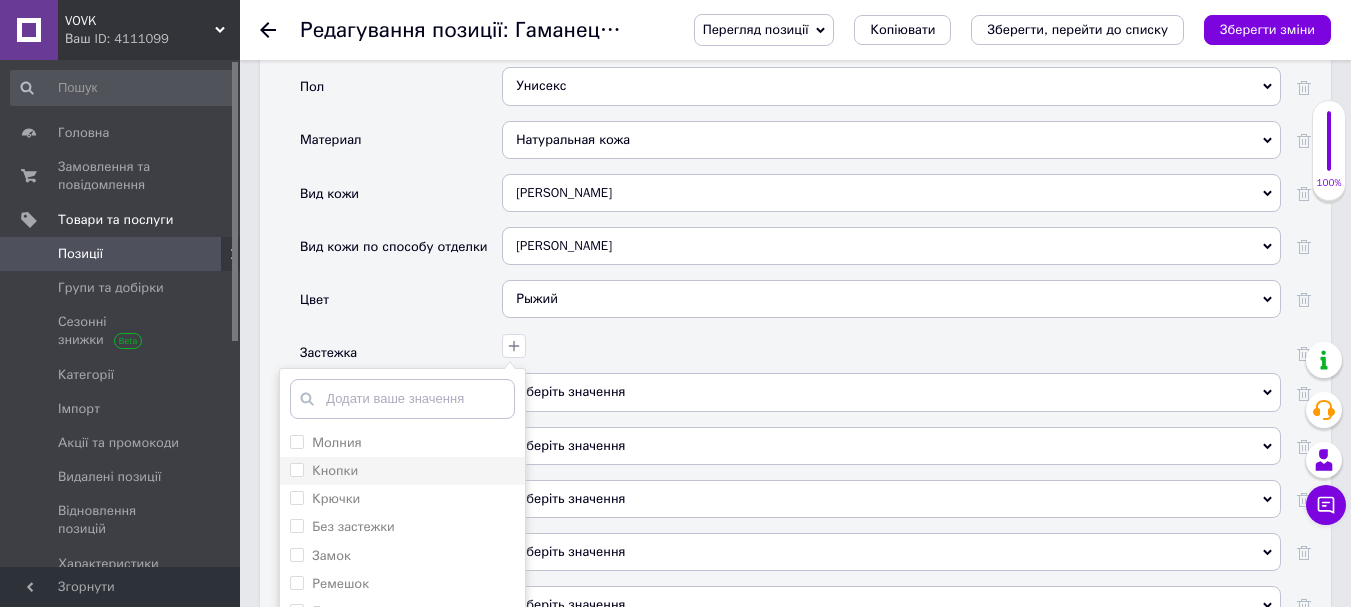 click on "Кнопки" at bounding box center [324, 471] 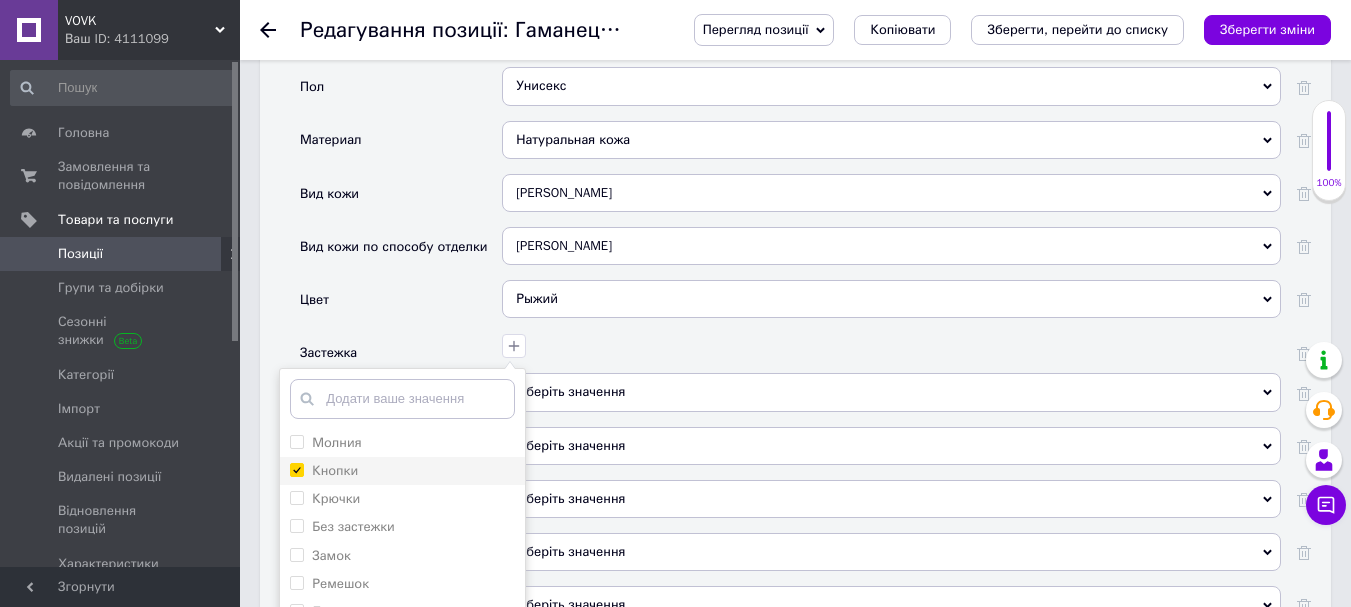 click on "Кнопки" at bounding box center [296, 469] 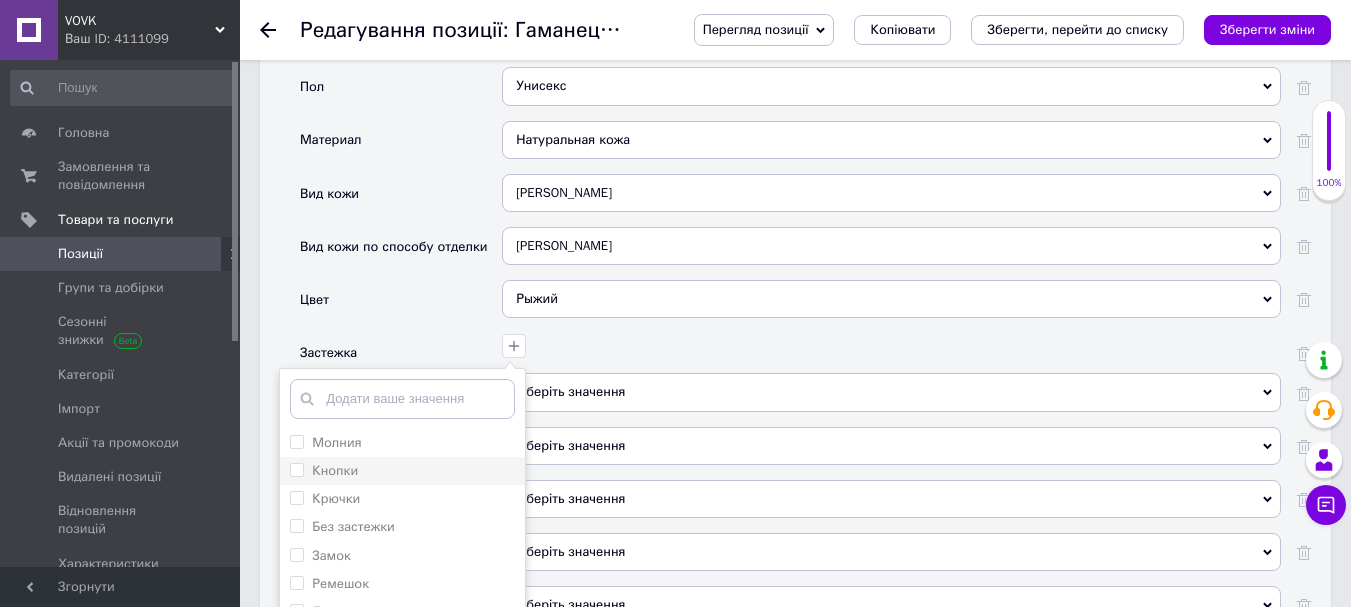 click on "Кнопки" at bounding box center [296, 469] 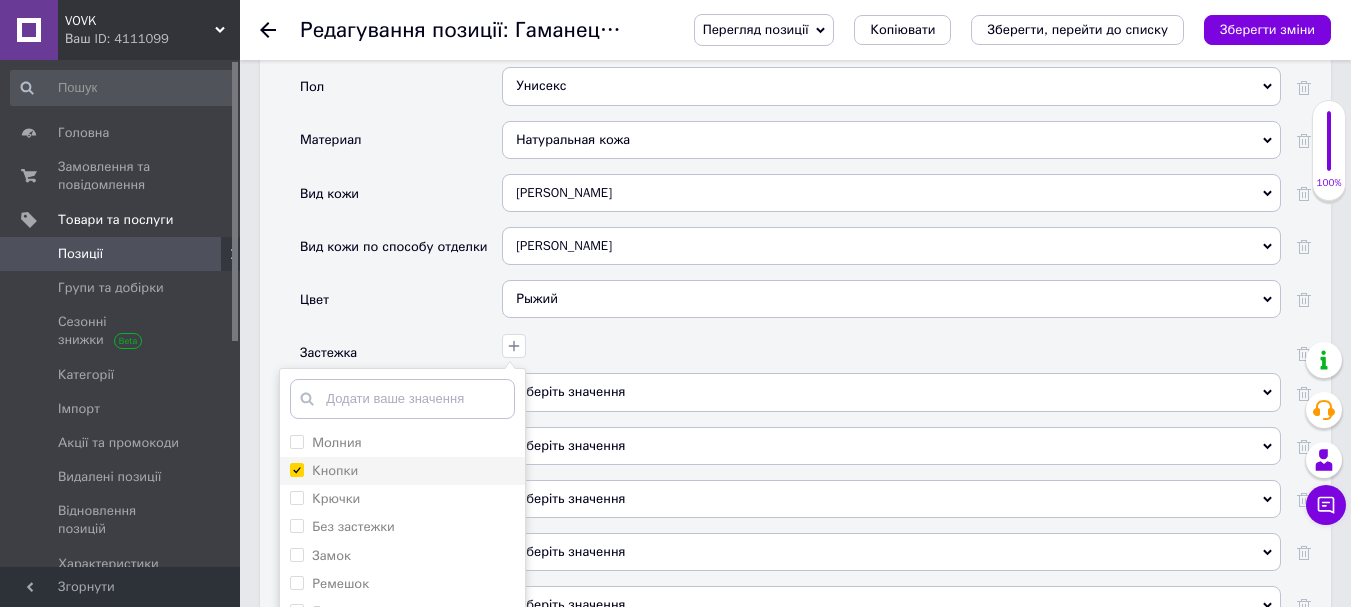 checkbox on "true" 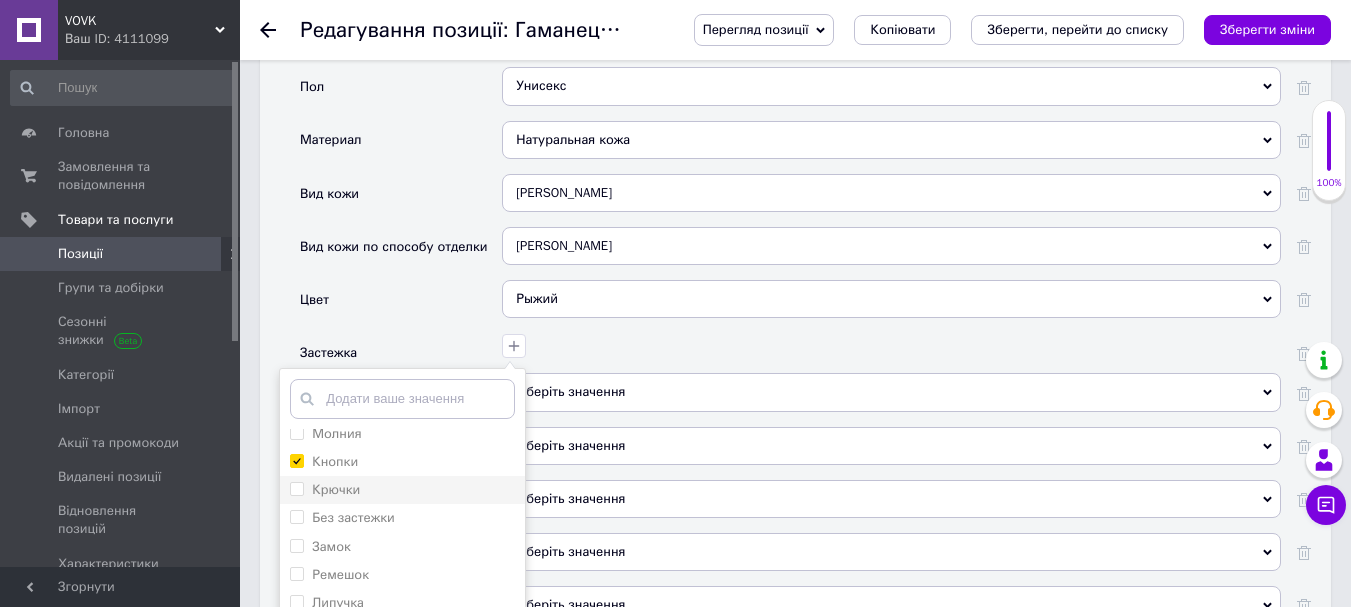 scroll, scrollTop: 10, scrollLeft: 0, axis: vertical 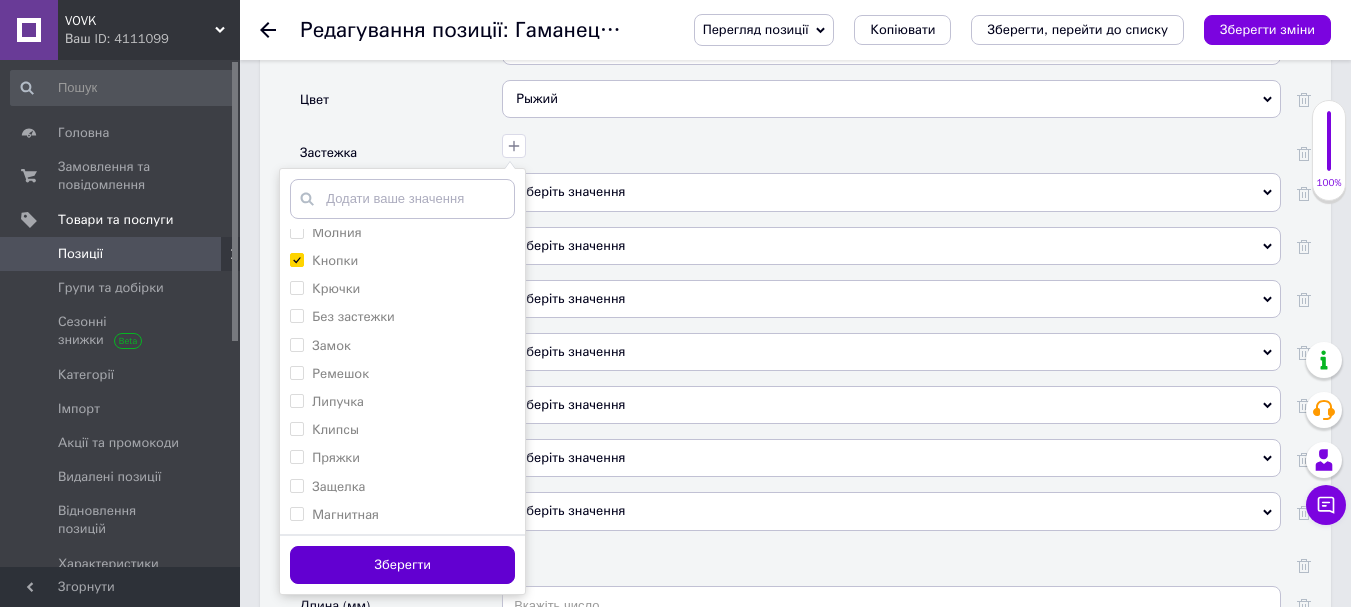 click on "Зберегти" at bounding box center [402, 565] 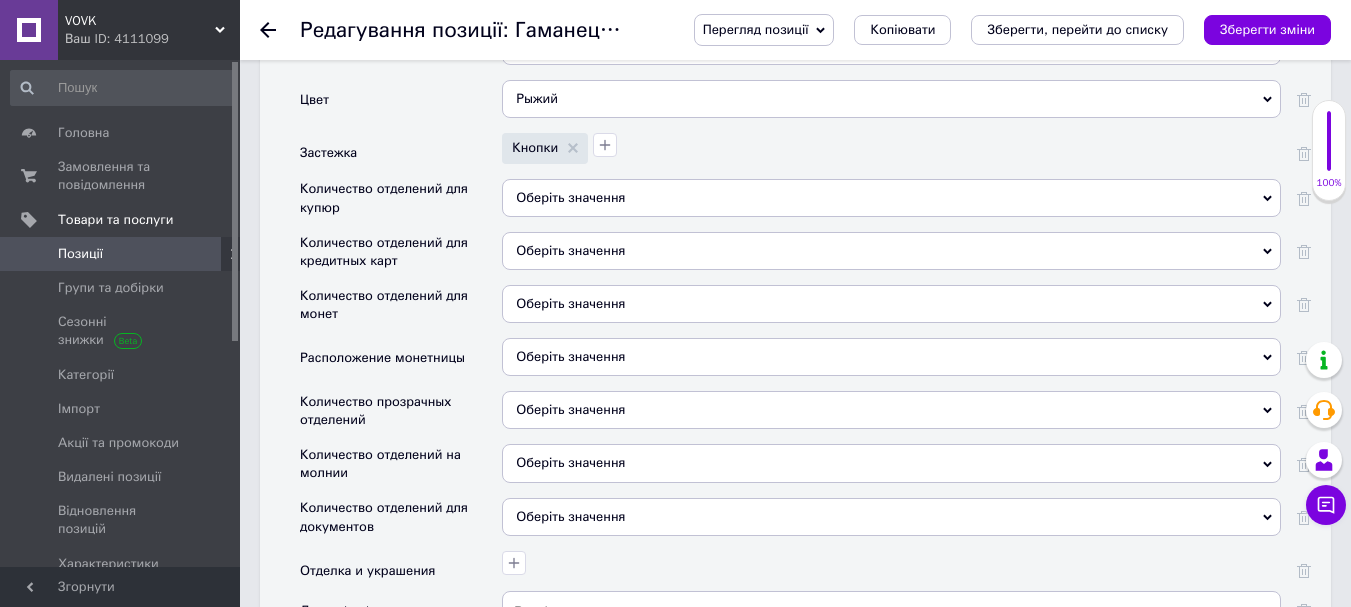 click on "Оберіть значення" at bounding box center [891, 198] 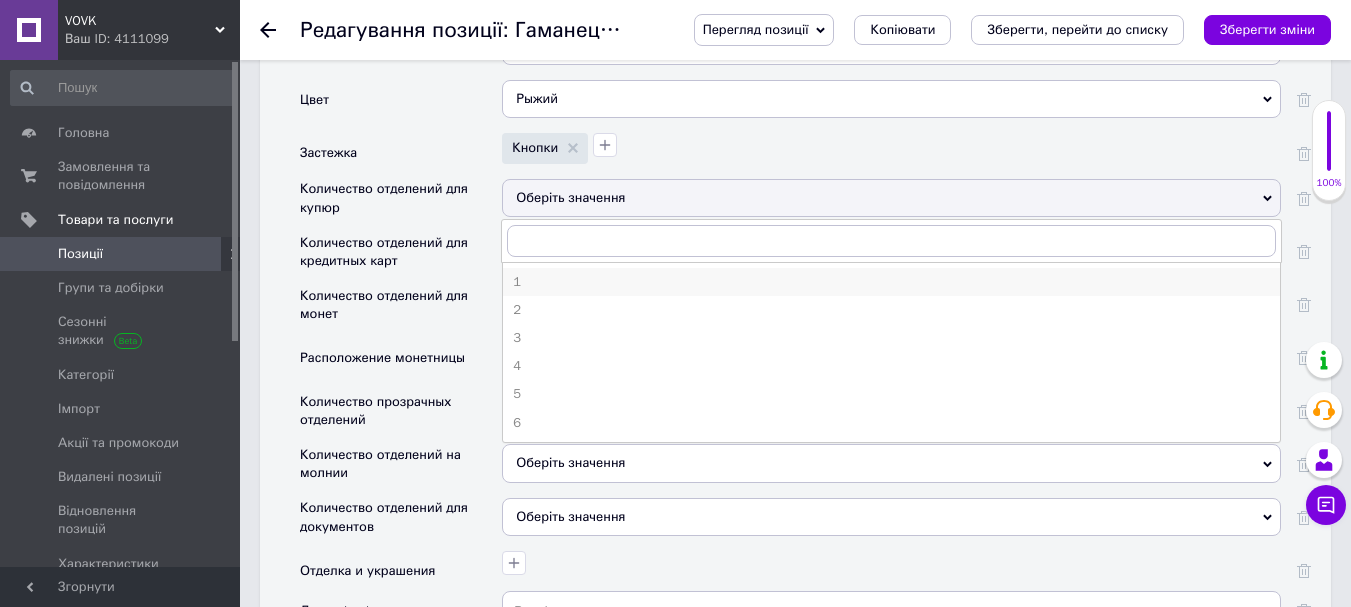 click on "1" at bounding box center (891, 282) 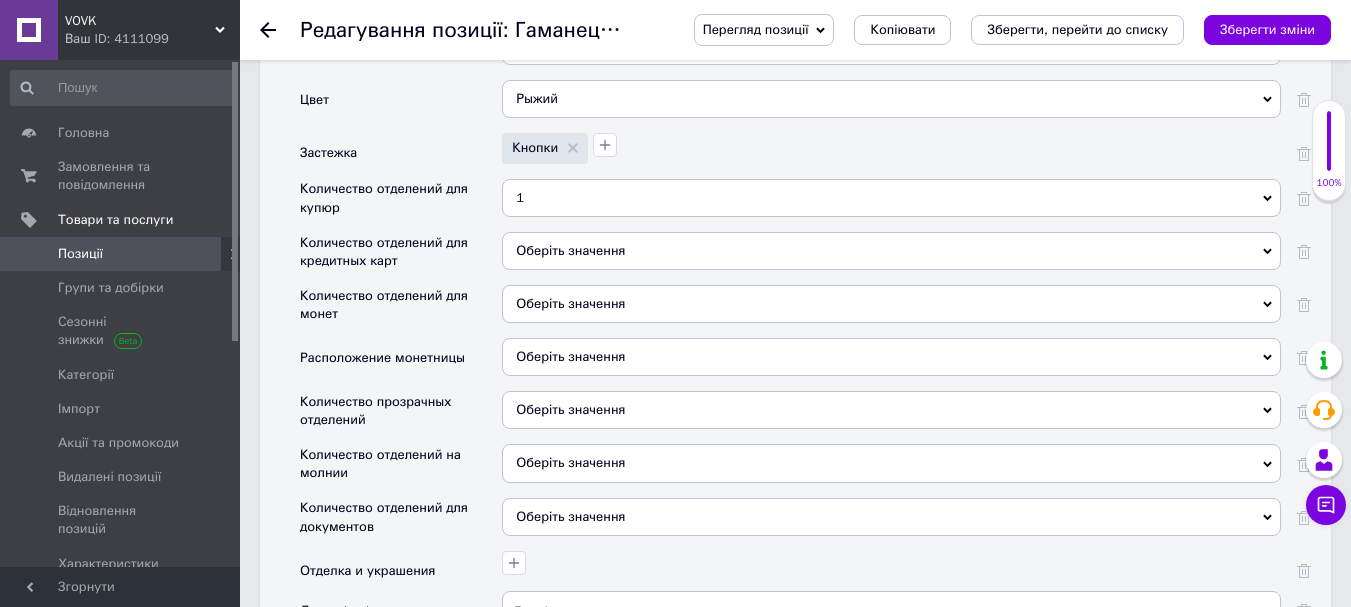 click on "Оберіть значення" at bounding box center (891, 251) 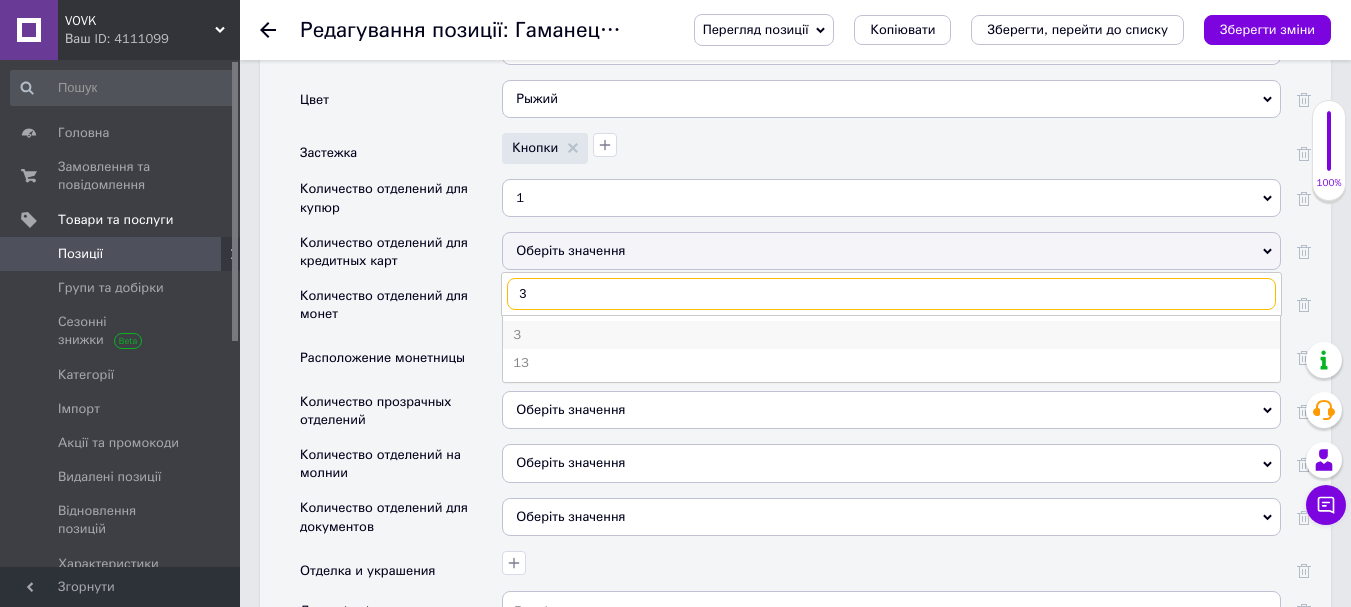 type on "3" 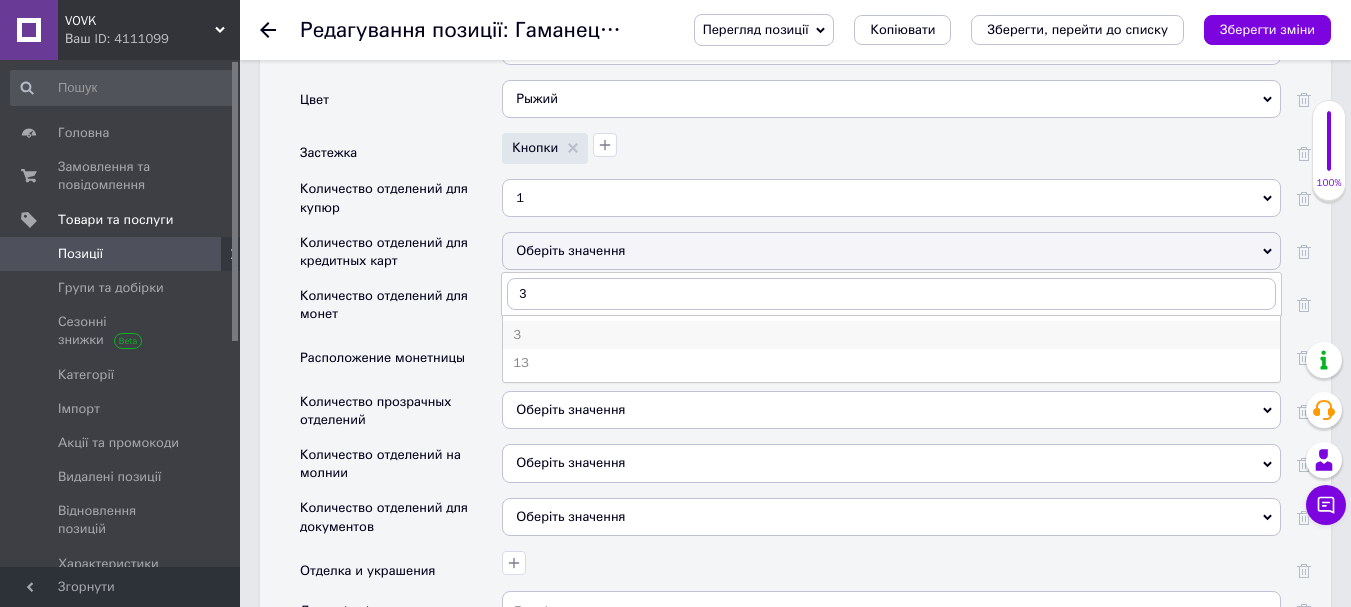 click on "3" at bounding box center (891, 335) 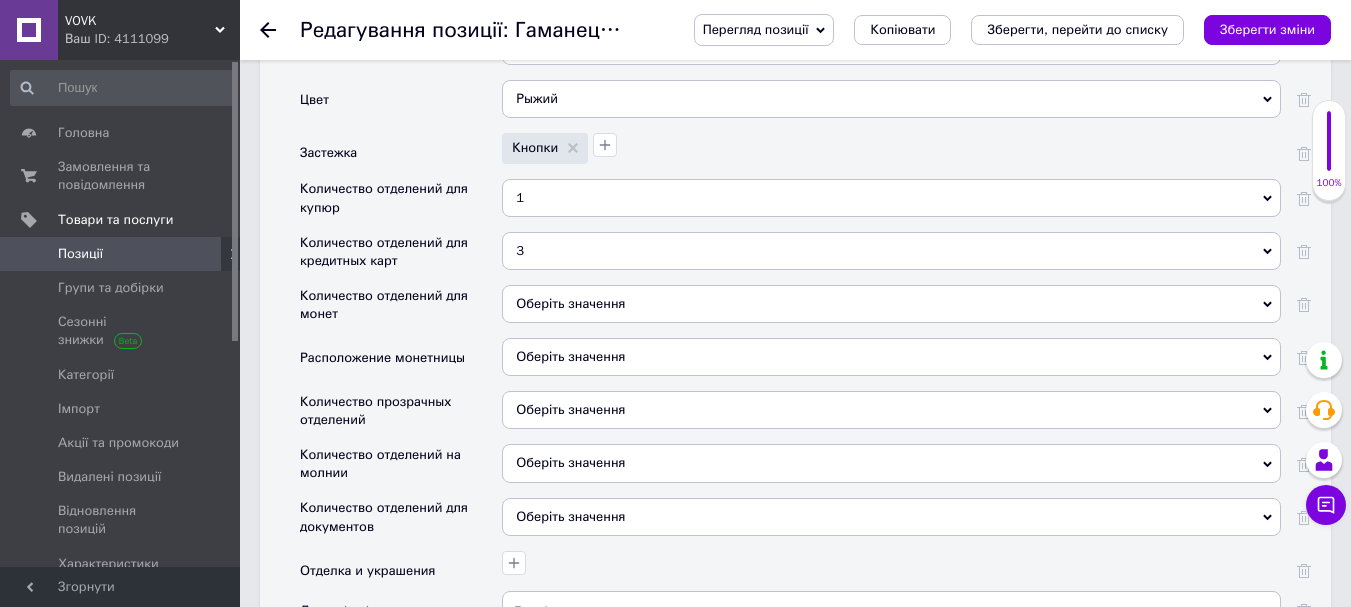 click on "Оберіть значення" at bounding box center (891, 304) 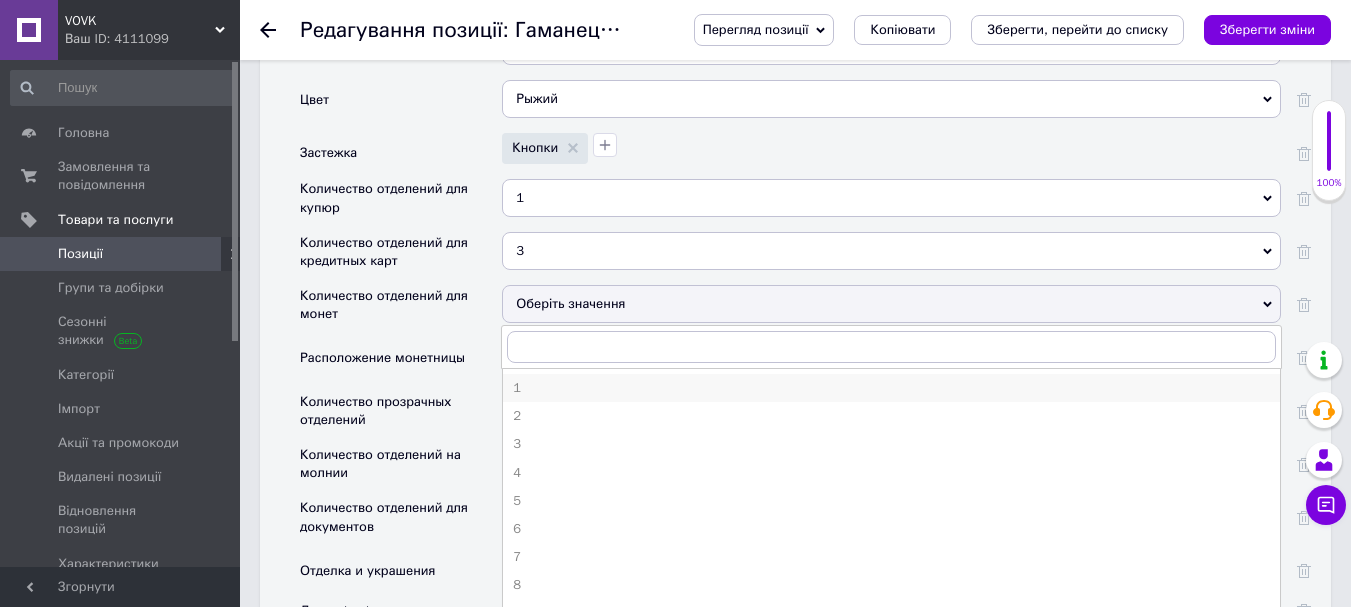 click on "1" at bounding box center [891, 388] 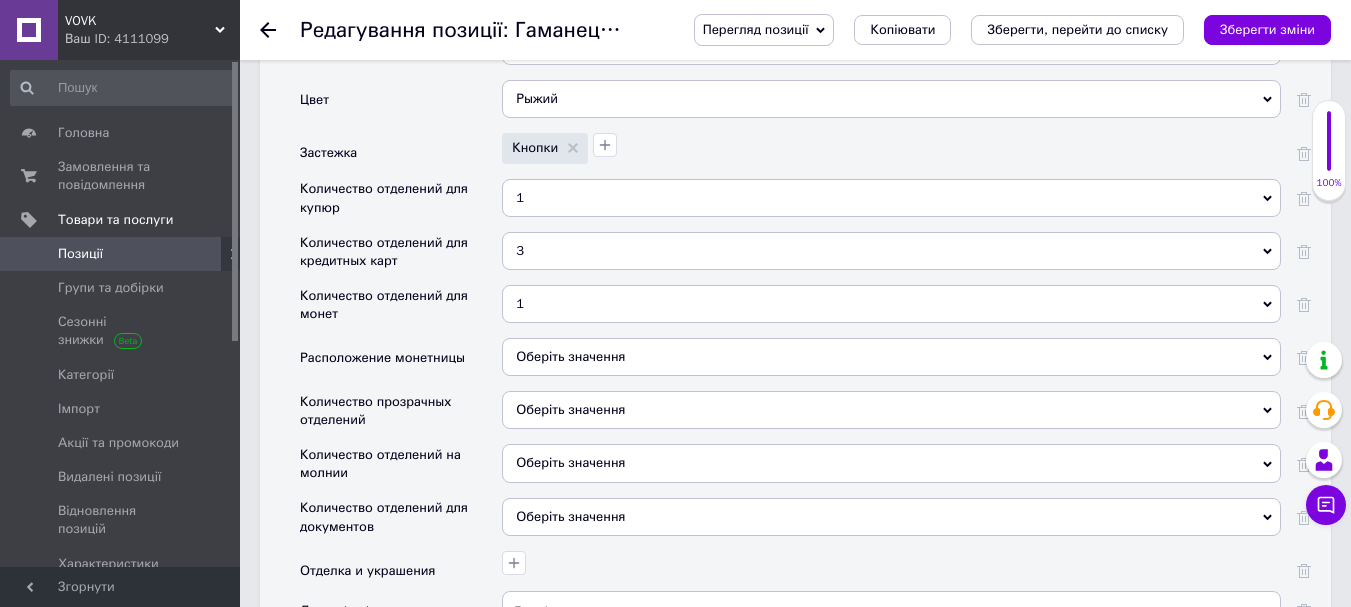 click on "Оберіть значення" at bounding box center (891, 357) 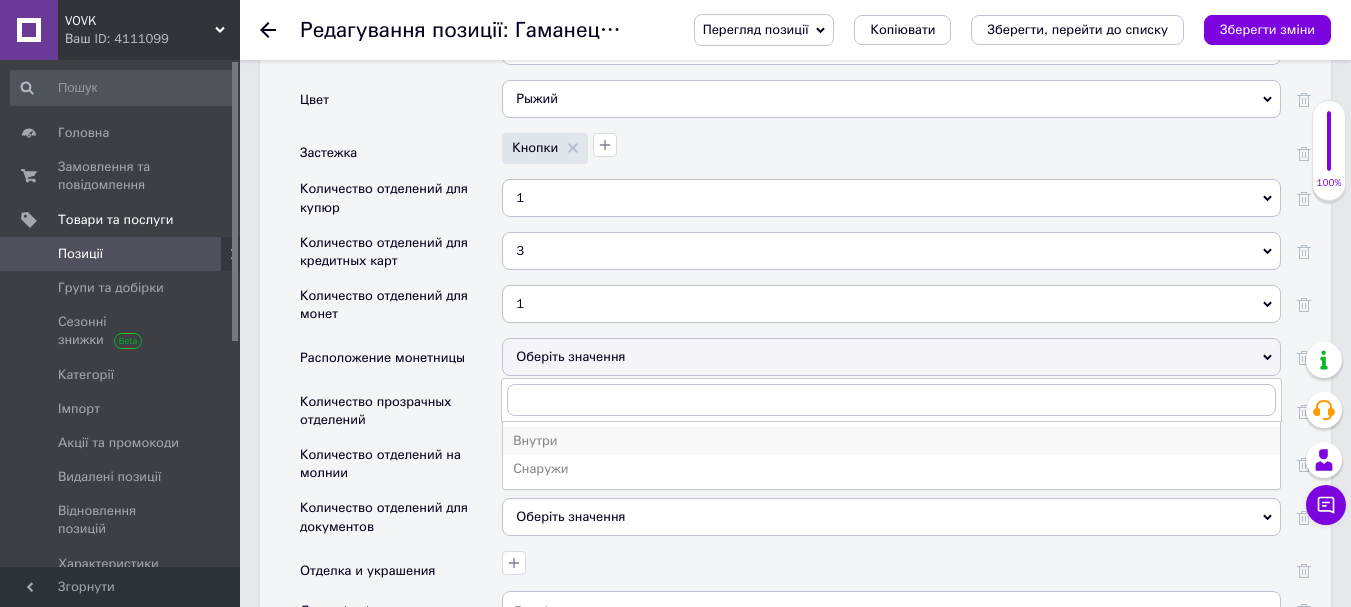 click on "Внутри" at bounding box center (891, 441) 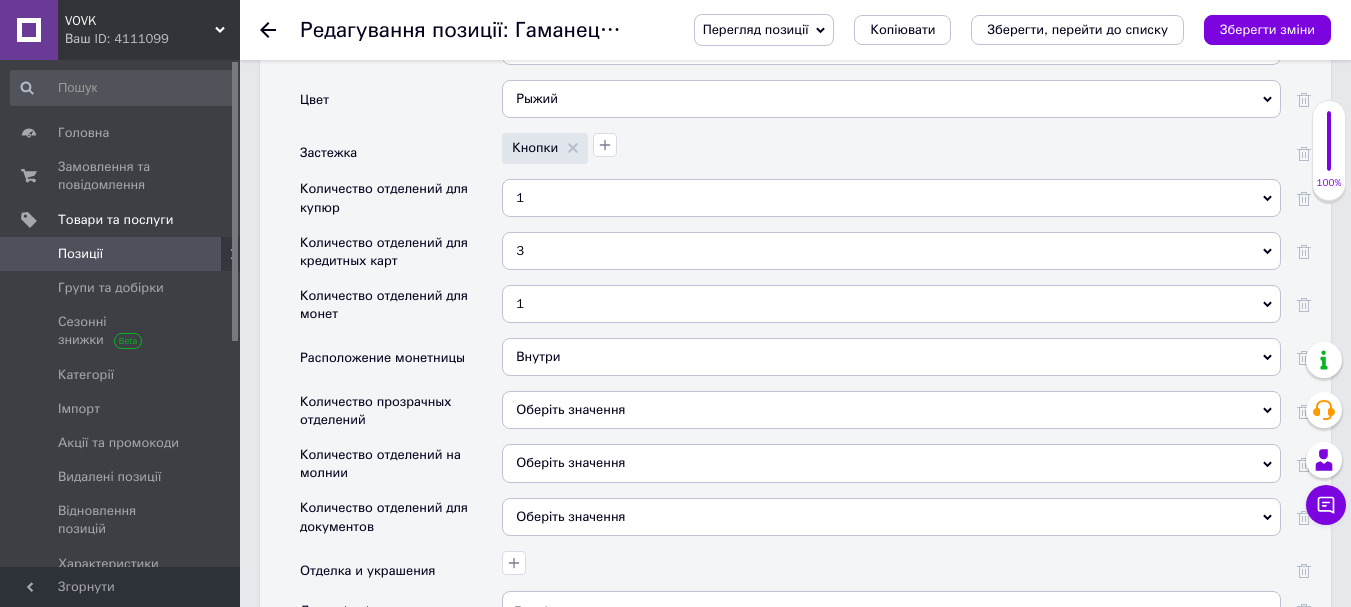 click on "Оберіть значення" at bounding box center (891, 410) 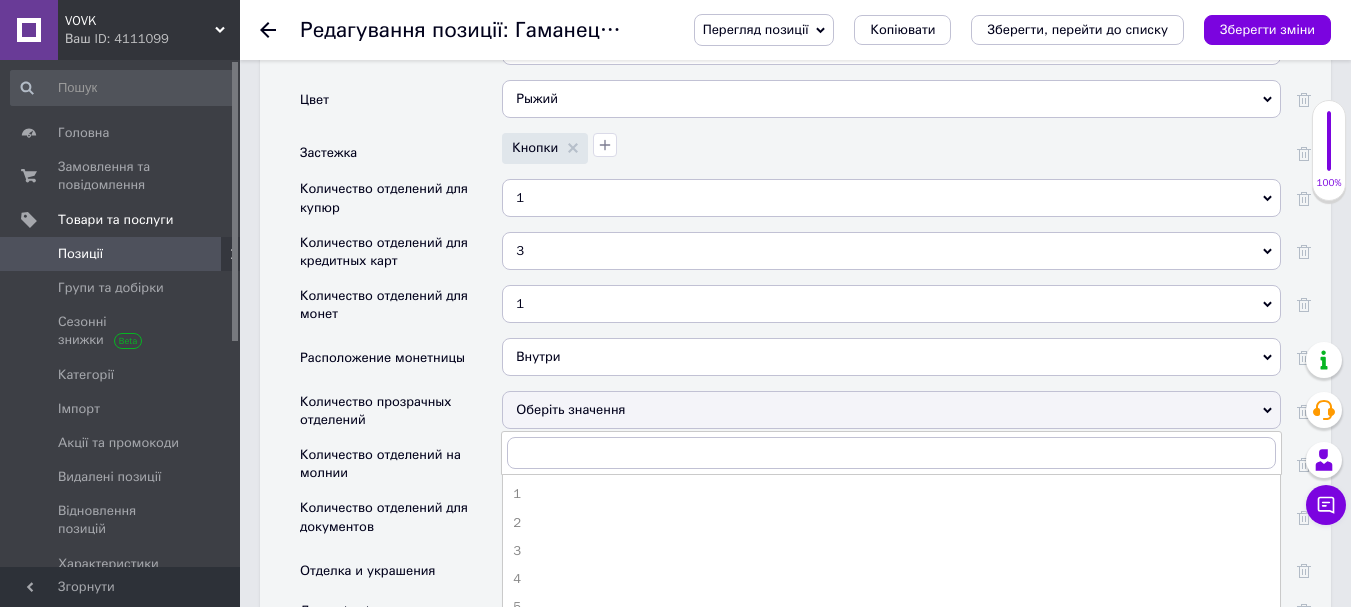 click on "Оберіть значення" at bounding box center (891, 410) 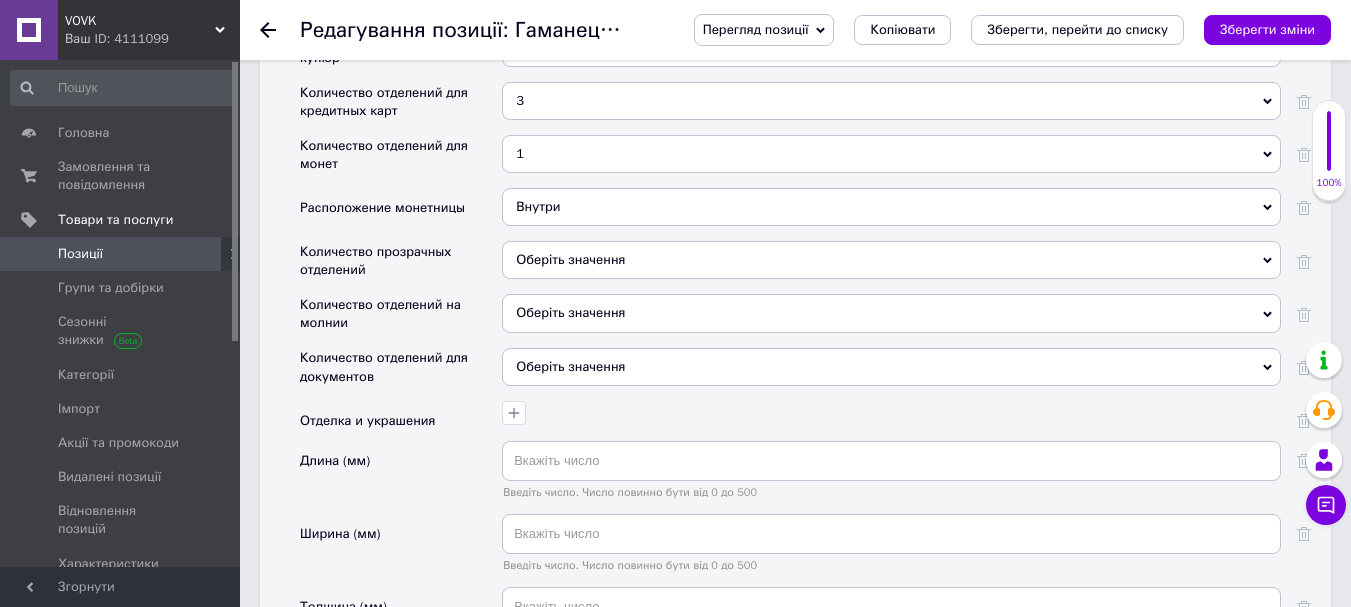 scroll, scrollTop: 3000, scrollLeft: 0, axis: vertical 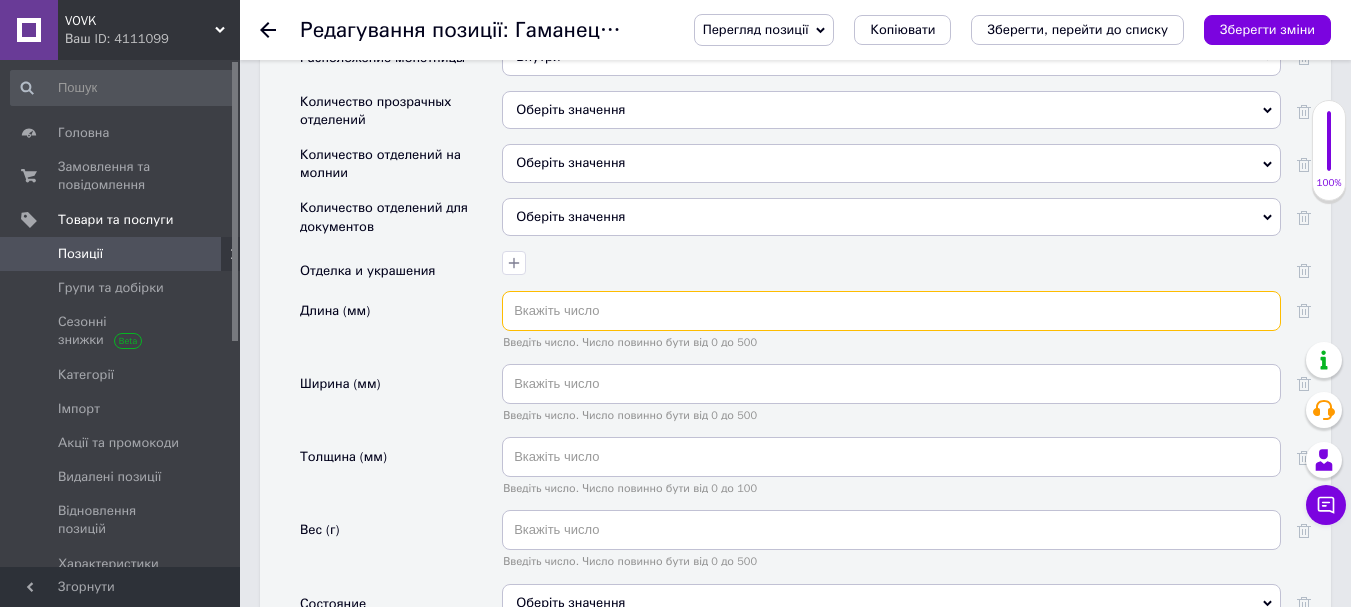 click at bounding box center (891, 311) 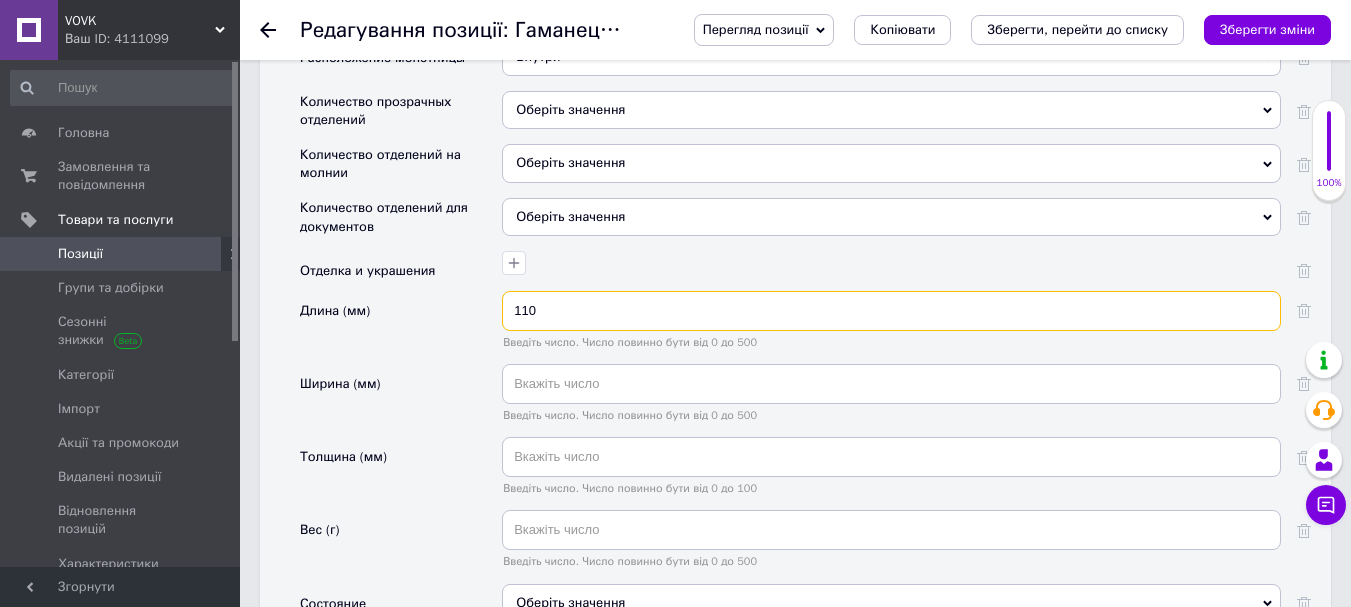 type on "110" 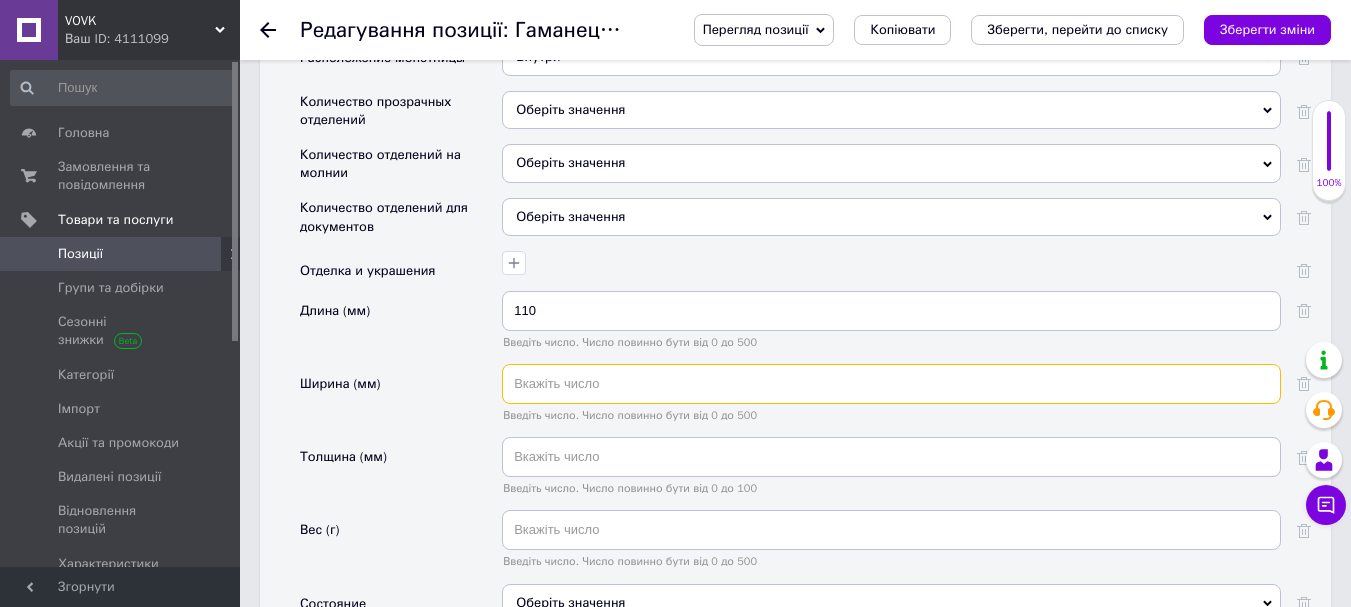 click at bounding box center [891, 384] 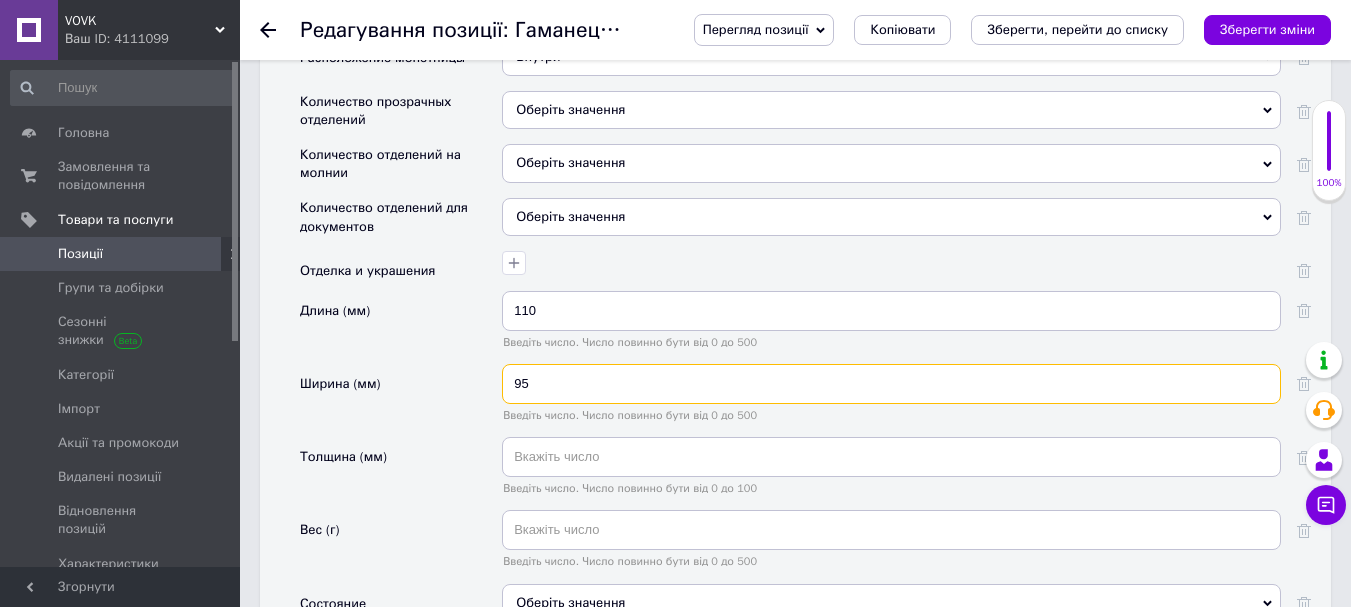 type on "95" 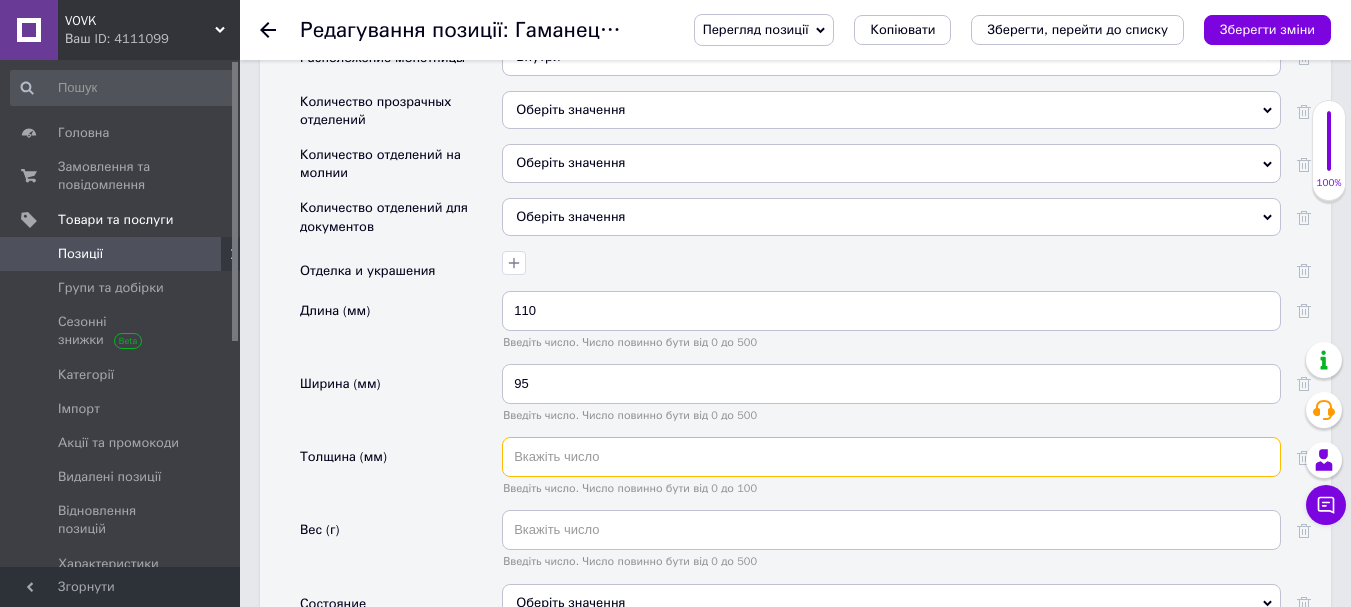 click at bounding box center (891, 457) 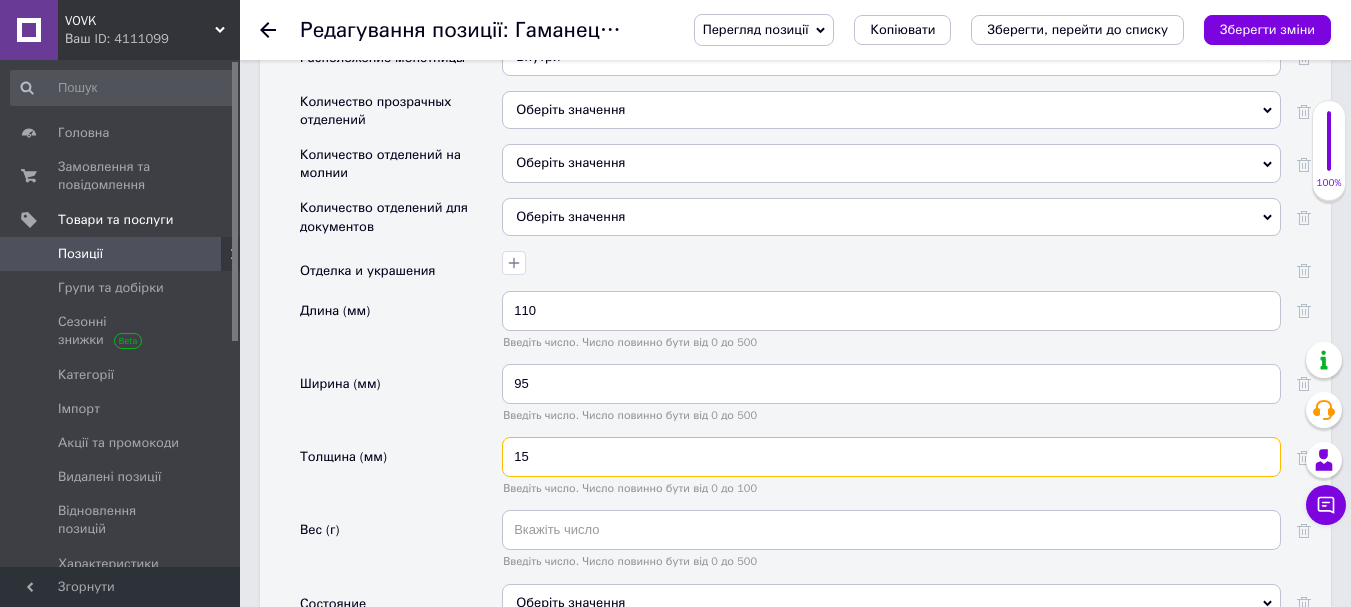 scroll, scrollTop: 3100, scrollLeft: 0, axis: vertical 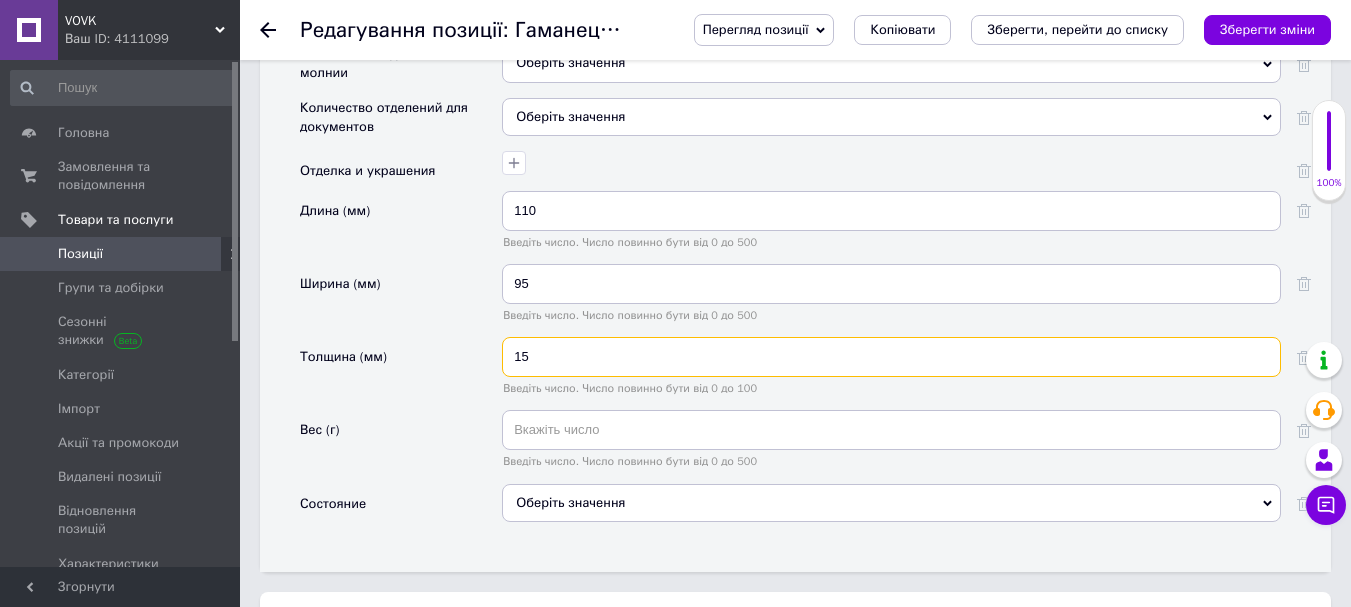 type on "15" 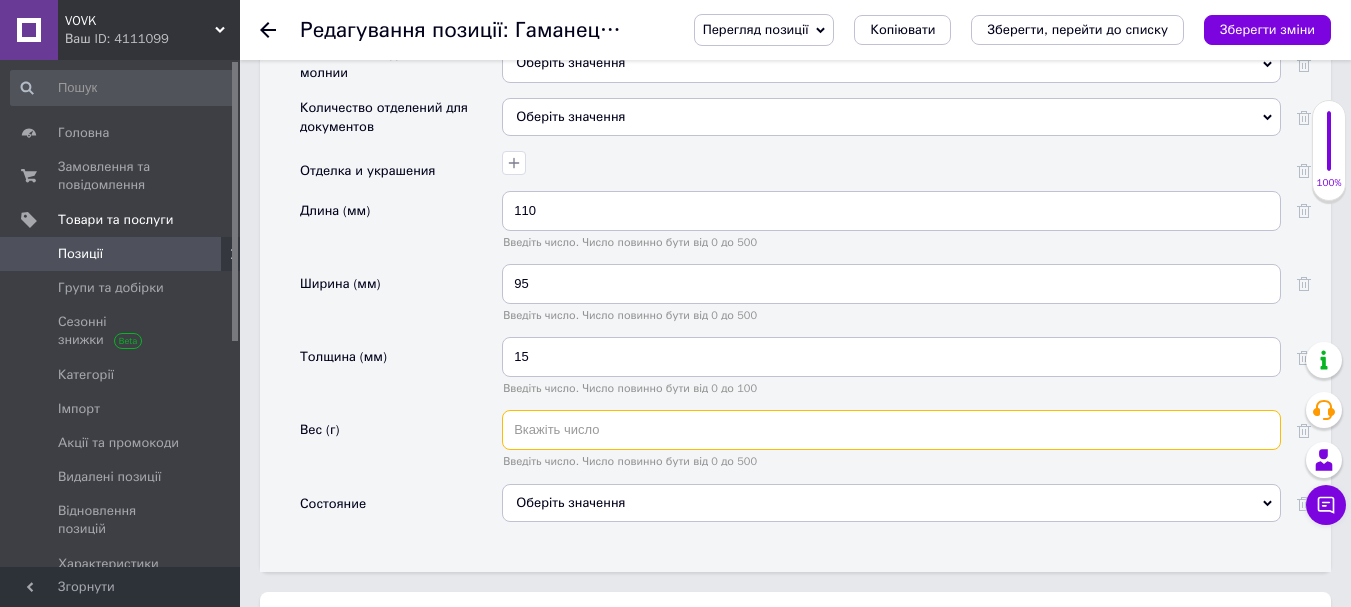 click at bounding box center [891, 430] 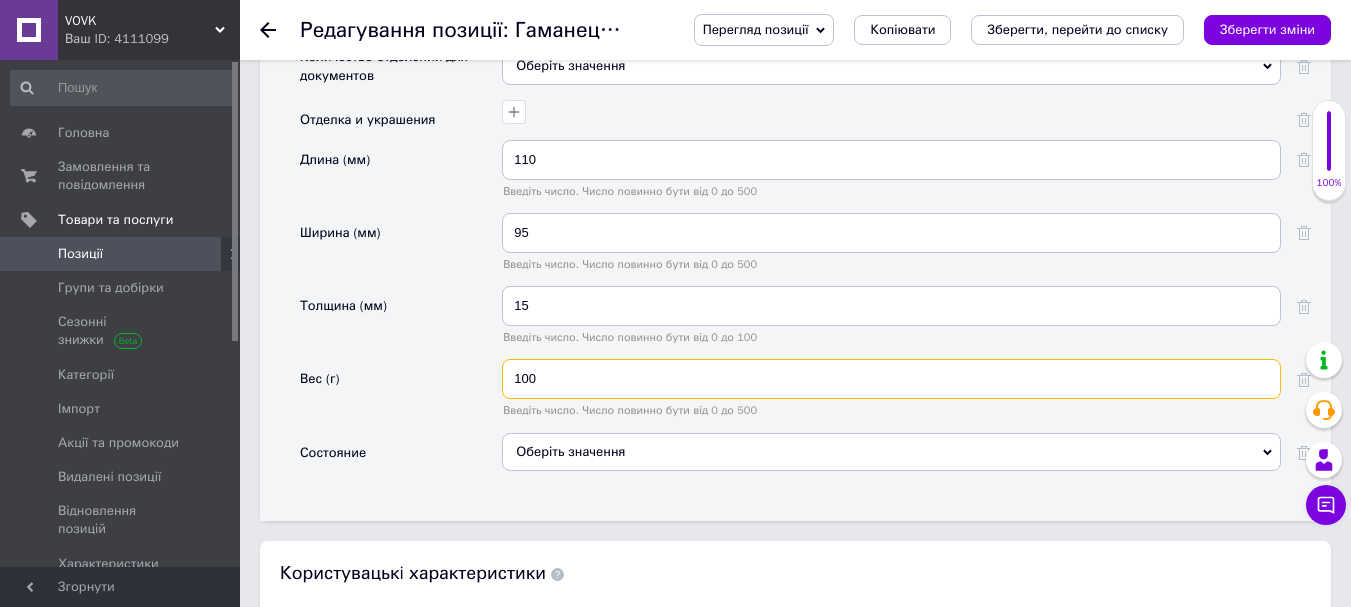 scroll, scrollTop: 3200, scrollLeft: 0, axis: vertical 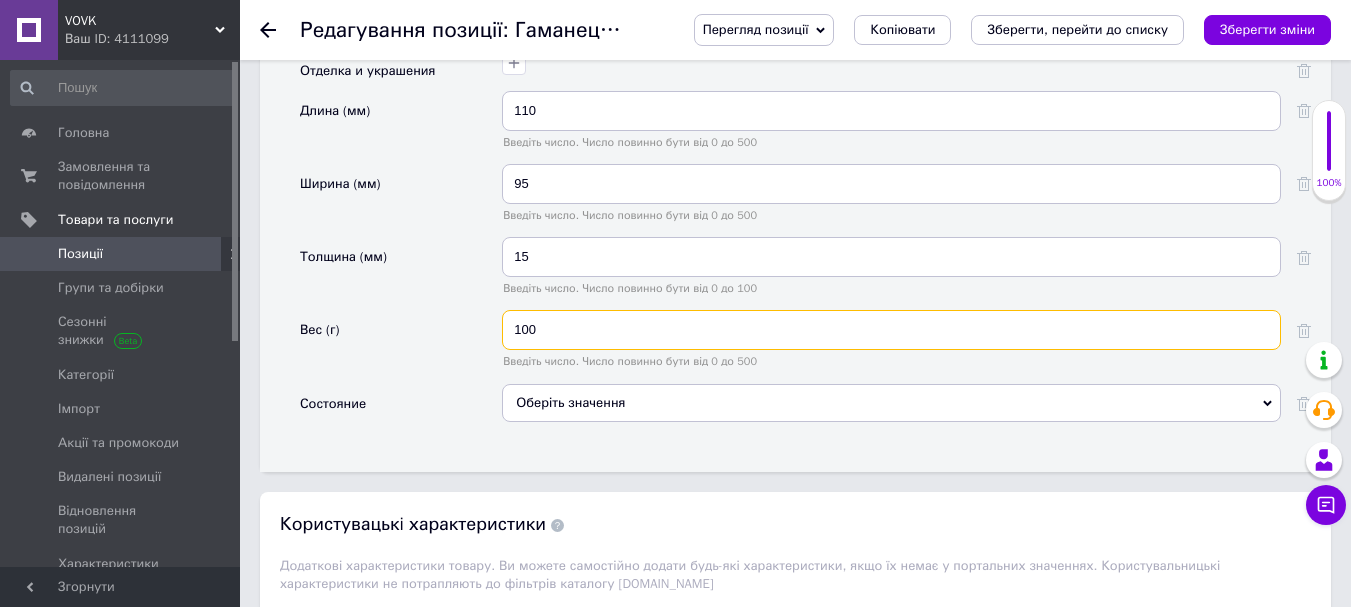type on "100" 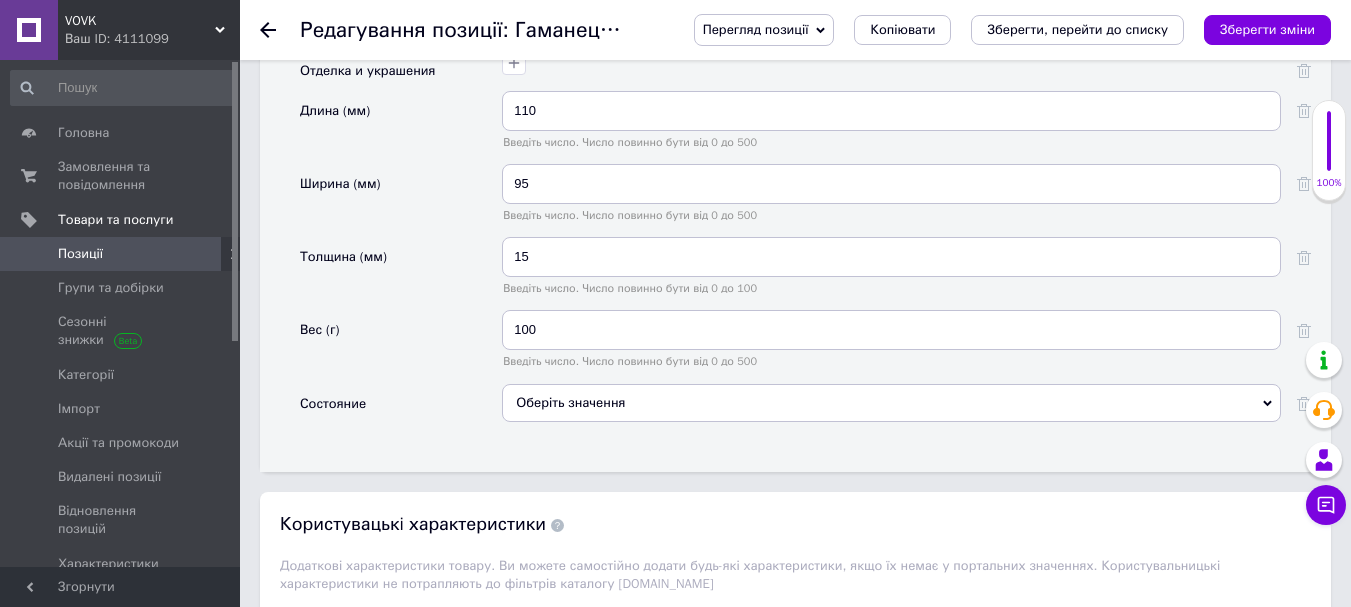 click on "Оберіть значення" at bounding box center (891, 403) 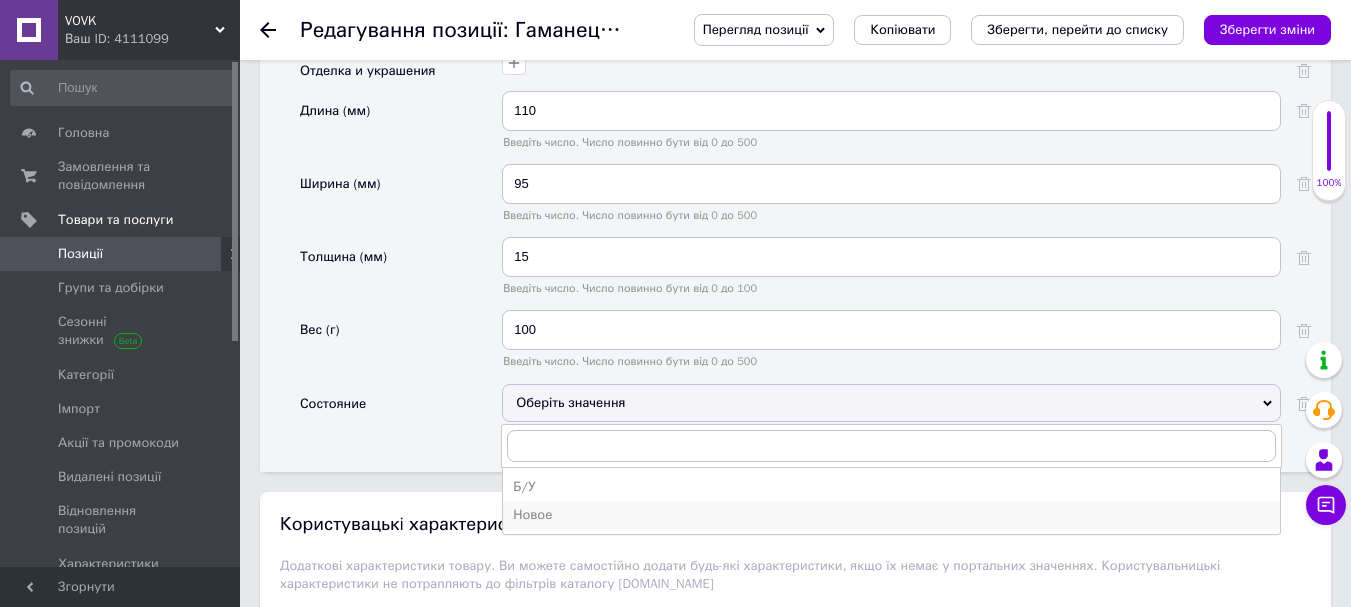 click on "Новое" at bounding box center (891, 515) 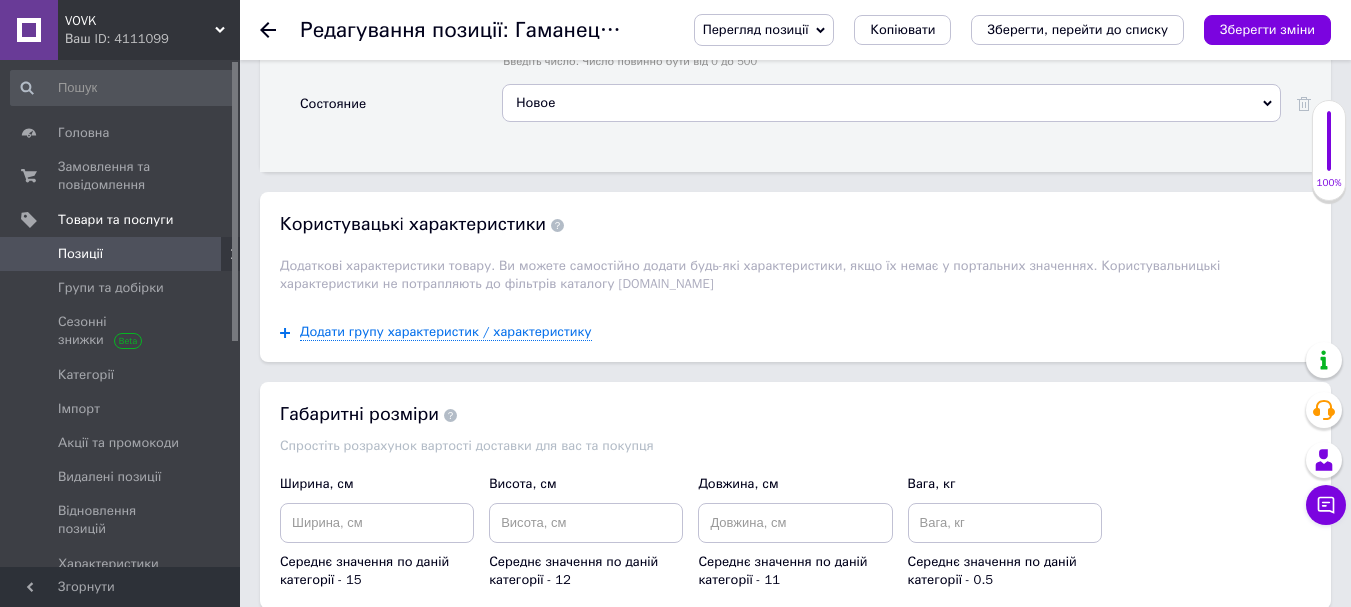 scroll, scrollTop: 3600, scrollLeft: 0, axis: vertical 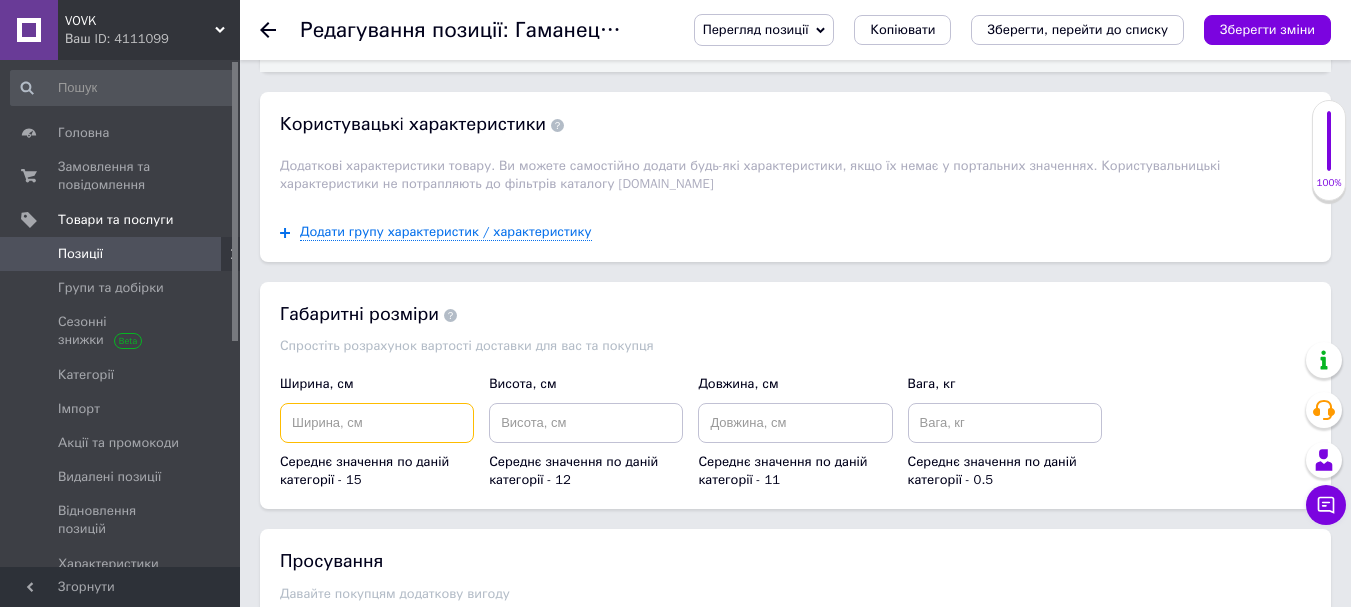 click at bounding box center [377, 423] 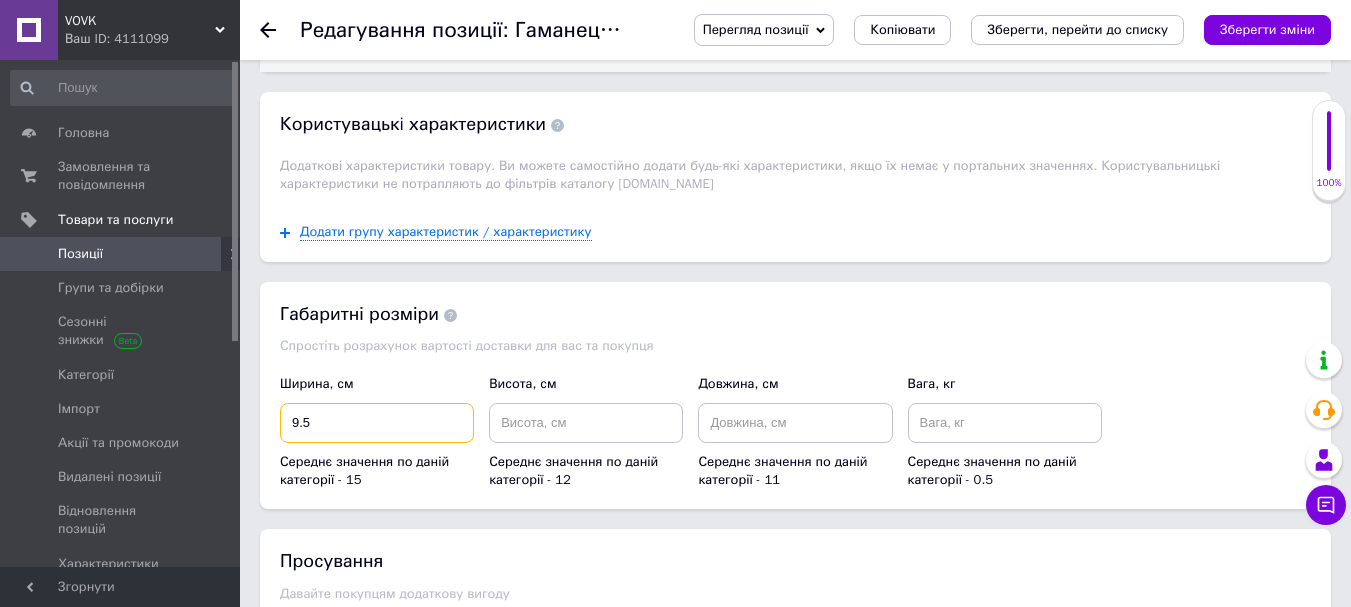 type on "9.5" 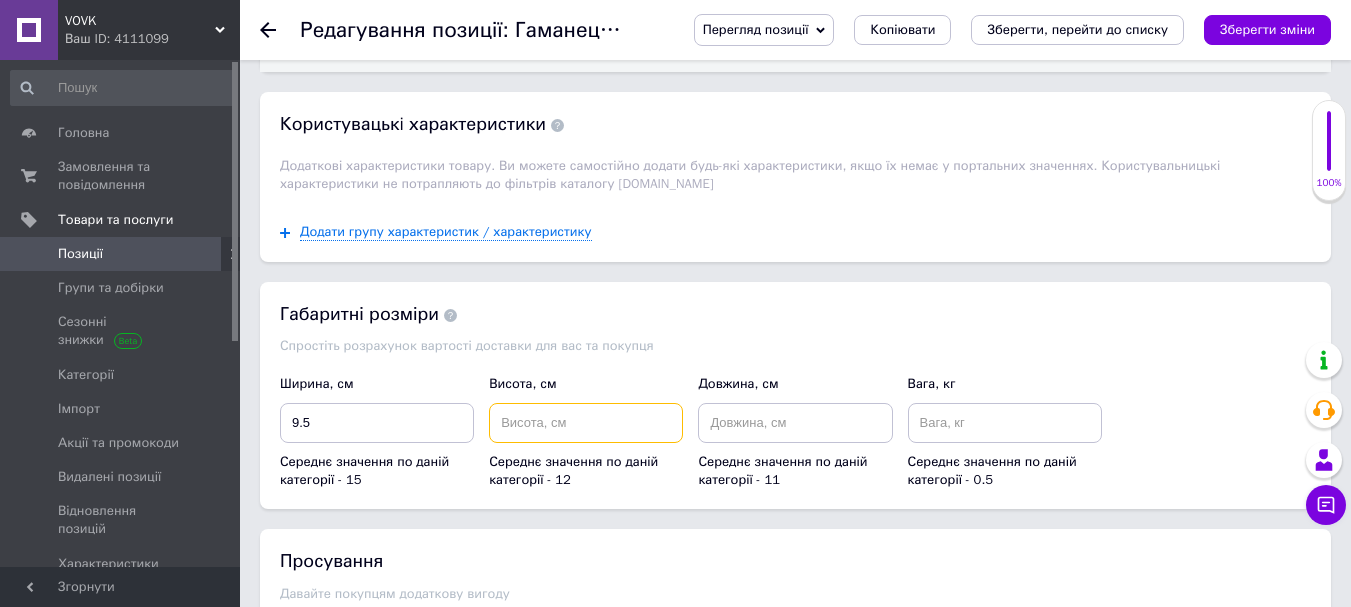 click at bounding box center (586, 423) 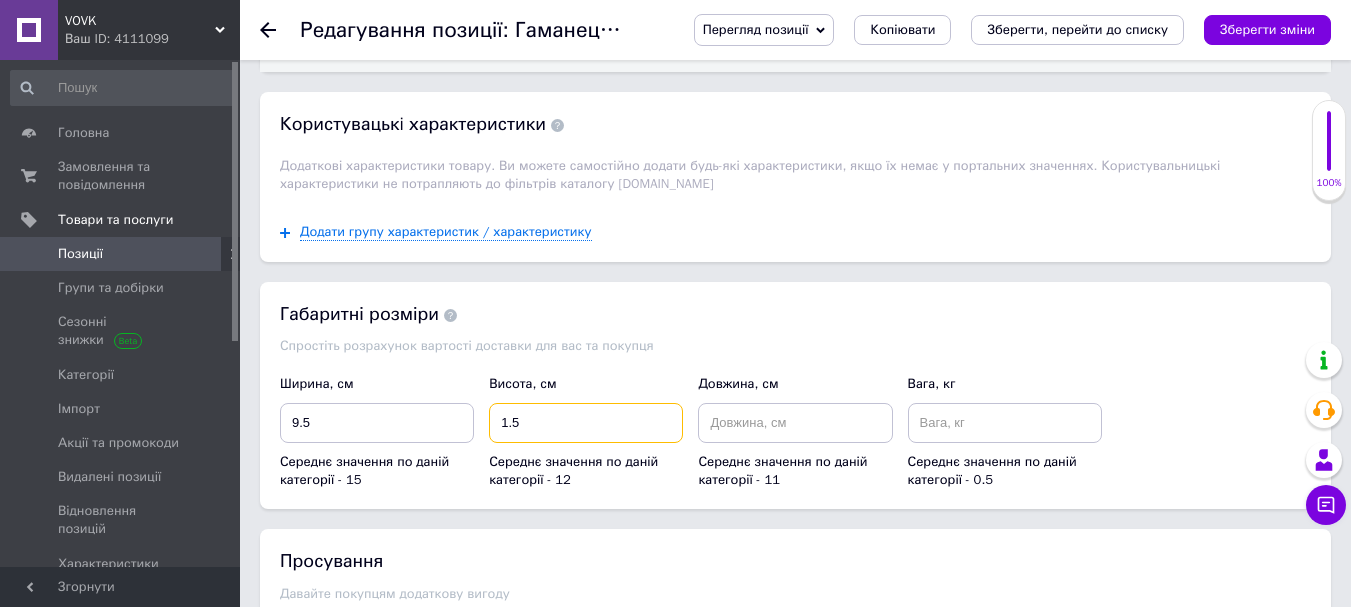 type on "1.5" 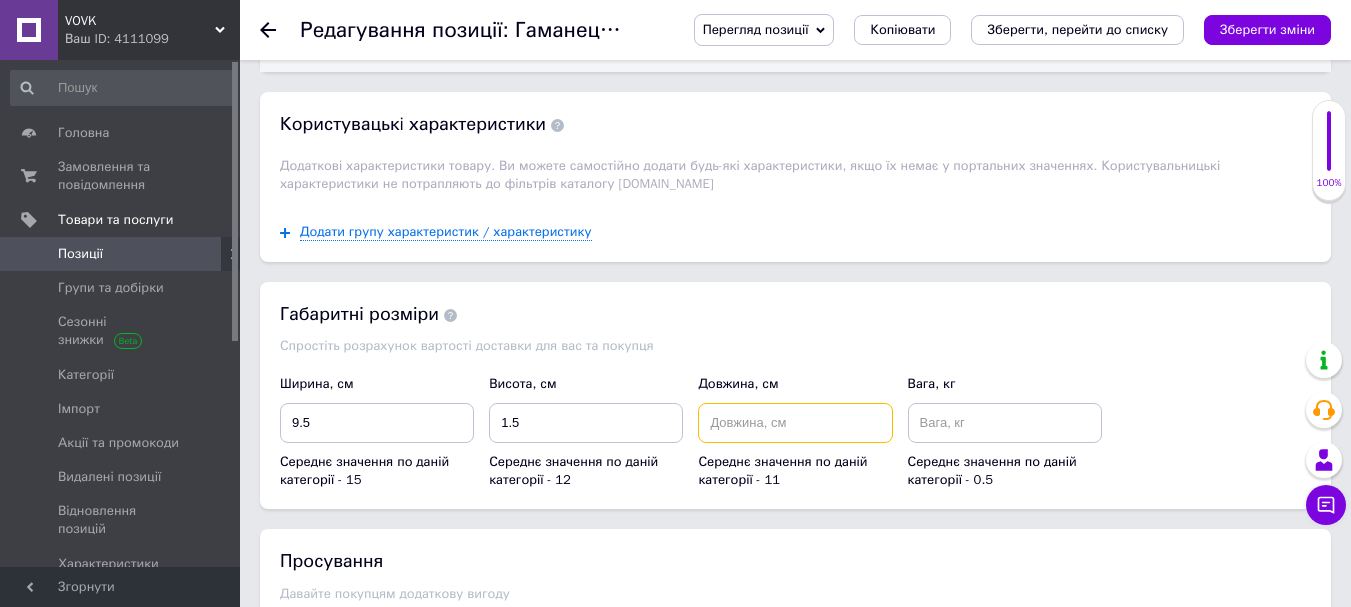click at bounding box center (795, 423) 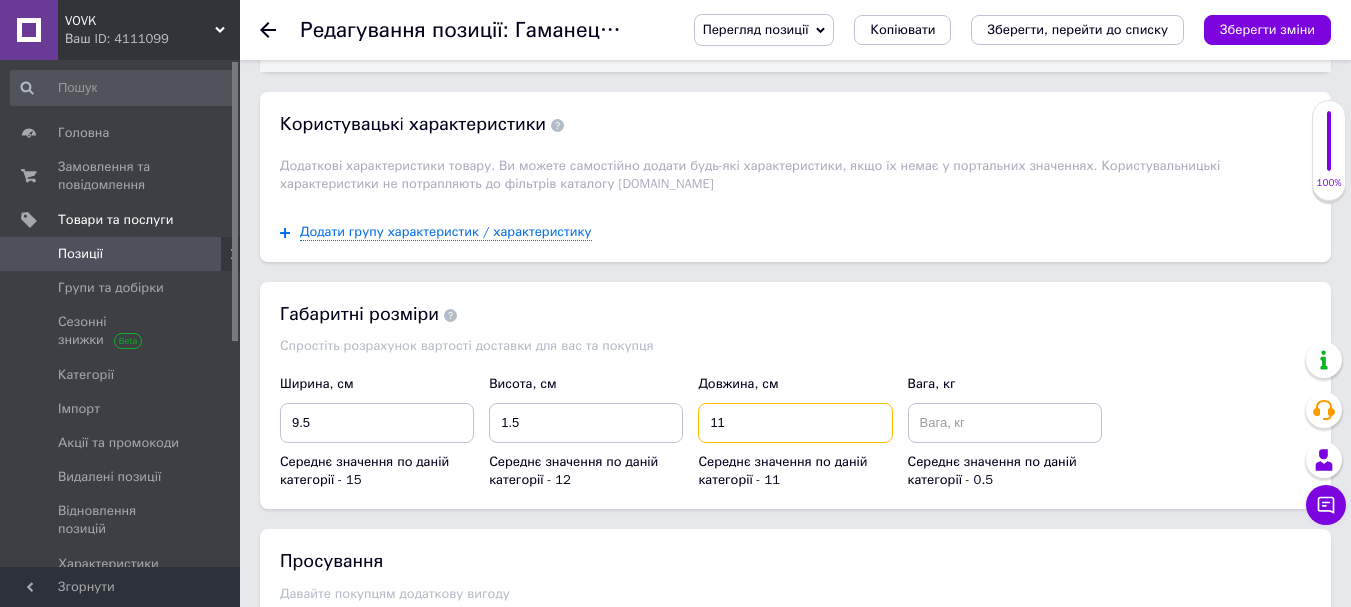 type on "11" 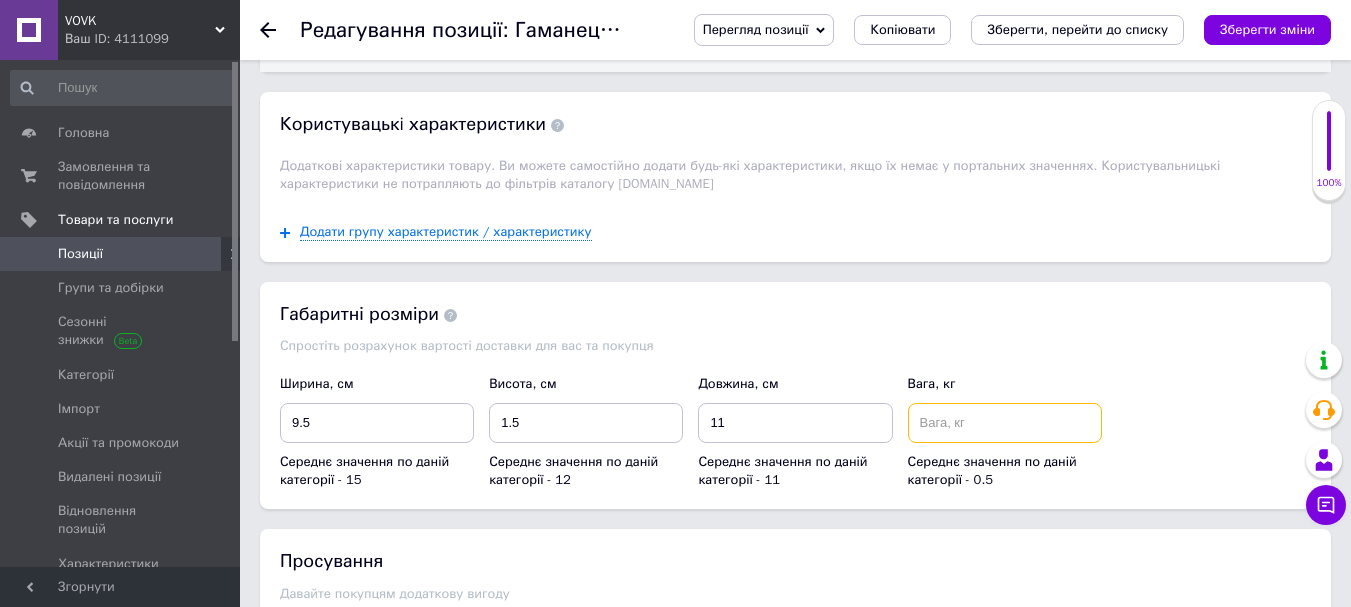 click at bounding box center [1005, 423] 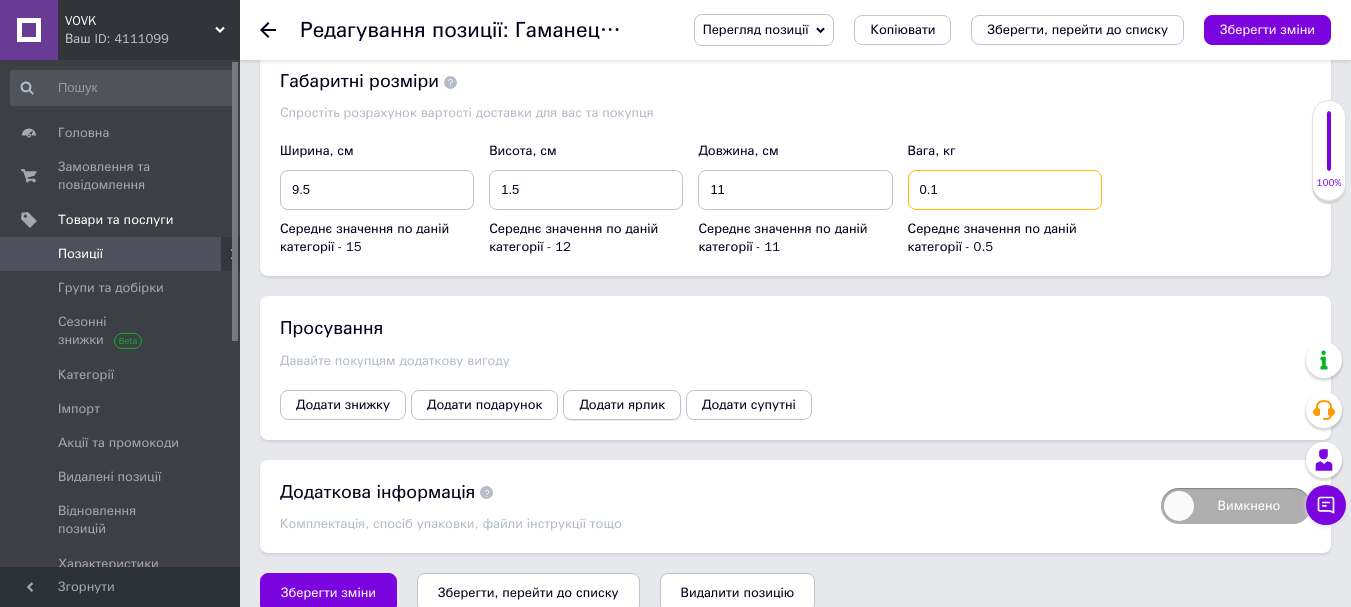 scroll, scrollTop: 3838, scrollLeft: 0, axis: vertical 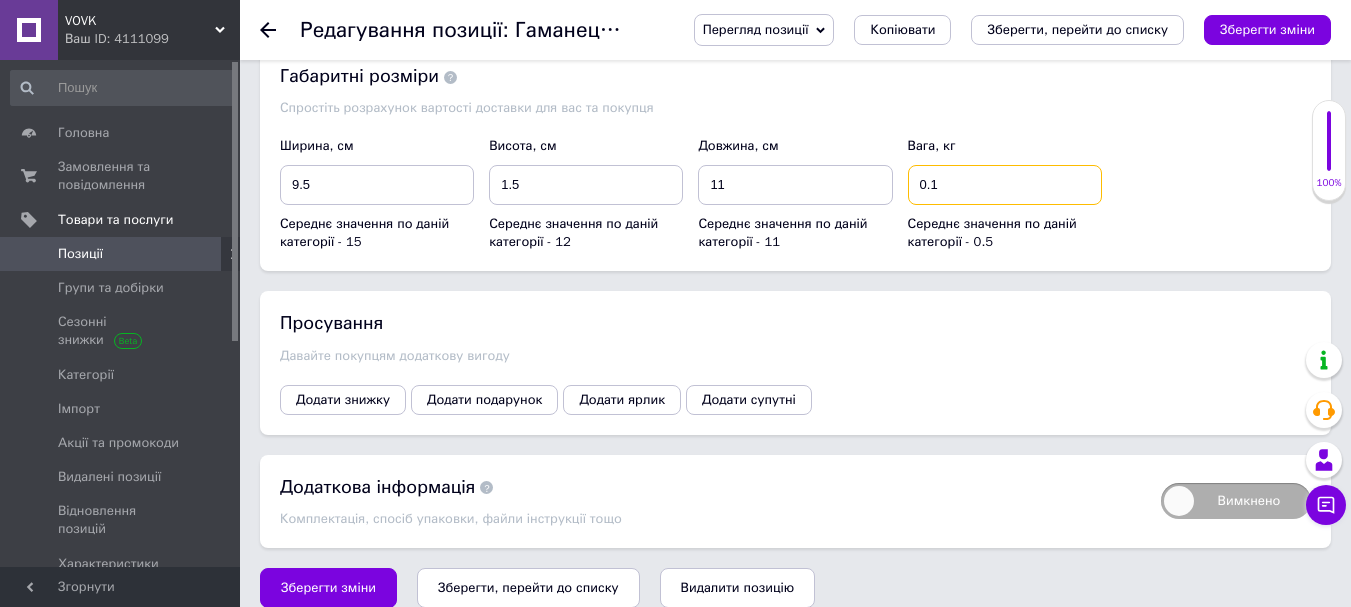 type on "0.1" 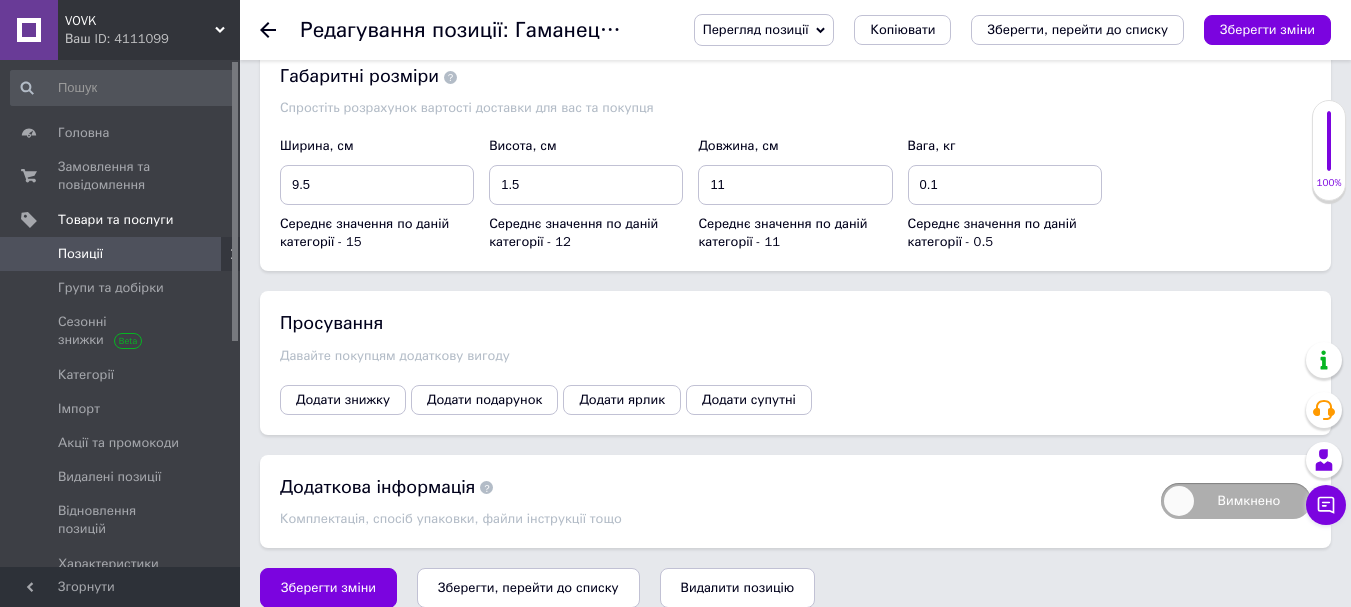 click on "Вимкнено" at bounding box center [1236, 501] 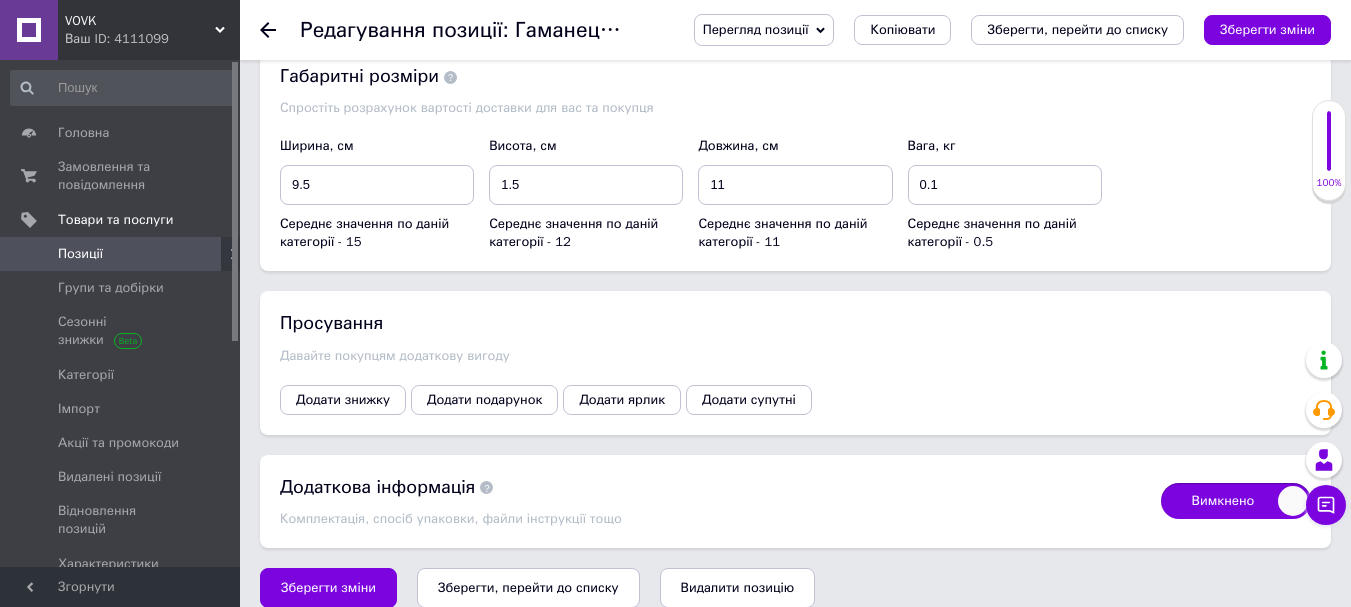 checkbox on "true" 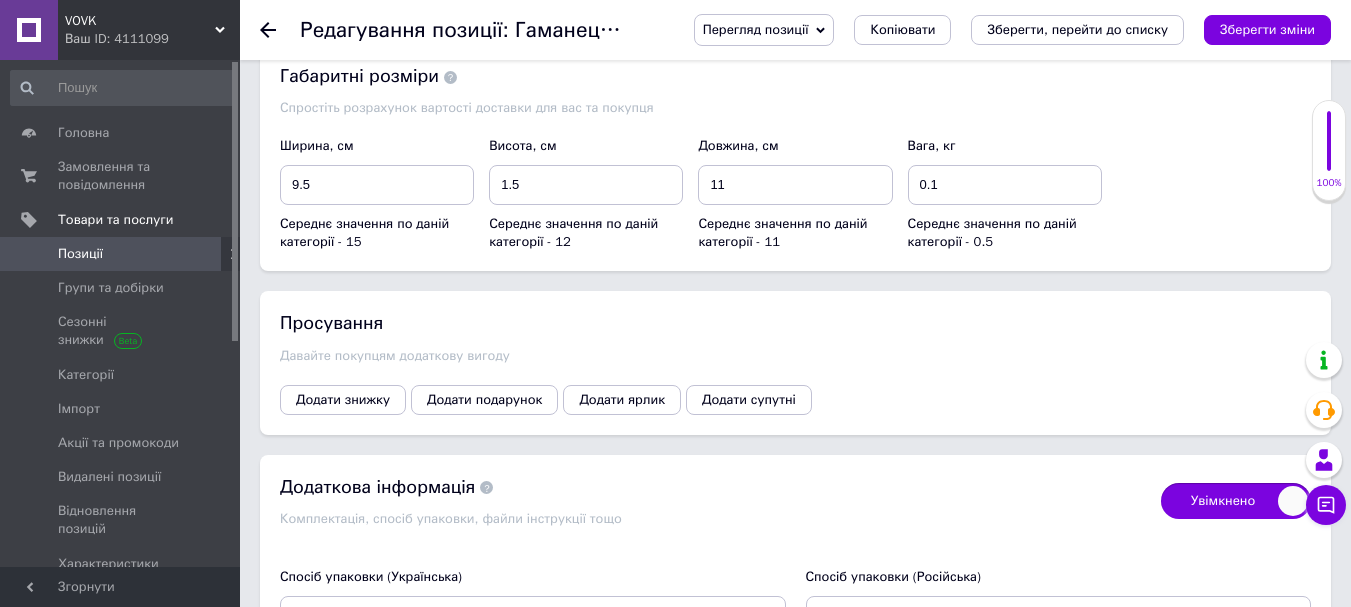 scroll, scrollTop: 4038, scrollLeft: 0, axis: vertical 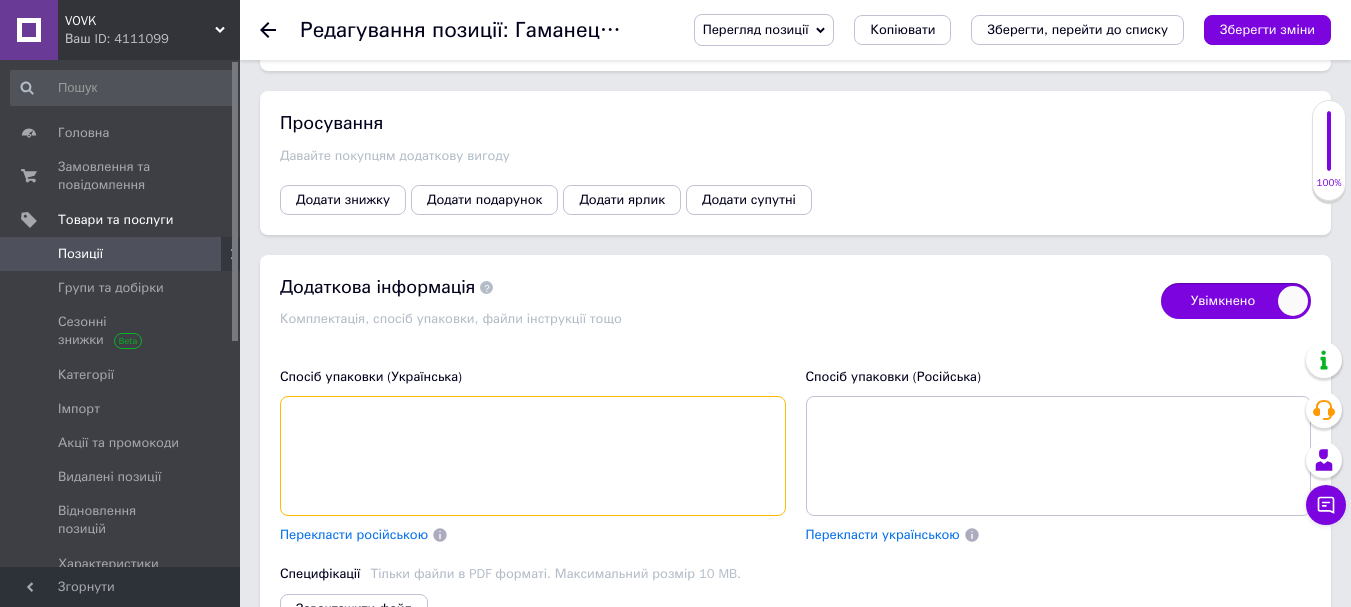 click at bounding box center (533, 456) 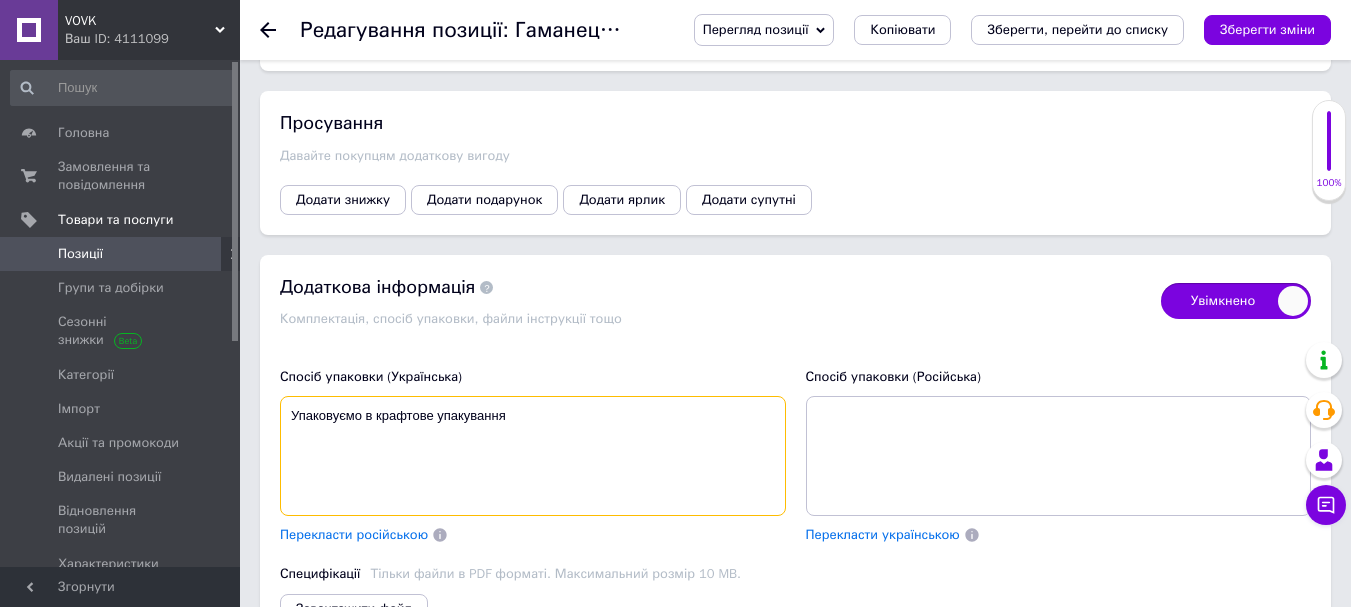 type on "Упаковуємо в крафтове упакування" 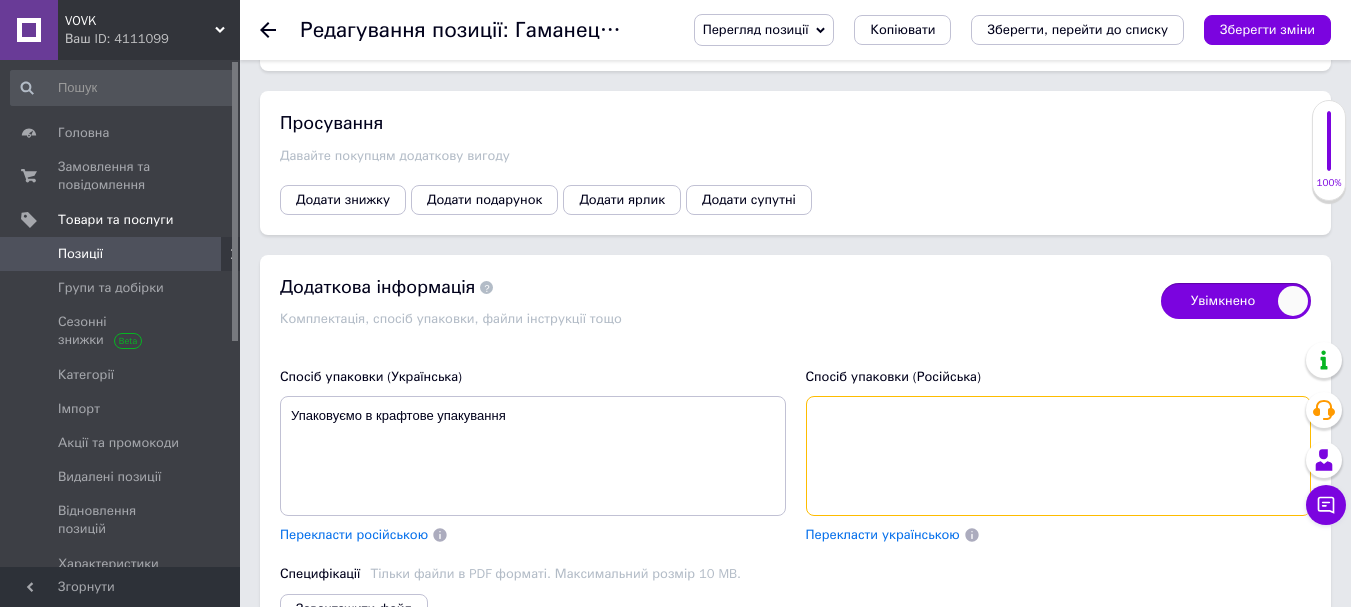 click at bounding box center (1059, 456) 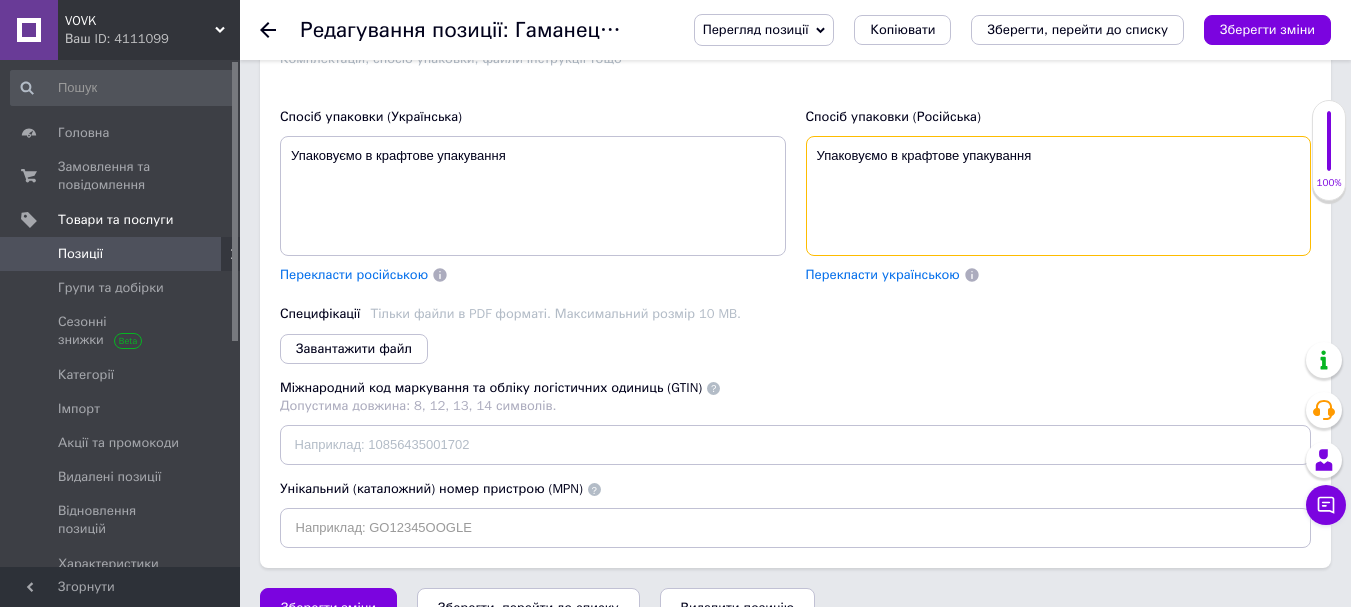 scroll, scrollTop: 4318, scrollLeft: 0, axis: vertical 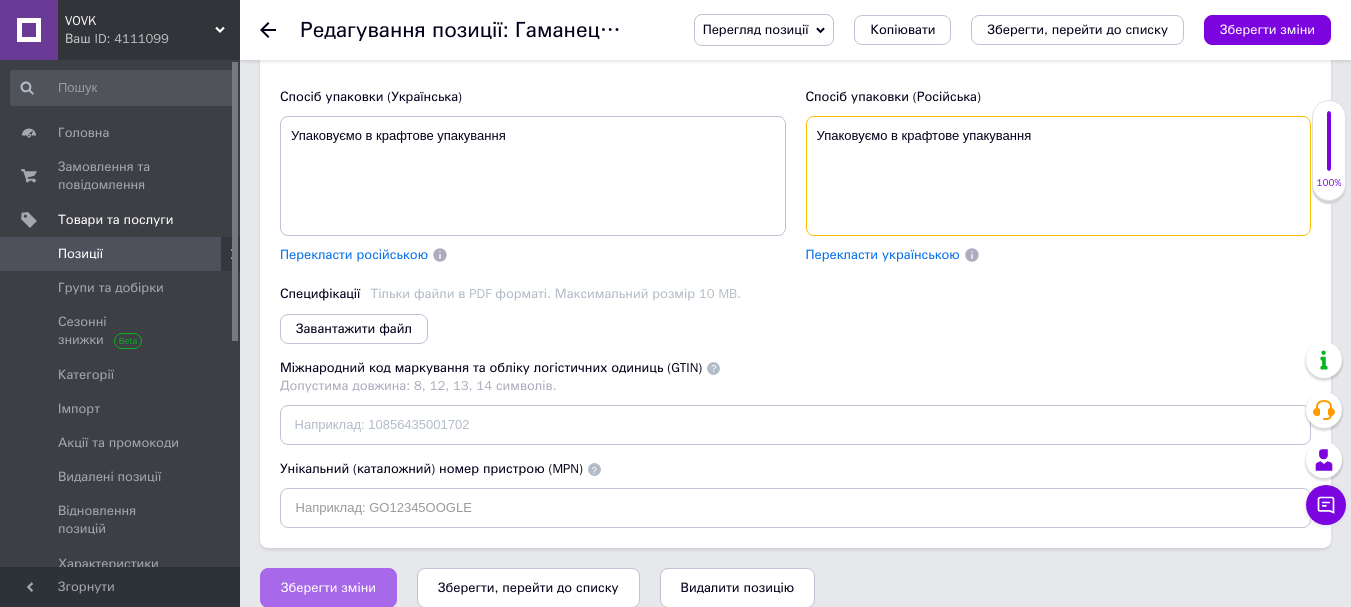type on "Упаковуємо в крафтове упакування" 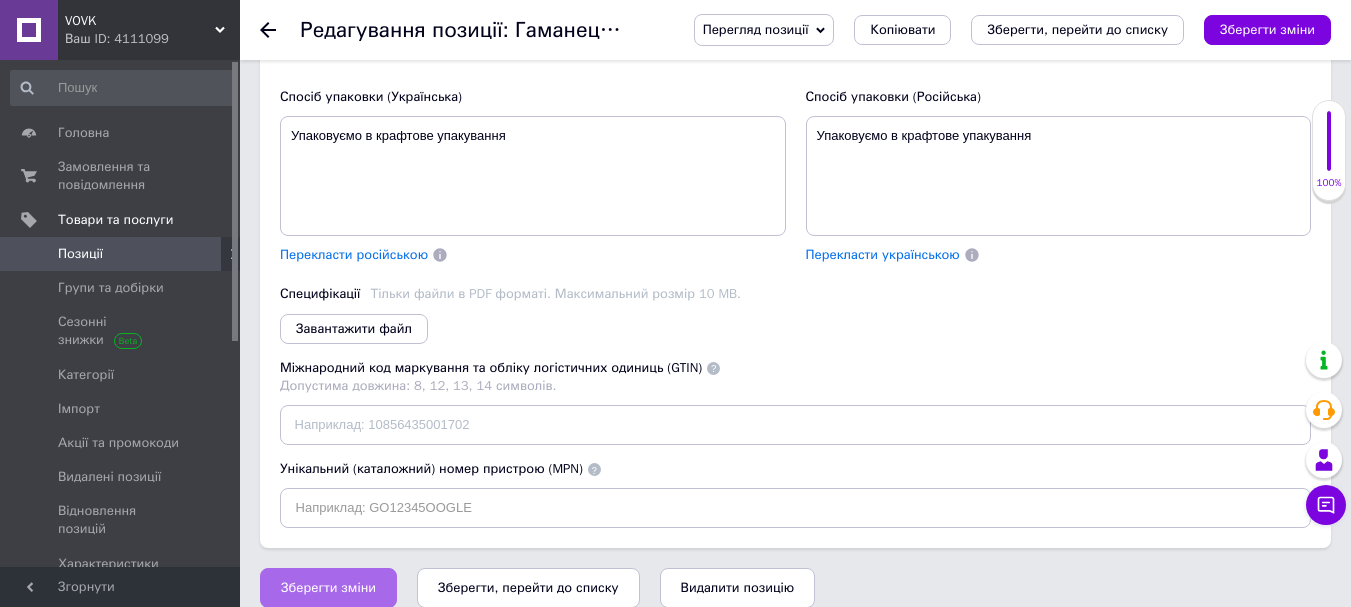 click on "Зберегти зміни" at bounding box center (328, 588) 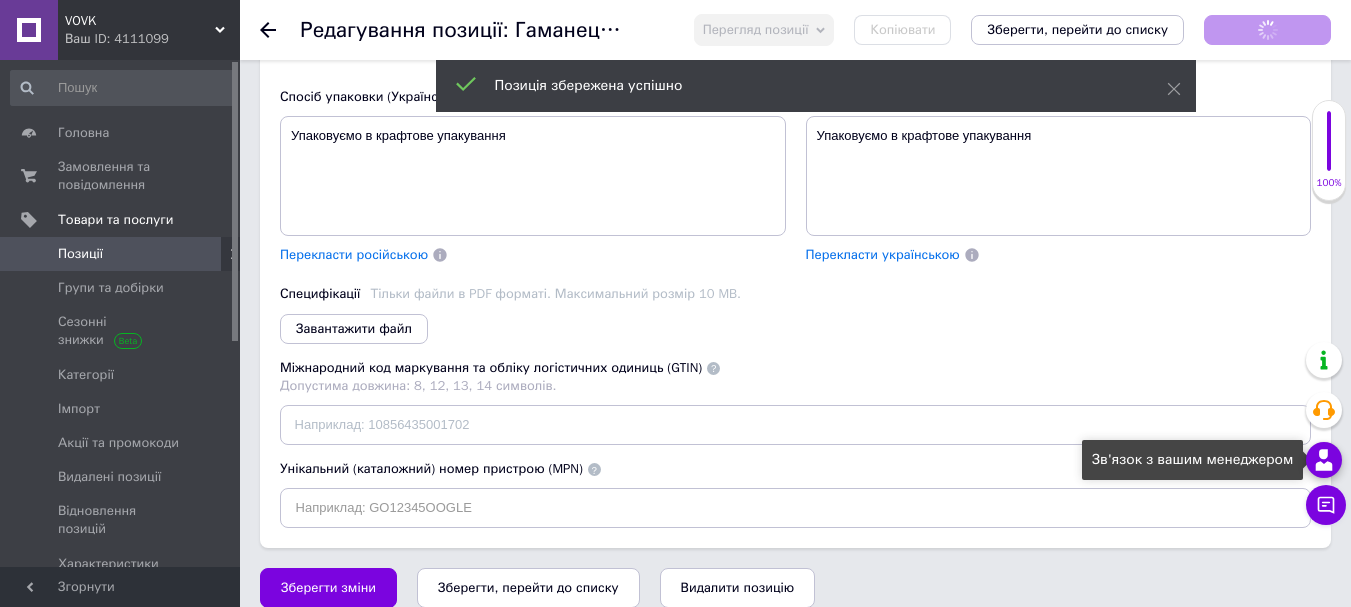 scroll, scrollTop: 249, scrollLeft: 0, axis: vertical 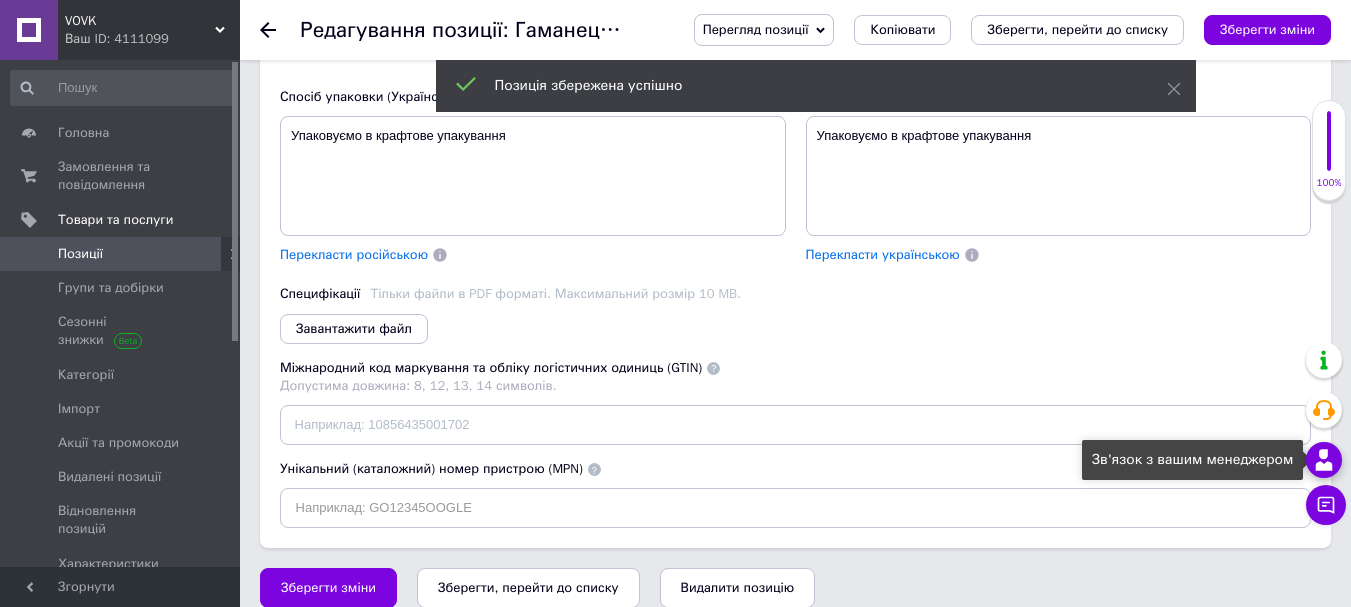 click 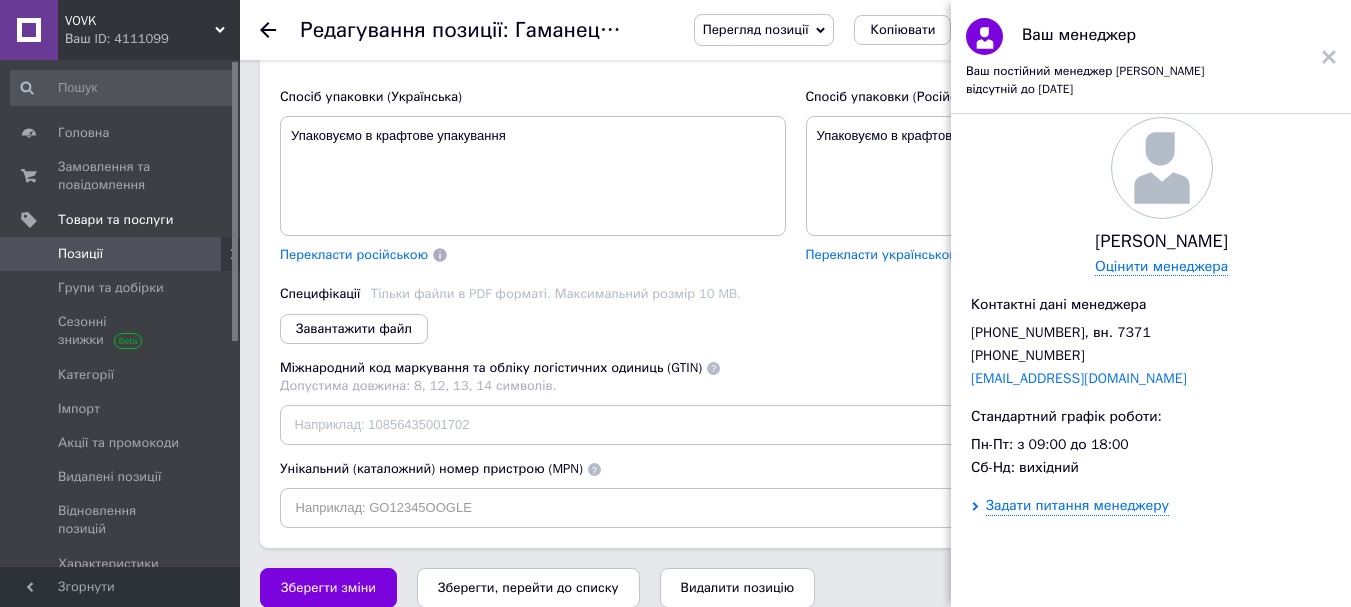 click on "Міжнародний код маркування та обліку логістичних одиниць (GTIN) Допустима довжина: 8, 12, 13, 14 символів." at bounding box center (795, 377) 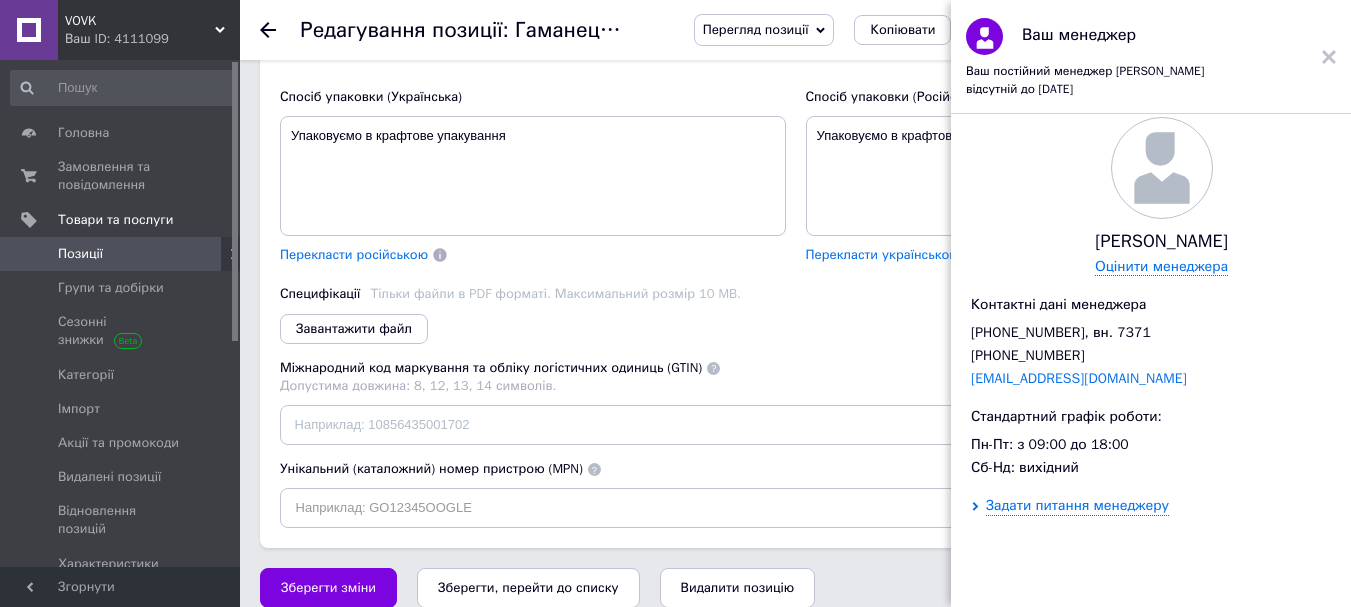 click on "Ваш менеджер Ваш постійний менеджер [PERSON_NAME] відсутній до [DATE]" at bounding box center (1151, 57) 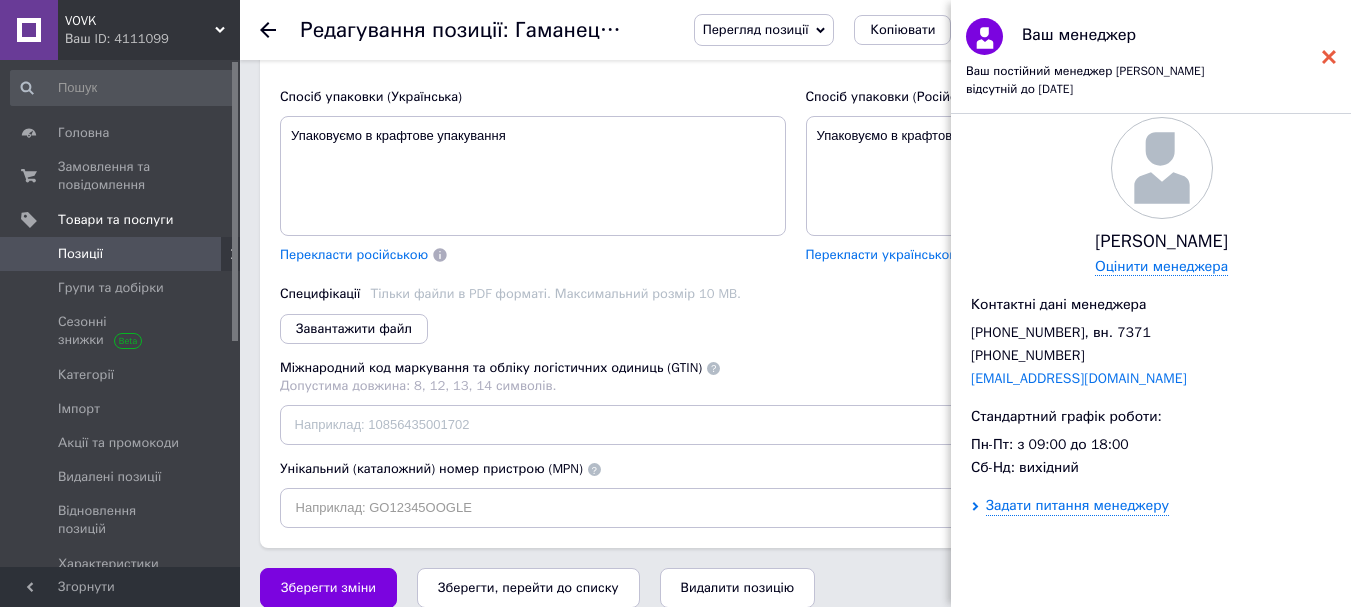 click 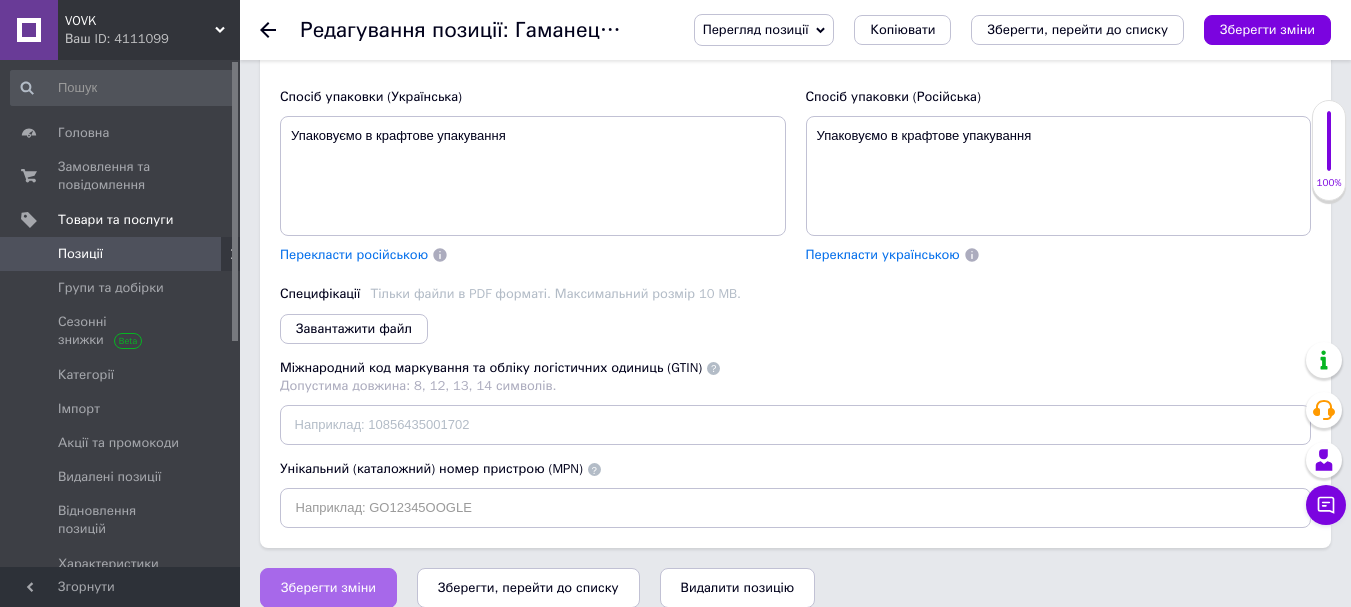click on "Зберегти зміни" at bounding box center [328, 588] 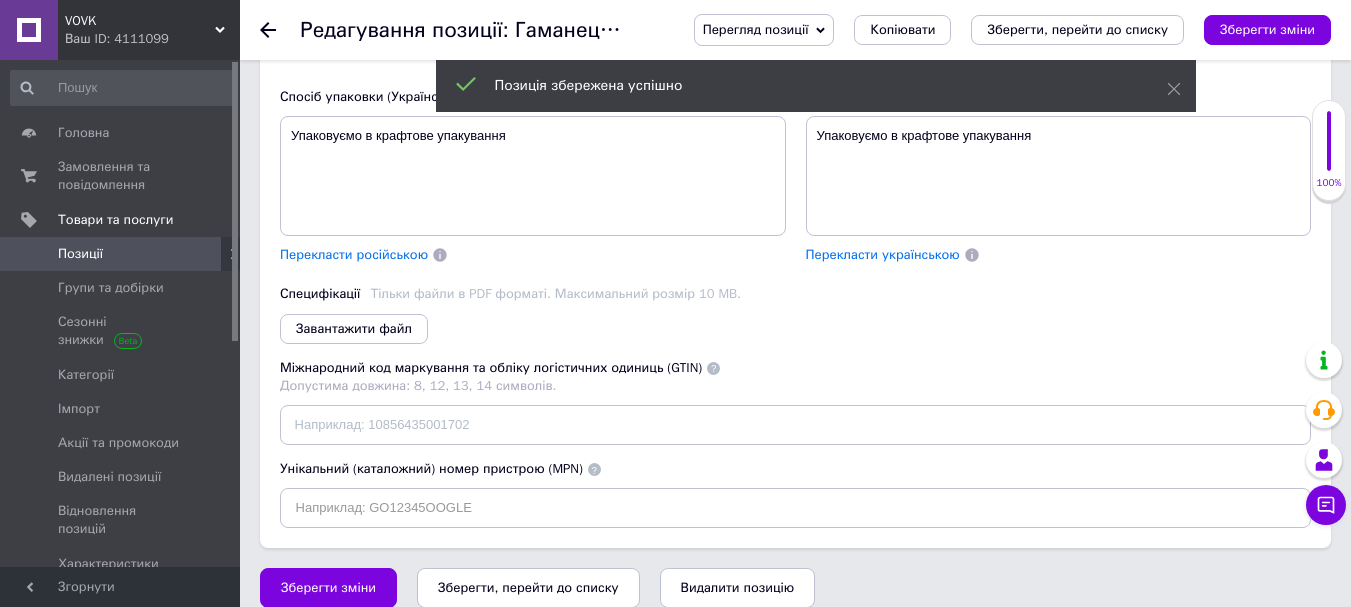 click on "Позиції" at bounding box center (80, 254) 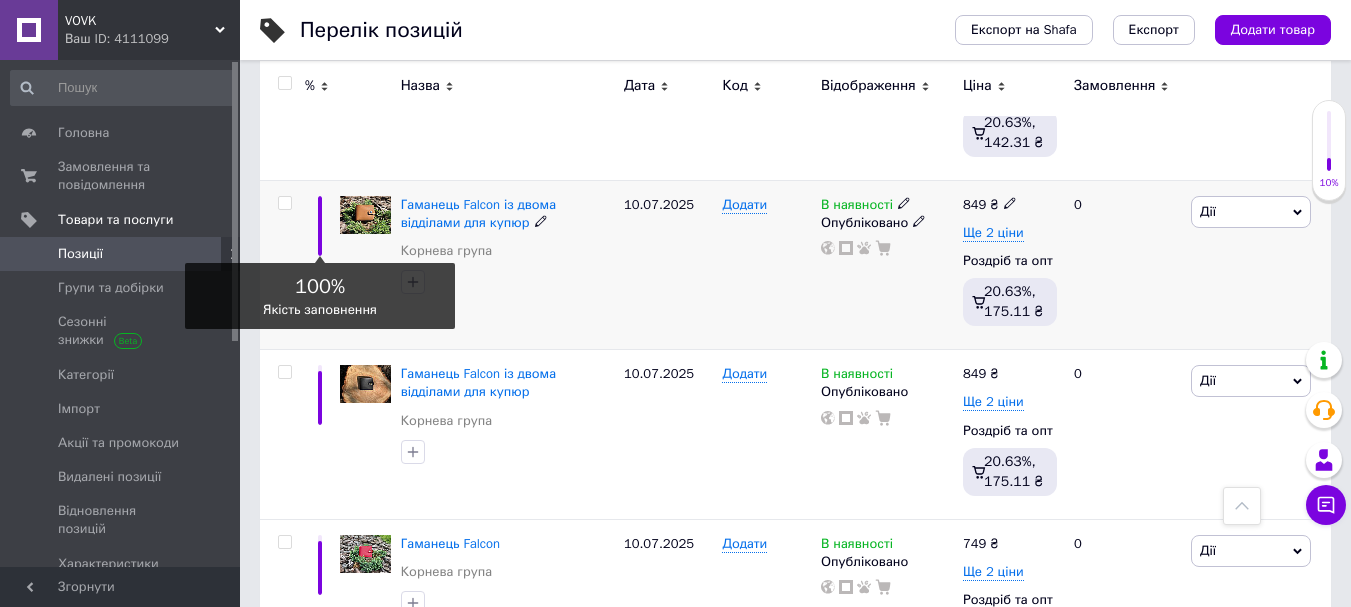 scroll, scrollTop: 400, scrollLeft: 0, axis: vertical 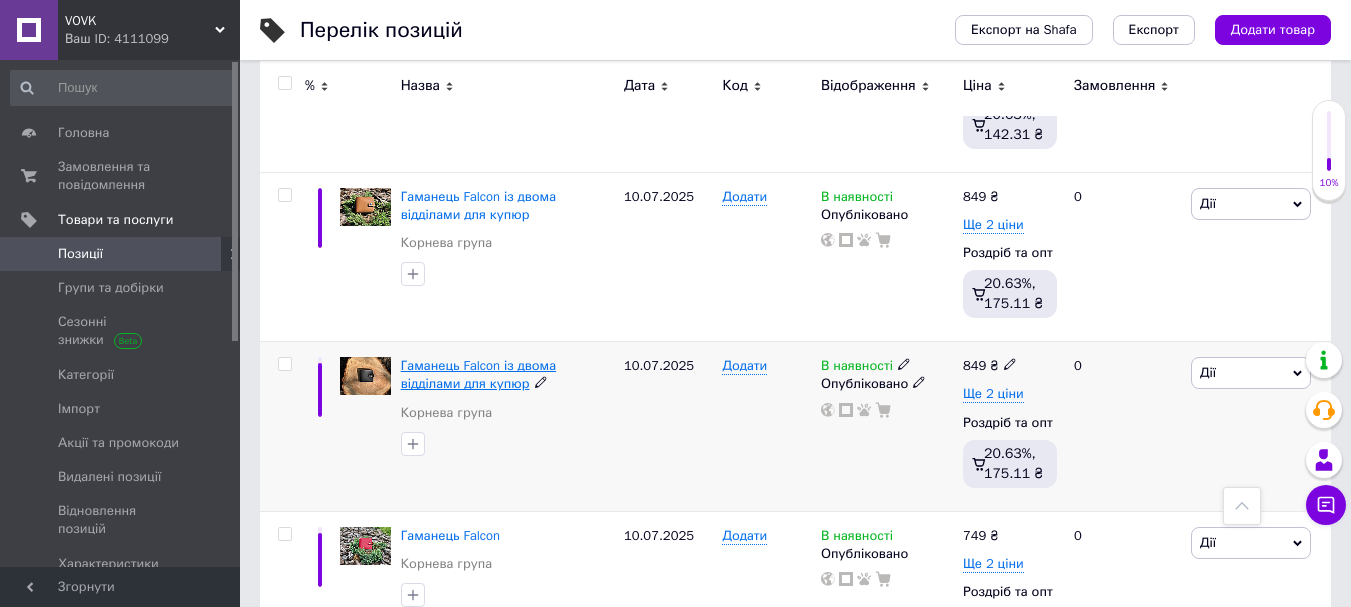 click on "Гаманець Falcon із двома відділами для купюр" at bounding box center [478, 374] 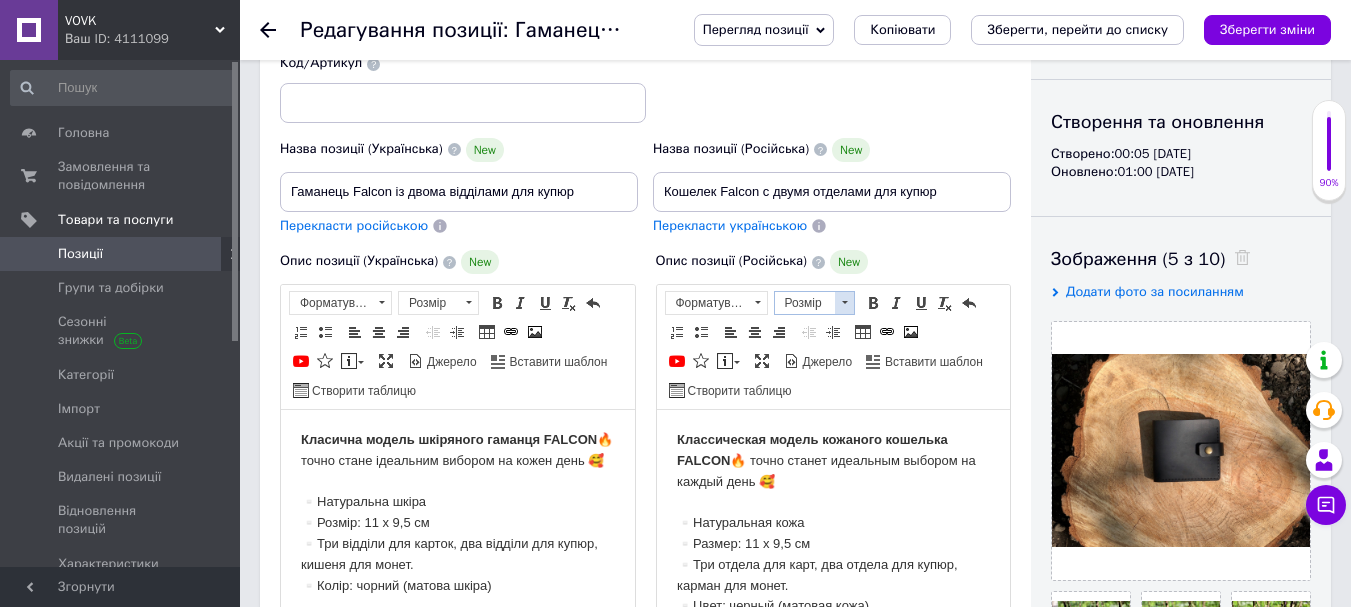 scroll, scrollTop: 100, scrollLeft: 0, axis: vertical 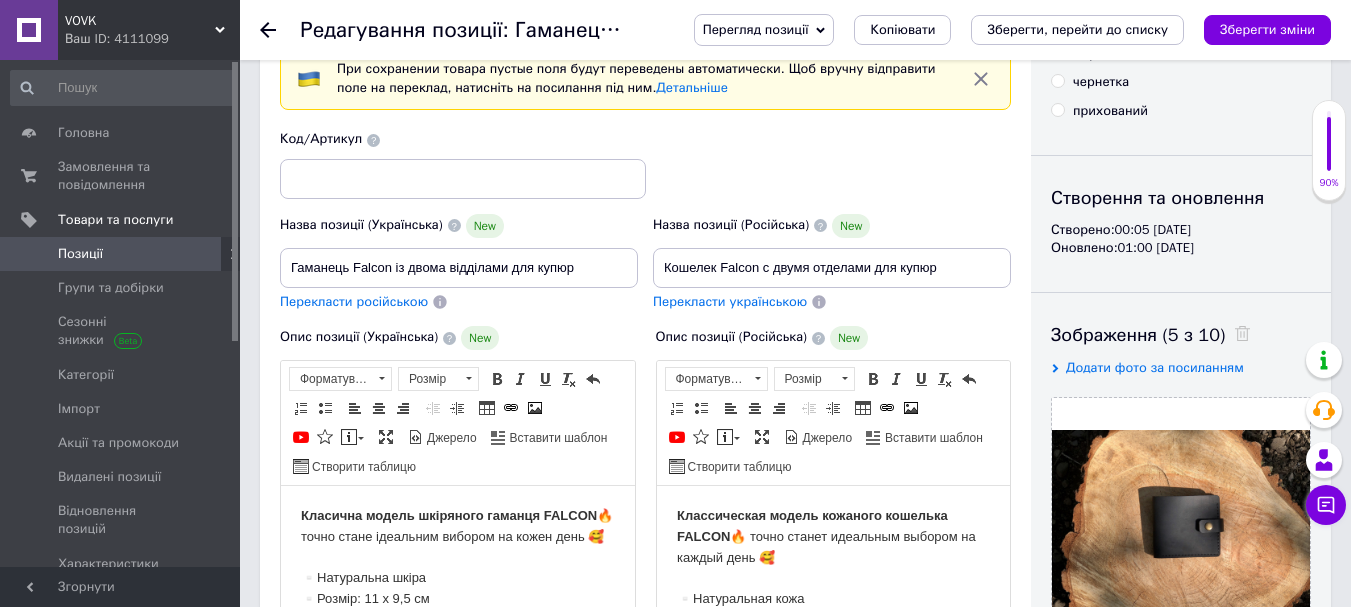 click on "Позиції" at bounding box center [123, 254] 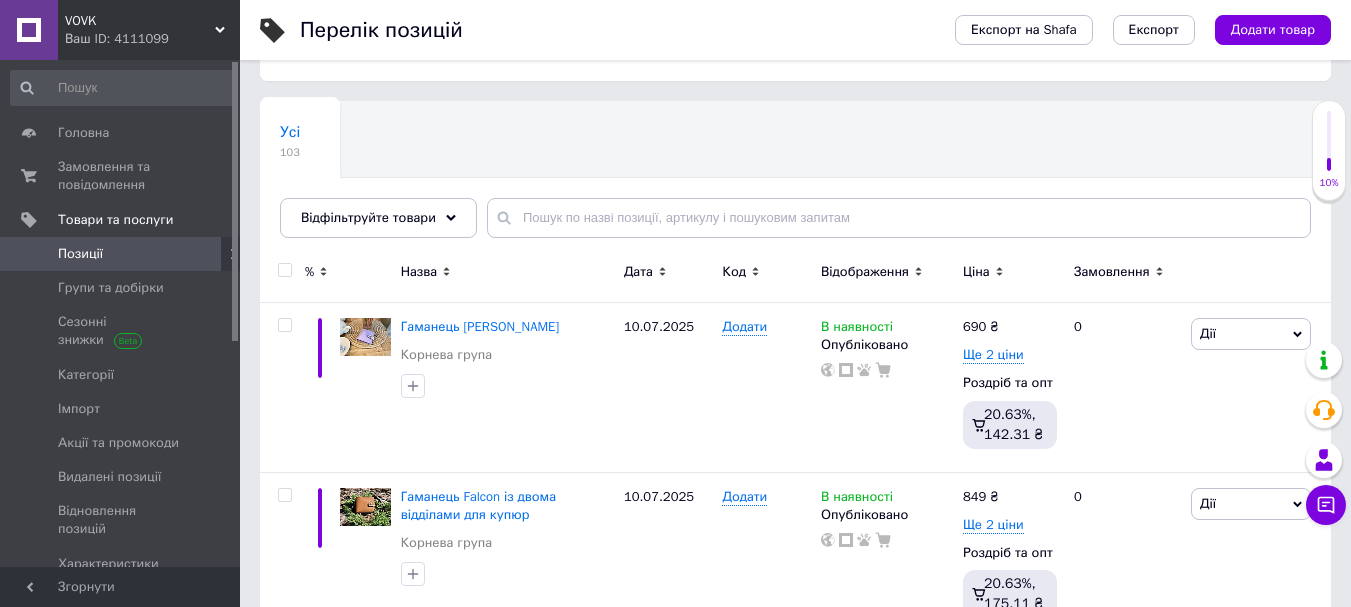 scroll, scrollTop: 200, scrollLeft: 0, axis: vertical 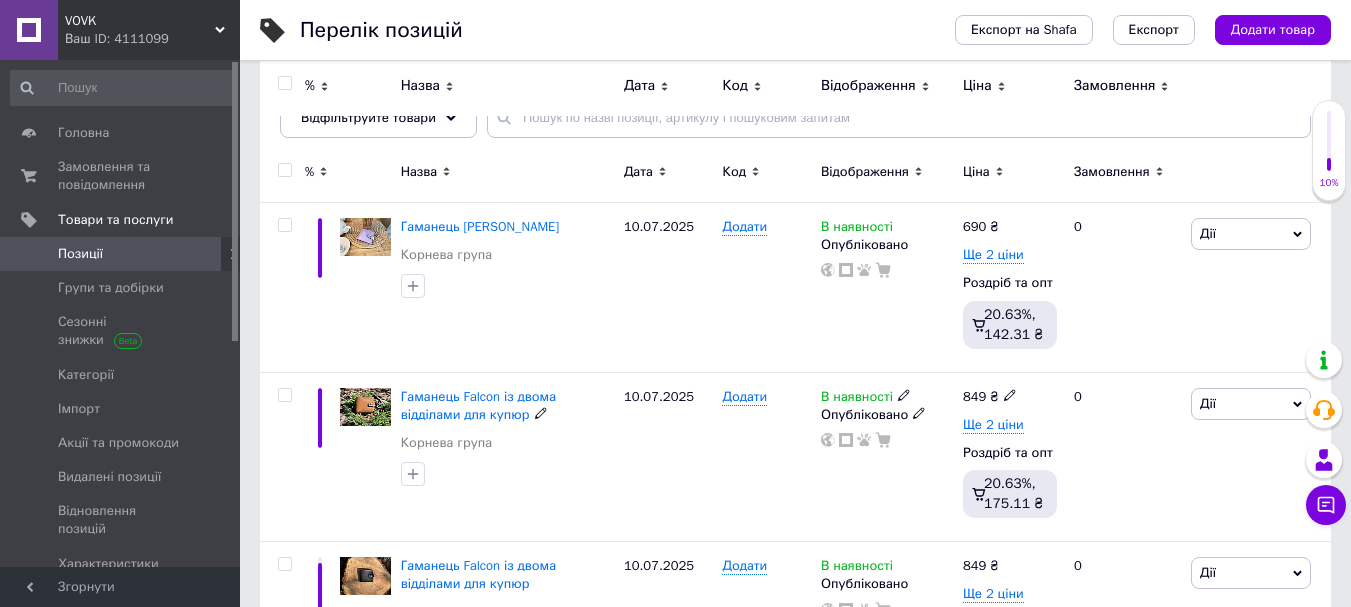 click on "Гаманець Falcon із двома відділами для купюр" at bounding box center (478, 405) 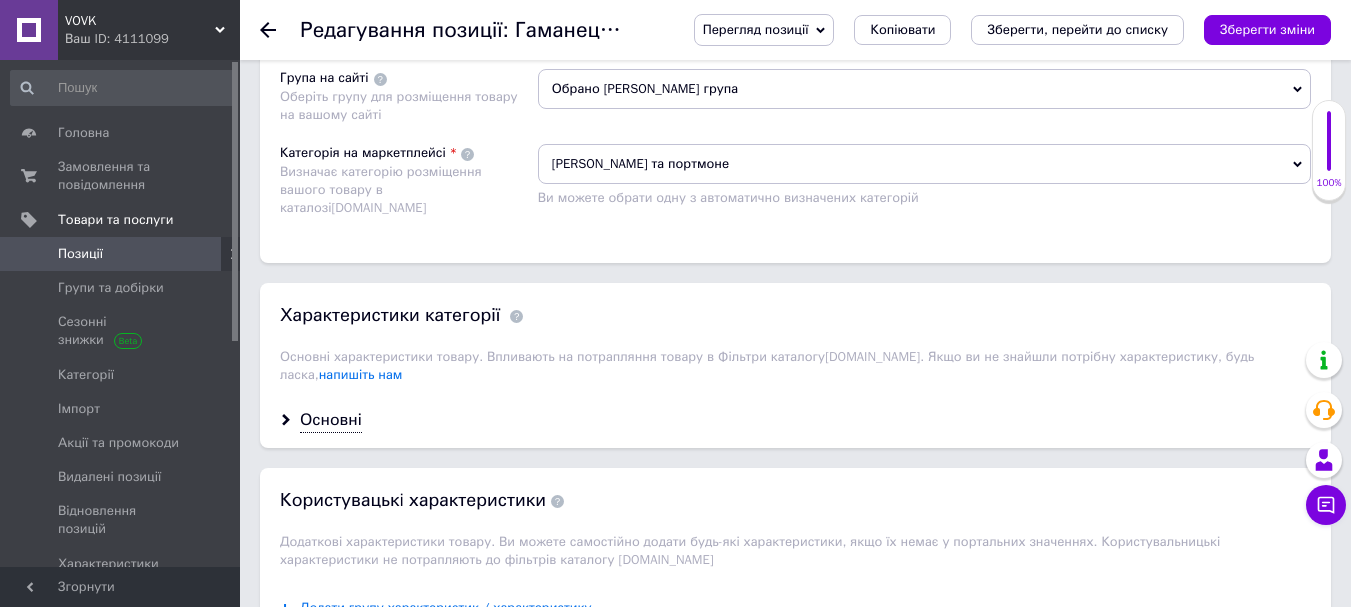 scroll, scrollTop: 2100, scrollLeft: 0, axis: vertical 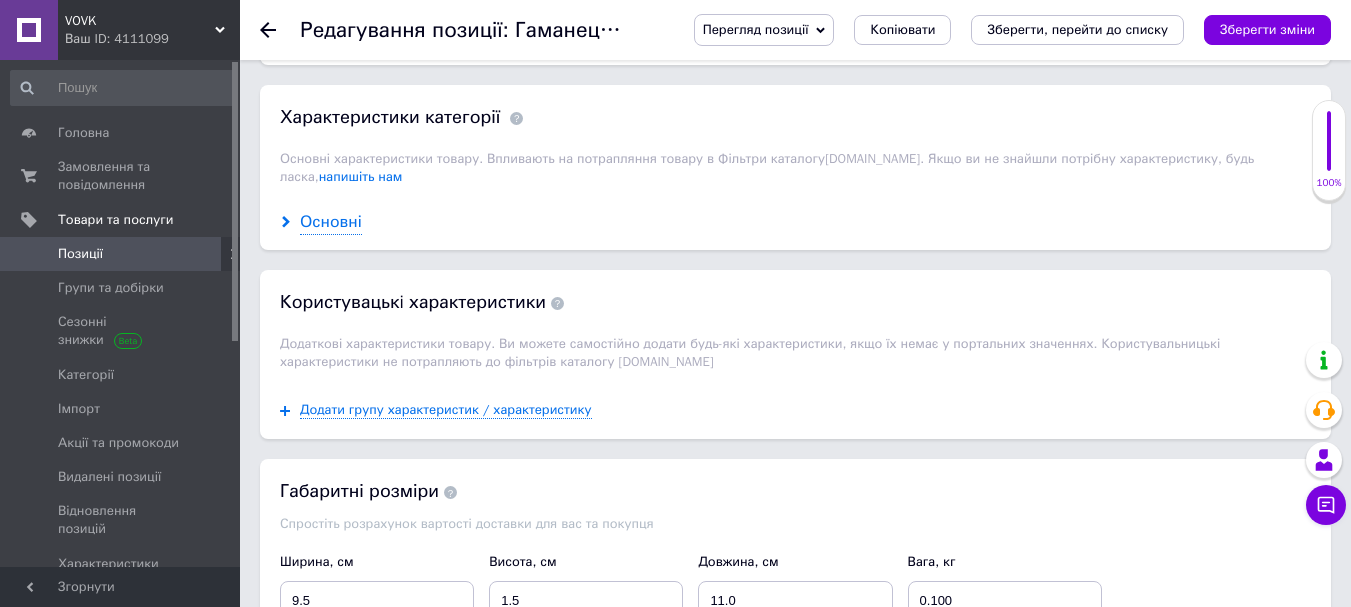 click on "Основні" at bounding box center (331, 222) 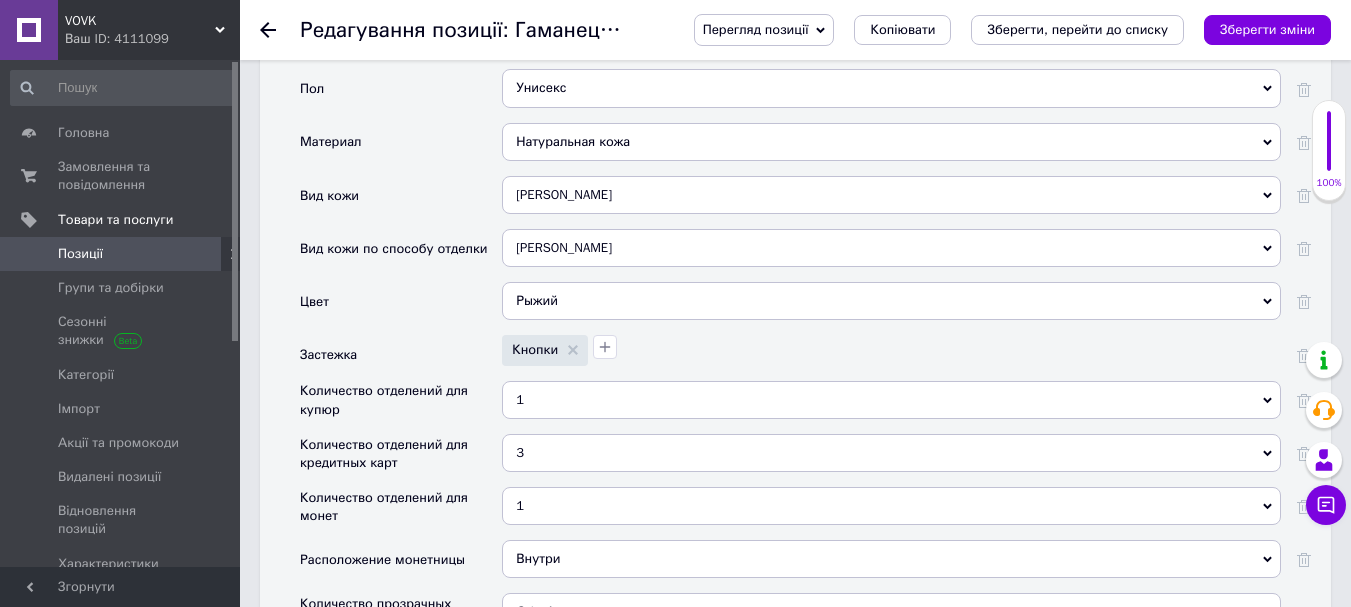scroll, scrollTop: 2600, scrollLeft: 0, axis: vertical 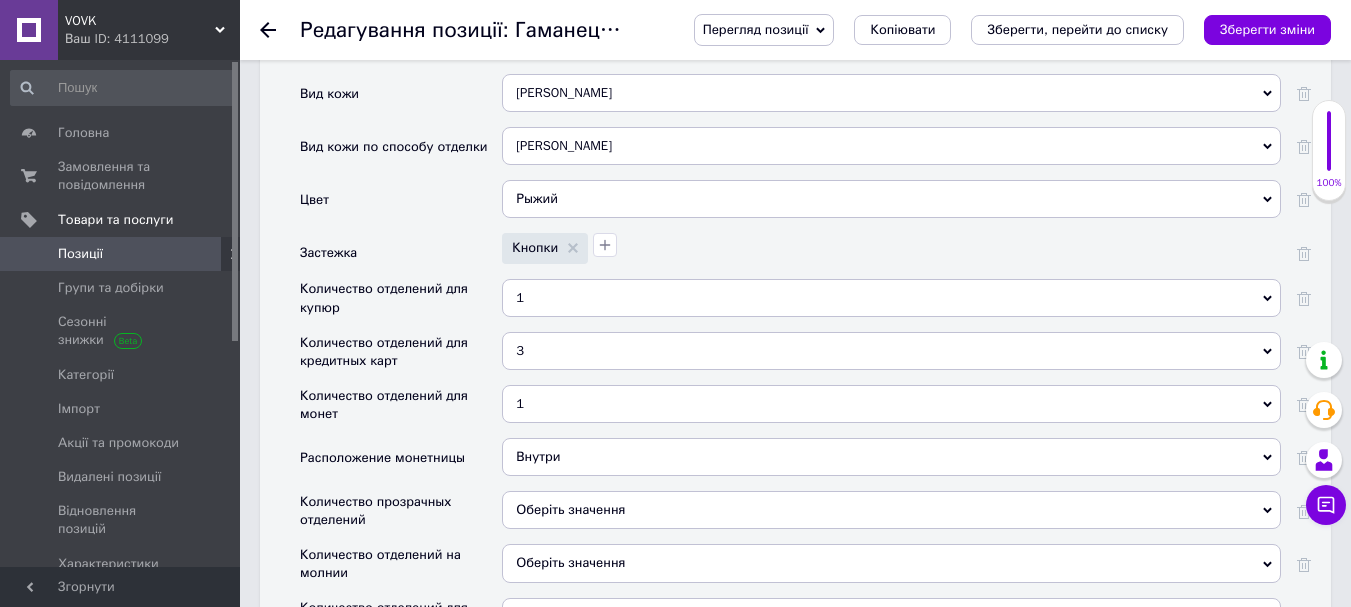click on "1" at bounding box center [891, 298] 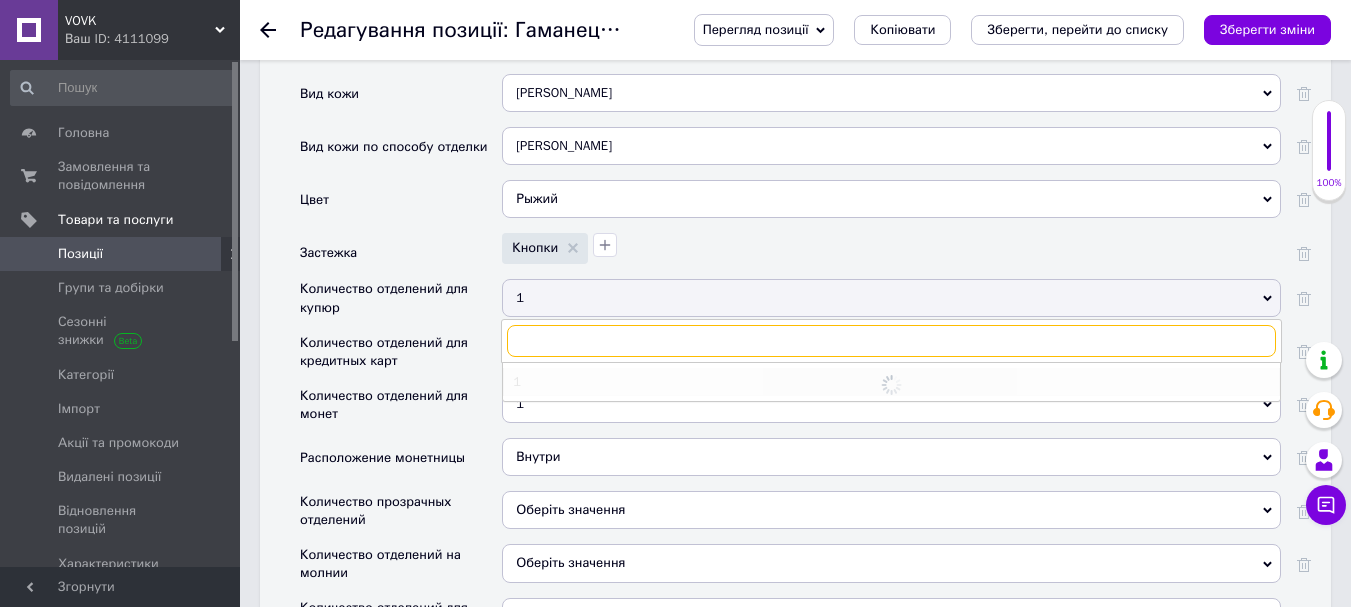checkbox on "true" 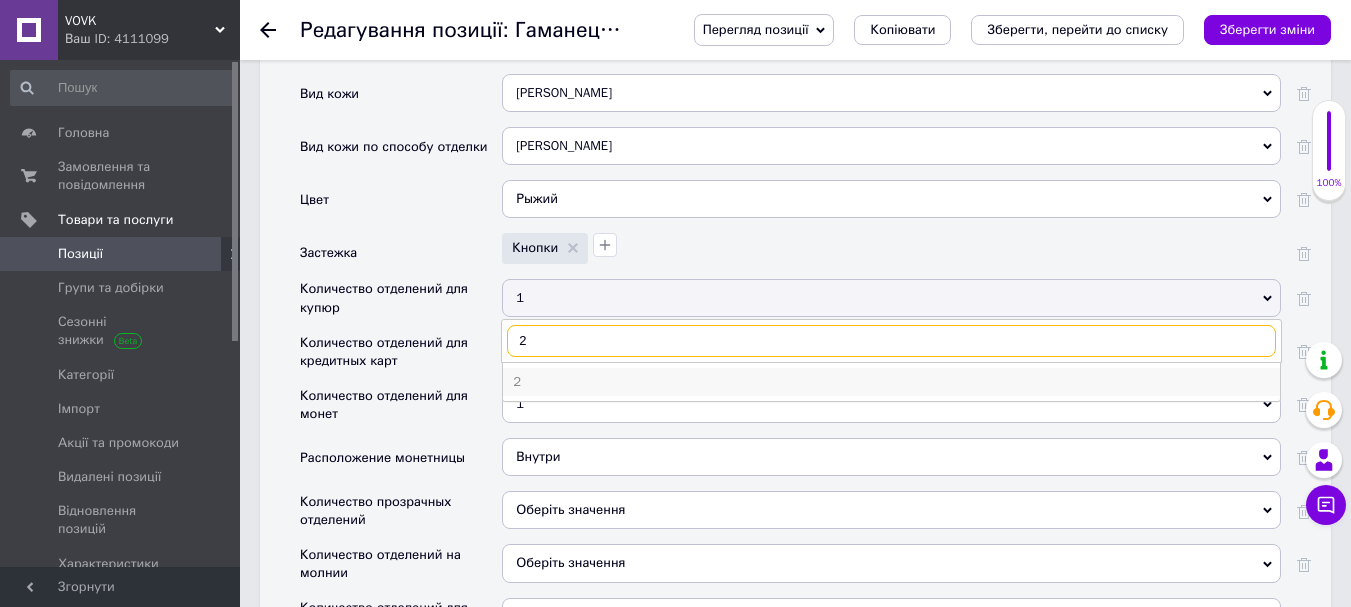 type on "2" 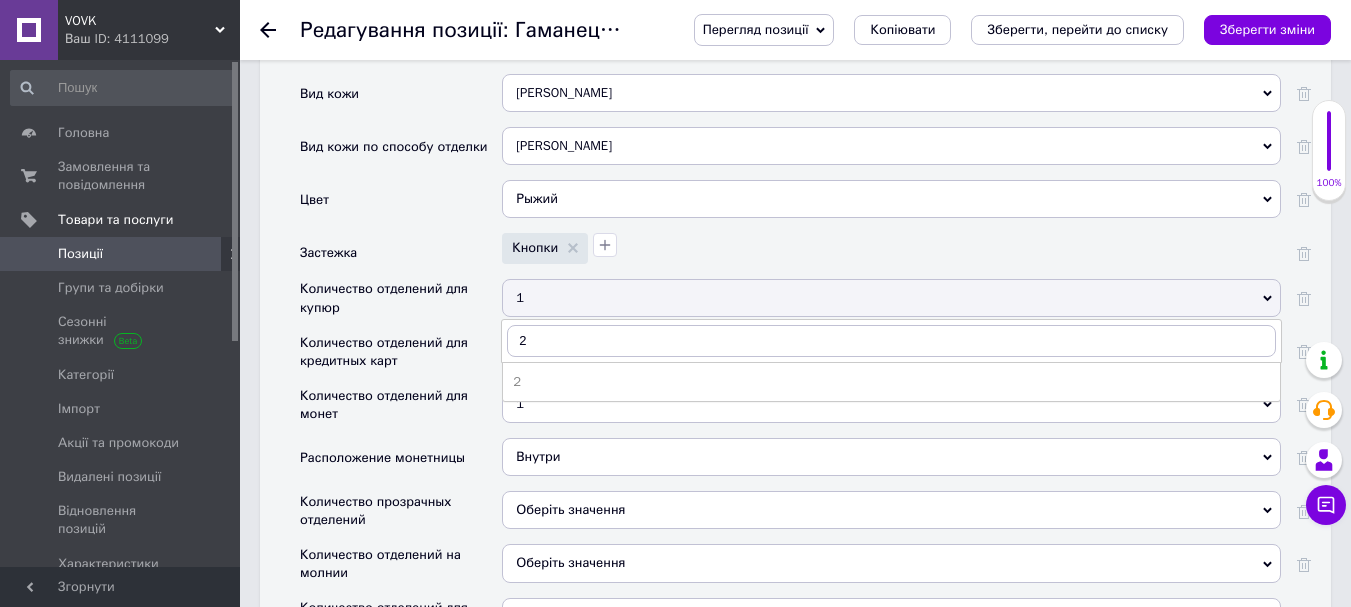 click on "2" at bounding box center (891, 382) 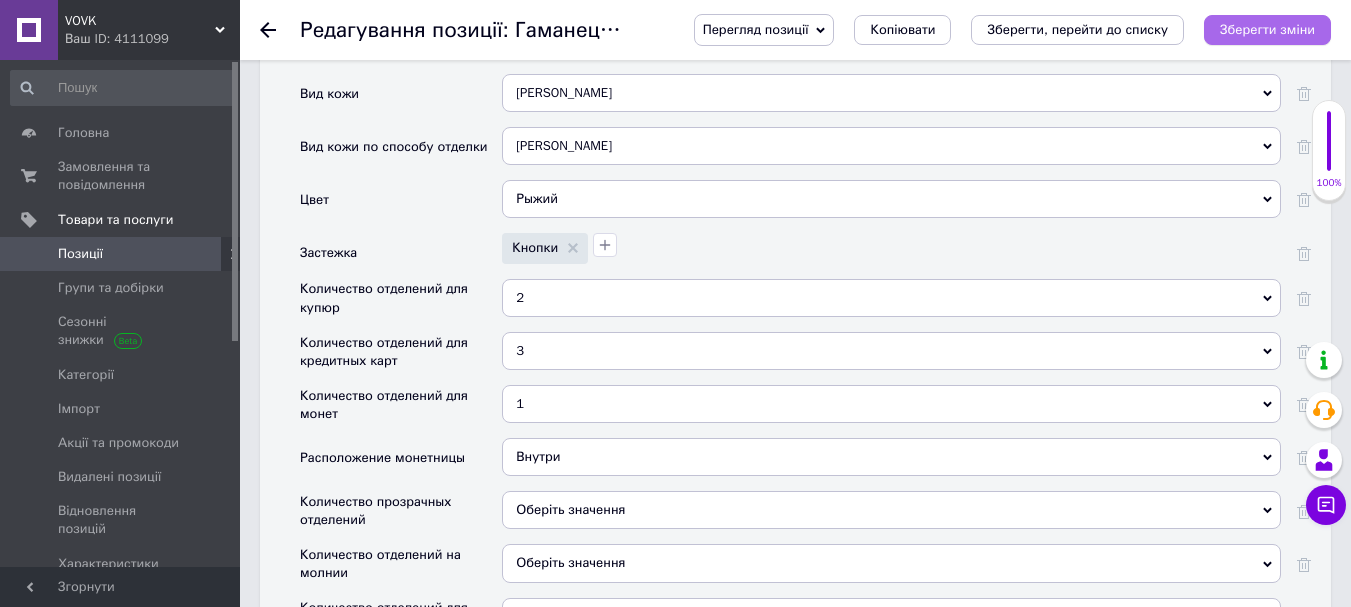 click on "Зберегти зміни" at bounding box center (1267, 29) 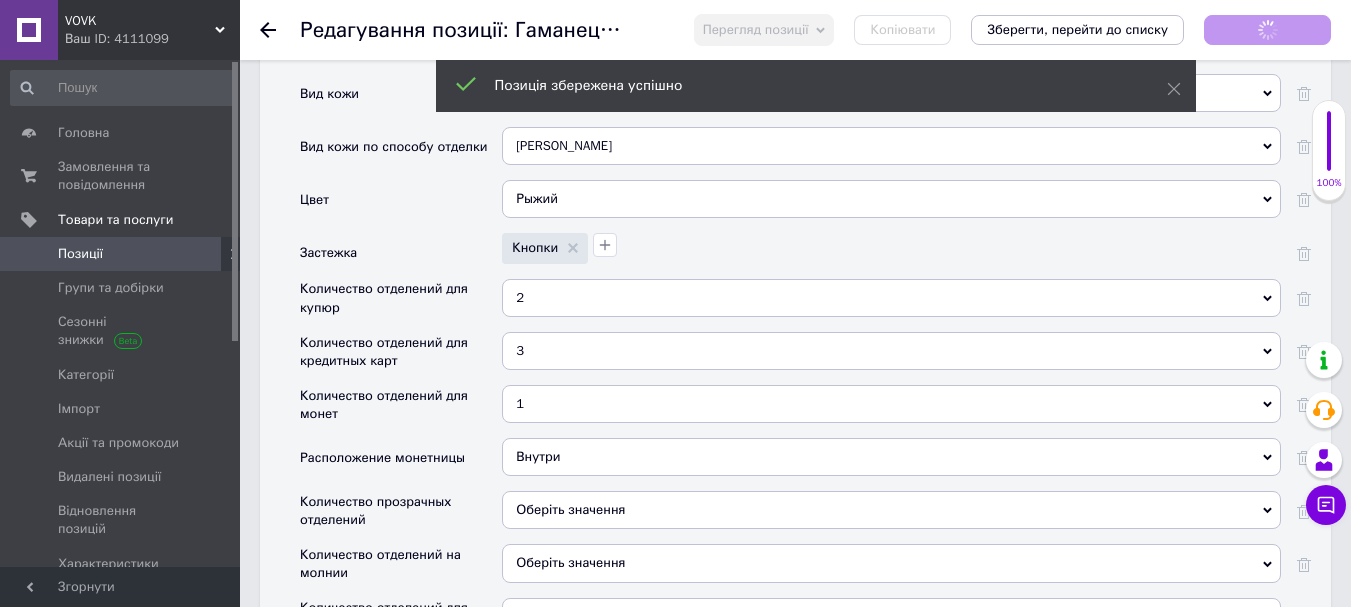 checkbox on "true" 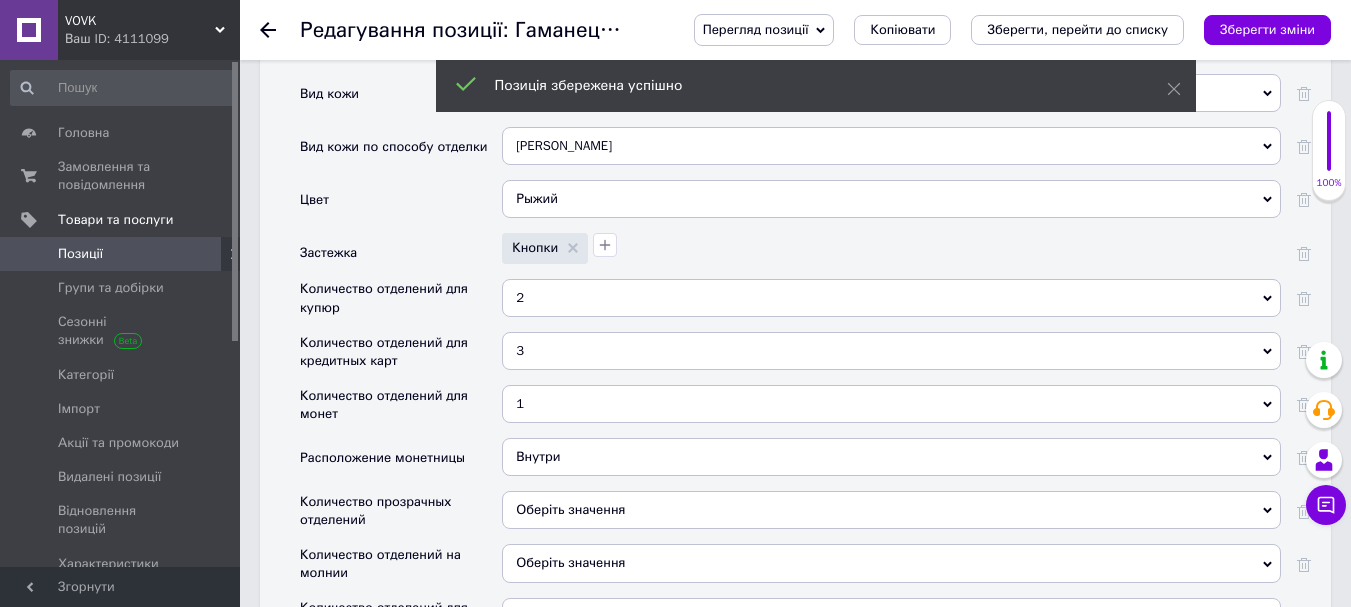 click on "Позиції" at bounding box center (80, 254) 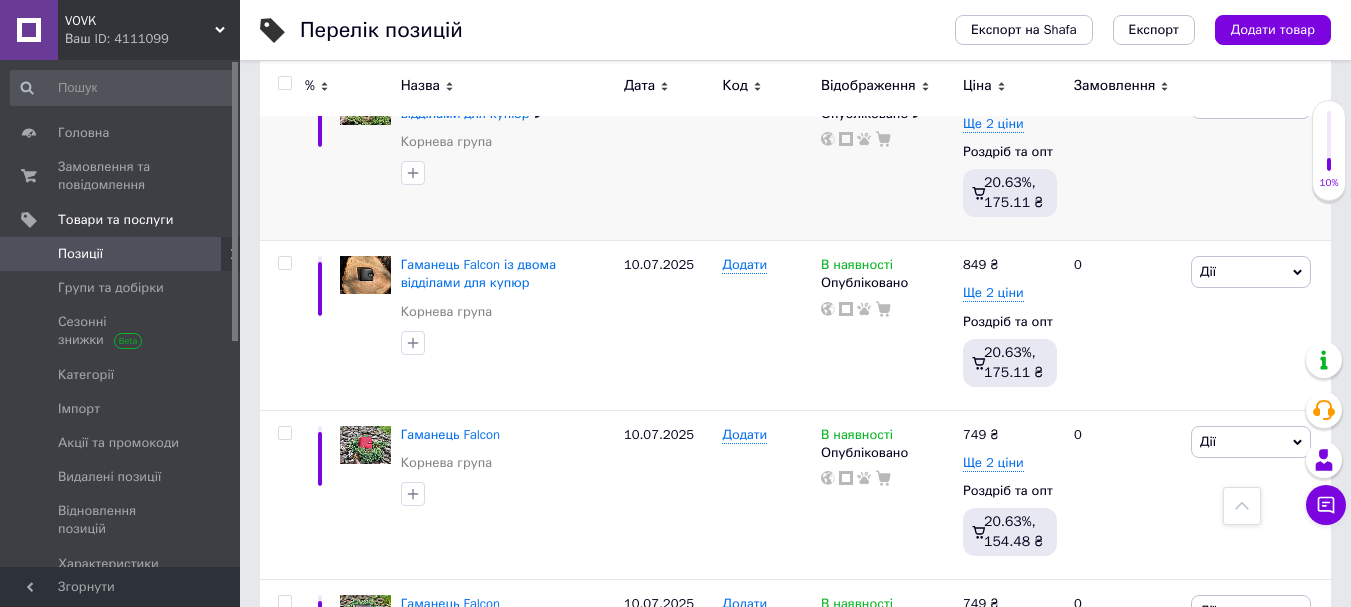 scroll, scrollTop: 600, scrollLeft: 0, axis: vertical 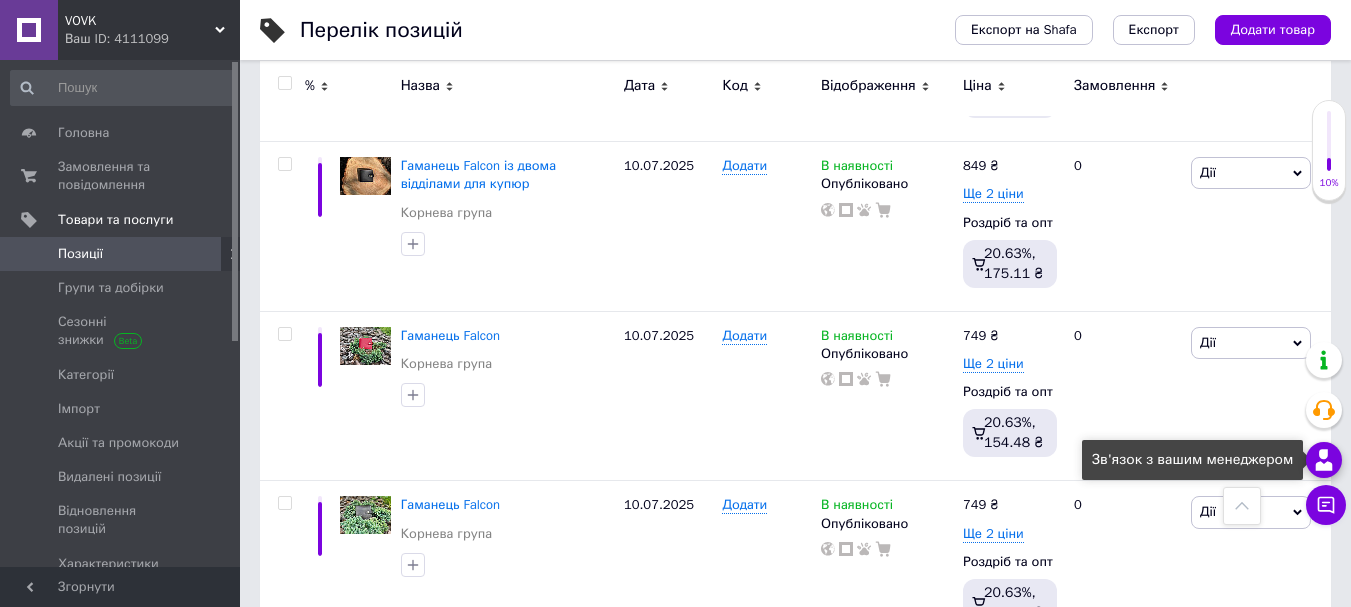 click 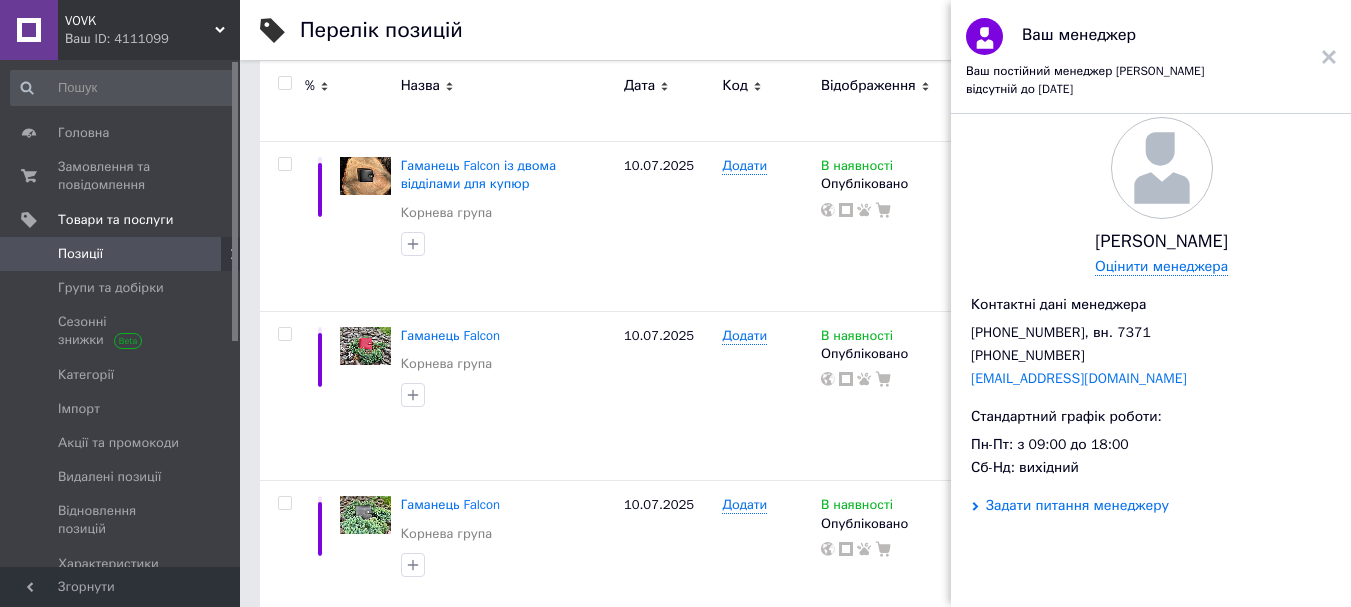 click on "Задати питання менеджеру" at bounding box center [1077, 506] 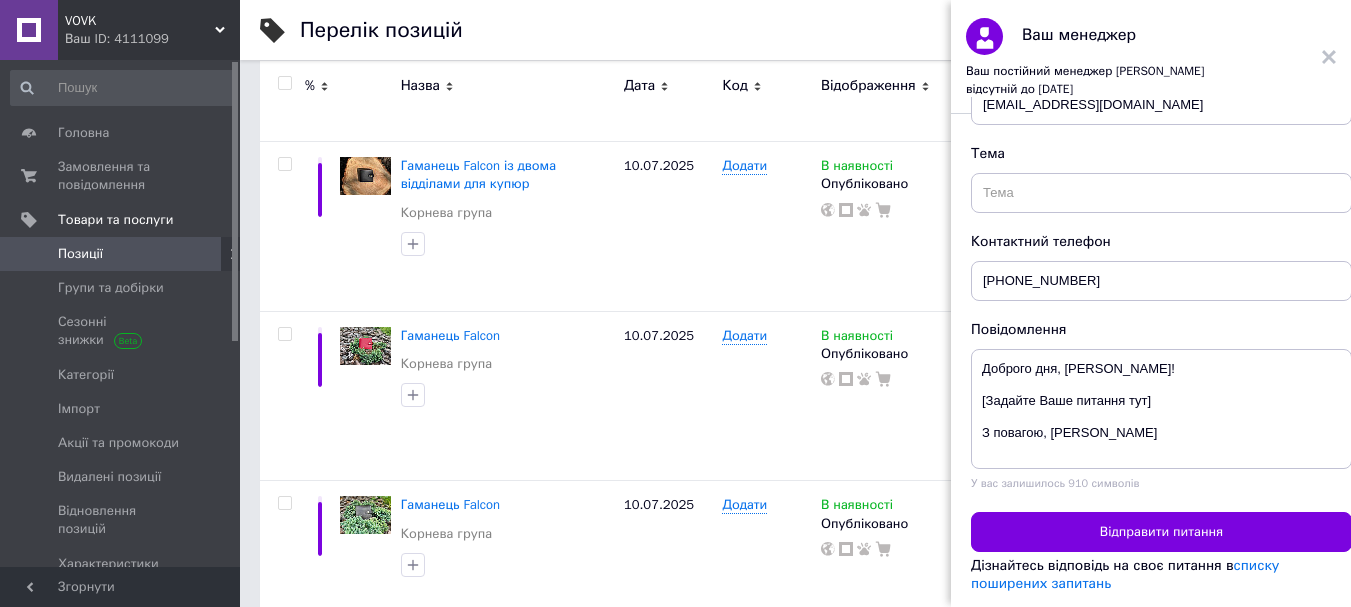 scroll, scrollTop: 589, scrollLeft: 0, axis: vertical 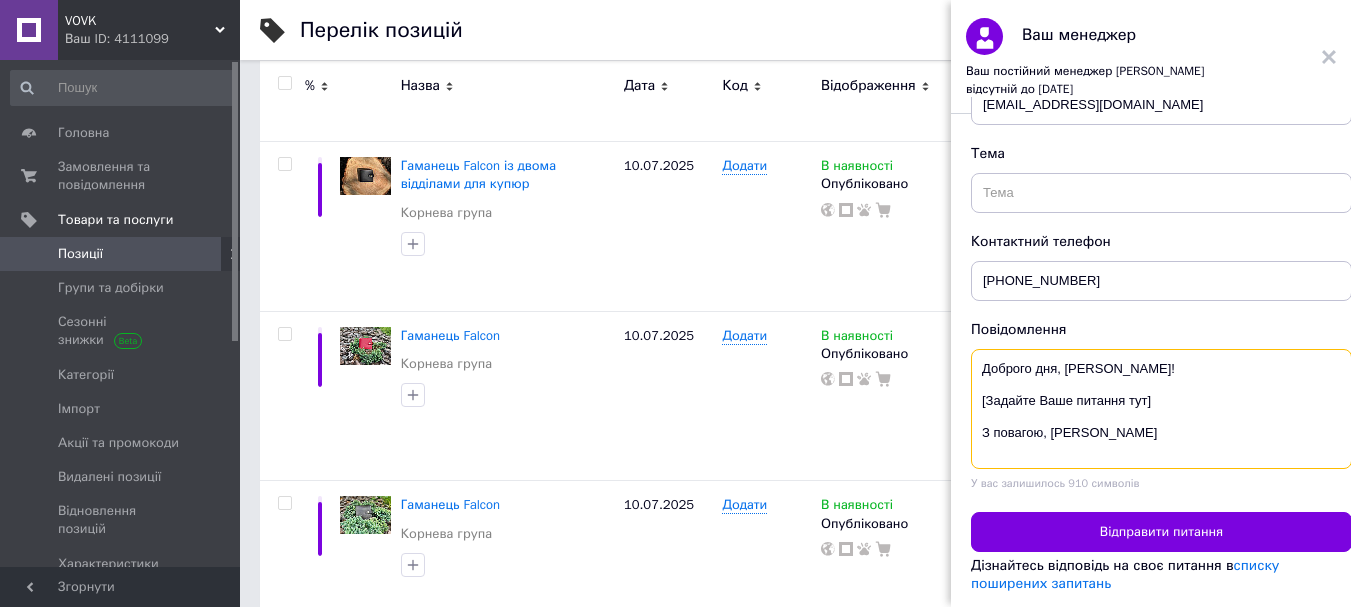 drag, startPoint x: 1169, startPoint y: 393, endPoint x: 1076, endPoint y: 393, distance: 93 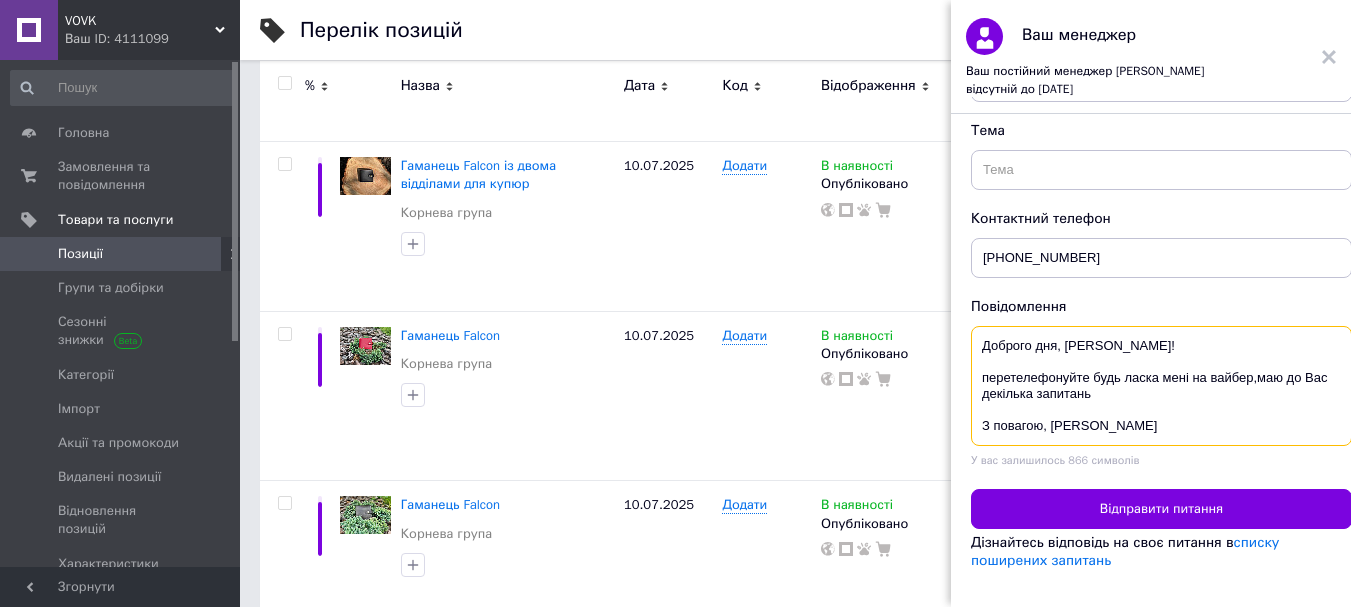 scroll, scrollTop: 30, scrollLeft: 0, axis: vertical 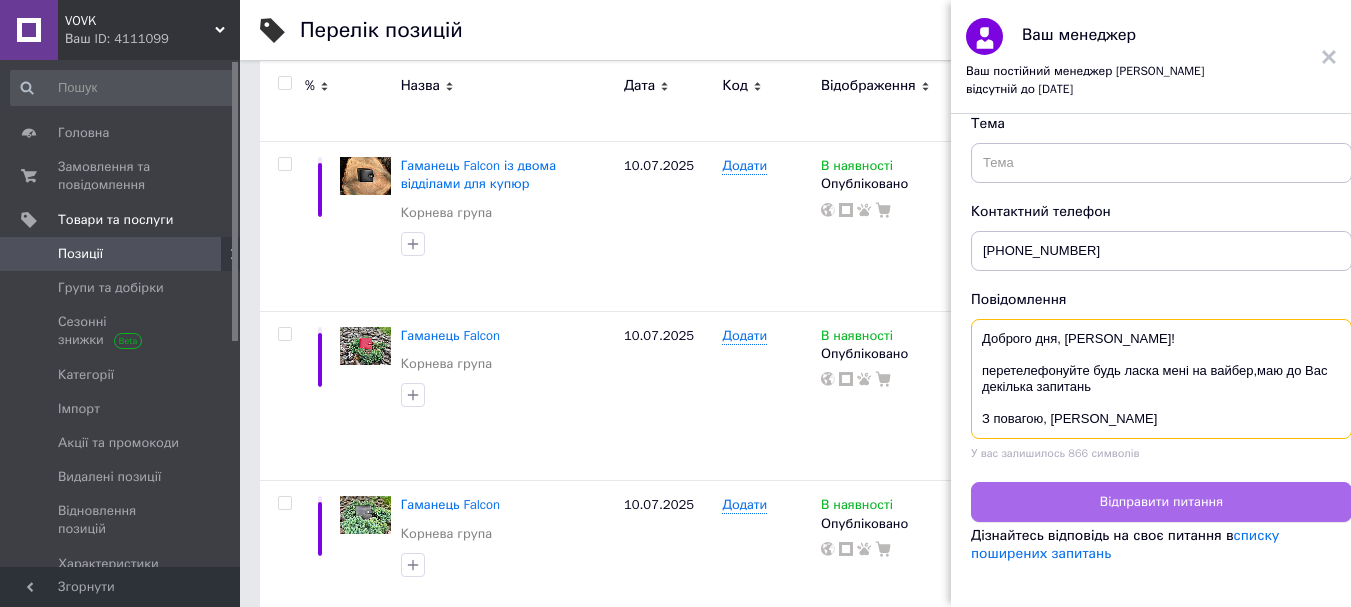 type on "Доброго дня, [PERSON_NAME]!
перетелефонуйте будь ласка мені на вайбер,маю до Вас декілька запитань
З повагою, [PERSON_NAME]" 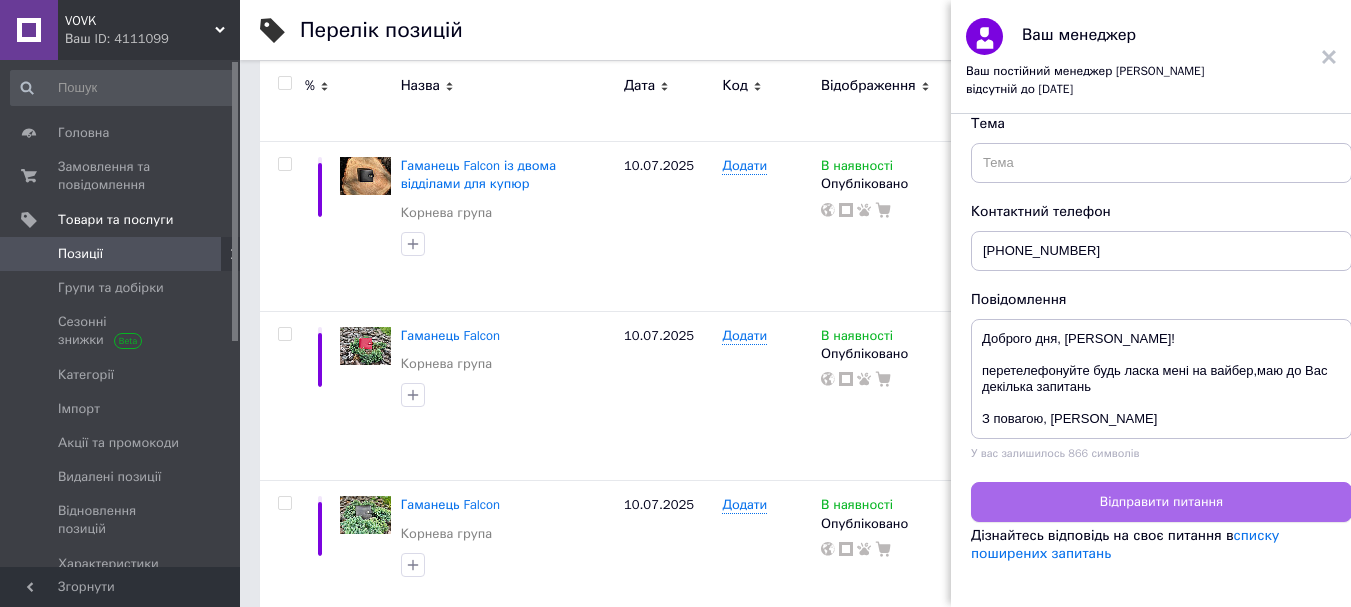 click on "Відправити питання" at bounding box center (1161, 502) 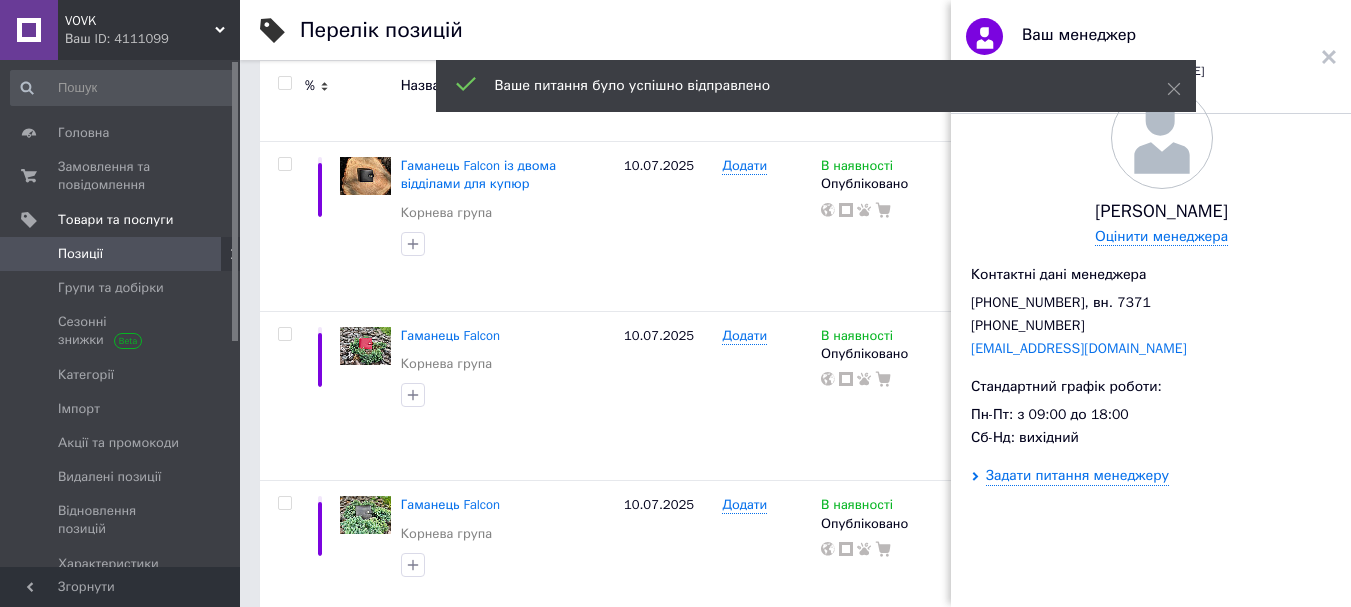 scroll, scrollTop: 0, scrollLeft: 0, axis: both 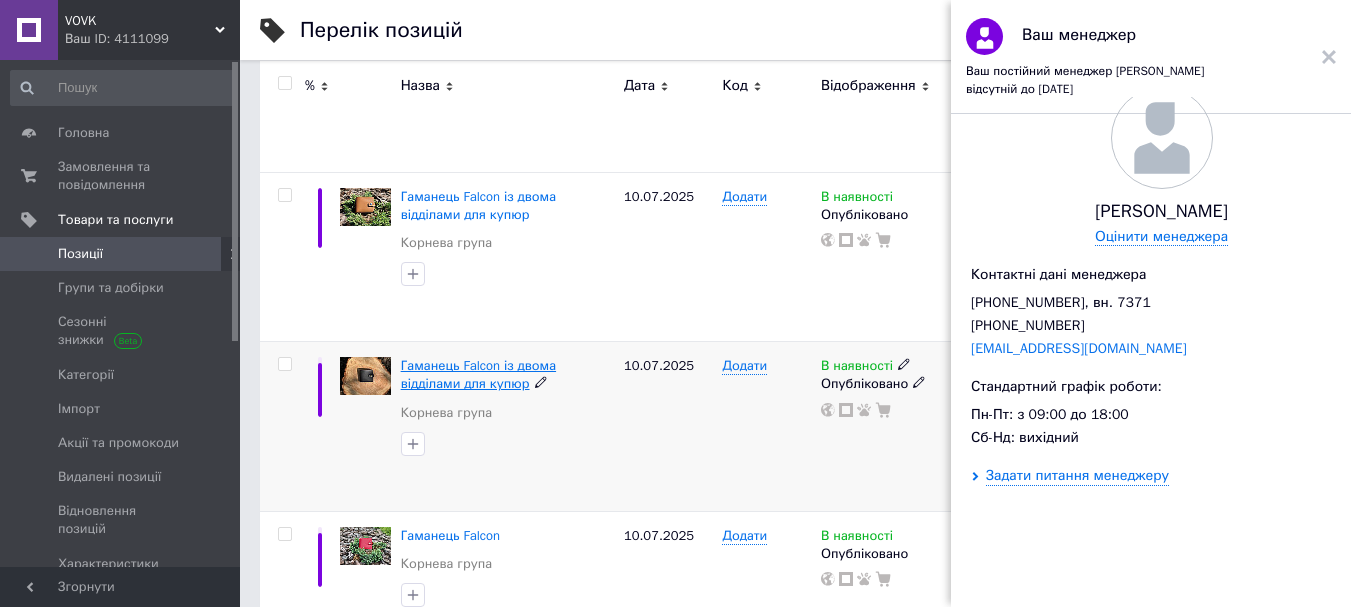 click on "Гаманець Falcon із двома відділами для купюр" at bounding box center [478, 374] 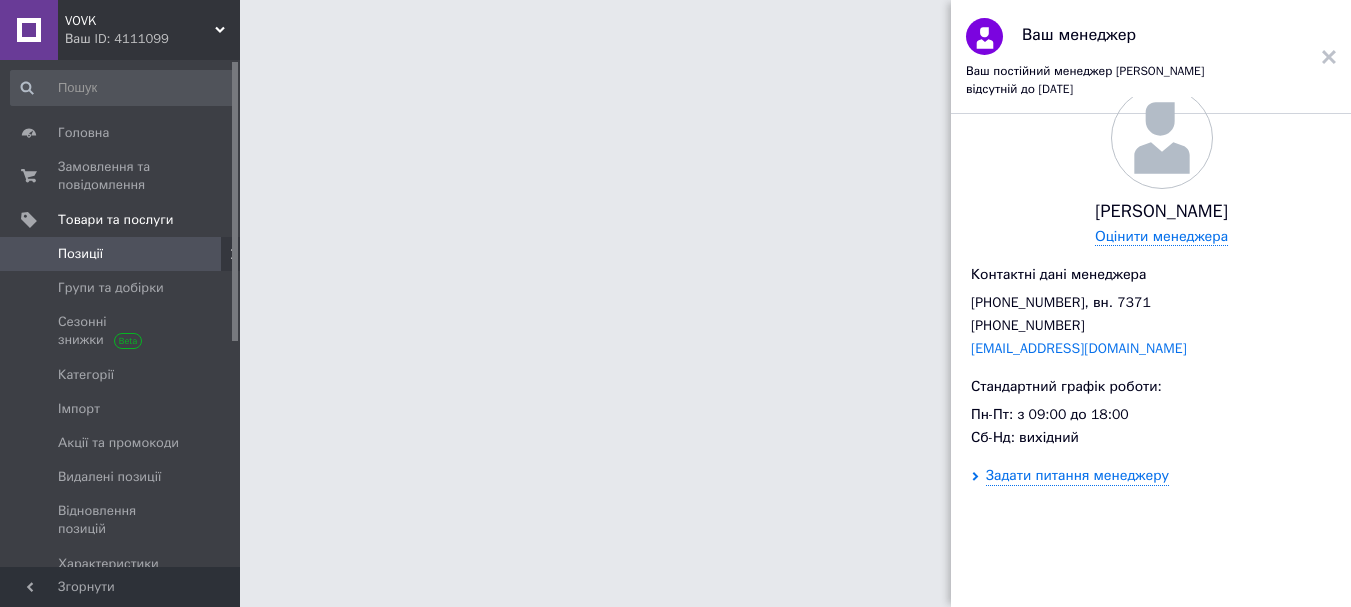 scroll, scrollTop: 0, scrollLeft: 0, axis: both 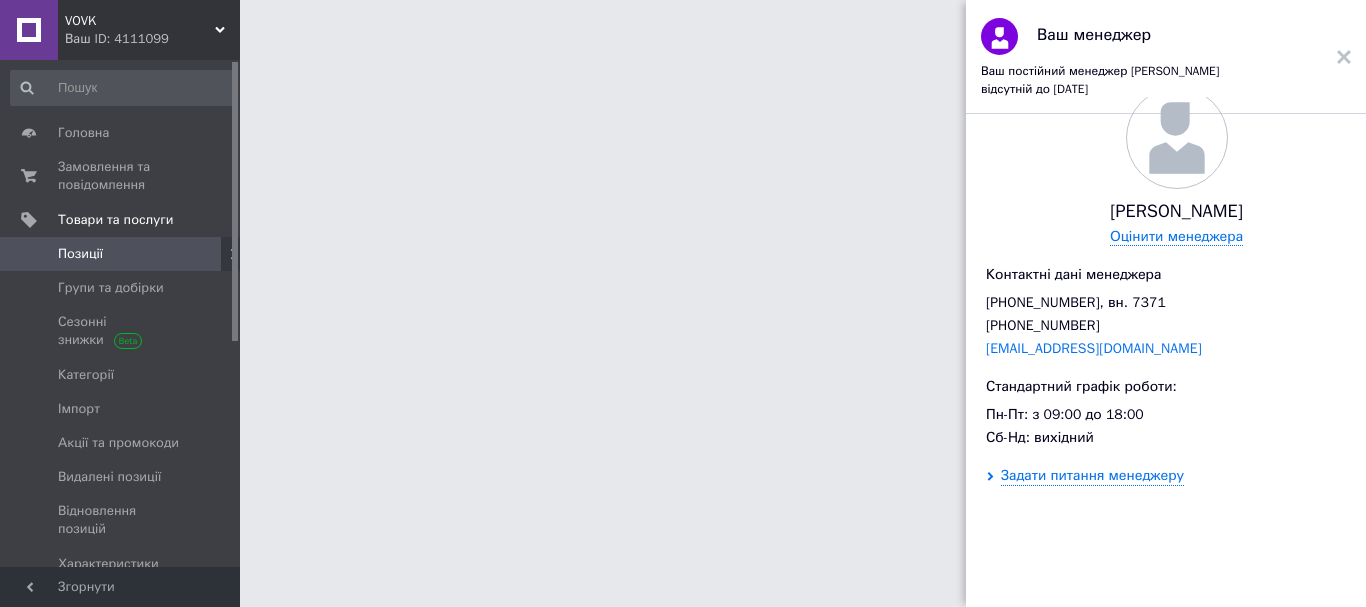 click on "Ваш менеджер Ваш постійний менеджер [PERSON_NAME] відсутній до [DATE]" at bounding box center (1166, 57) 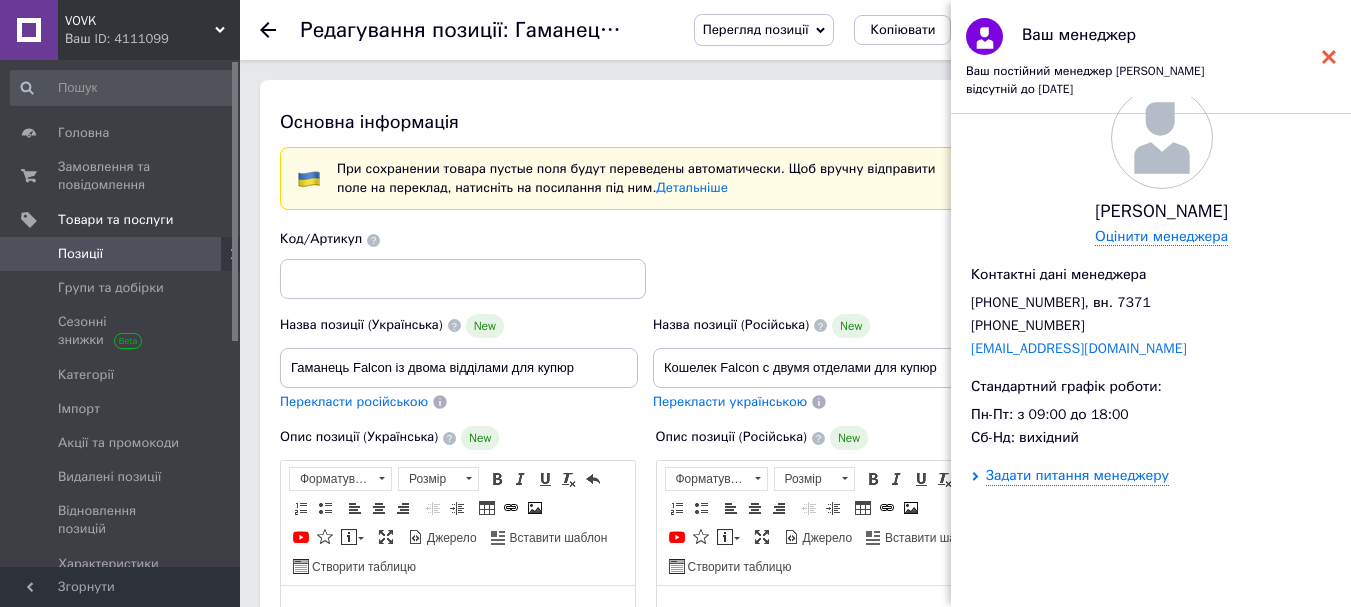 click 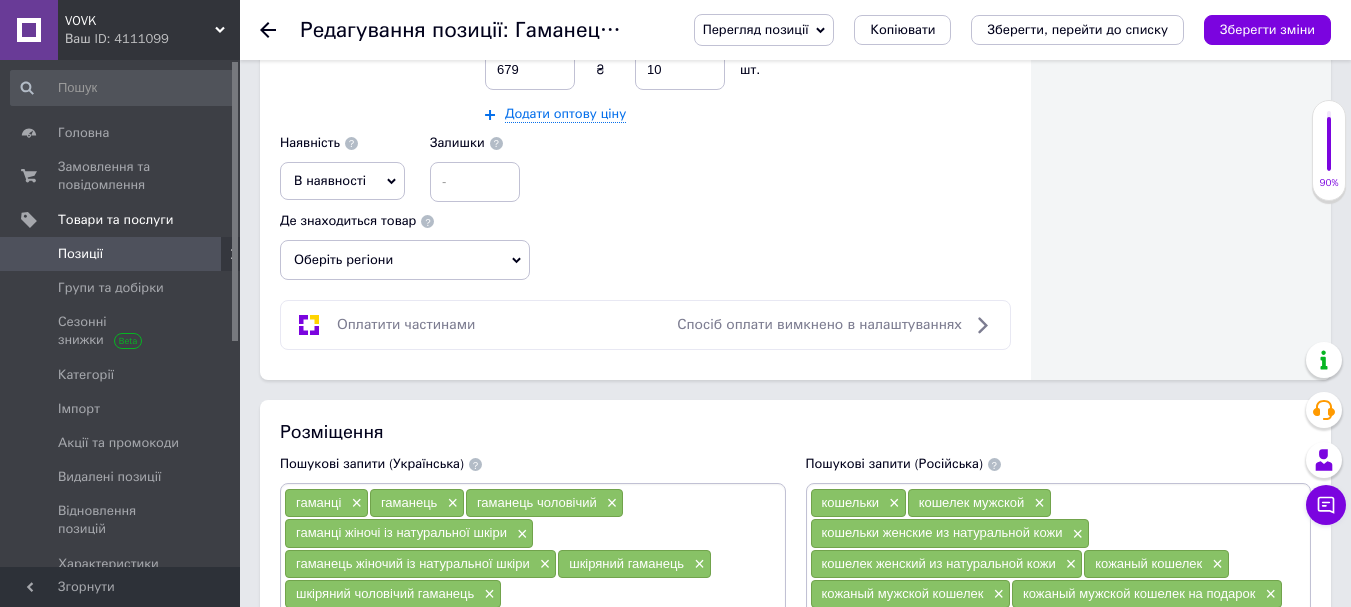 scroll, scrollTop: 1300, scrollLeft: 0, axis: vertical 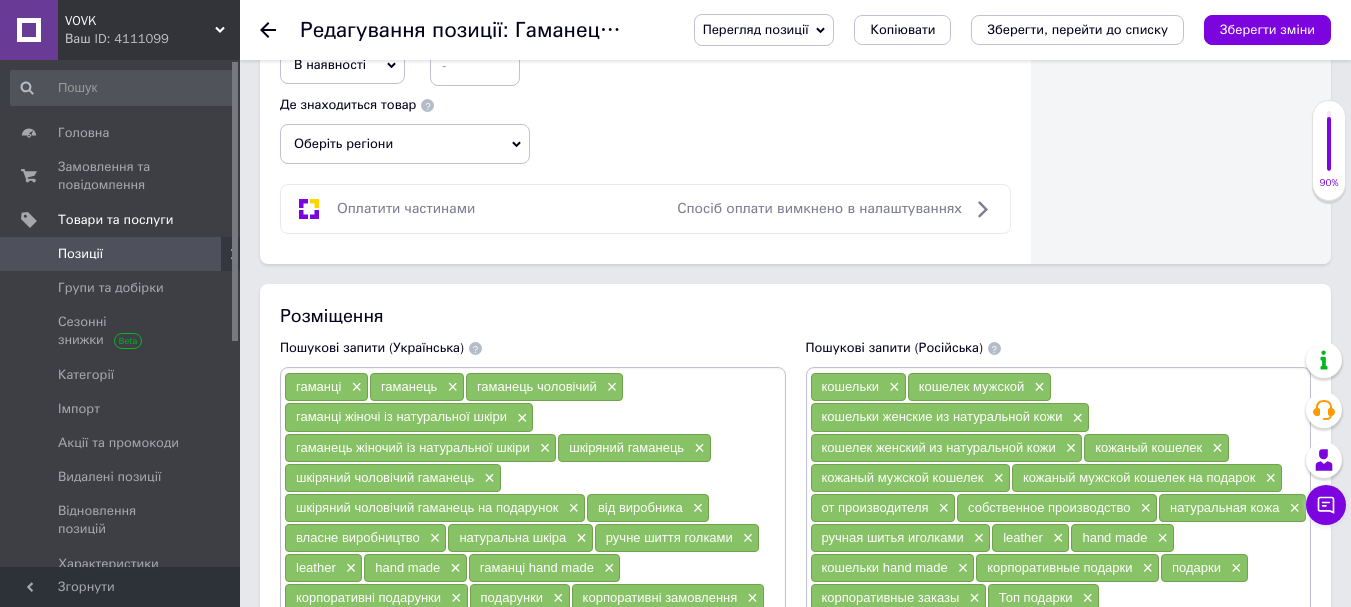 click on "Оберіть регіони" at bounding box center (405, 144) 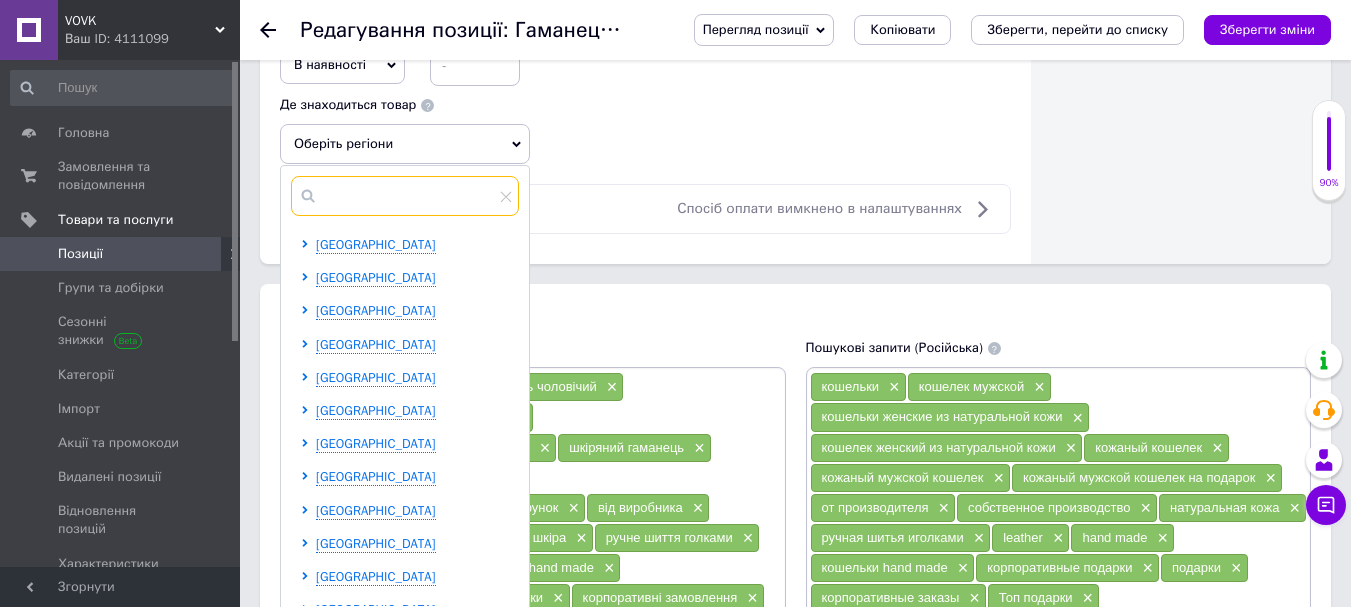 click at bounding box center [405, 196] 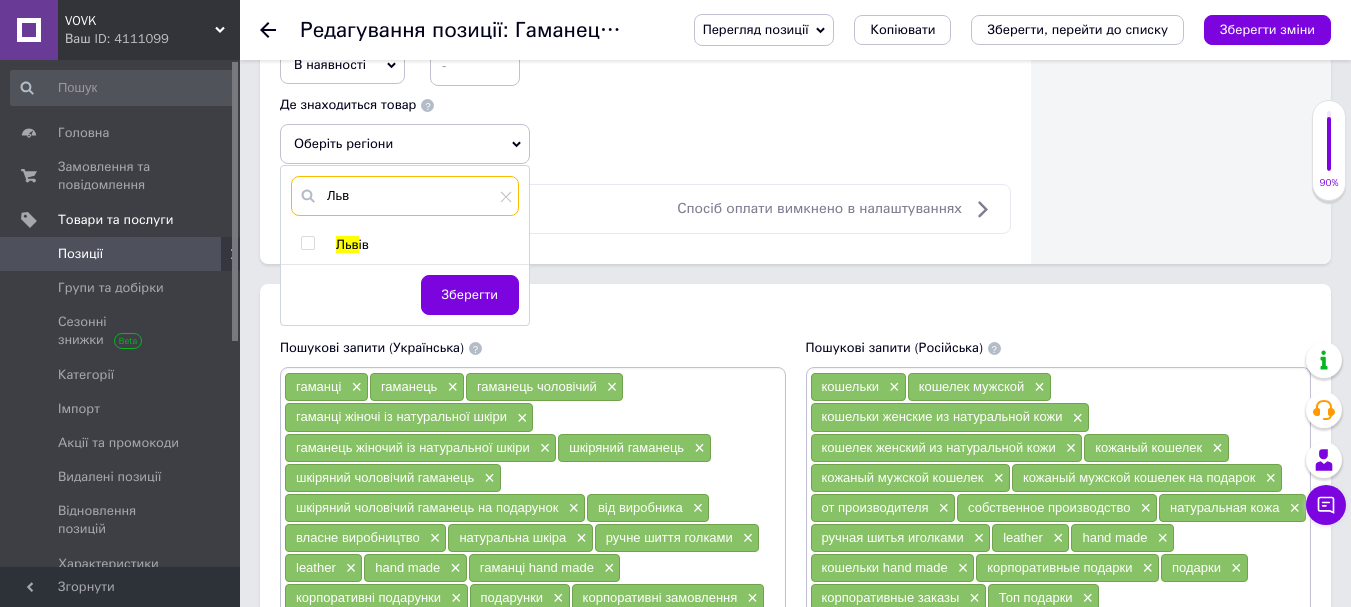 type on "Льв" 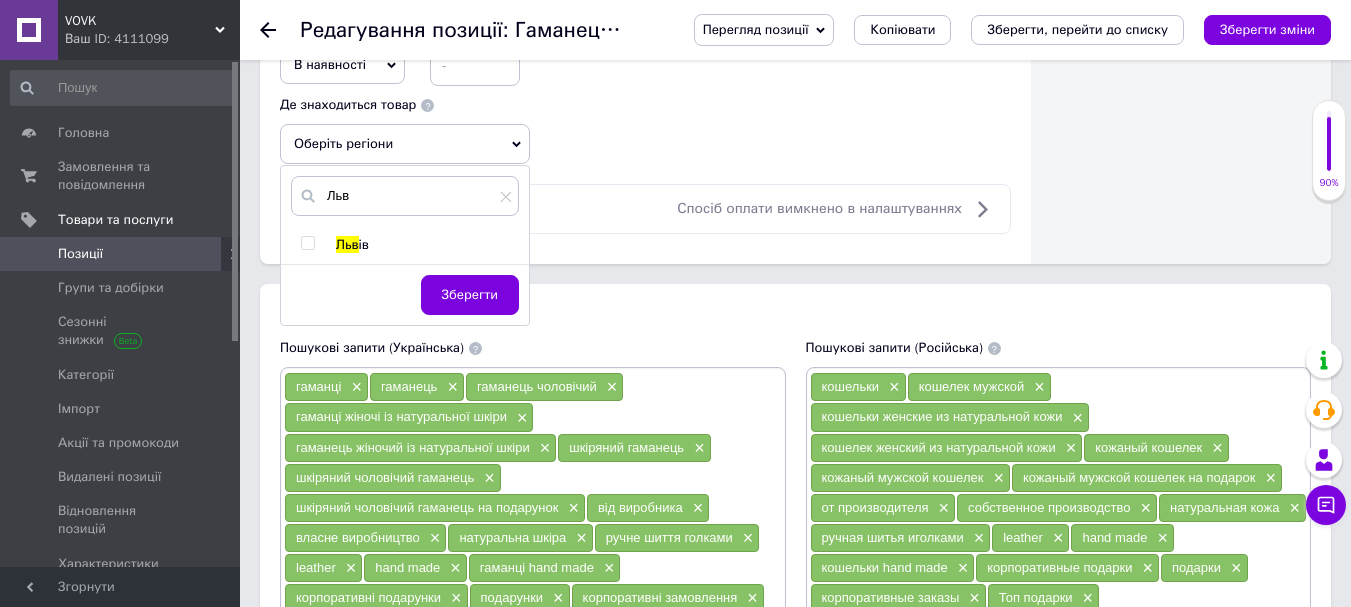 click at bounding box center [307, 243] 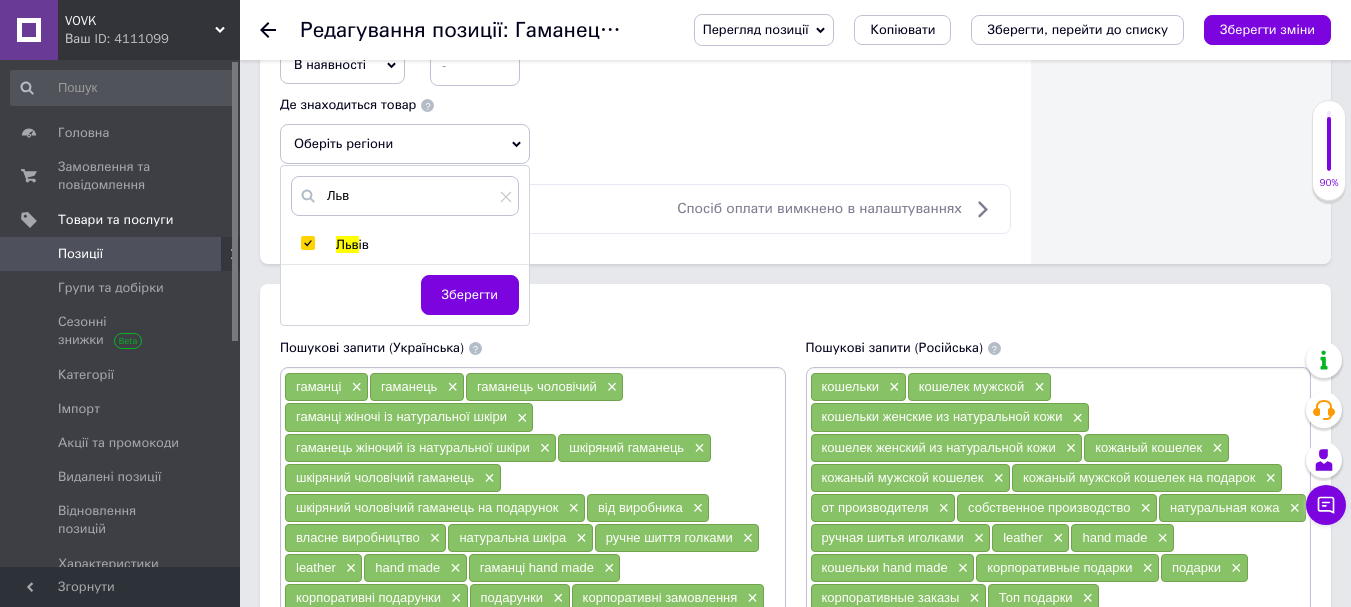 checkbox on "true" 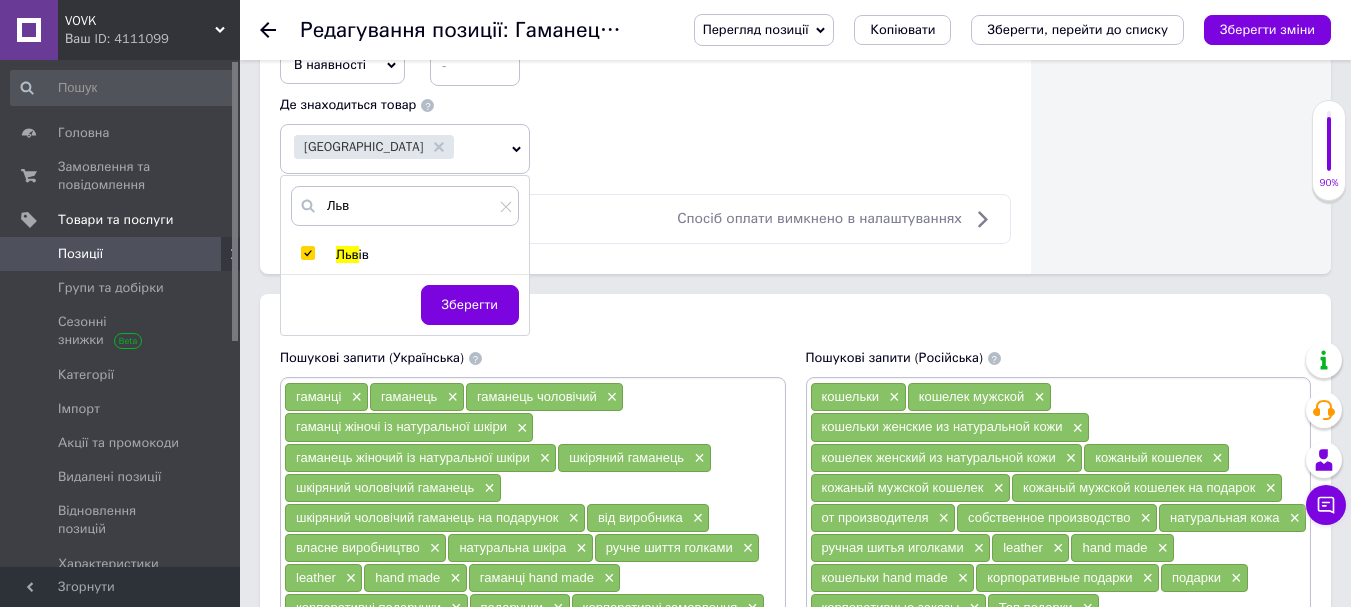 click on "Зберегти" at bounding box center [470, 305] 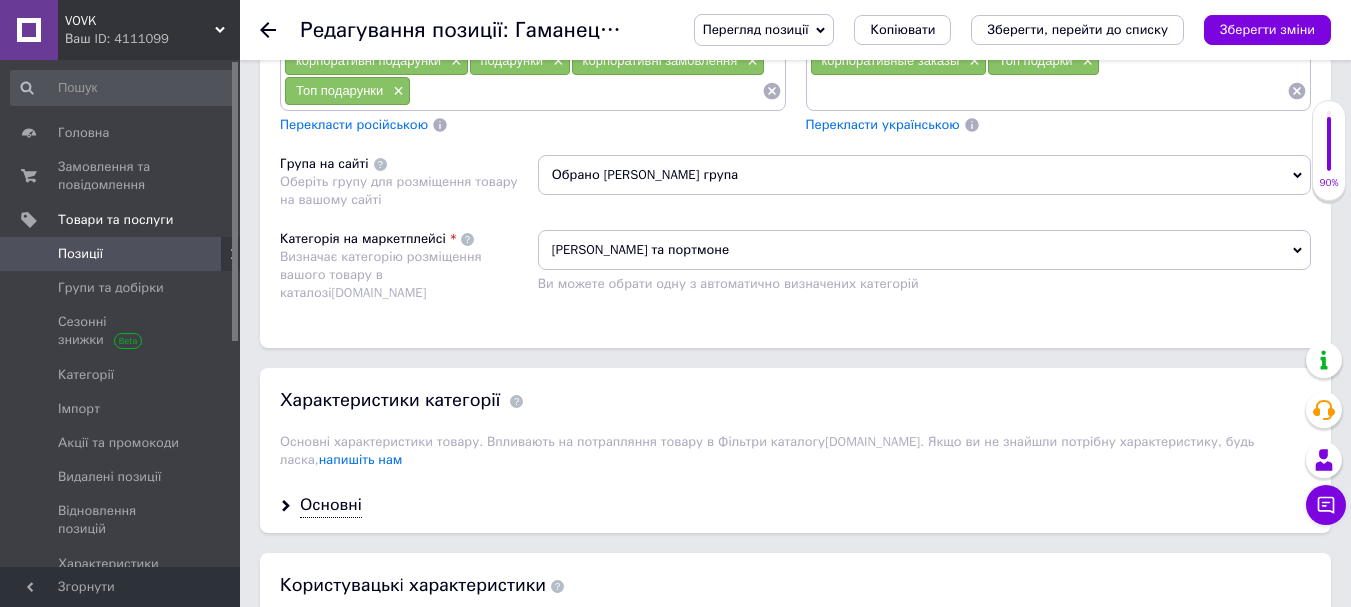 scroll, scrollTop: 2000, scrollLeft: 0, axis: vertical 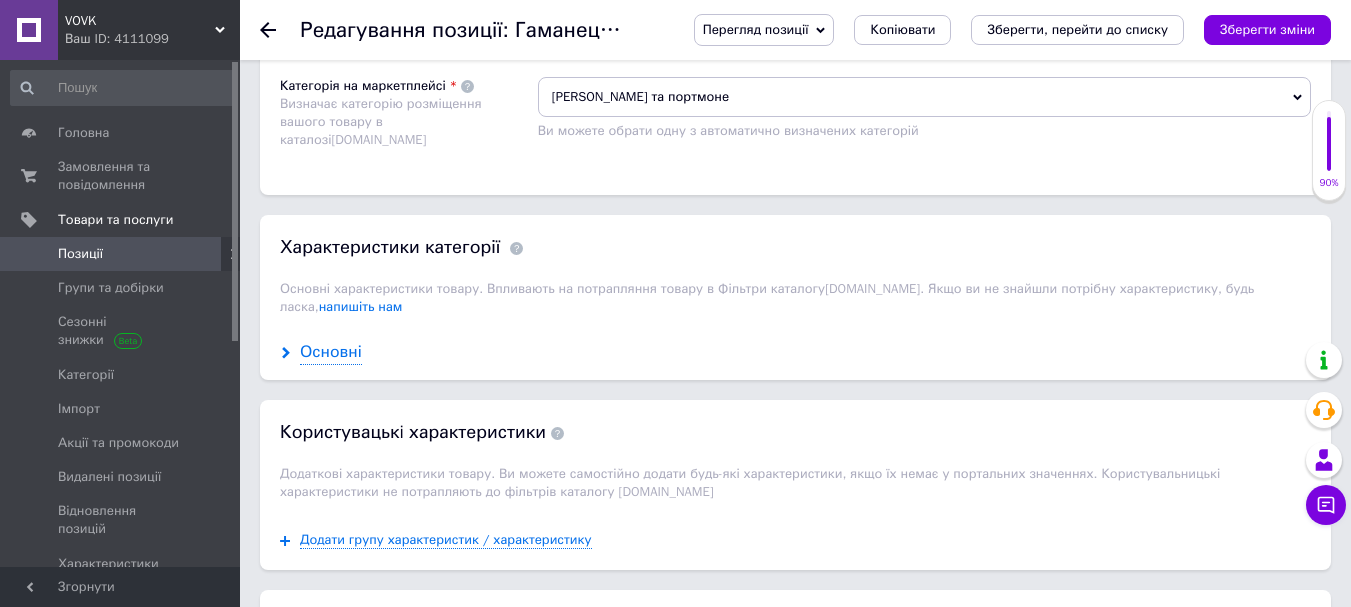 click on "Основні" at bounding box center [331, 352] 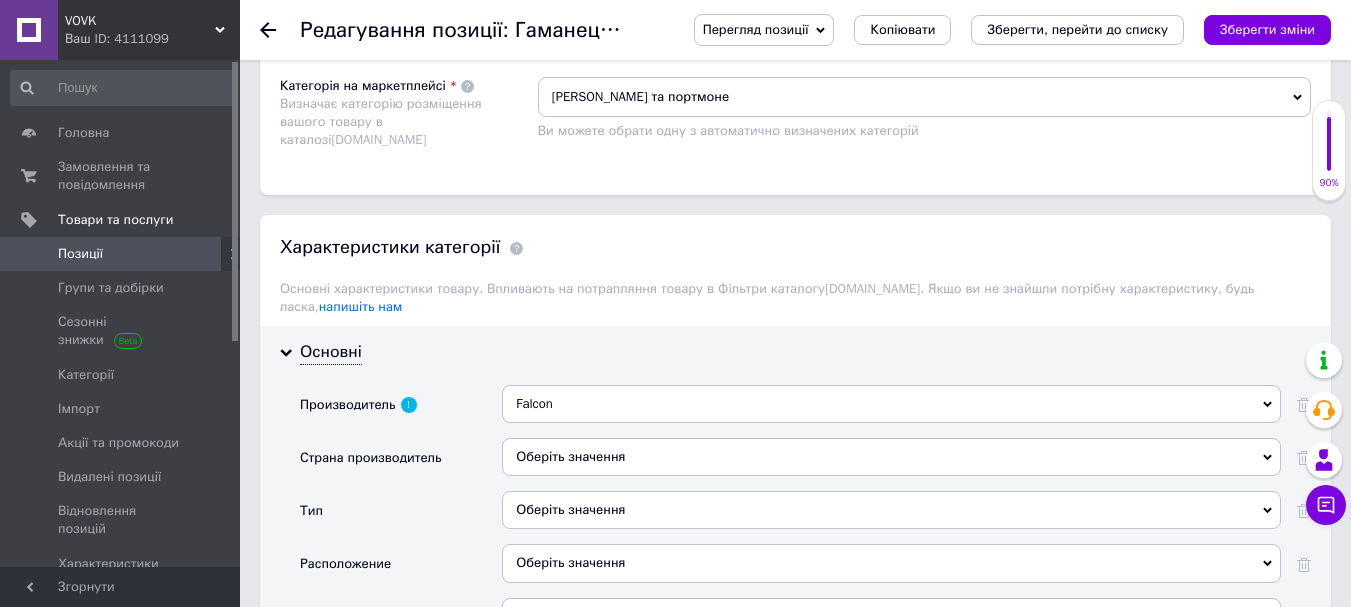 click on "Falcon" at bounding box center [891, 404] 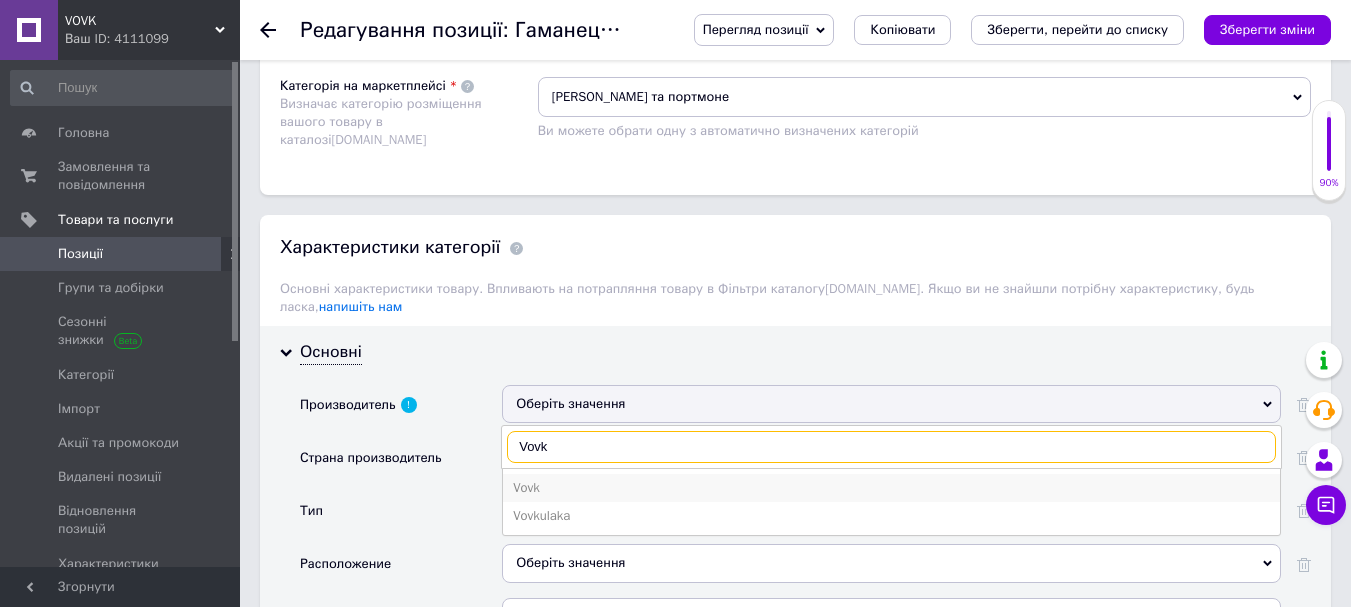 type on "Vovk" 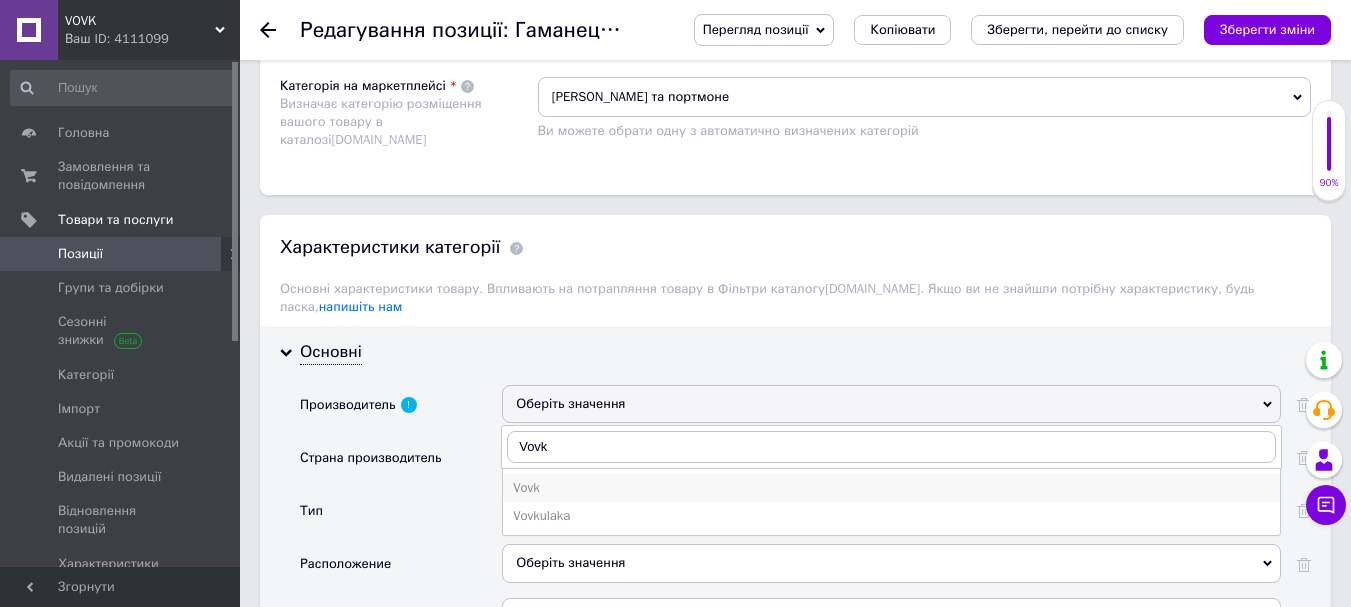 click on "Vovk" at bounding box center [891, 488] 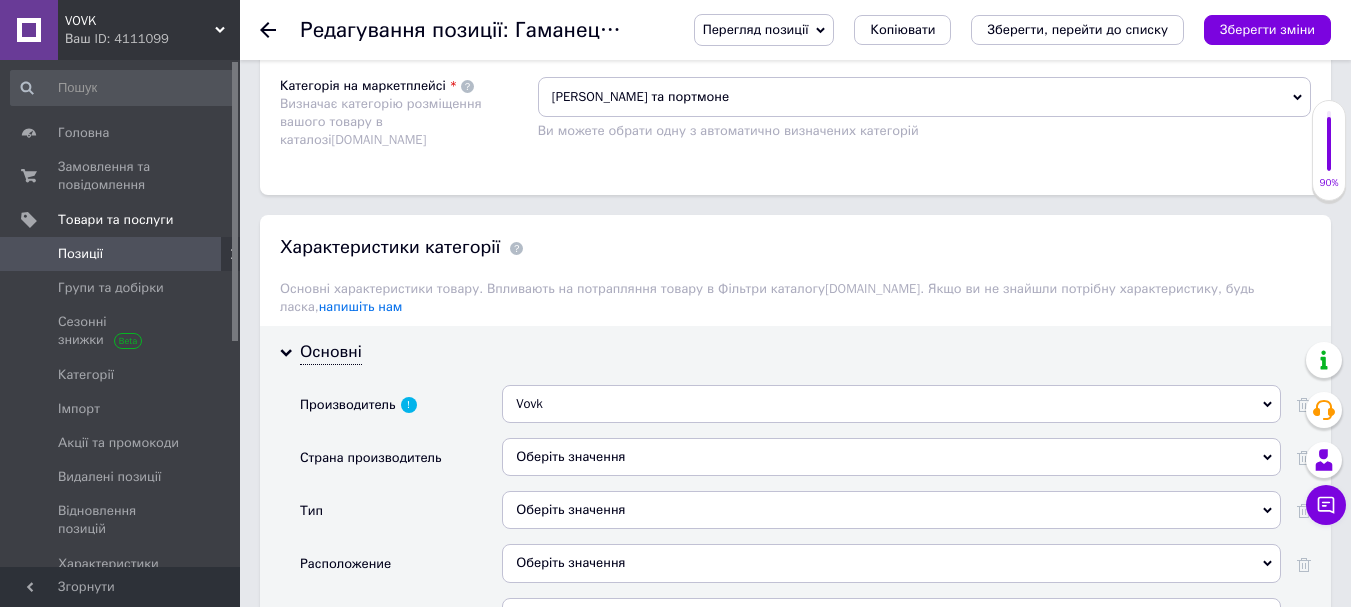click on "Оберіть значення" at bounding box center [891, 457] 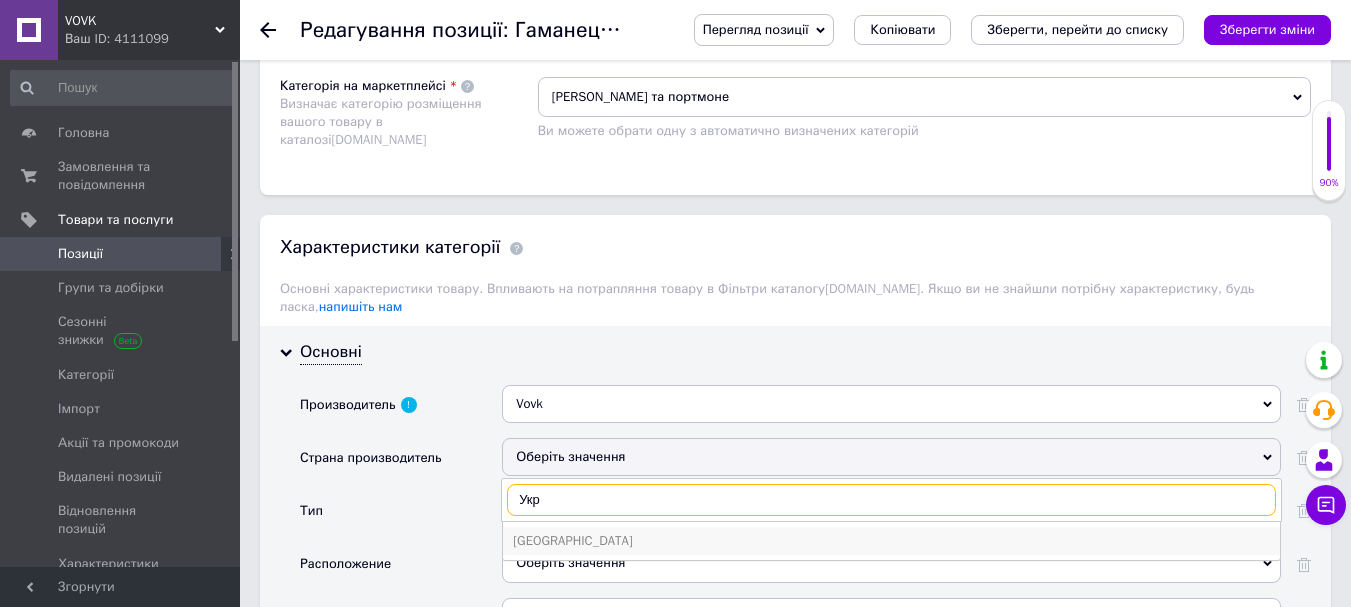 type on "Укр" 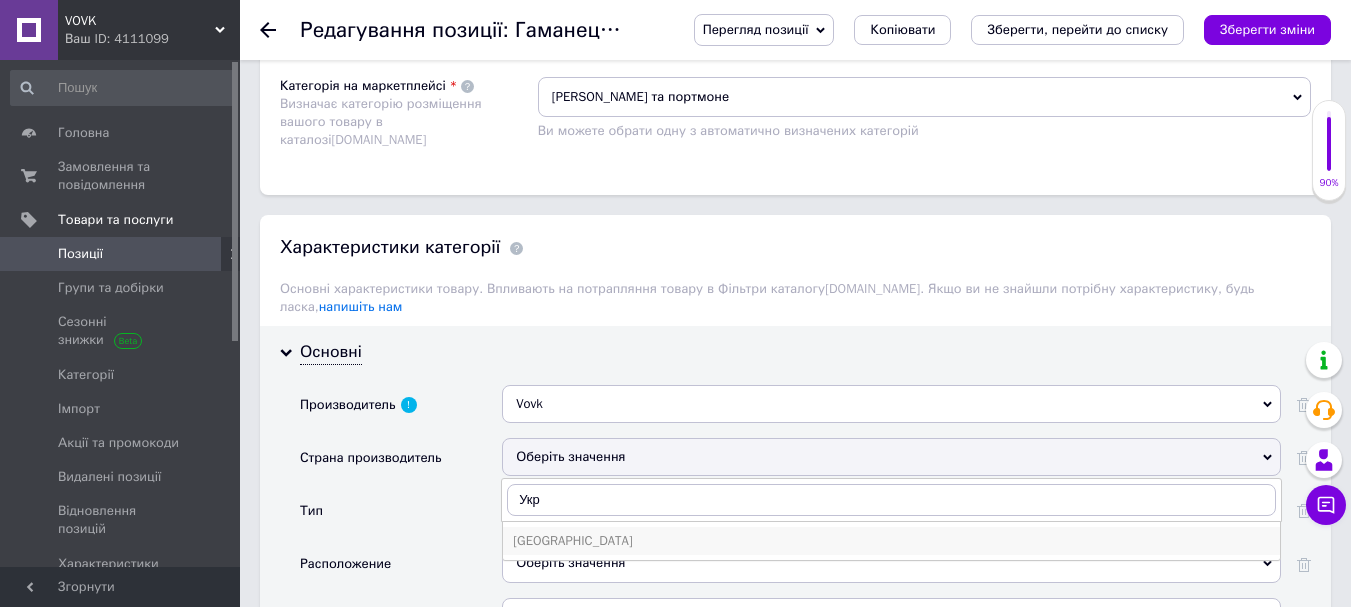 click on "[GEOGRAPHIC_DATA]" at bounding box center [891, 541] 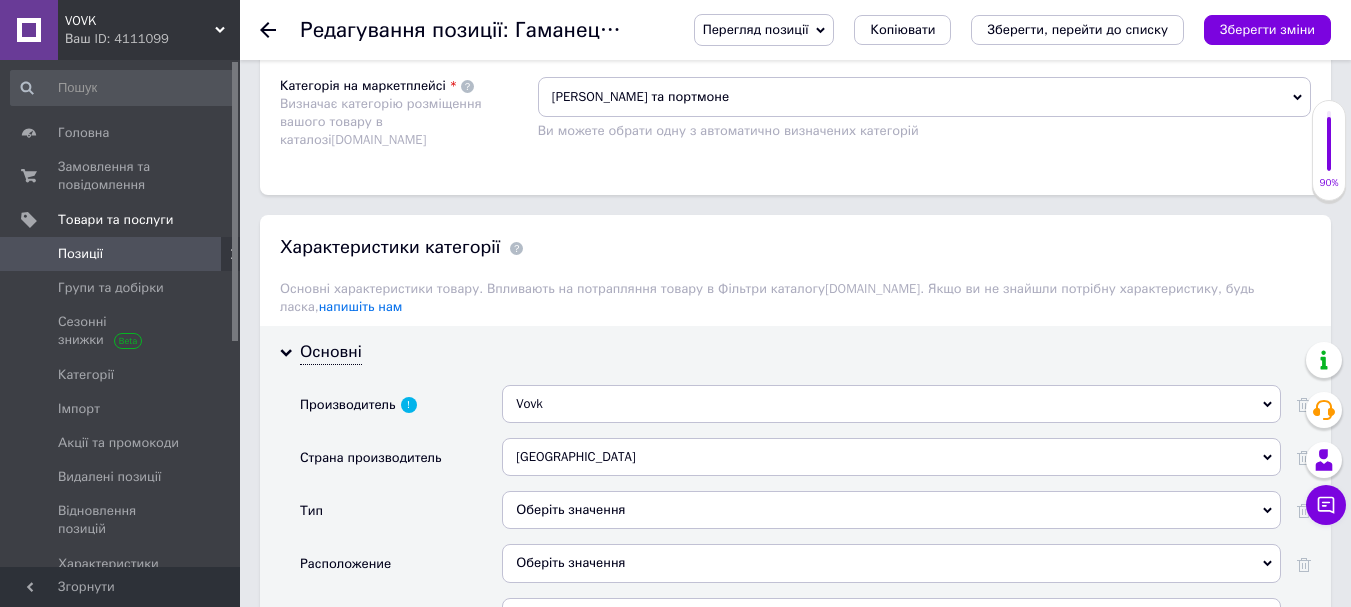 click on "Оберіть значення" at bounding box center [891, 510] 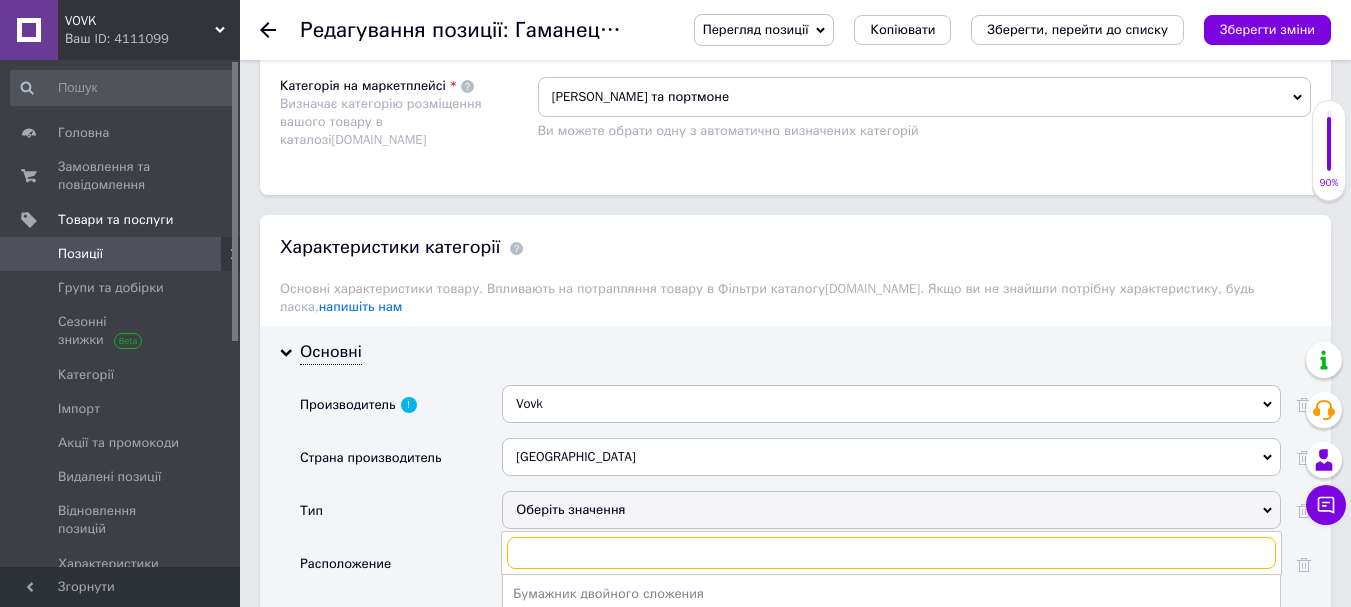 scroll, scrollTop: 2100, scrollLeft: 0, axis: vertical 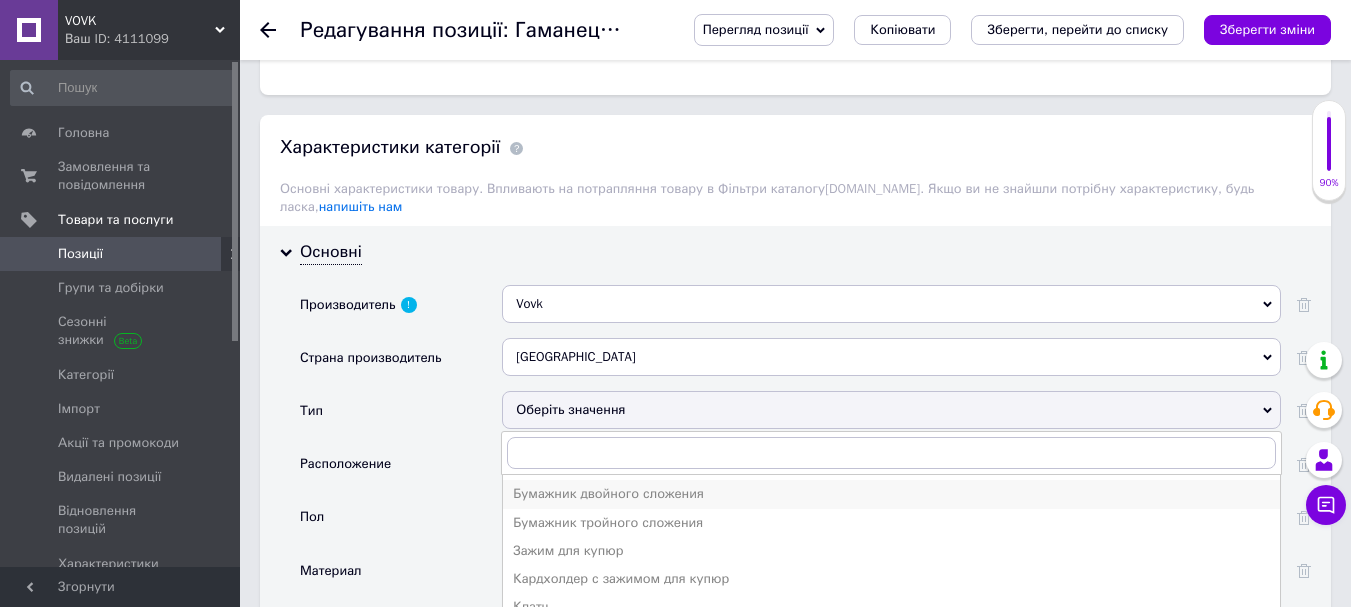 click on "Бумажник двойного сложения" at bounding box center [891, 494] 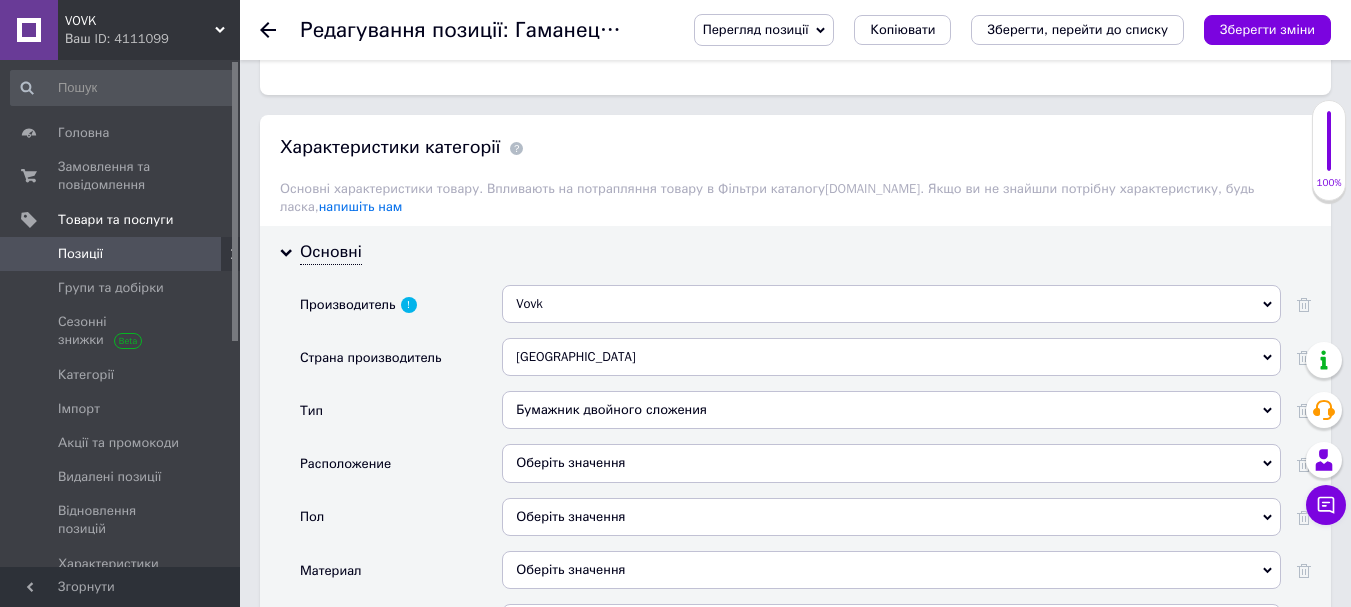 click on "Оберіть значення" at bounding box center (891, 463) 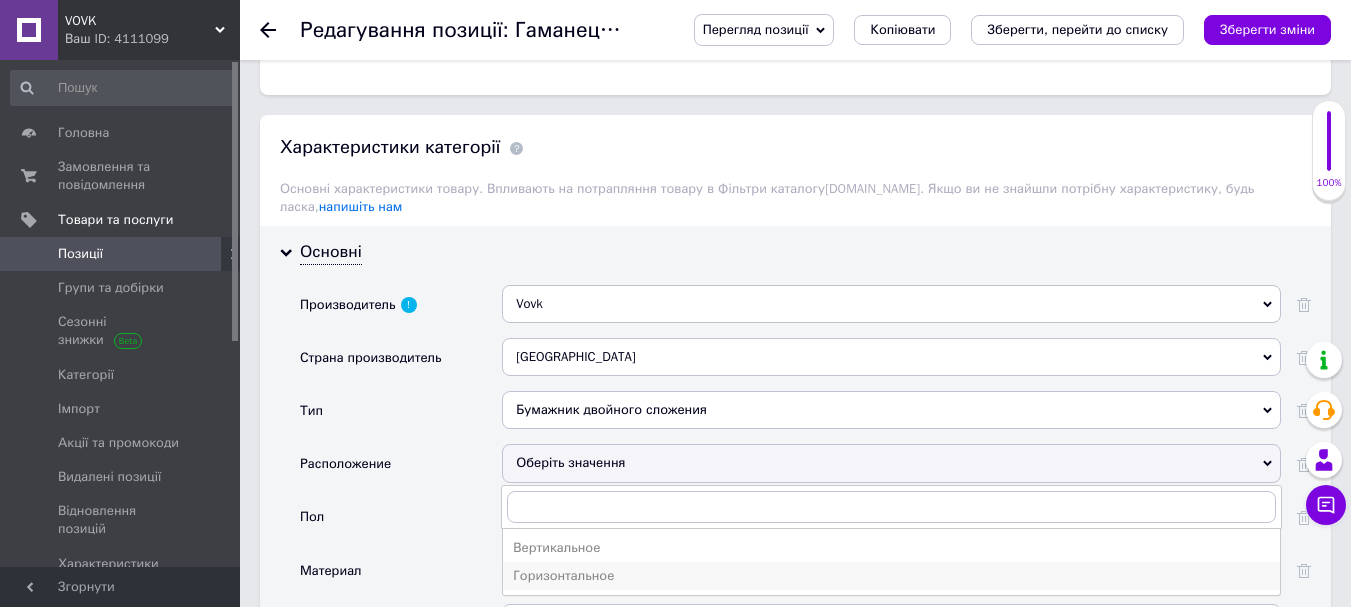 click on "Горизонтальное" at bounding box center [891, 576] 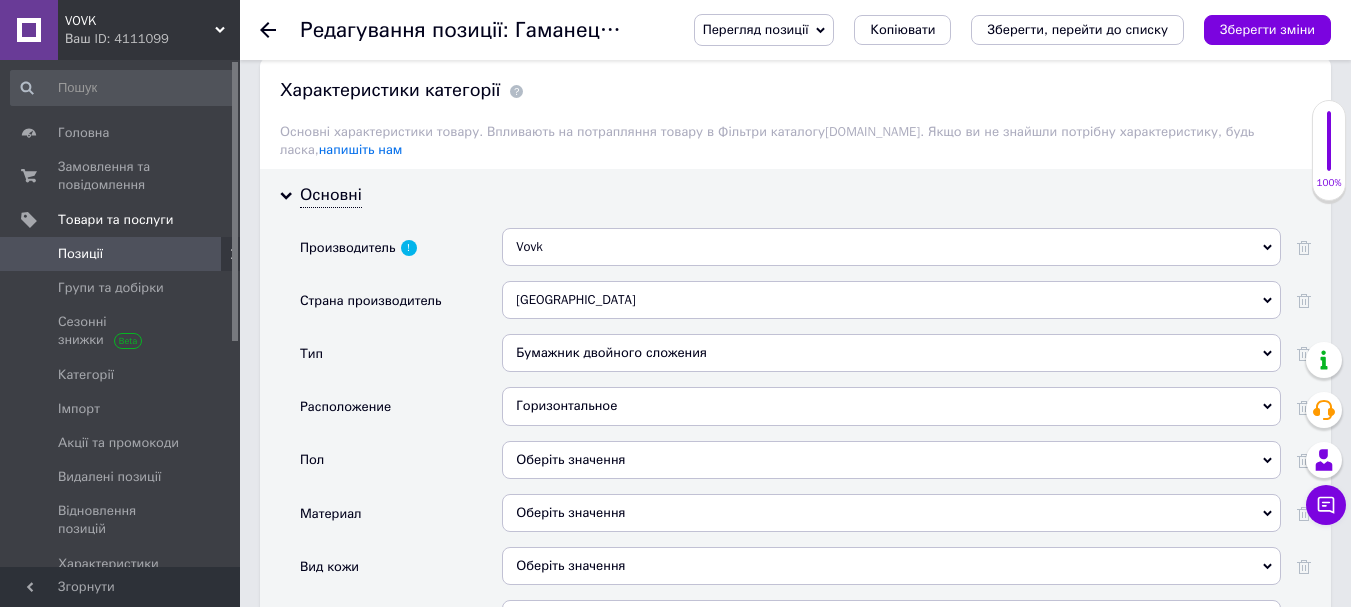 scroll, scrollTop: 2300, scrollLeft: 0, axis: vertical 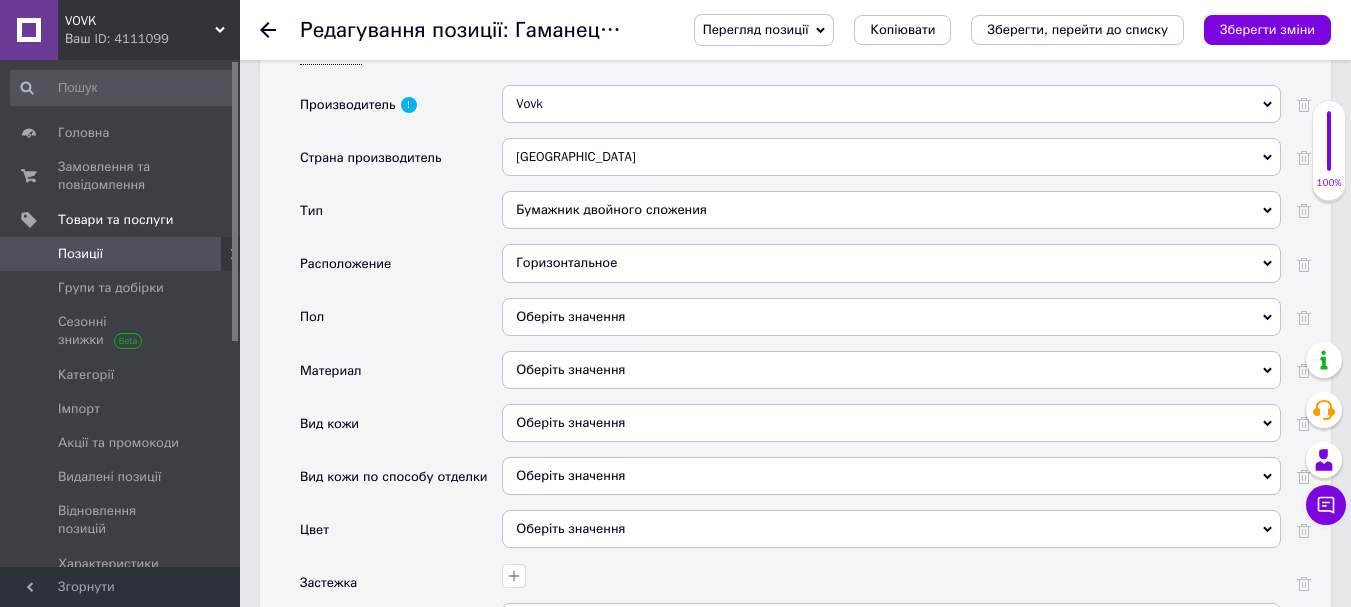 click on "Оберіть значення" at bounding box center [891, 317] 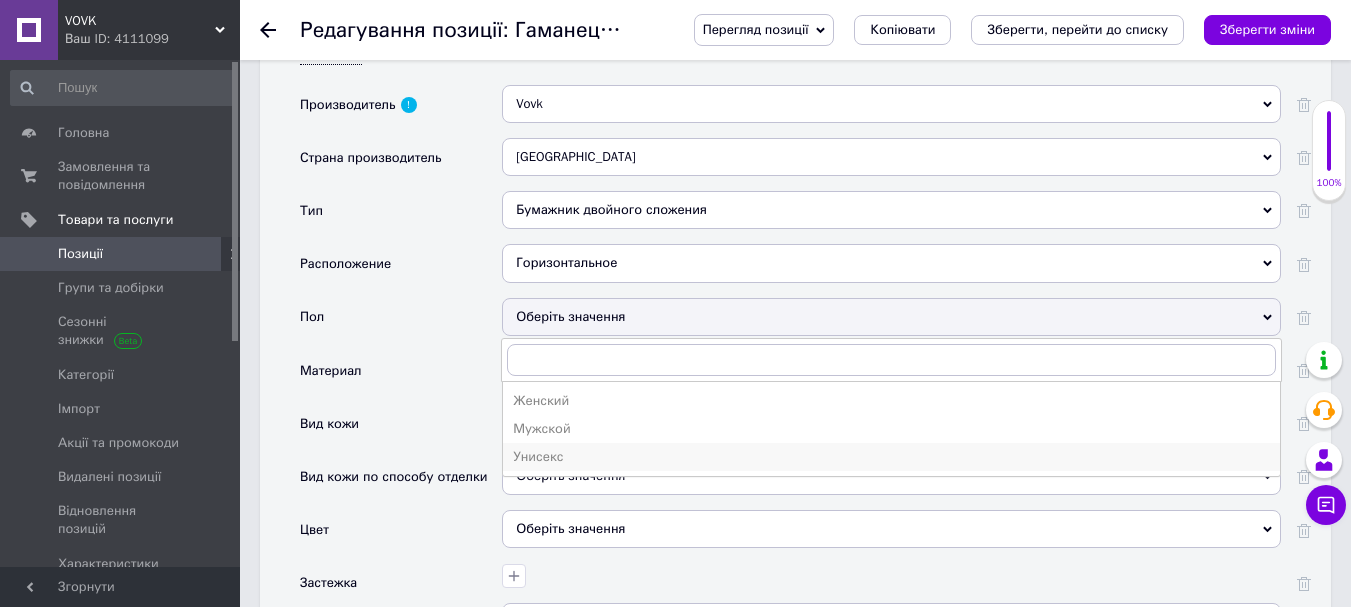 click on "Унисекс" at bounding box center [891, 457] 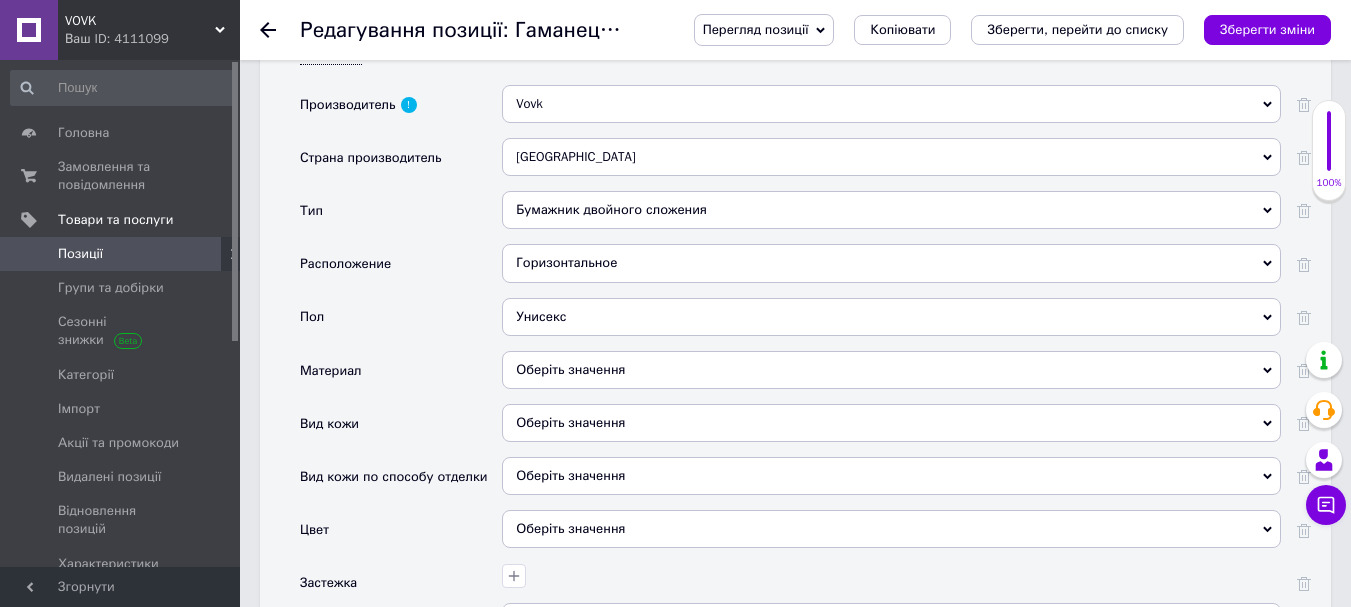 click on "Оберіть значення" at bounding box center (891, 370) 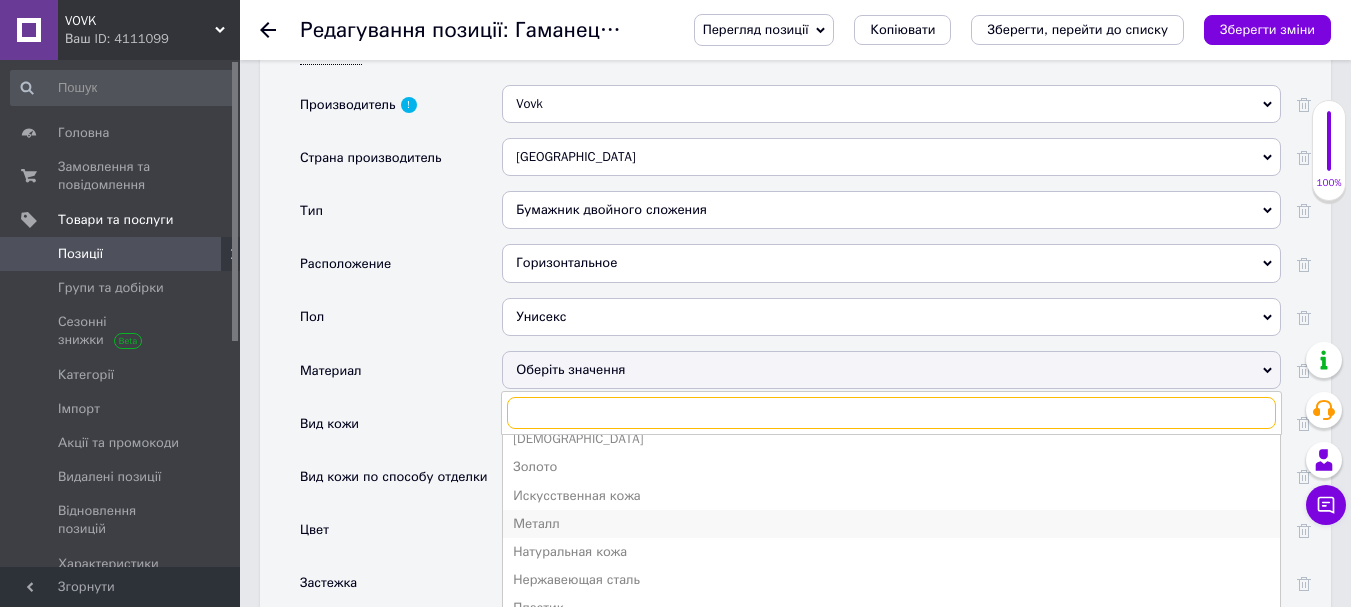 scroll, scrollTop: 100, scrollLeft: 0, axis: vertical 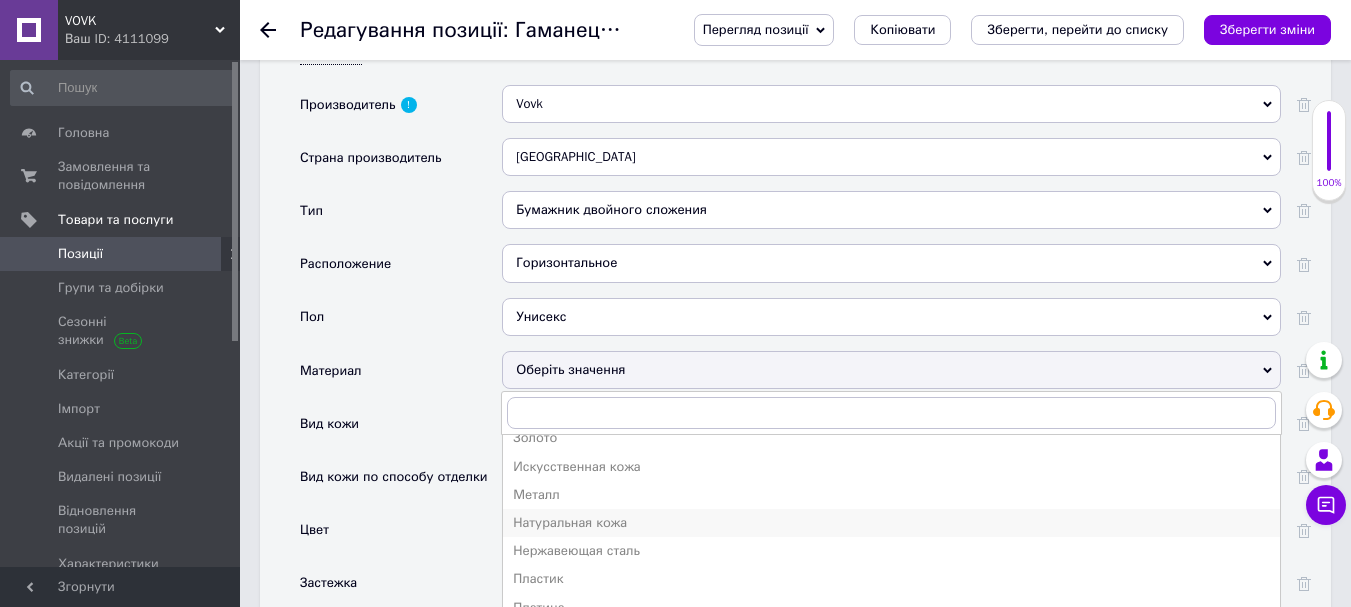 click on "Натуральная кожа" at bounding box center [891, 523] 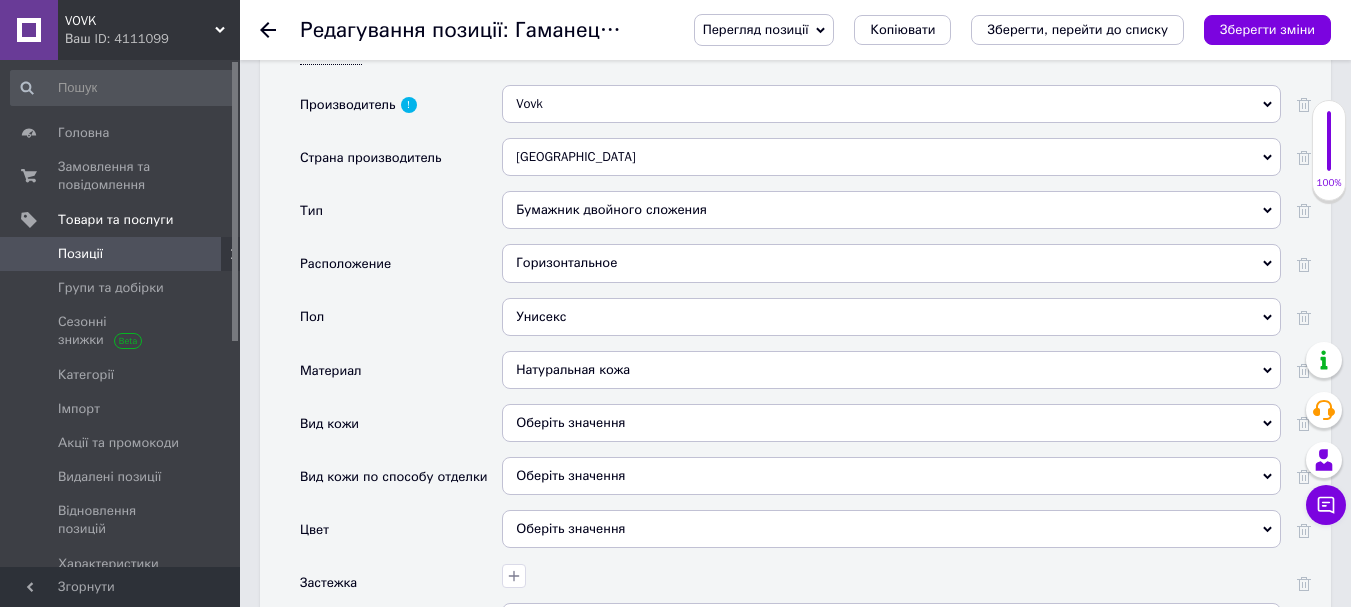 click on "Оберіть значення" at bounding box center (891, 423) 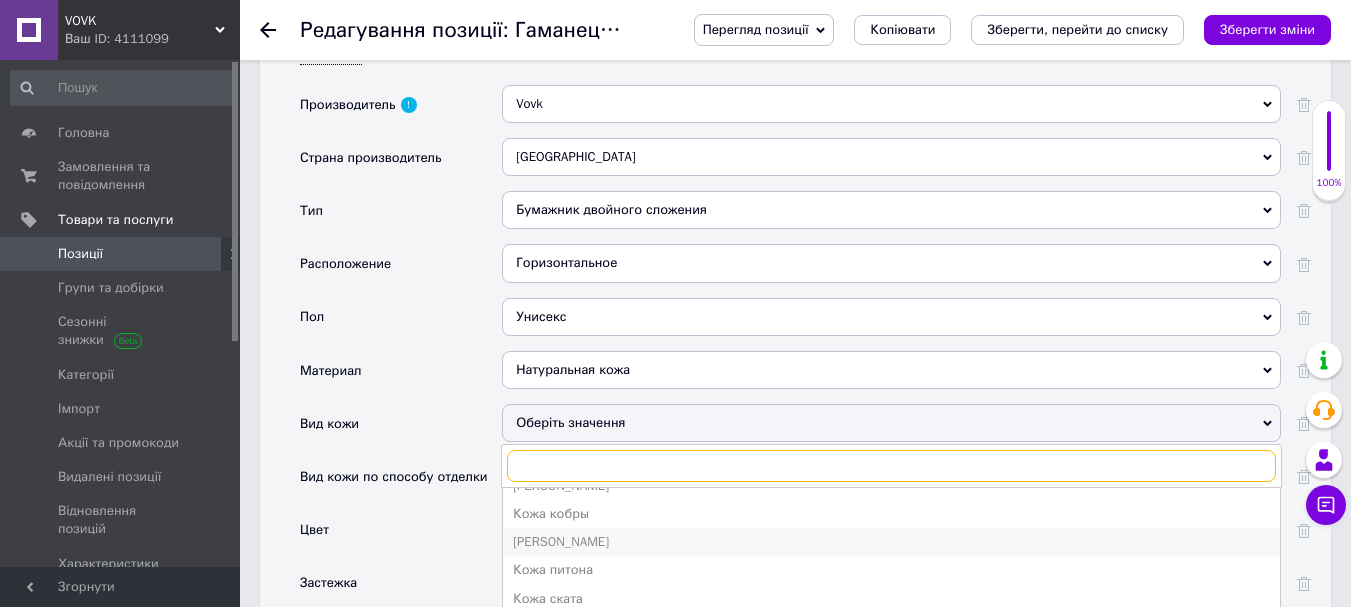 scroll, scrollTop: 300, scrollLeft: 0, axis: vertical 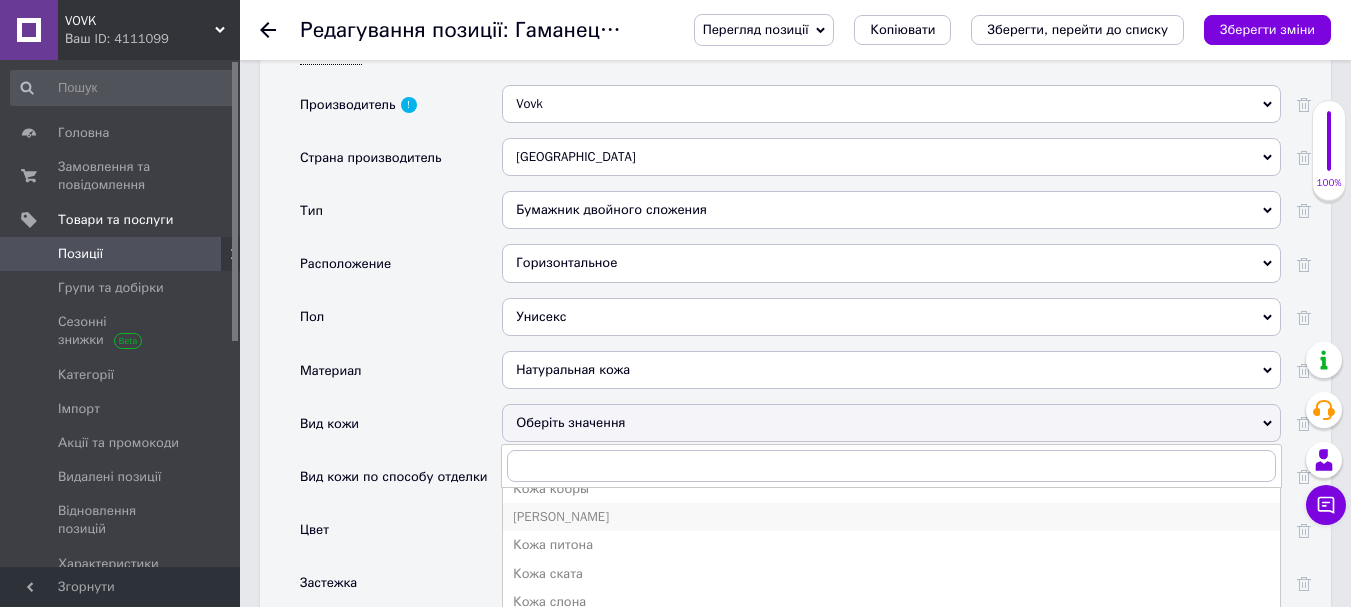 click on "[PERSON_NAME]" at bounding box center (891, 517) 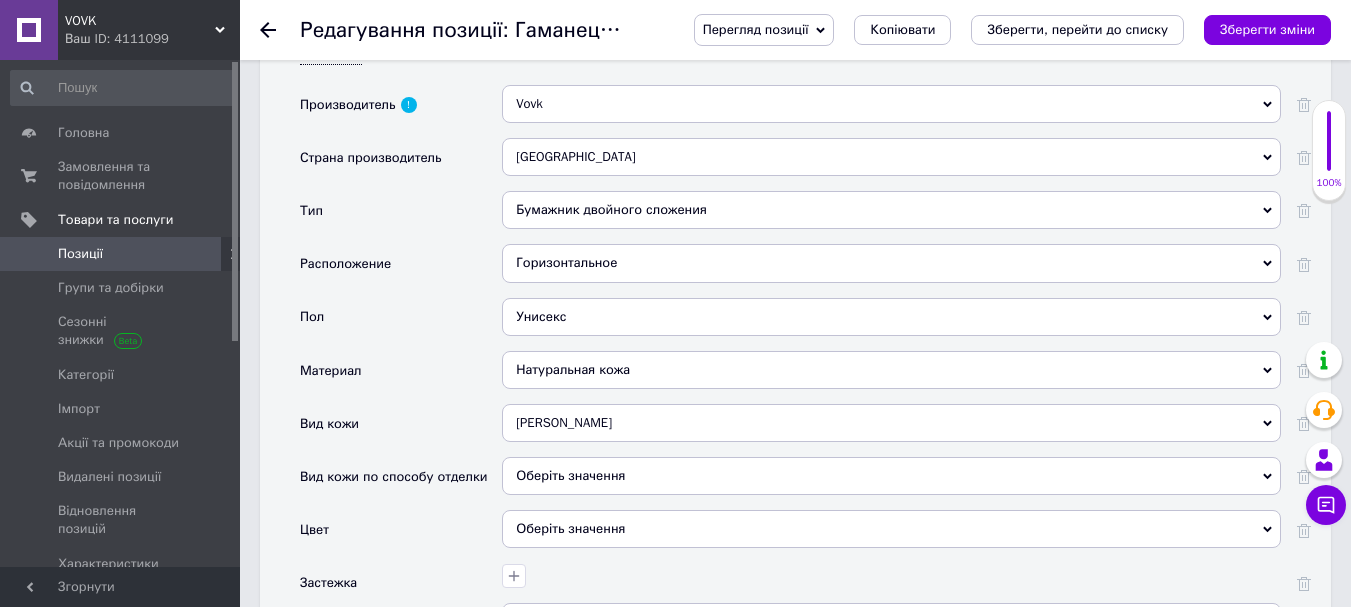 click on "Оберіть значення" at bounding box center (891, 476) 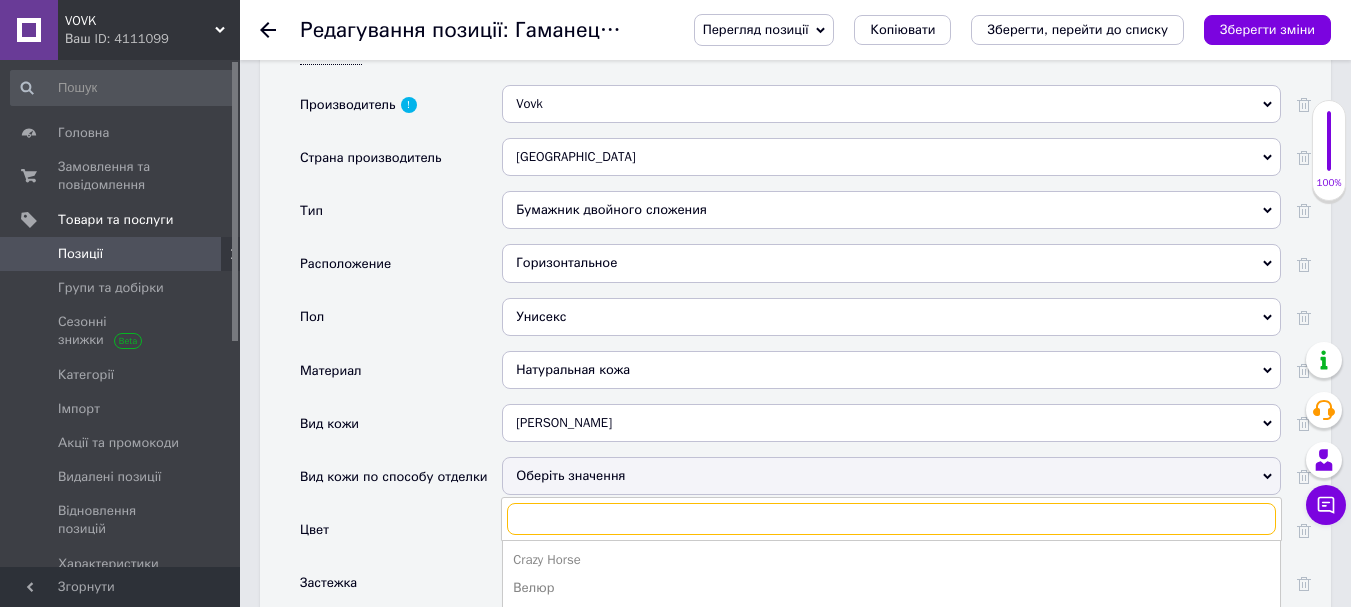 scroll, scrollTop: 2400, scrollLeft: 0, axis: vertical 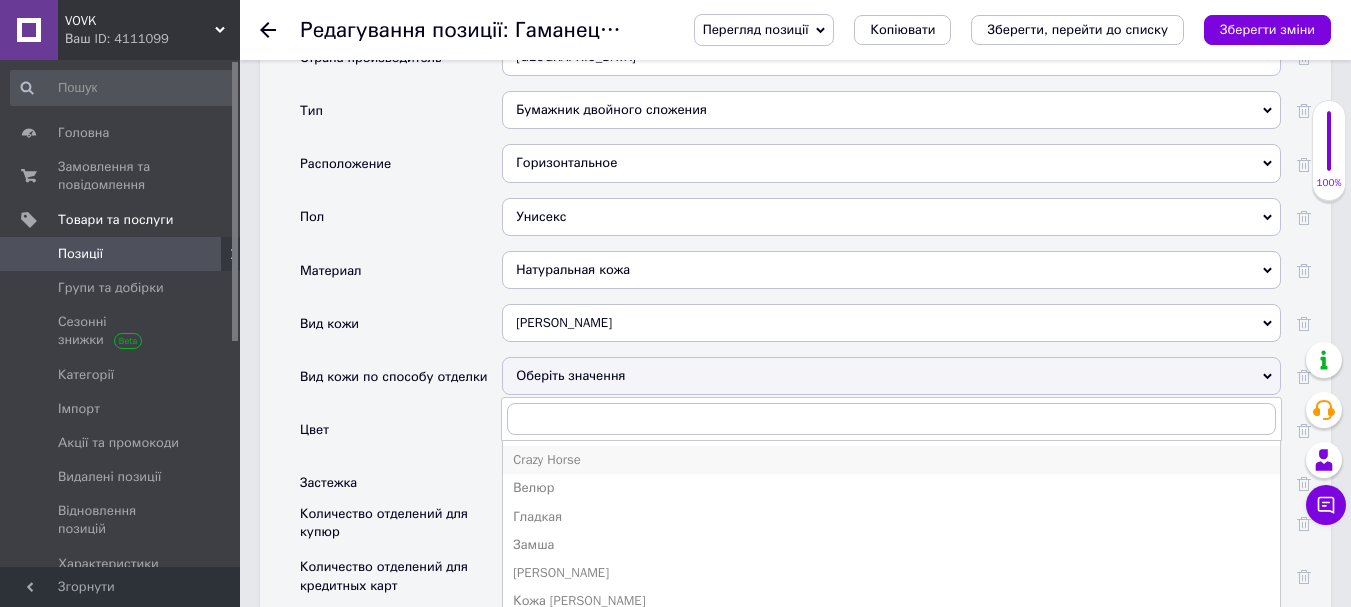 click on "Crazy Horse" at bounding box center [891, 460] 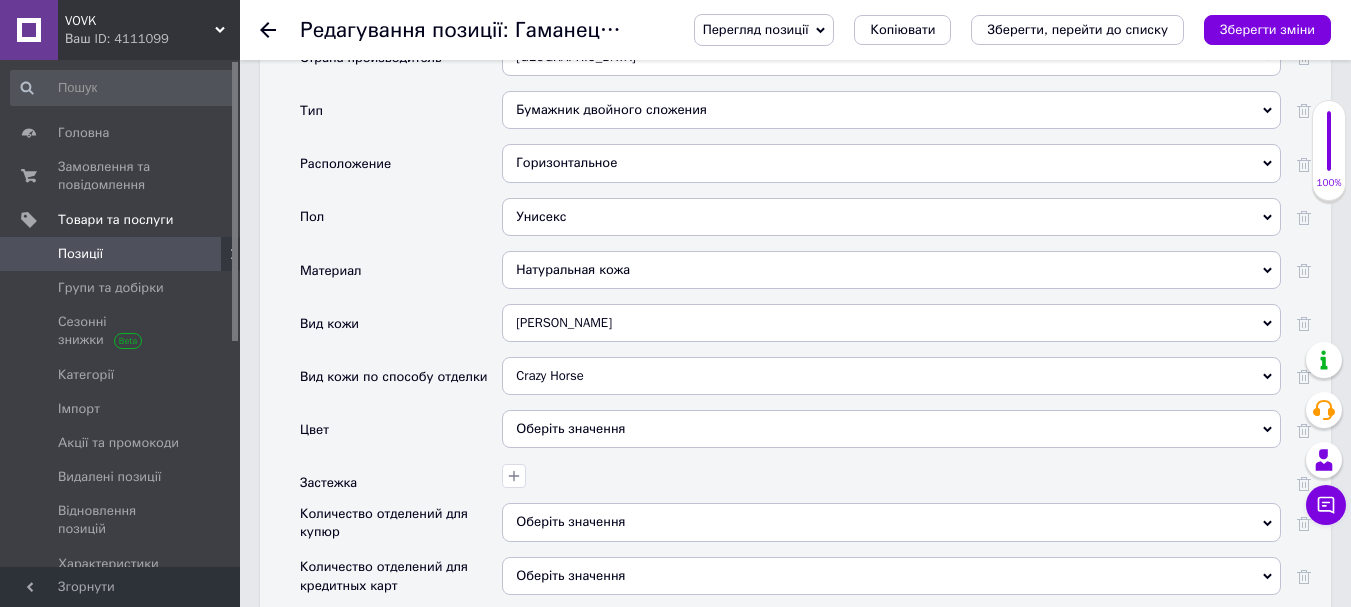 click on "Оберіть значення" at bounding box center (891, 429) 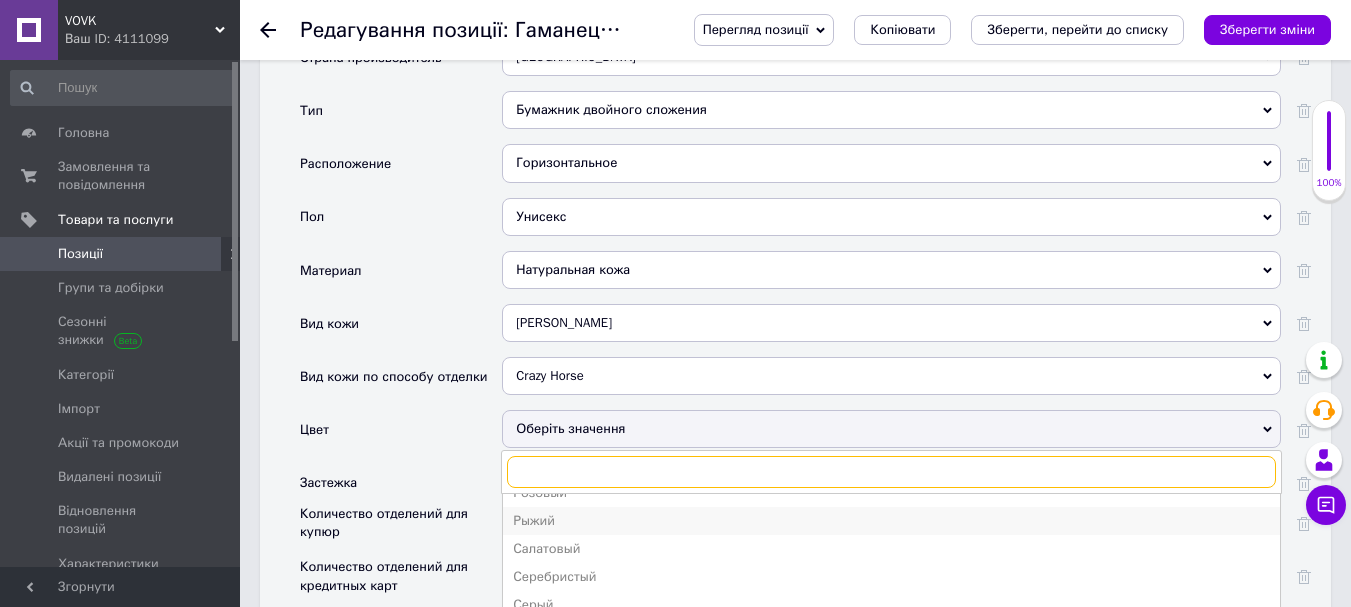 scroll, scrollTop: 501, scrollLeft: 0, axis: vertical 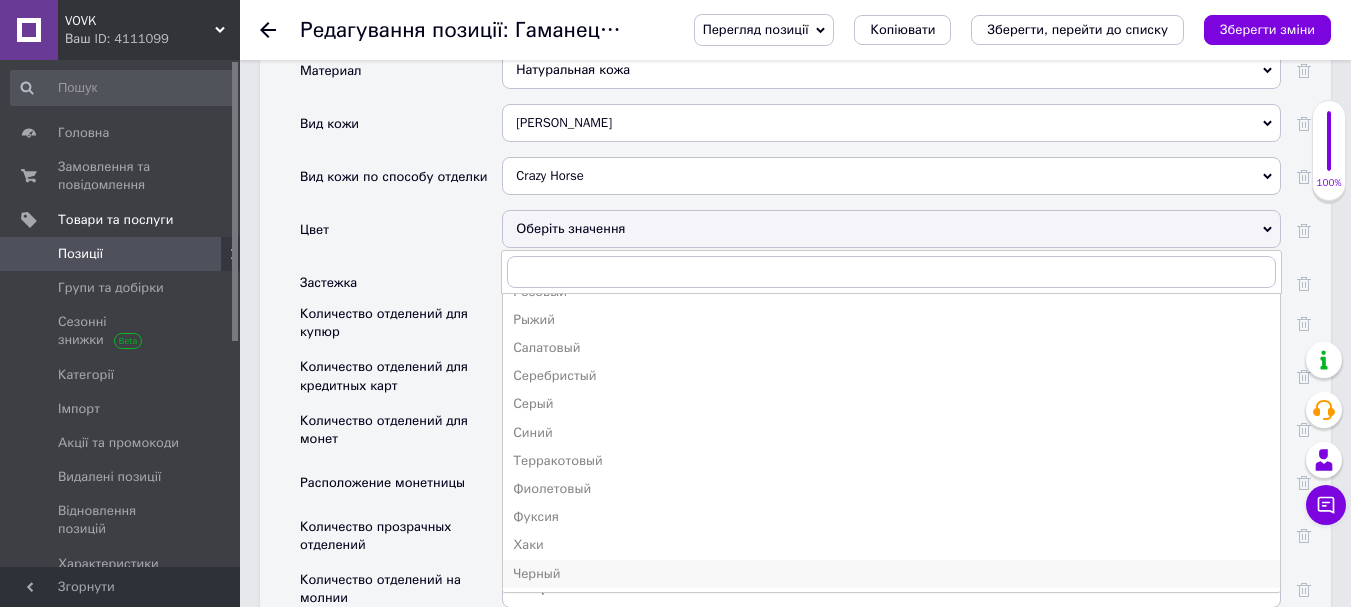 click on "Черный" at bounding box center [891, 574] 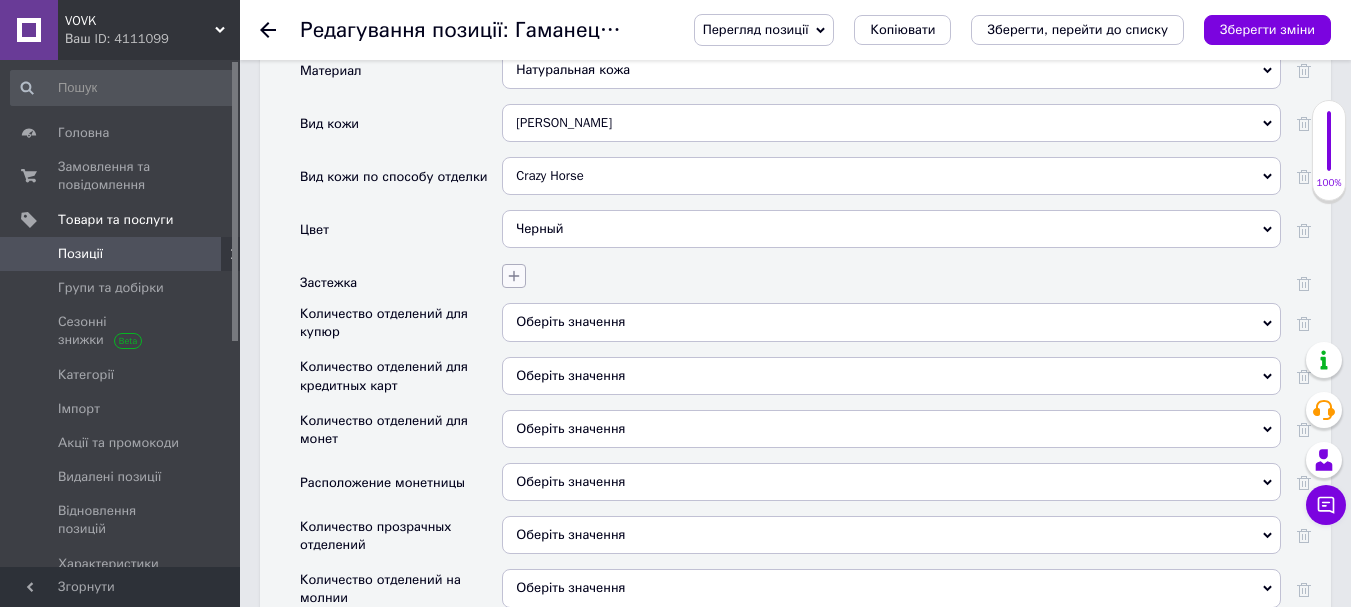 click 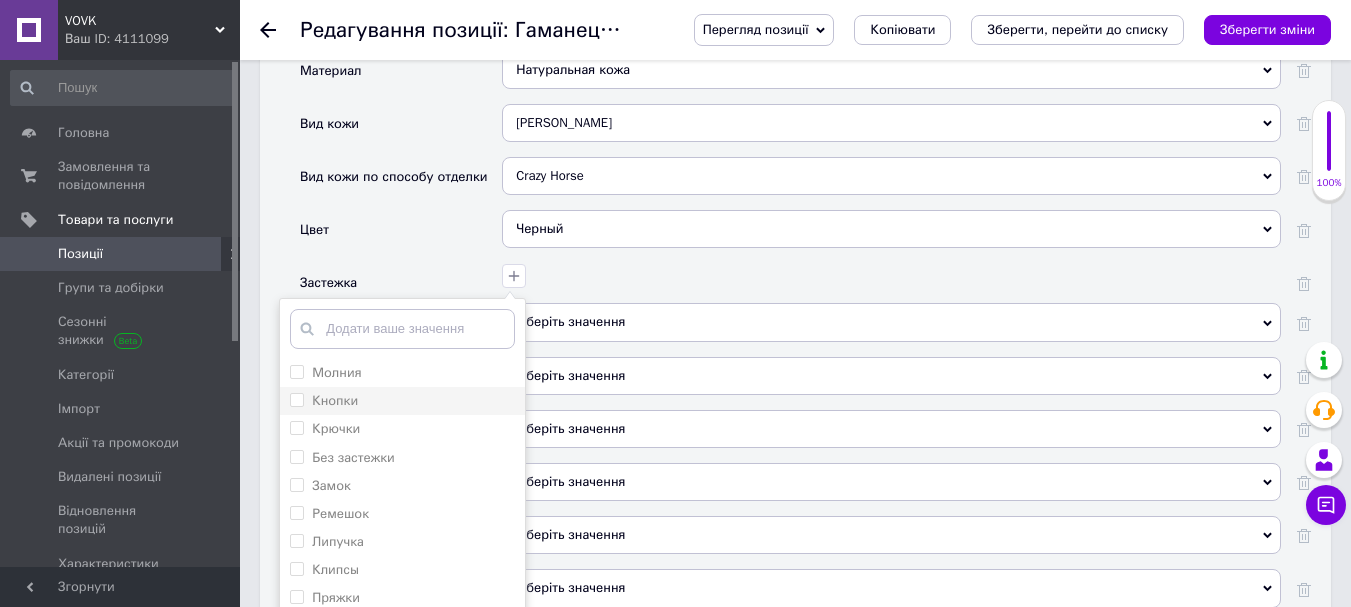 click on "Кнопки" at bounding box center [296, 399] 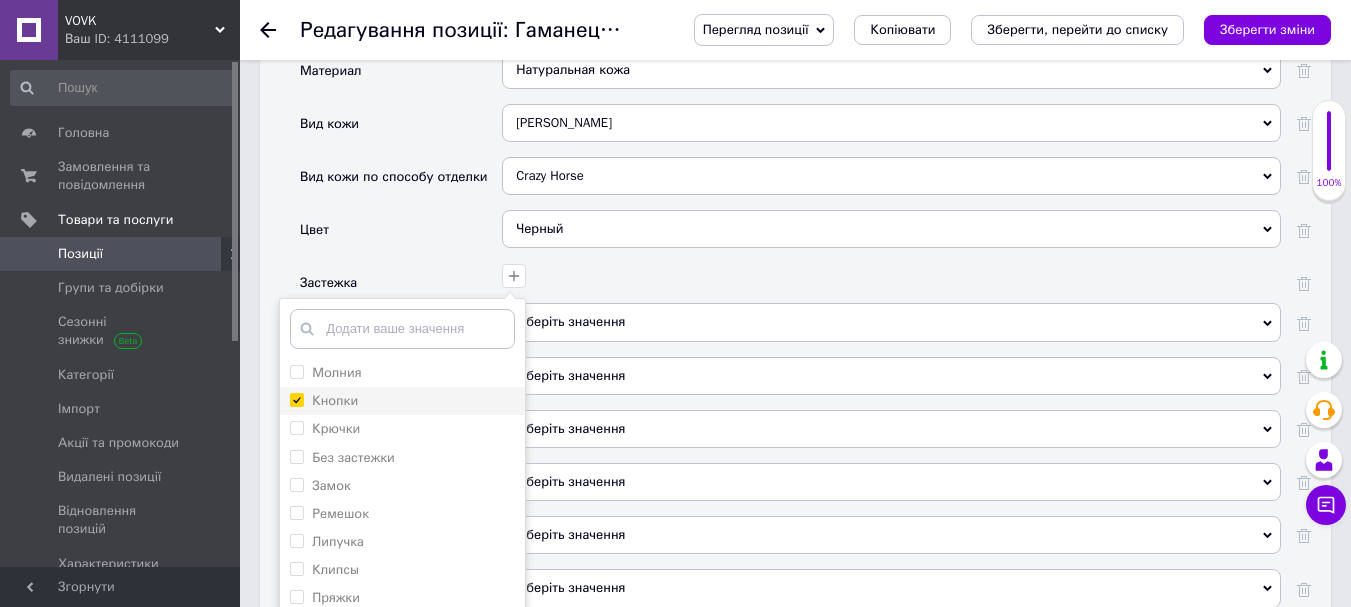 checkbox on "true" 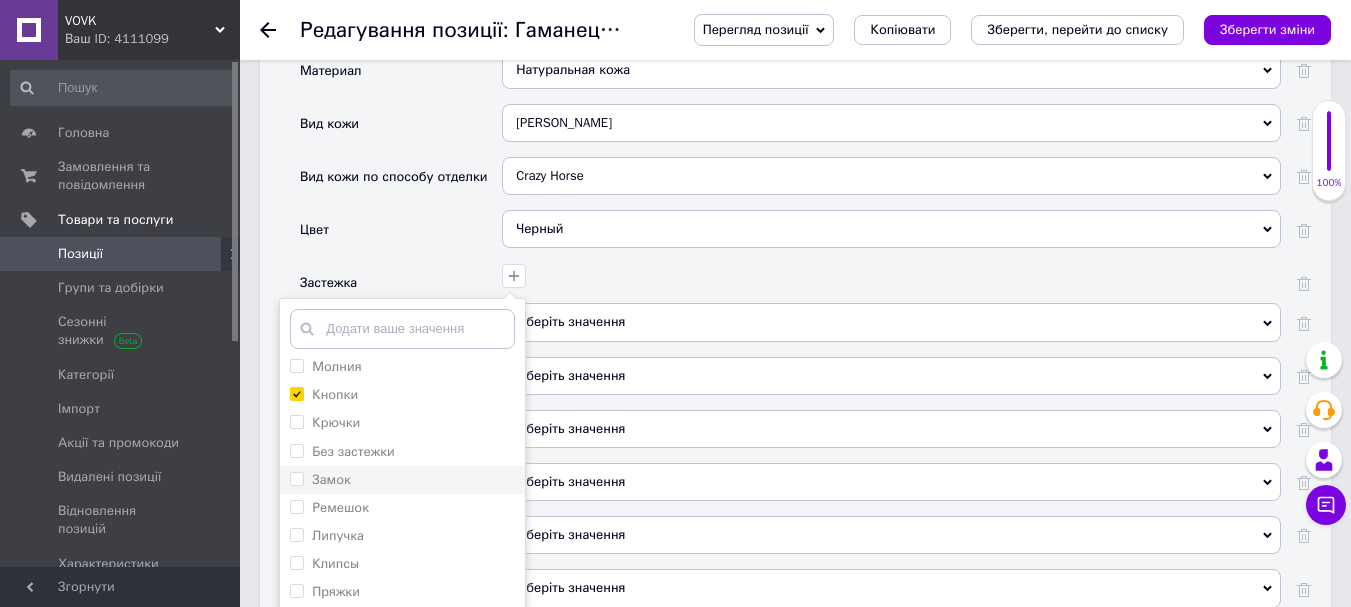 scroll, scrollTop: 10, scrollLeft: 0, axis: vertical 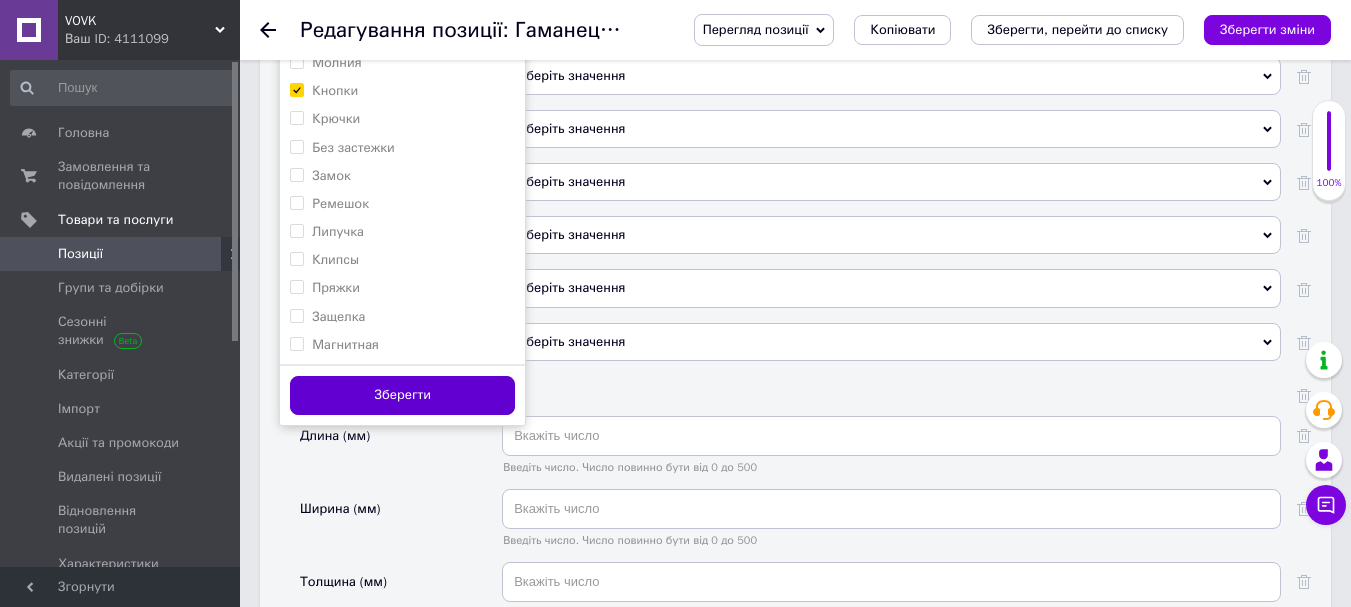 click on "Зберегти" at bounding box center [402, 395] 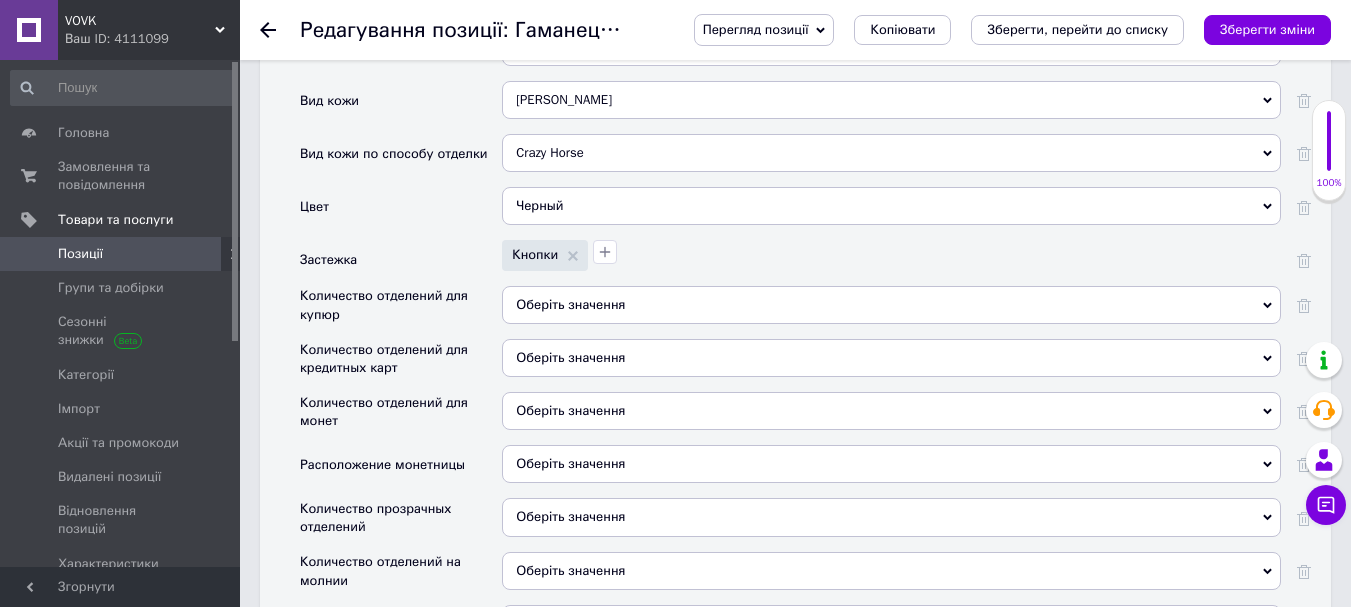 scroll, scrollTop: 2600, scrollLeft: 0, axis: vertical 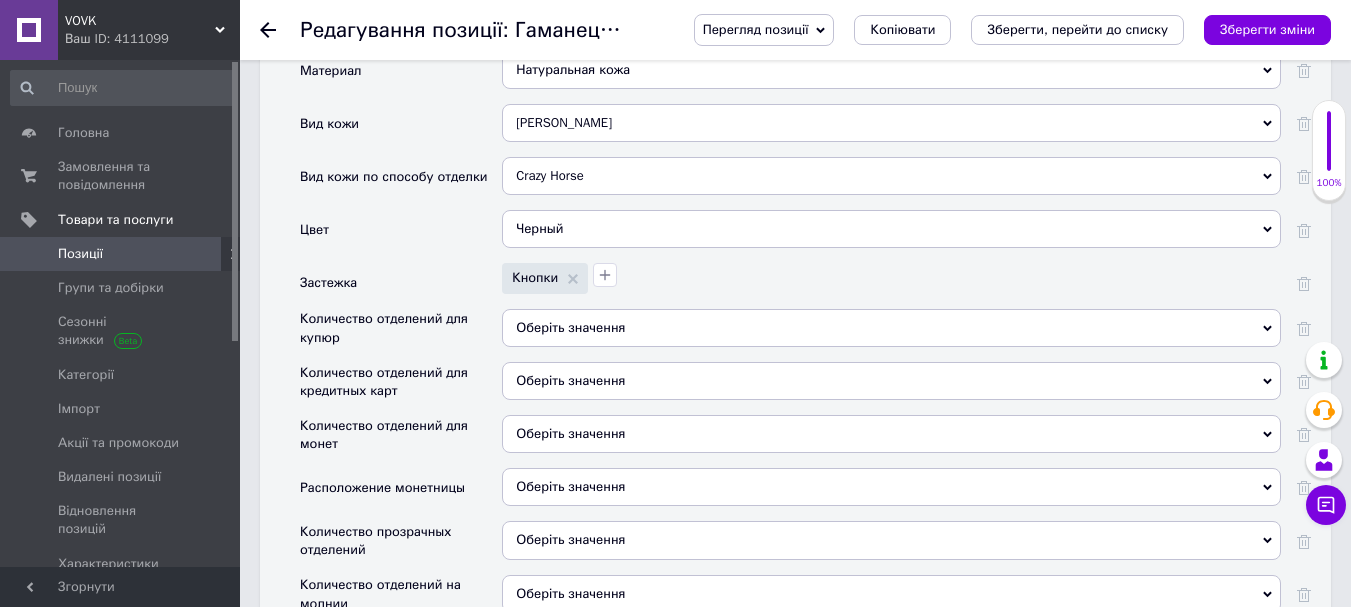 click on "Оберіть значення" at bounding box center (891, 328) 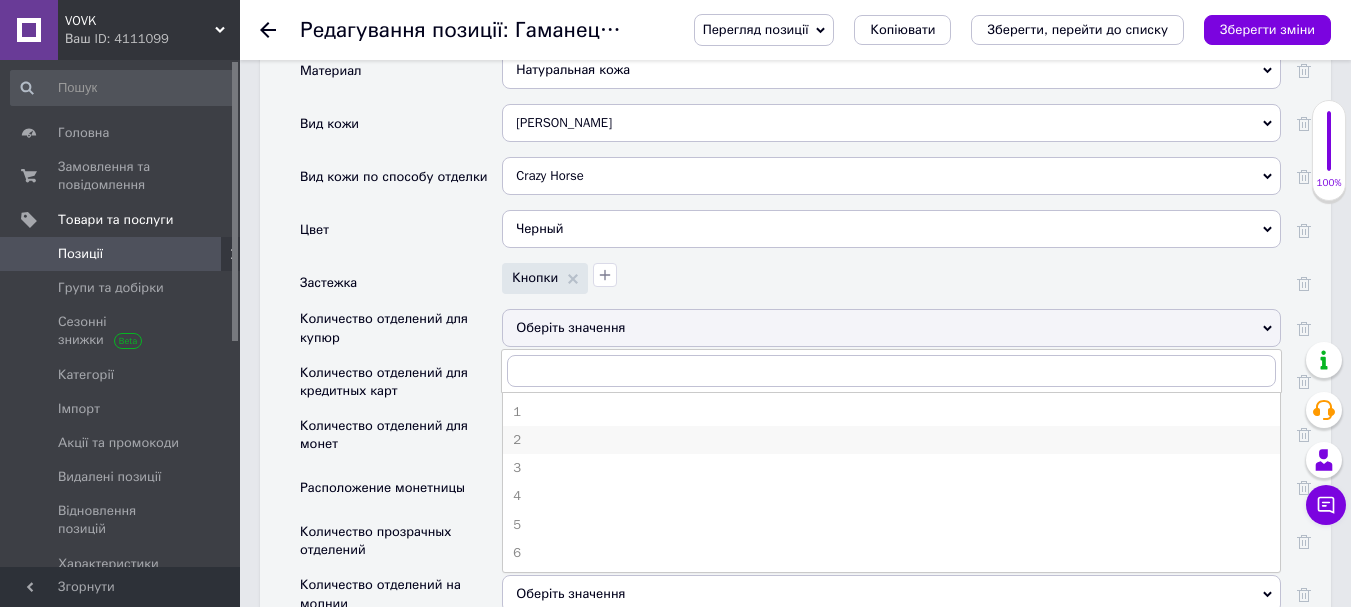 click on "2" at bounding box center [891, 440] 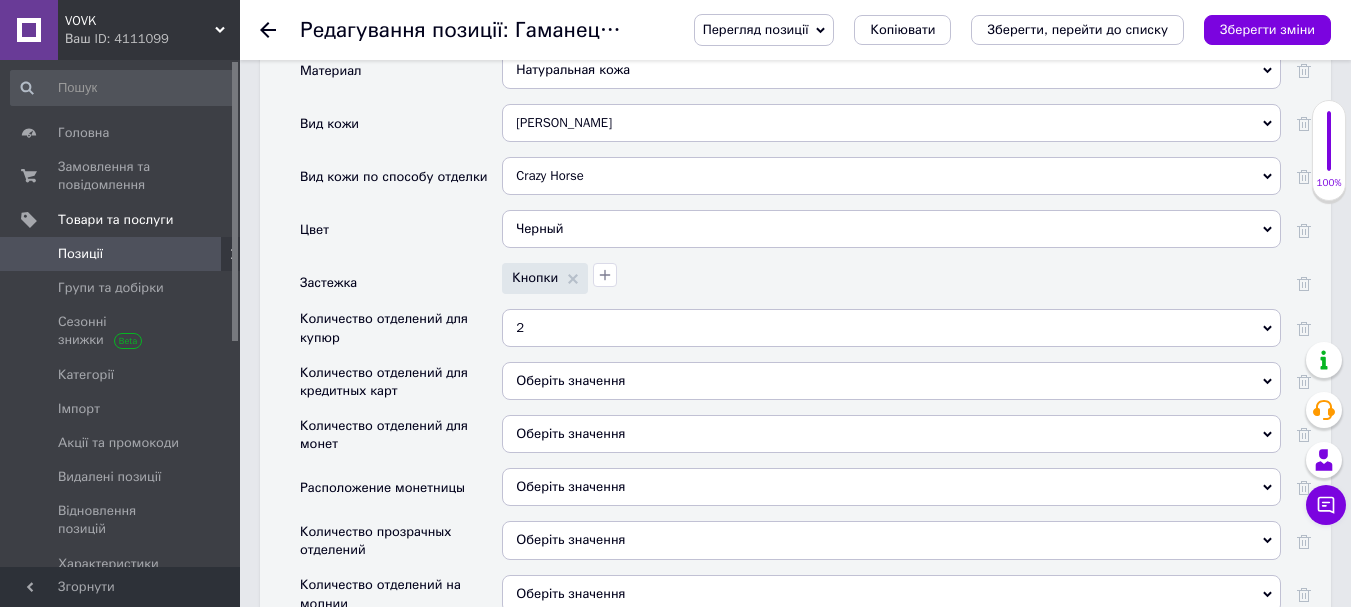 click on "Оберіть значення" at bounding box center [891, 381] 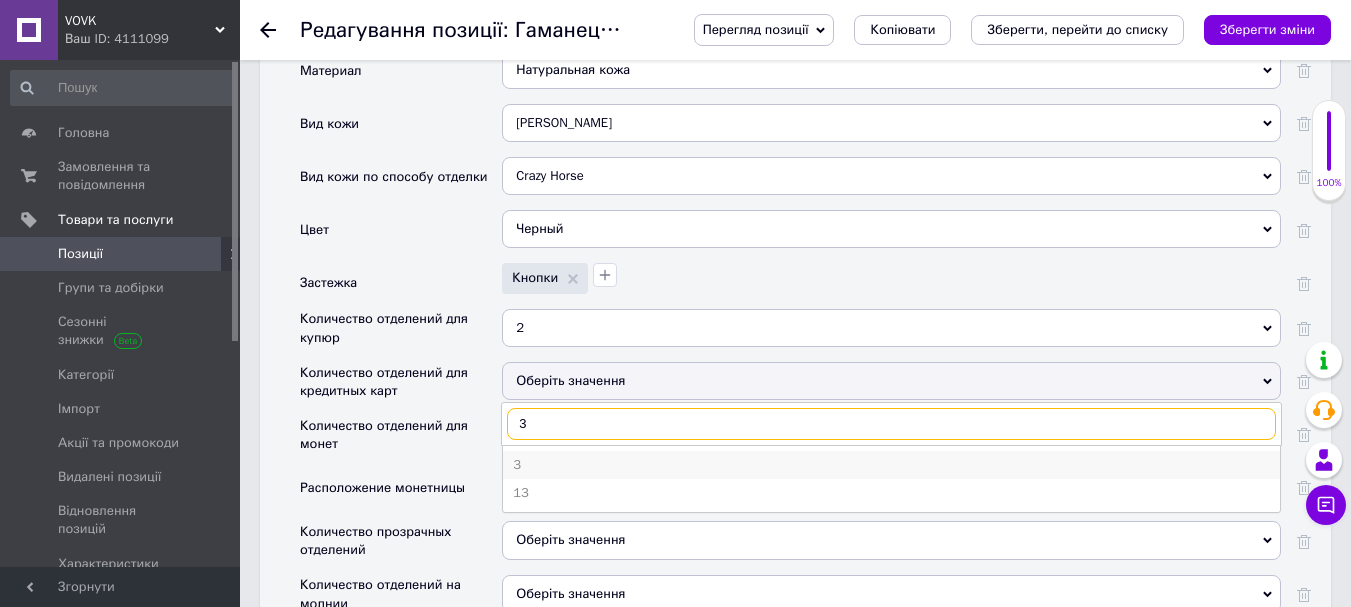 type on "3" 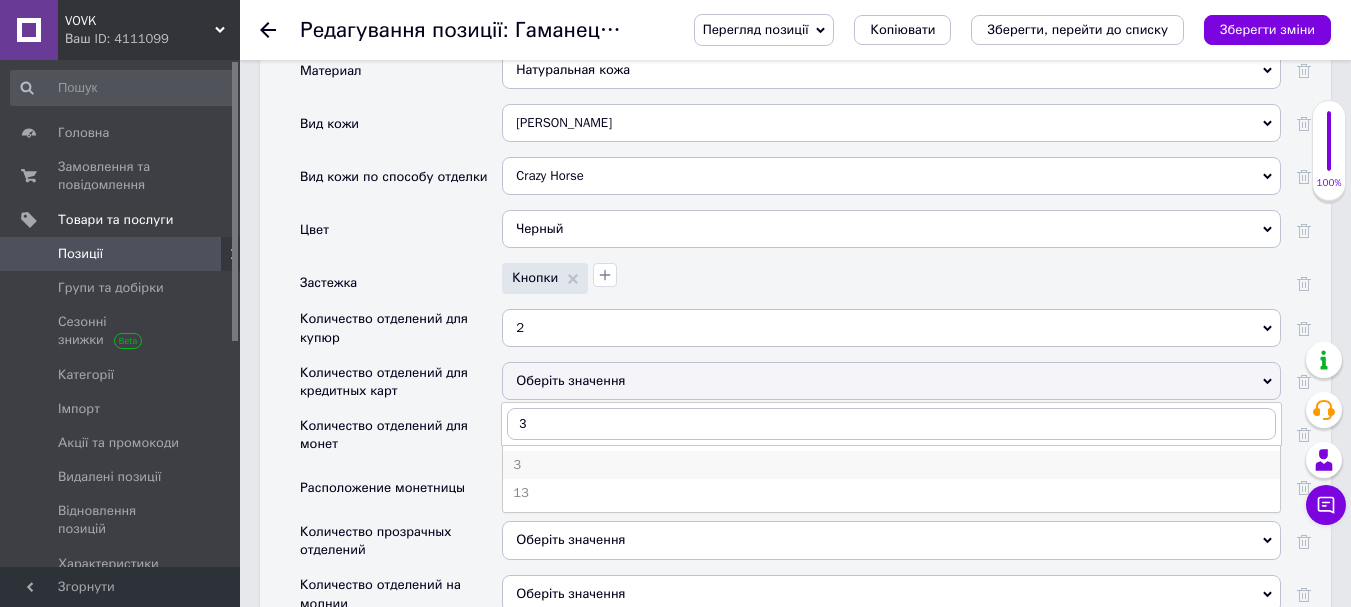 click on "3" at bounding box center (891, 465) 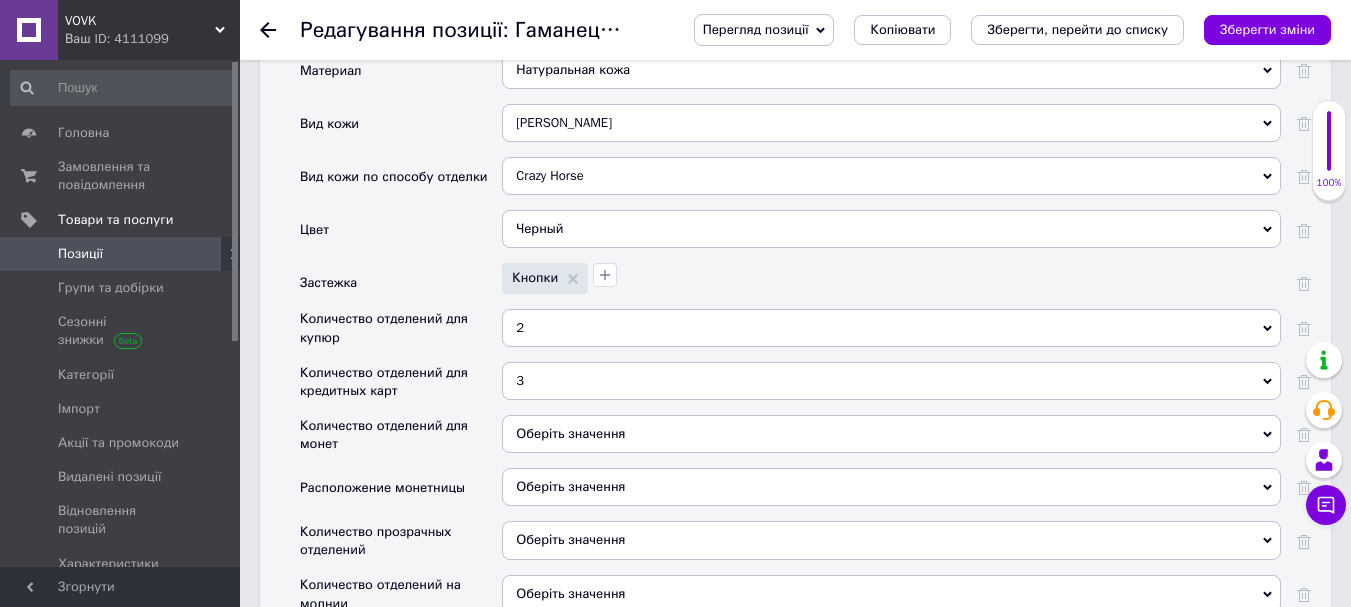 click on "Оберіть значення" at bounding box center (891, 434) 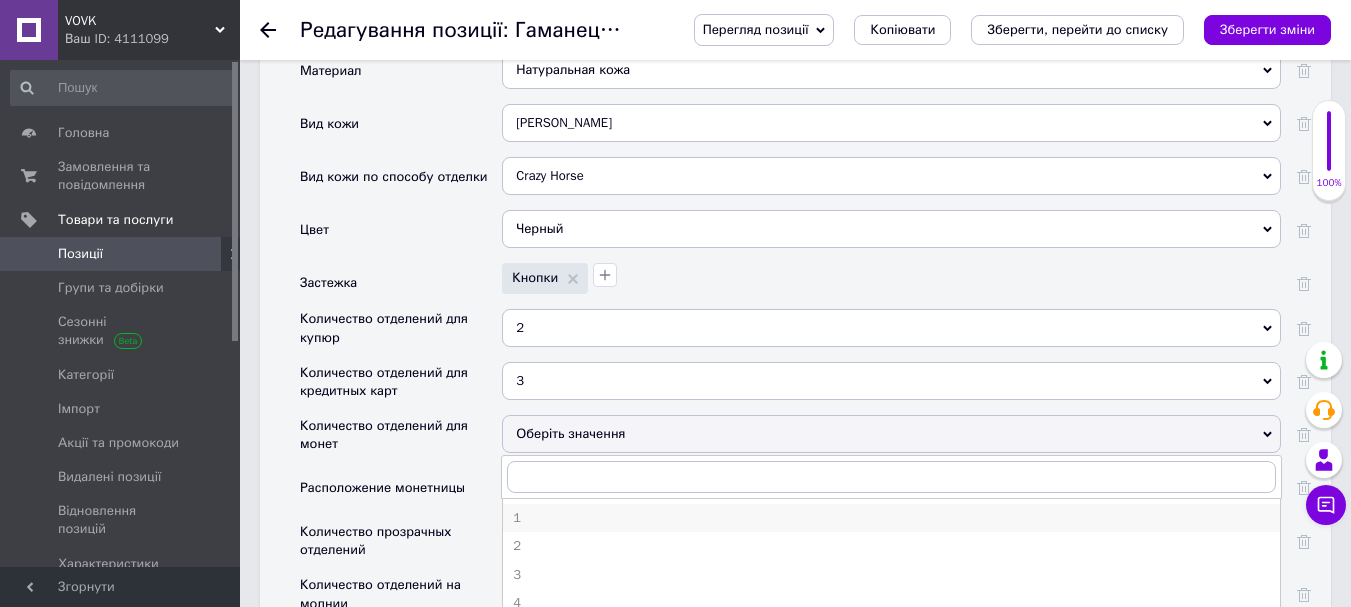 click on "1" at bounding box center (891, 518) 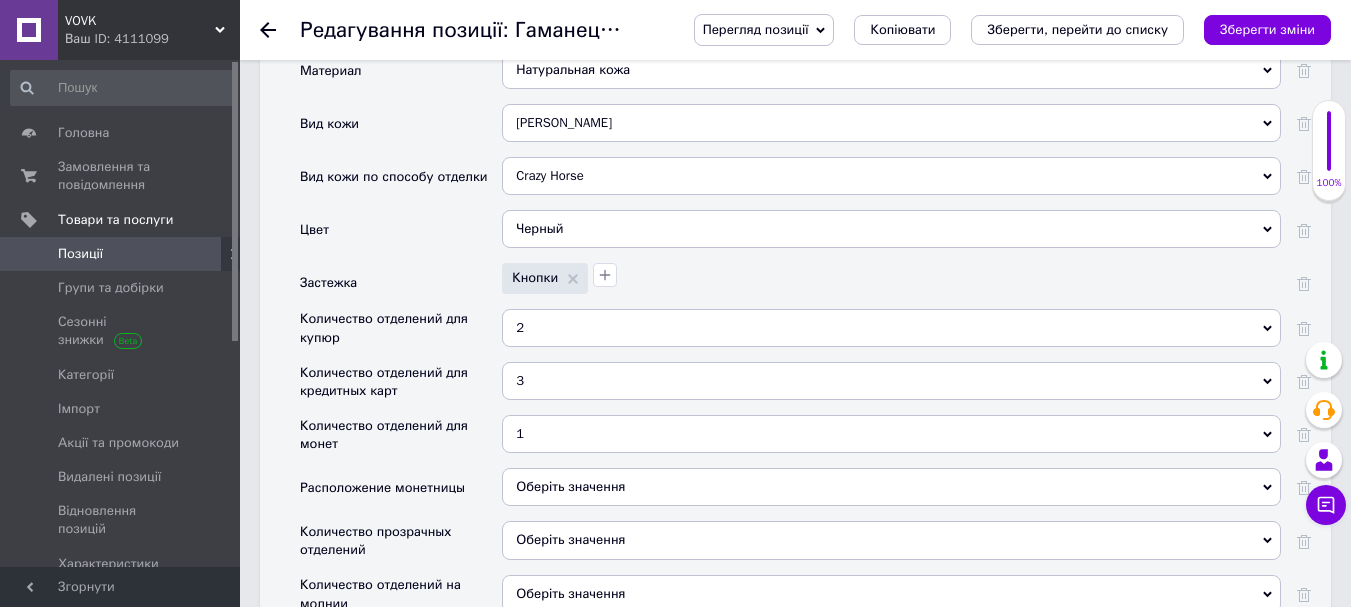 click on "Оберіть значення" at bounding box center (891, 487) 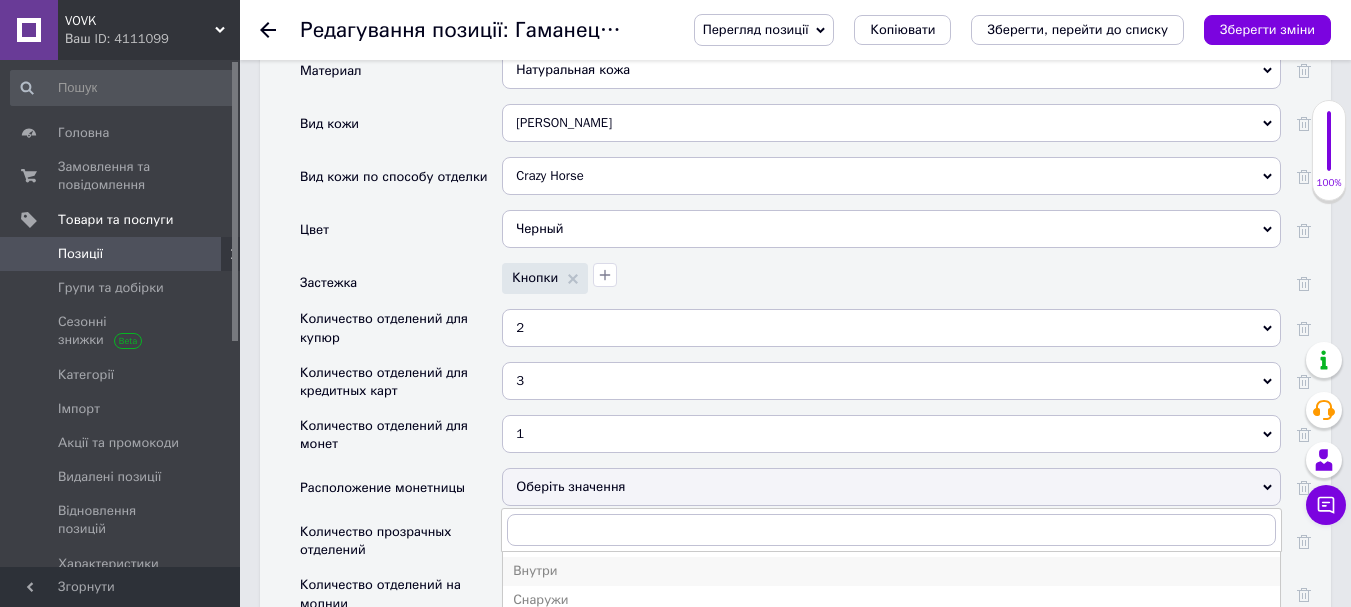 click on "Внутри" at bounding box center [891, 571] 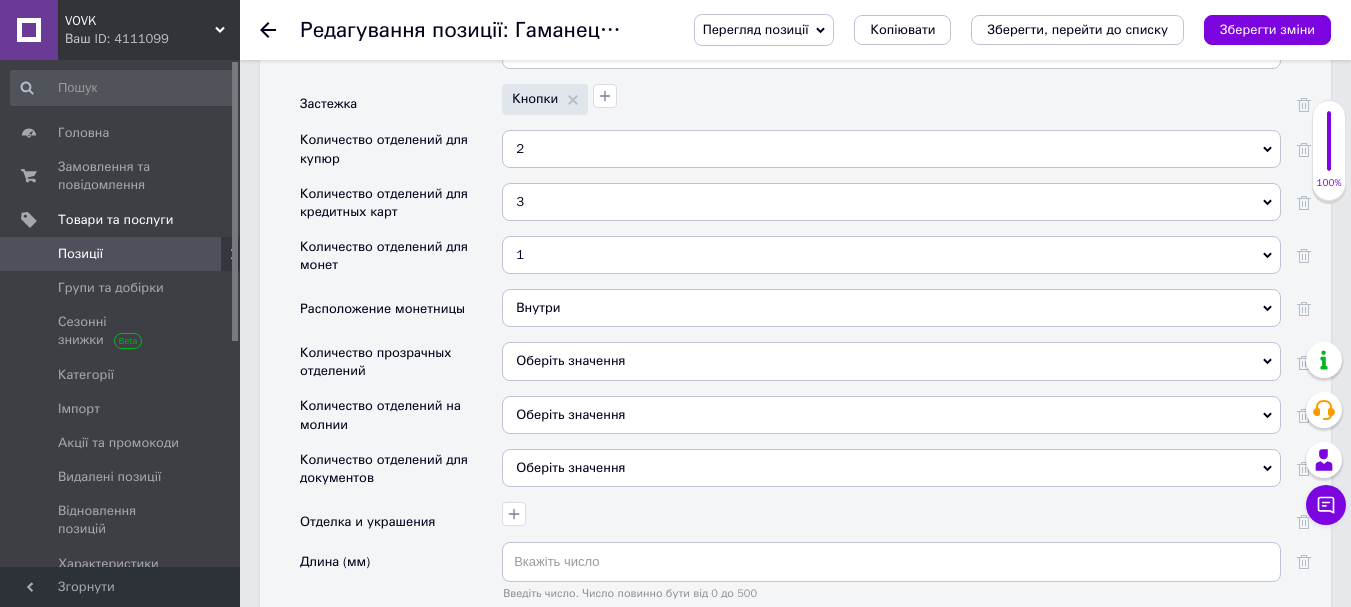 scroll, scrollTop: 2800, scrollLeft: 0, axis: vertical 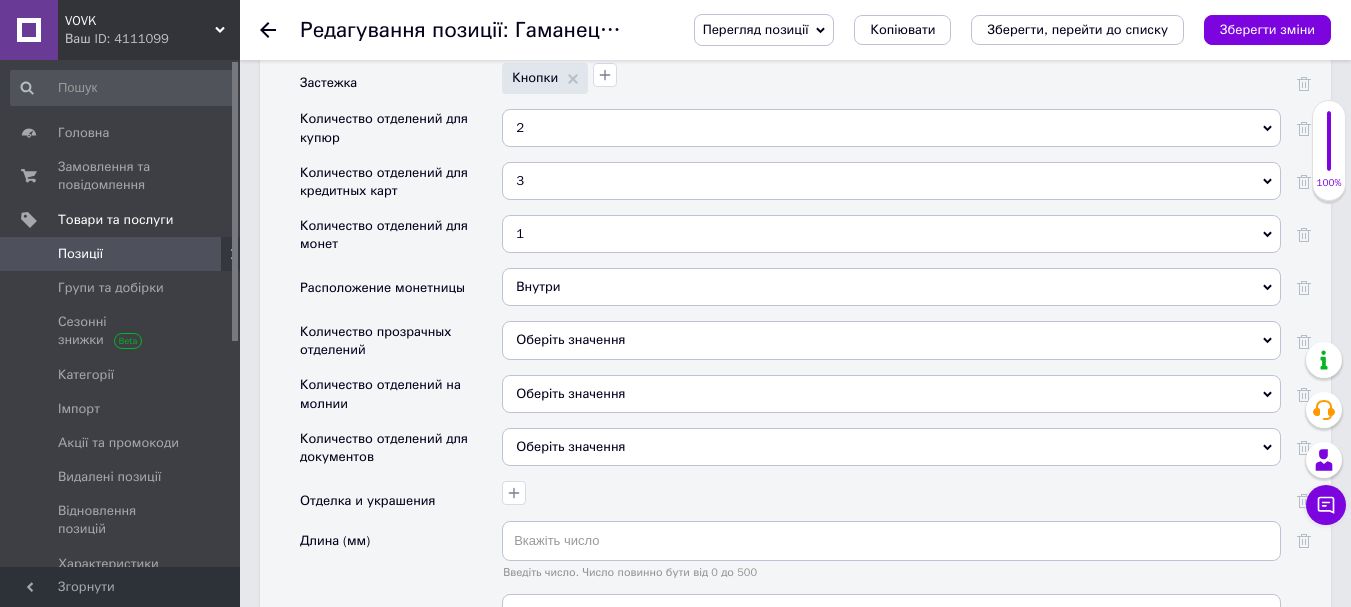click on "Оберіть значення" at bounding box center [891, 340] 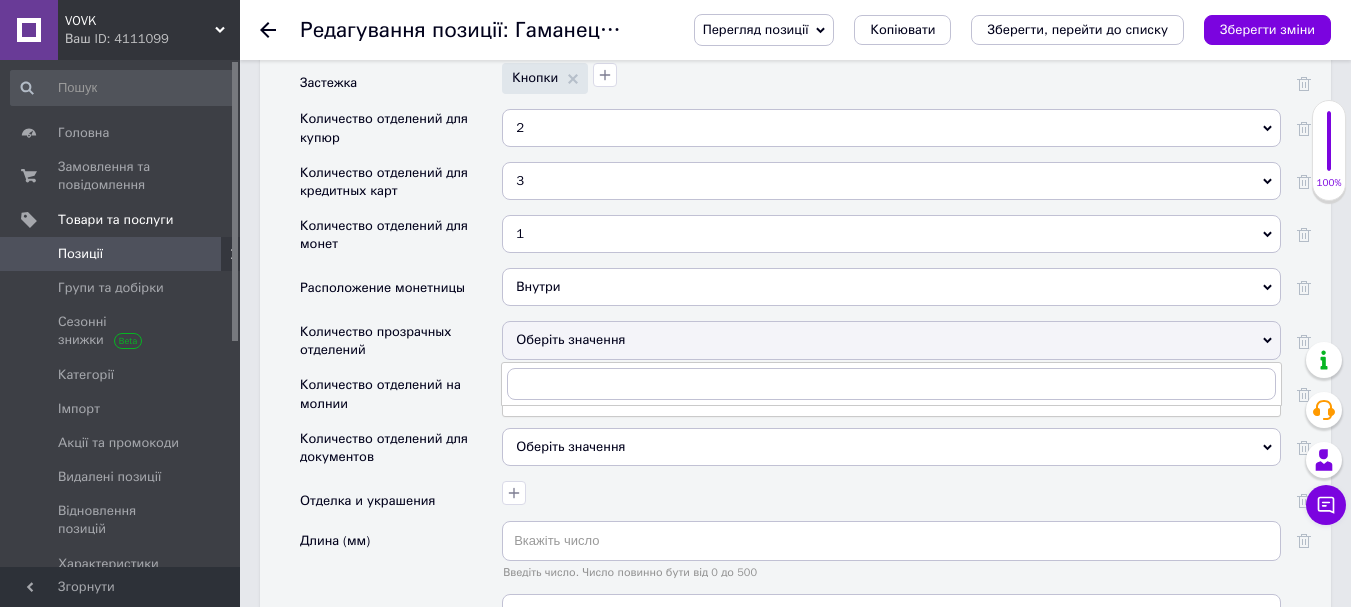 click on "Оберіть значення" at bounding box center [891, 340] 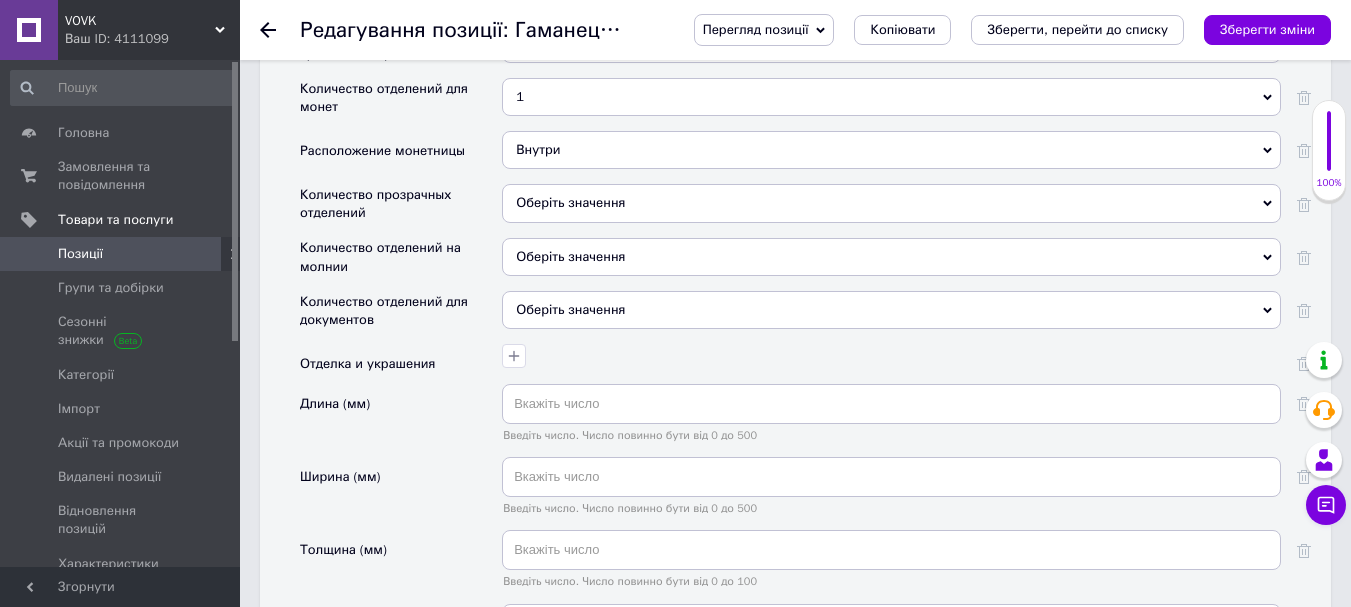 scroll, scrollTop: 3000, scrollLeft: 0, axis: vertical 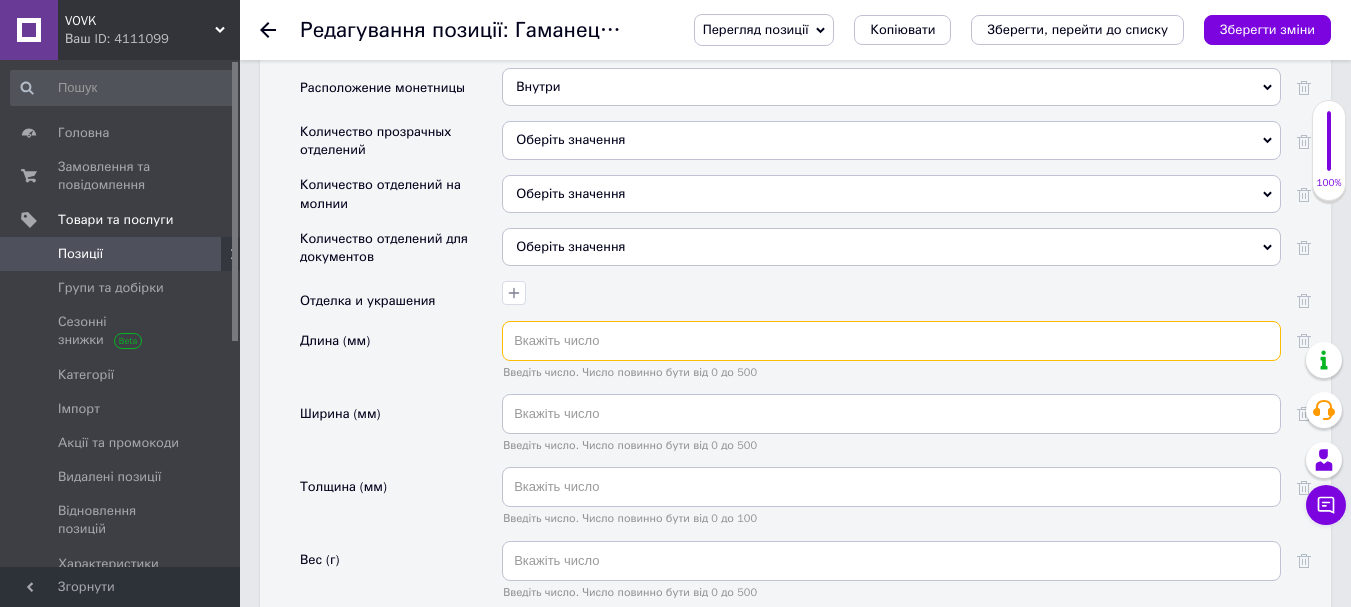 click at bounding box center [891, 341] 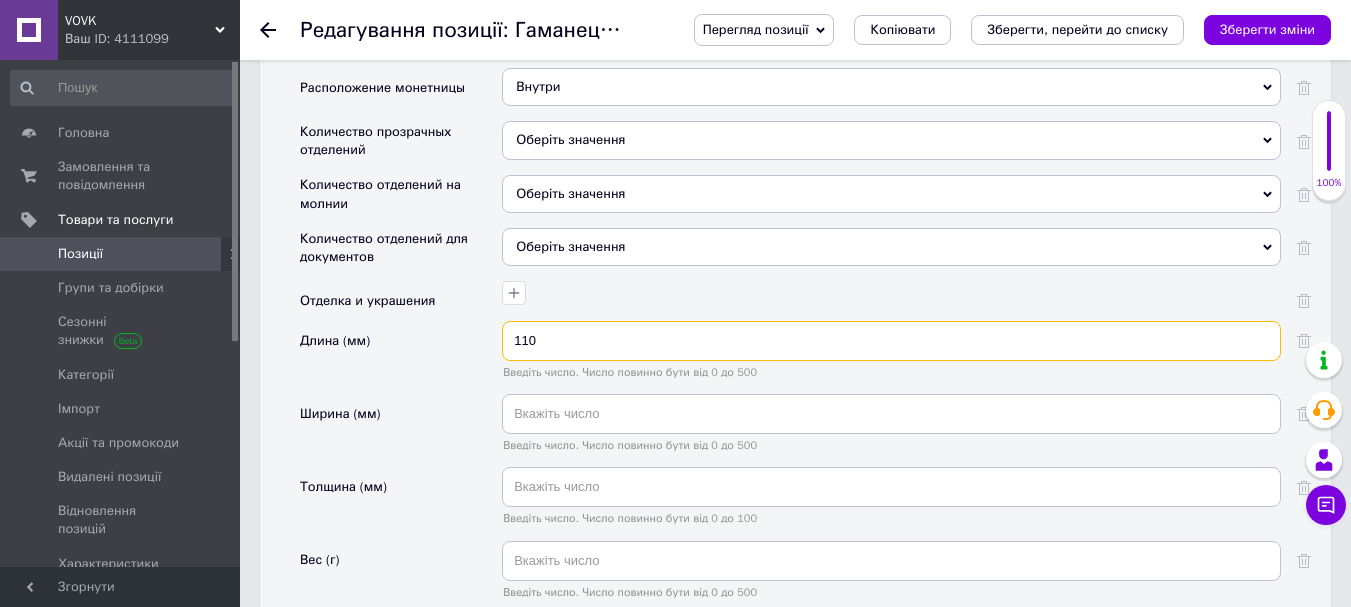 type on "110" 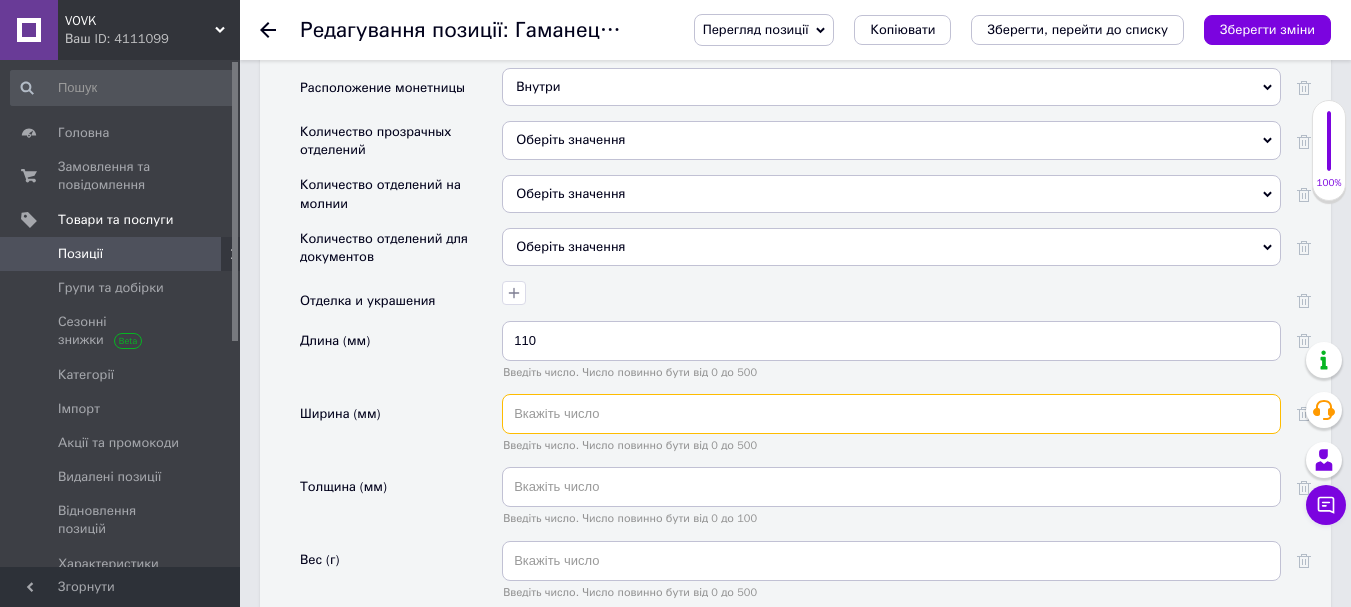 drag, startPoint x: 585, startPoint y: 404, endPoint x: 607, endPoint y: 407, distance: 22.203604 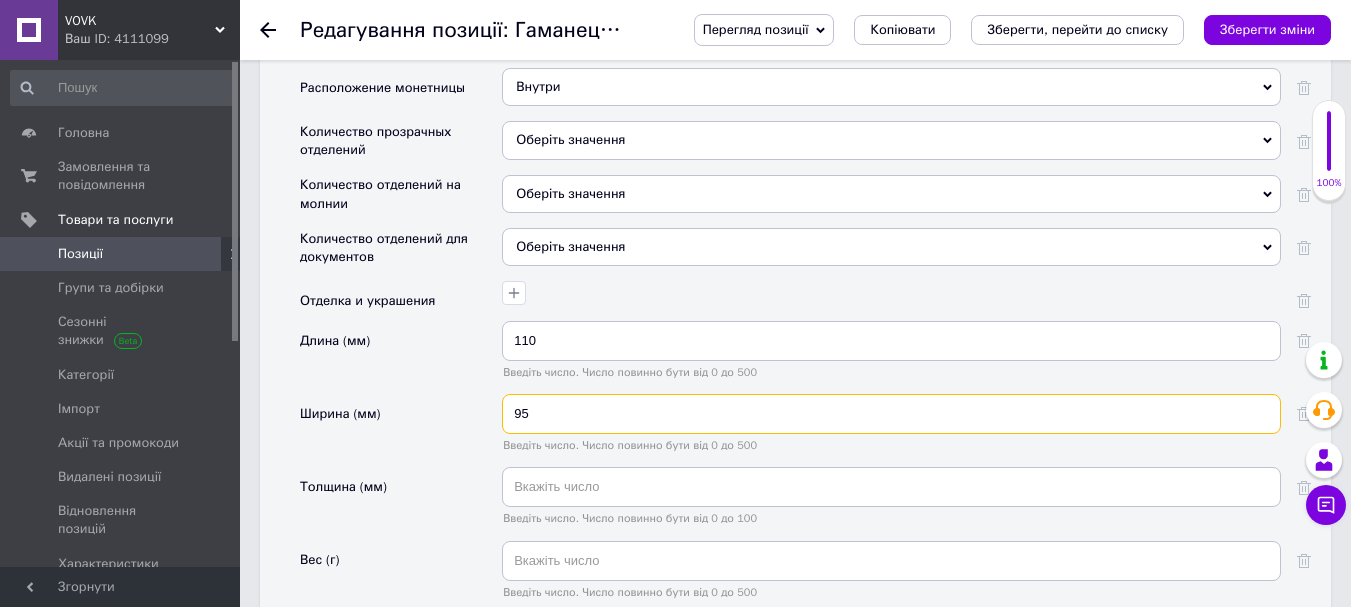 type on "95" 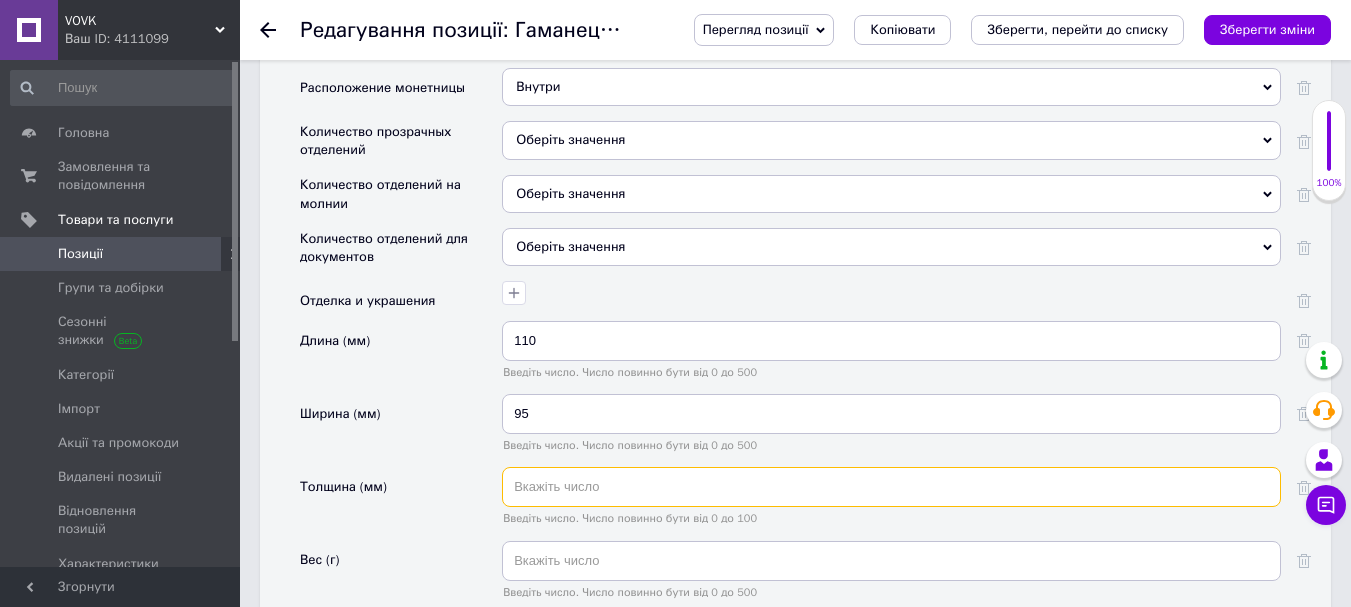 click at bounding box center (891, 487) 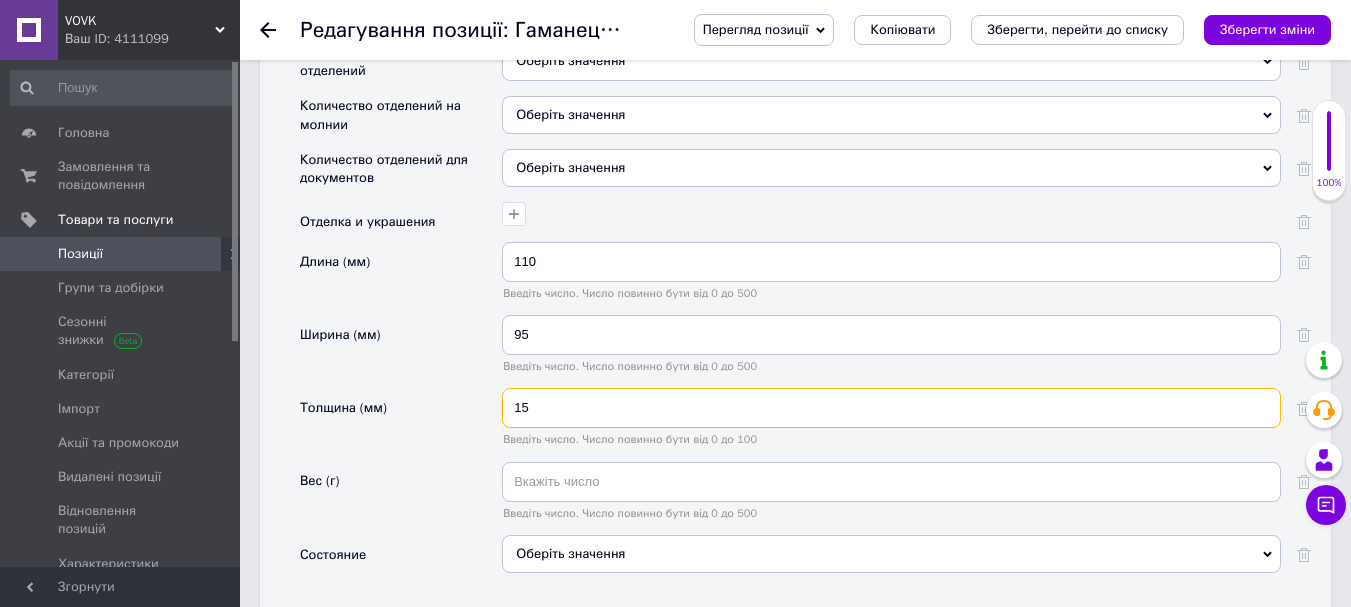scroll, scrollTop: 3100, scrollLeft: 0, axis: vertical 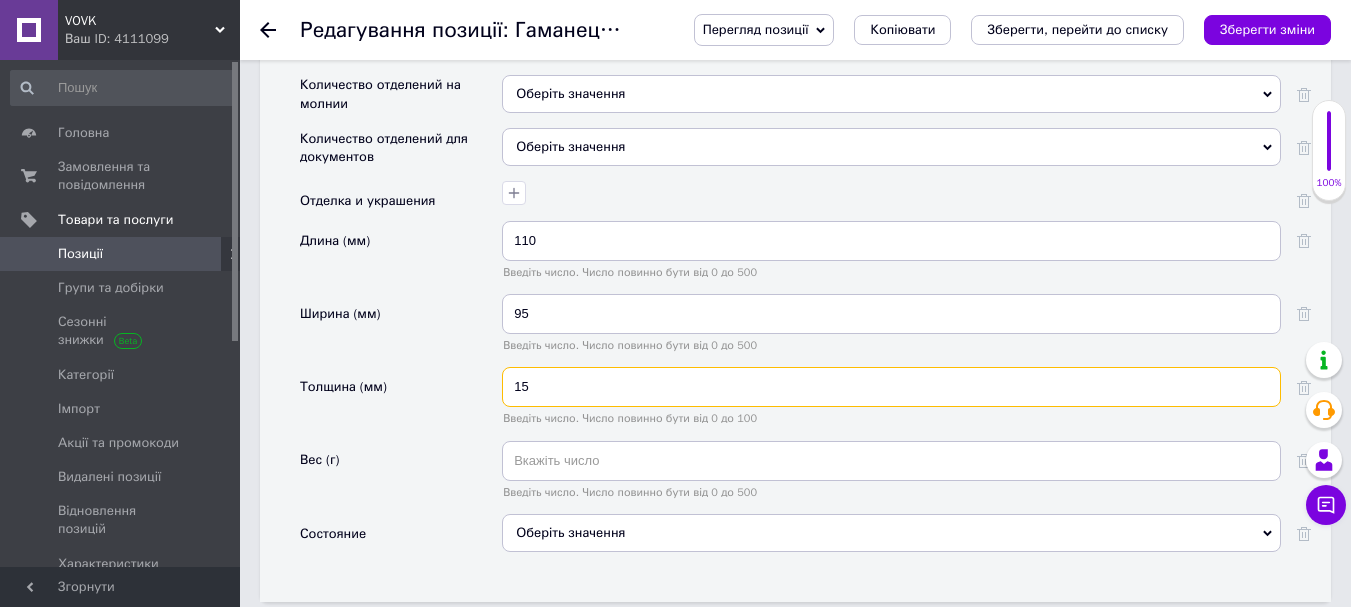 type on "15" 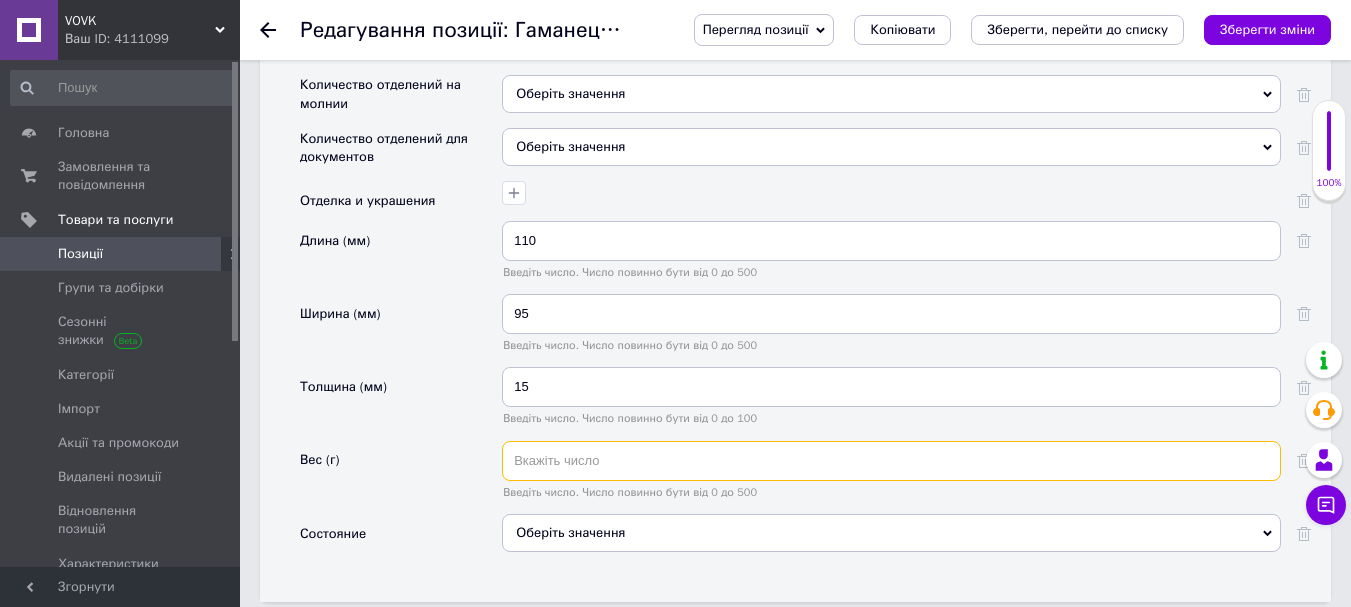 click at bounding box center [891, 461] 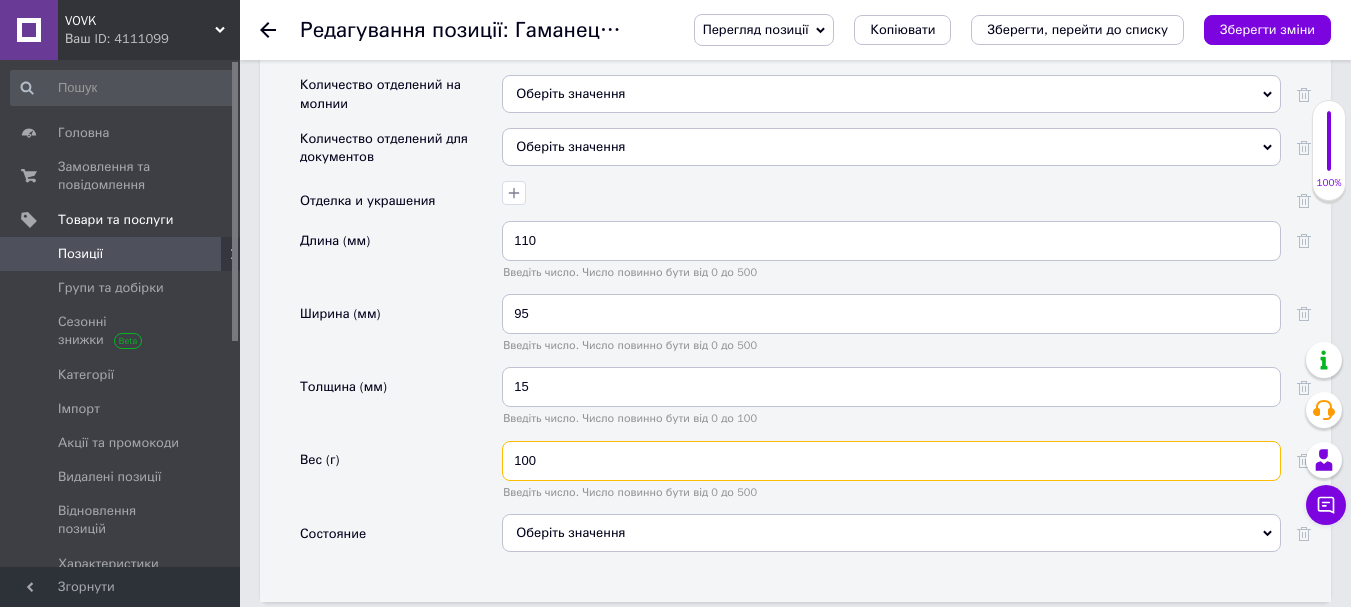 type on "100" 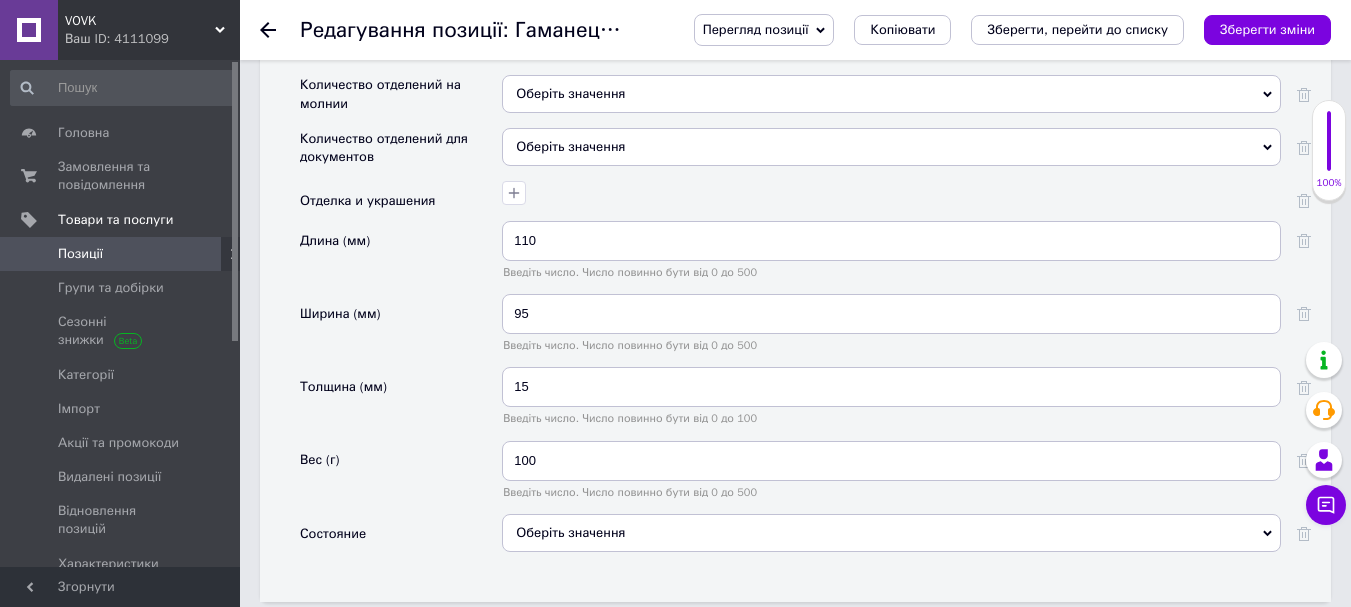 click on "Оберіть значення" at bounding box center (891, 533) 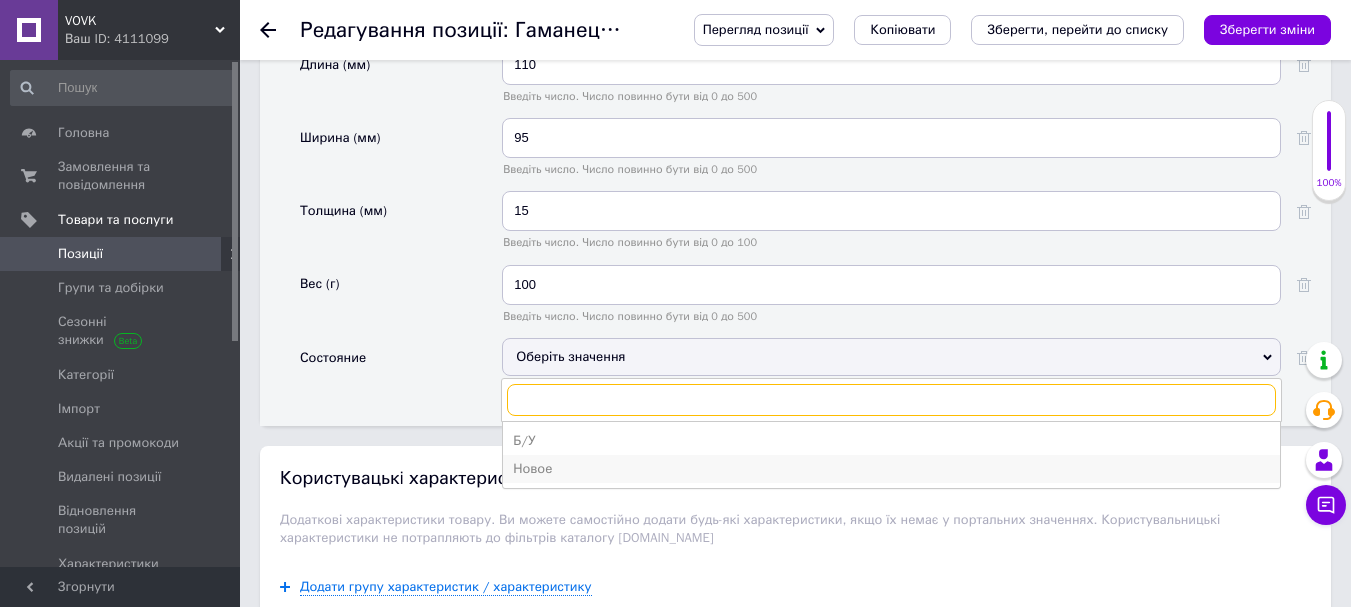 scroll, scrollTop: 3300, scrollLeft: 0, axis: vertical 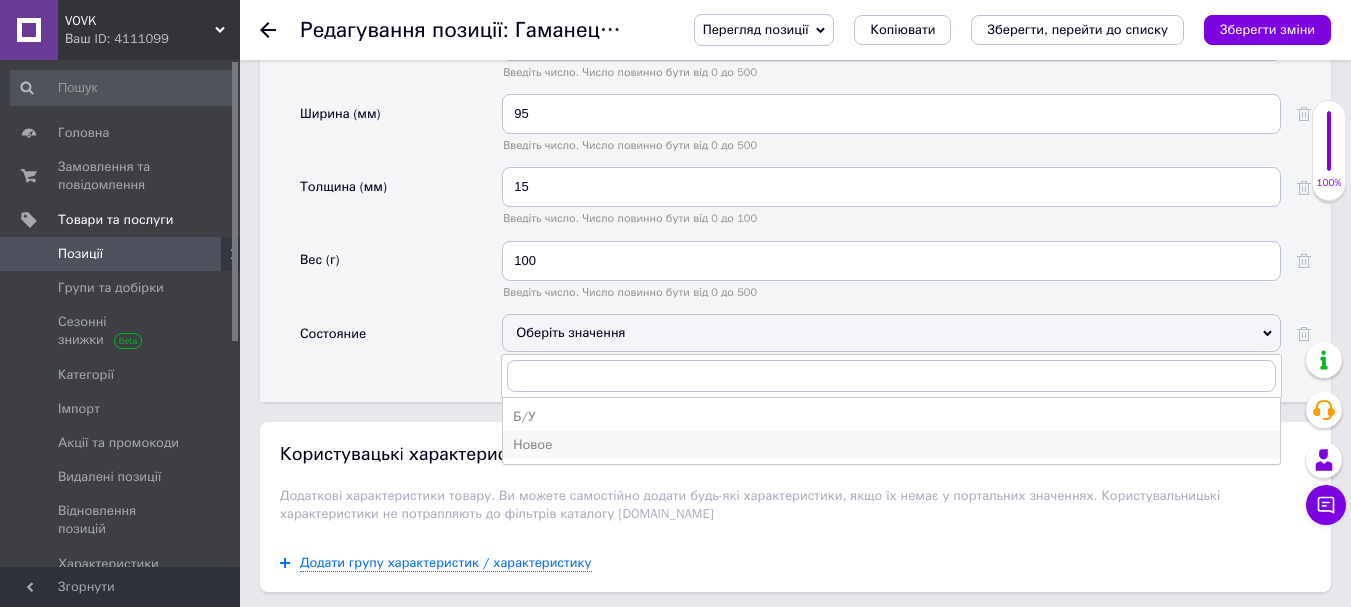 click on "Новое" at bounding box center [891, 445] 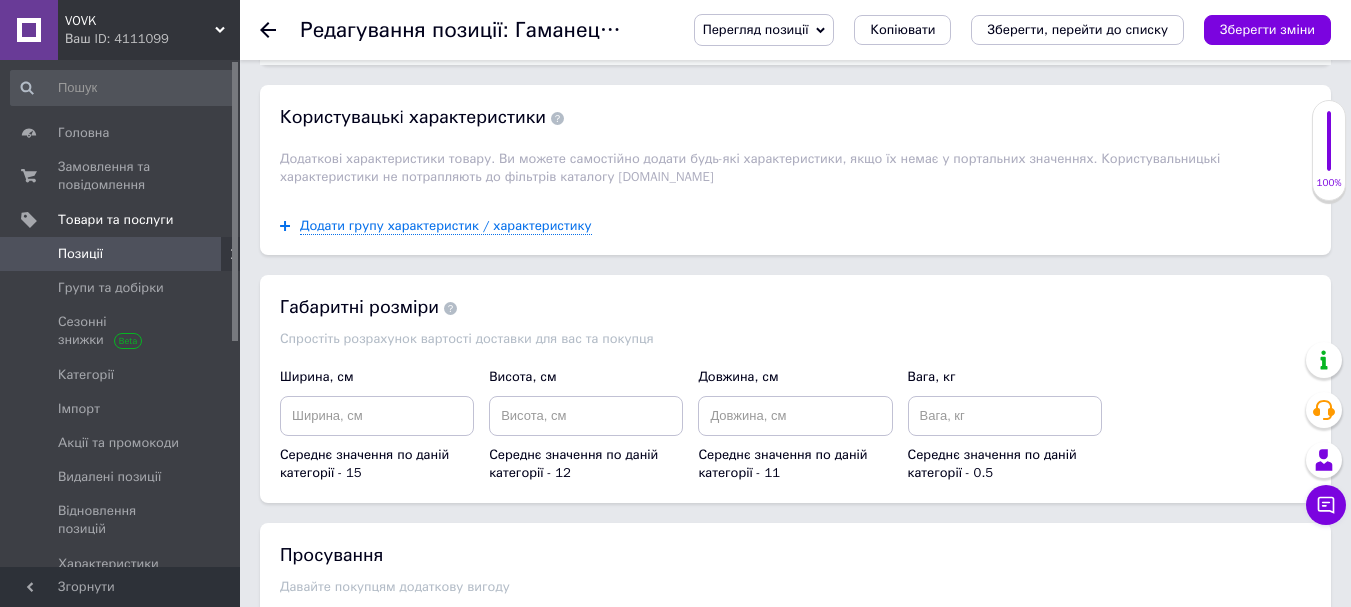 scroll, scrollTop: 3700, scrollLeft: 0, axis: vertical 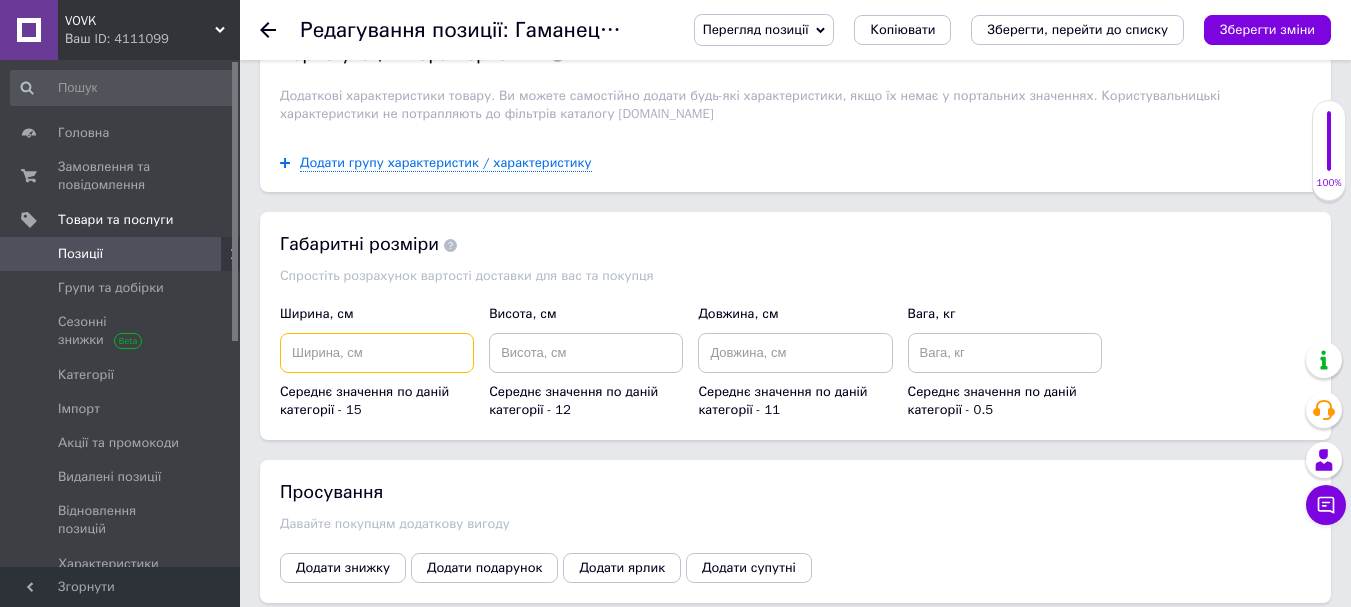 click at bounding box center (377, 353) 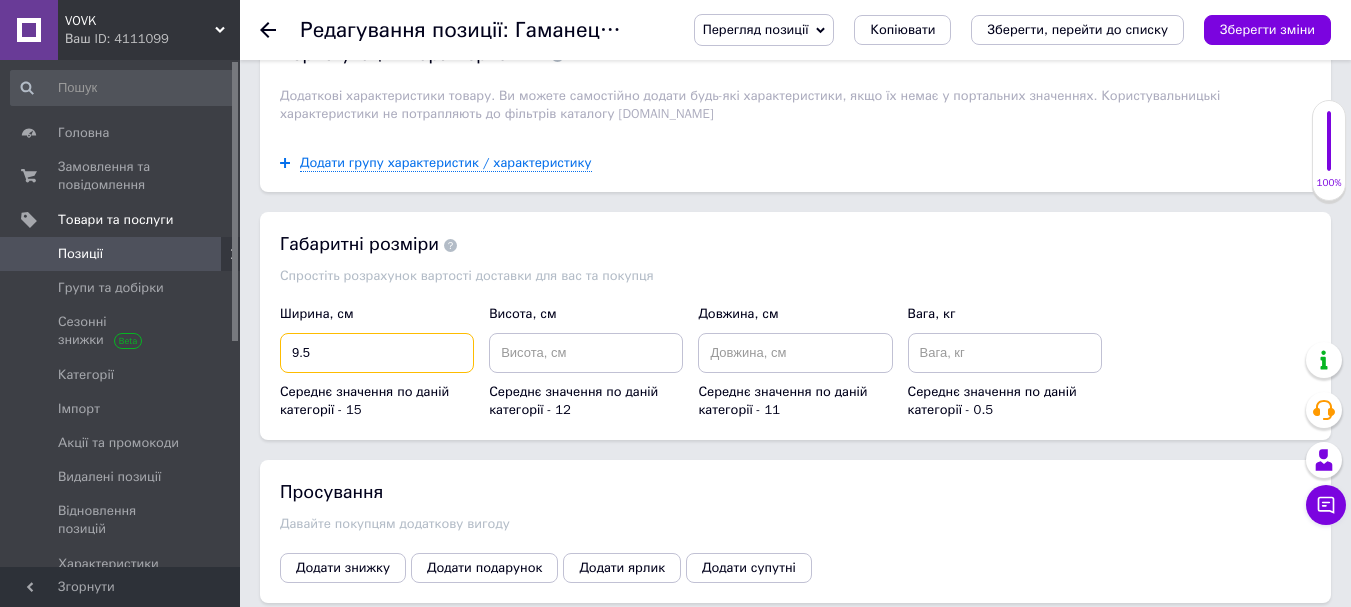 type on "9.5" 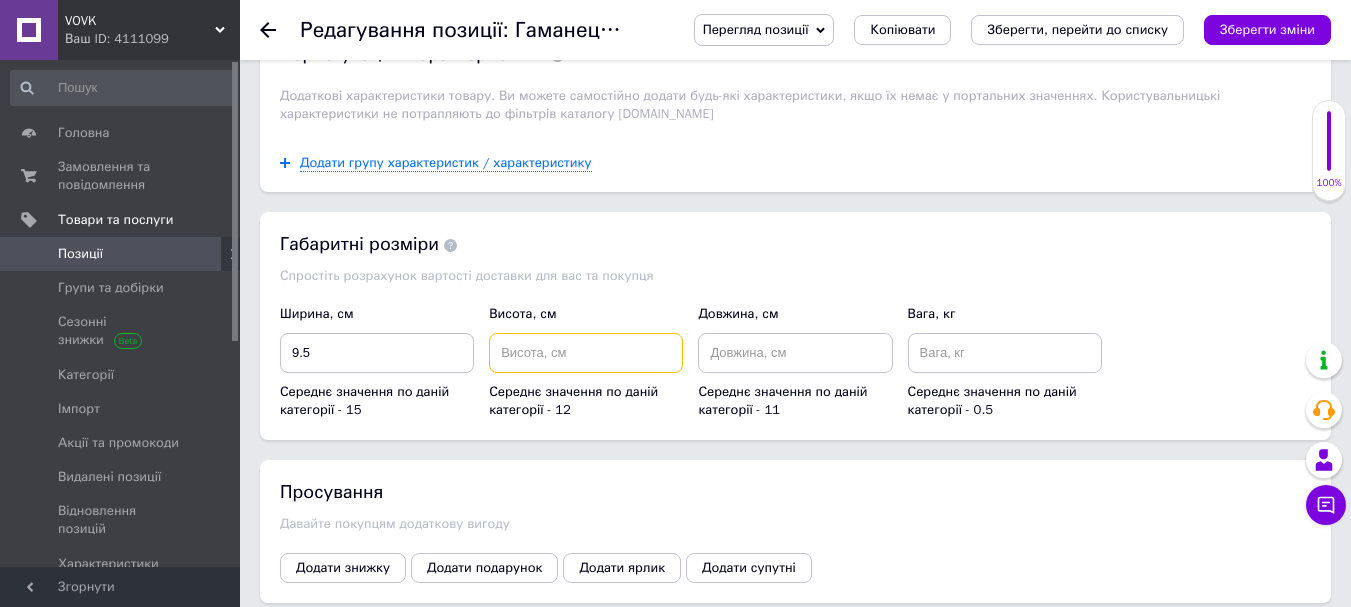 click at bounding box center (586, 353) 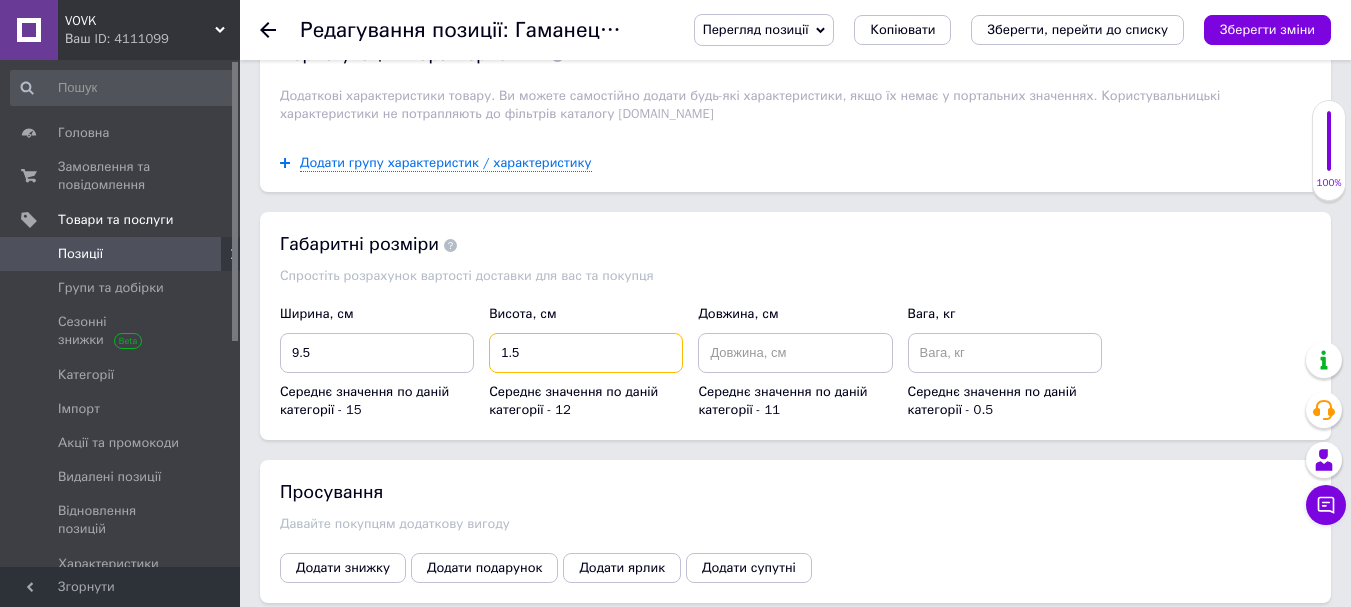 type on "1.5" 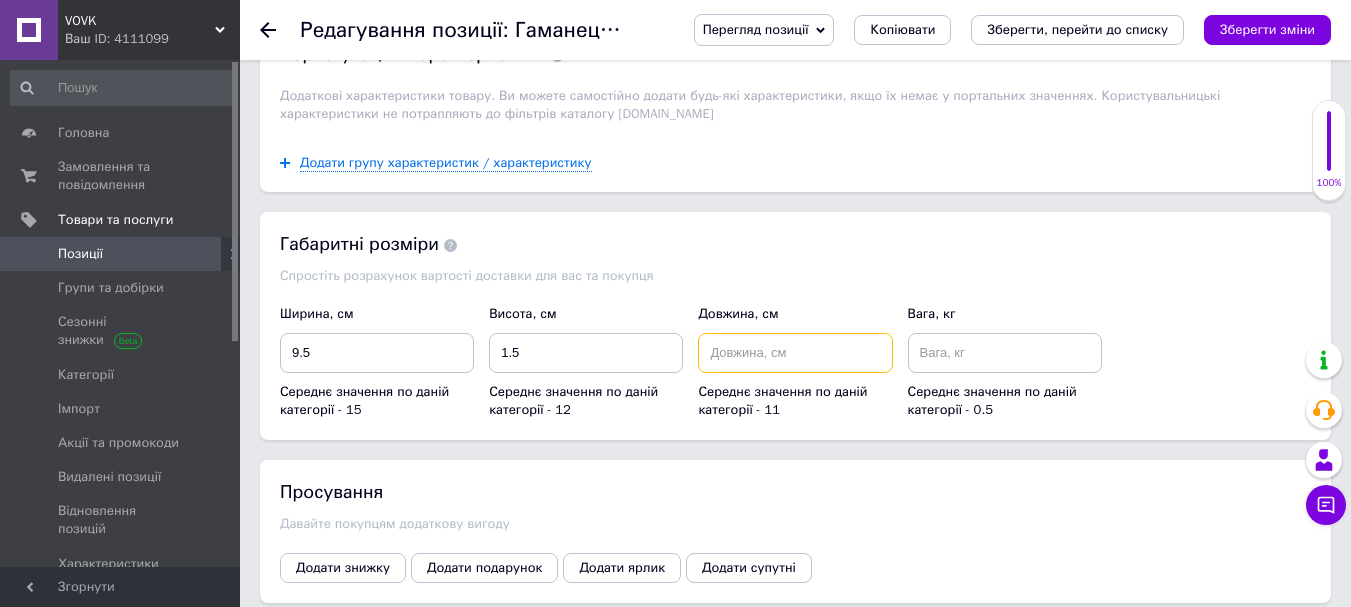 click at bounding box center (795, 353) 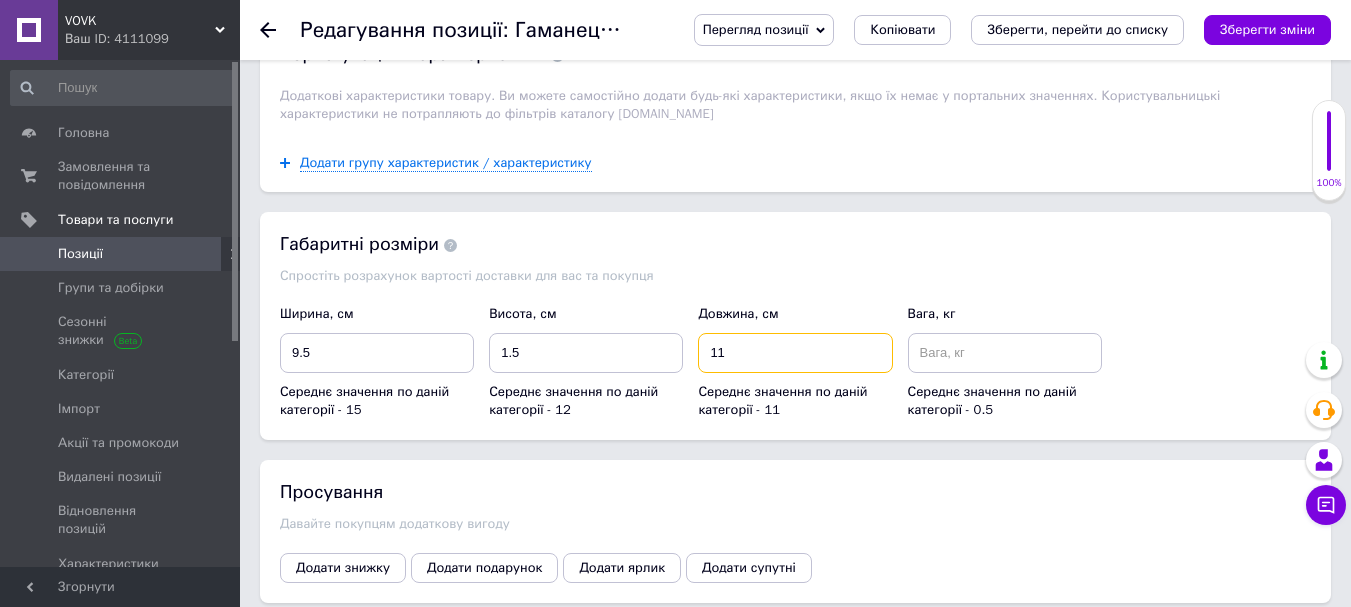 type on "11" 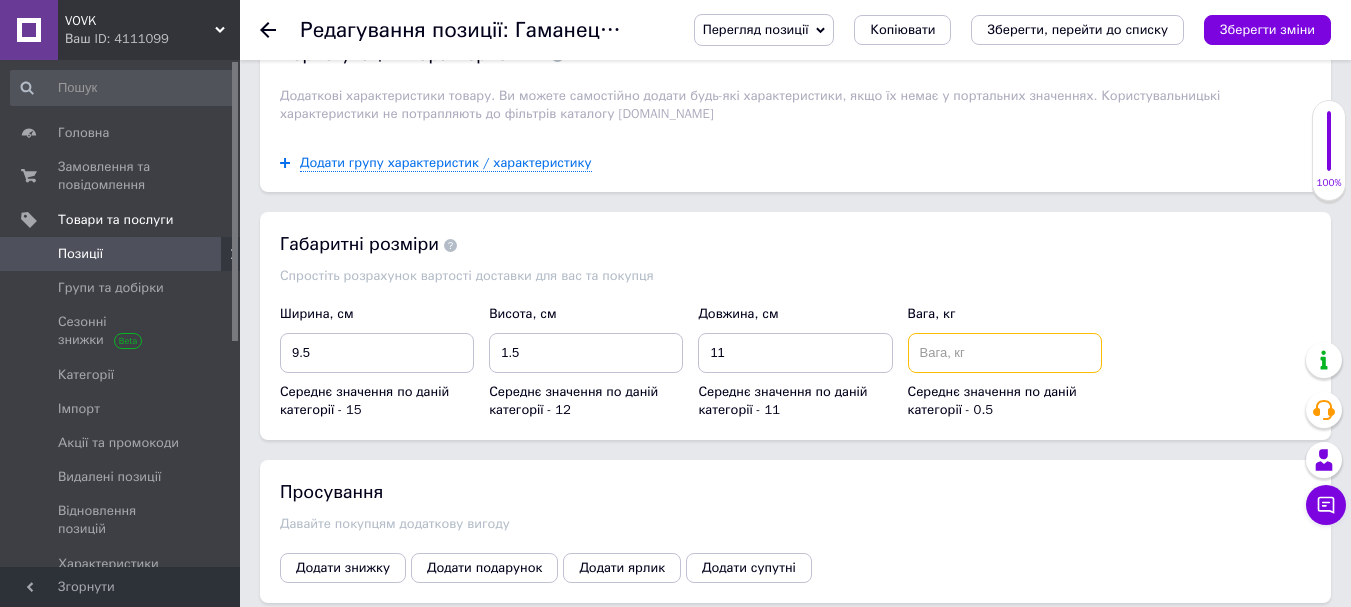 click at bounding box center [1005, 353] 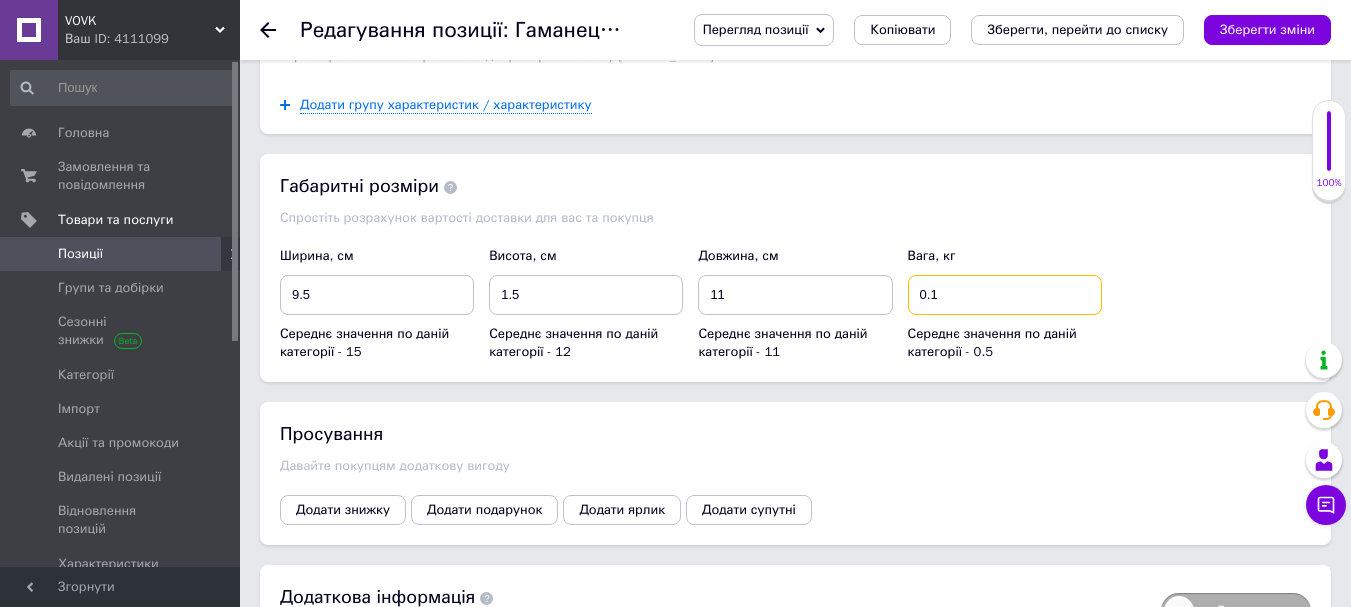 scroll, scrollTop: 3868, scrollLeft: 0, axis: vertical 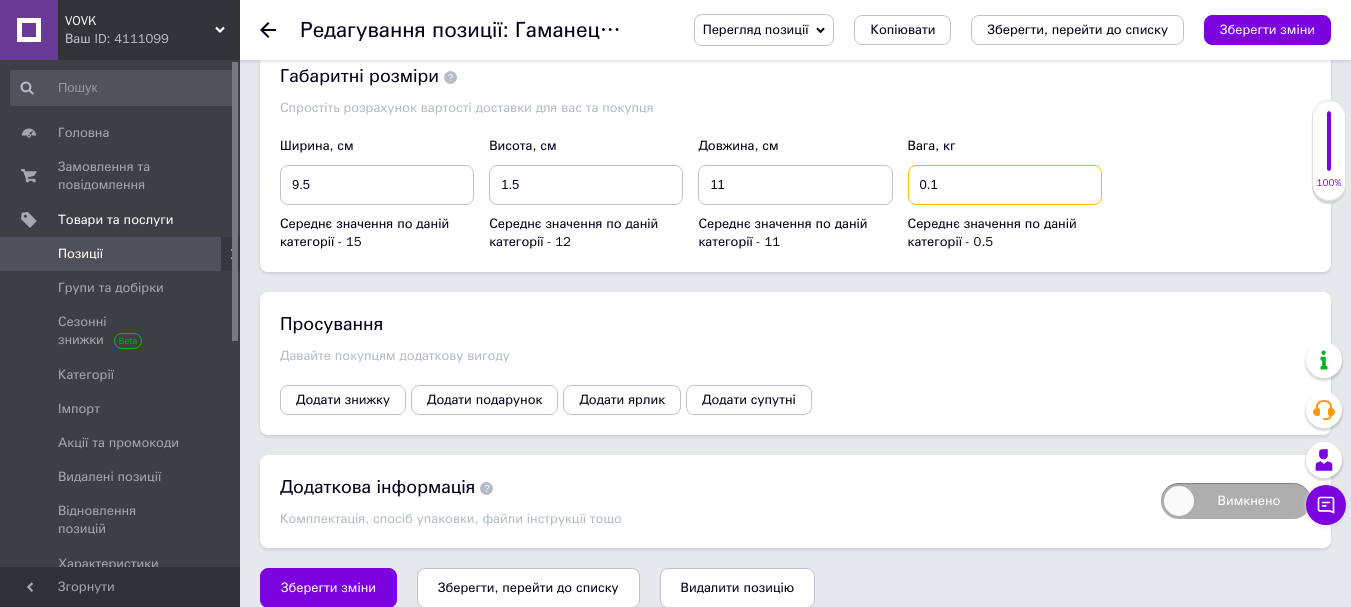 type on "0.1" 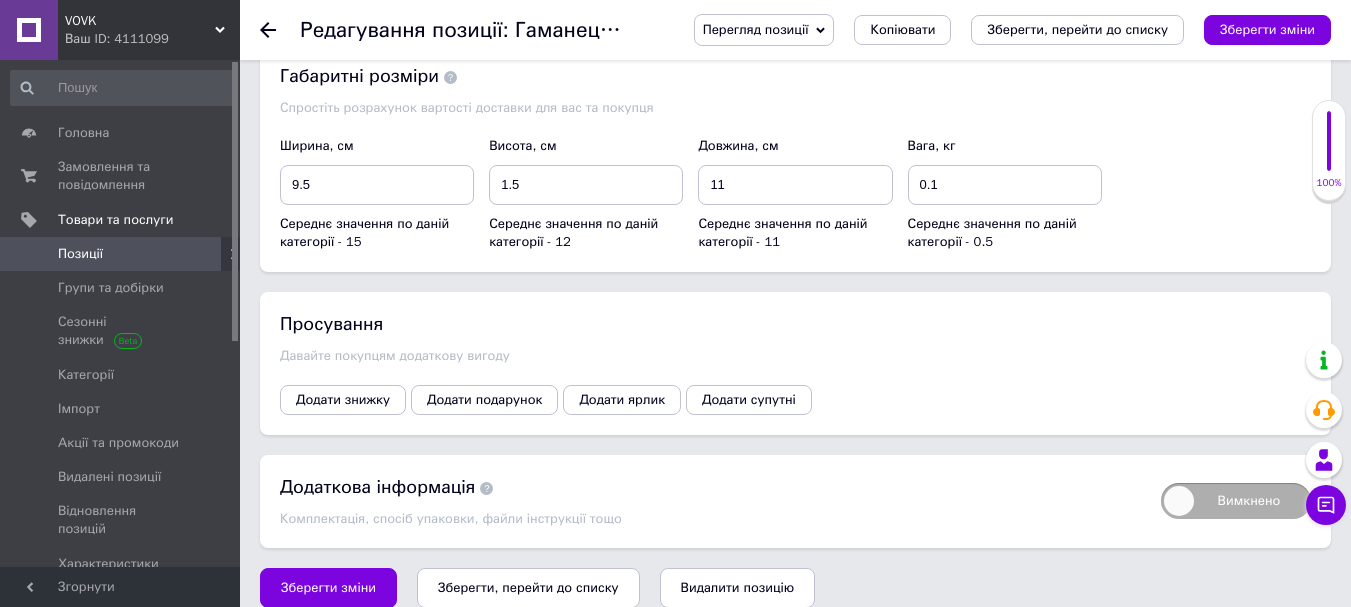 click on "Вимкнено" at bounding box center [1236, 501] 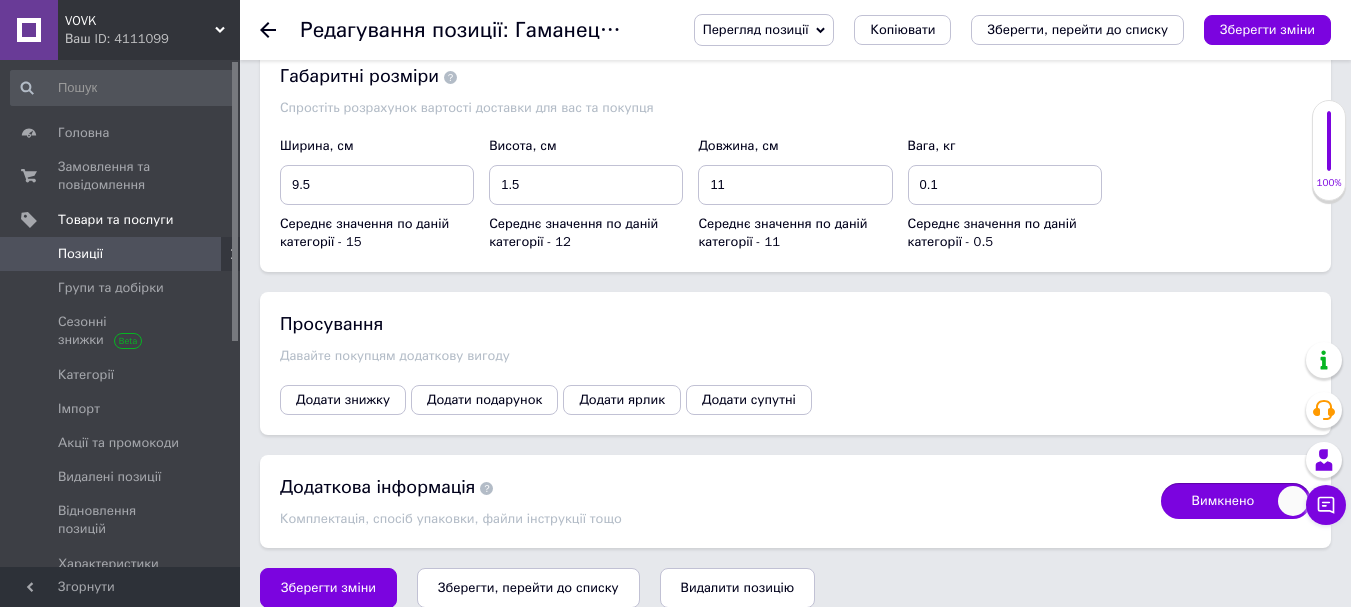 checkbox on "true" 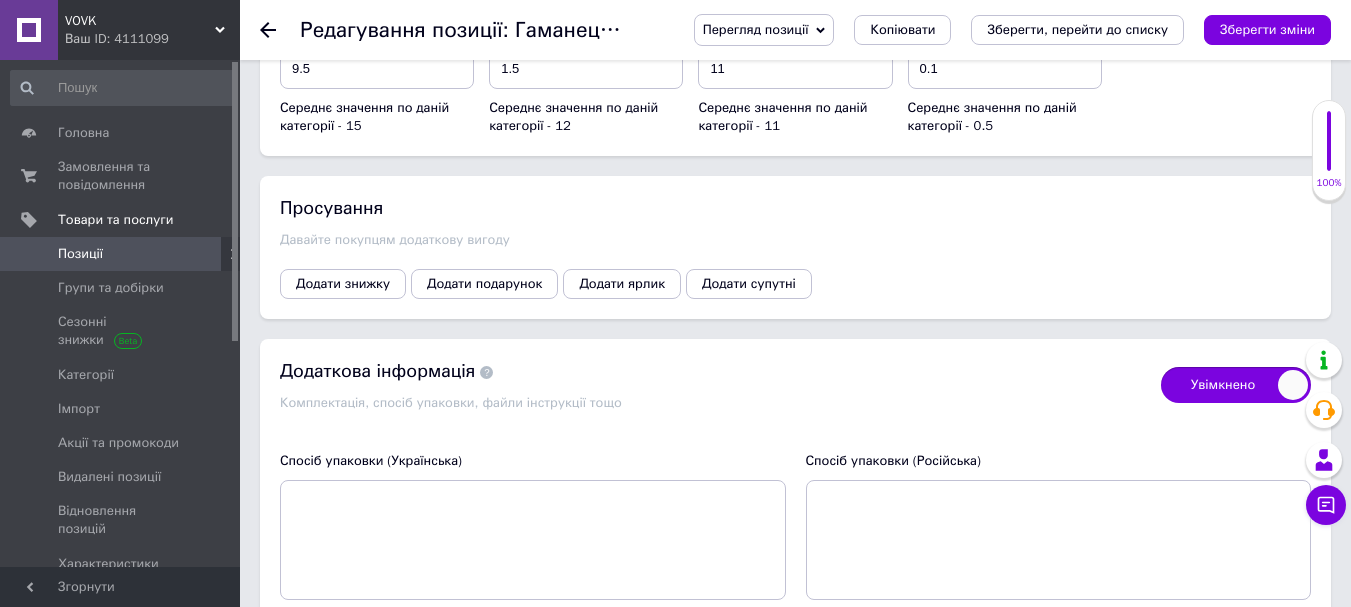 scroll, scrollTop: 4068, scrollLeft: 0, axis: vertical 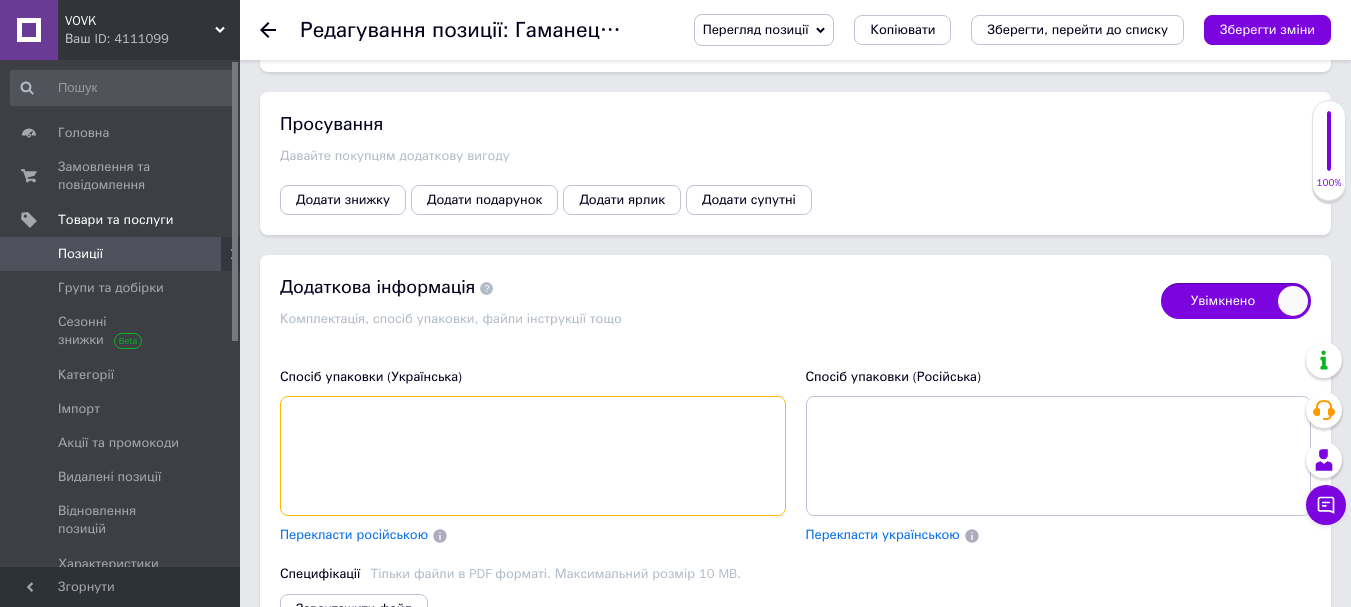 click at bounding box center (533, 456) 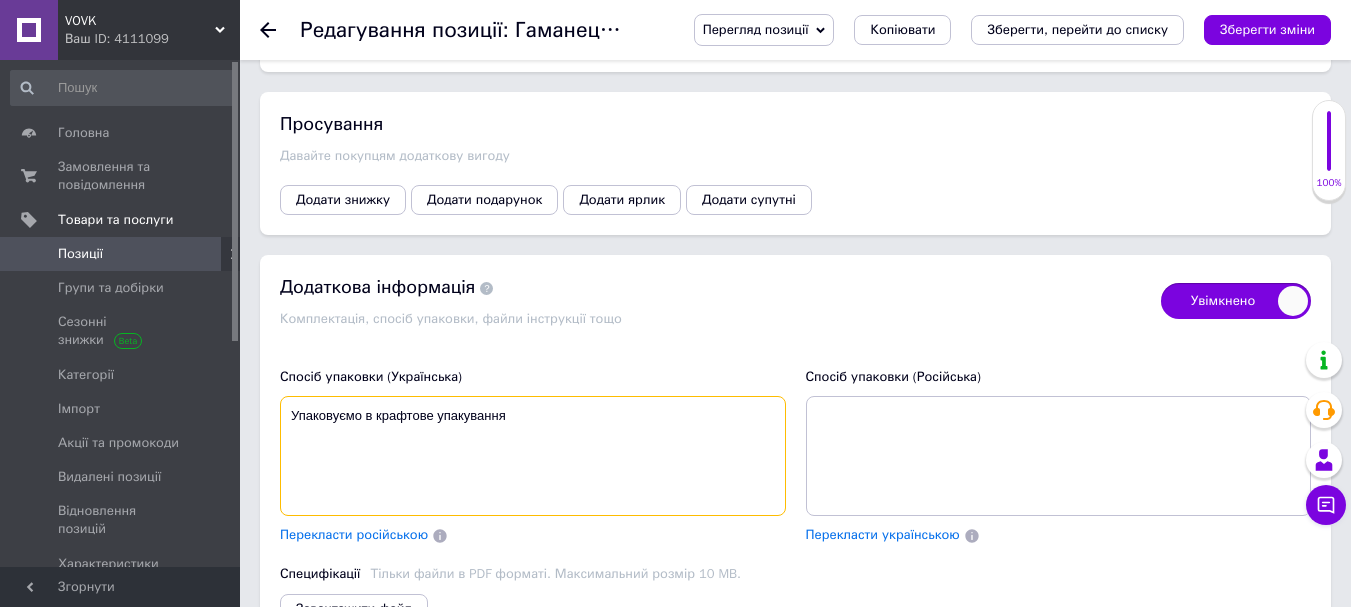 type on "Упаковуємо в крафтове упакування" 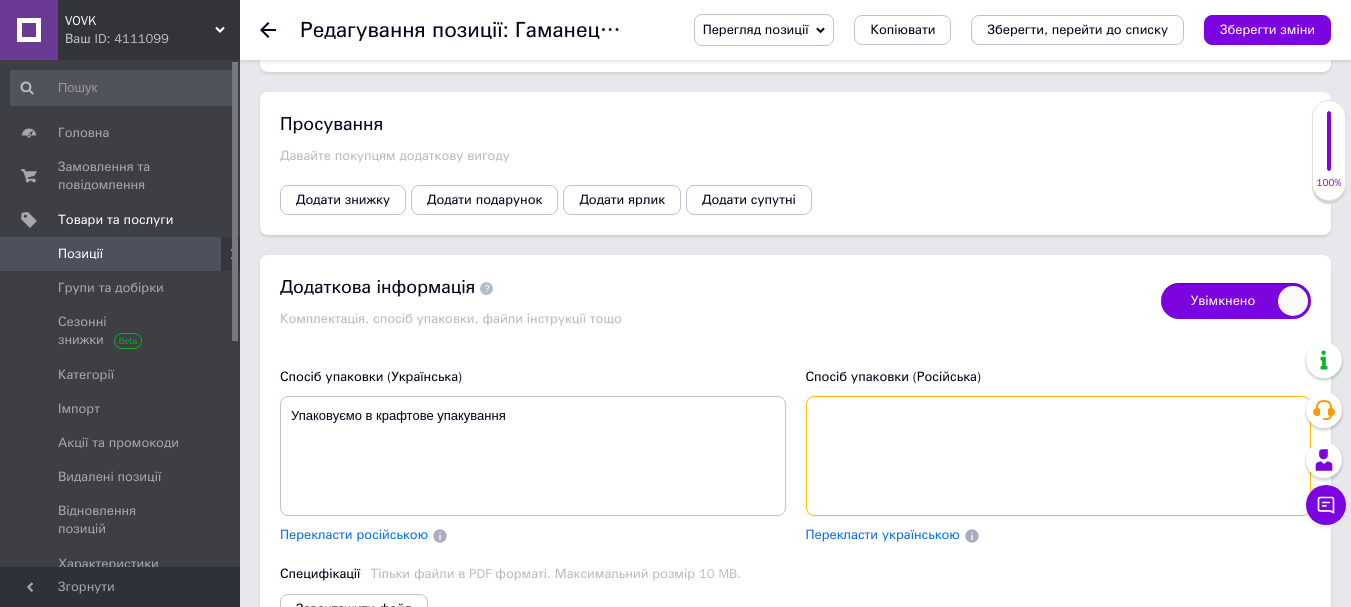 click at bounding box center (1059, 456) 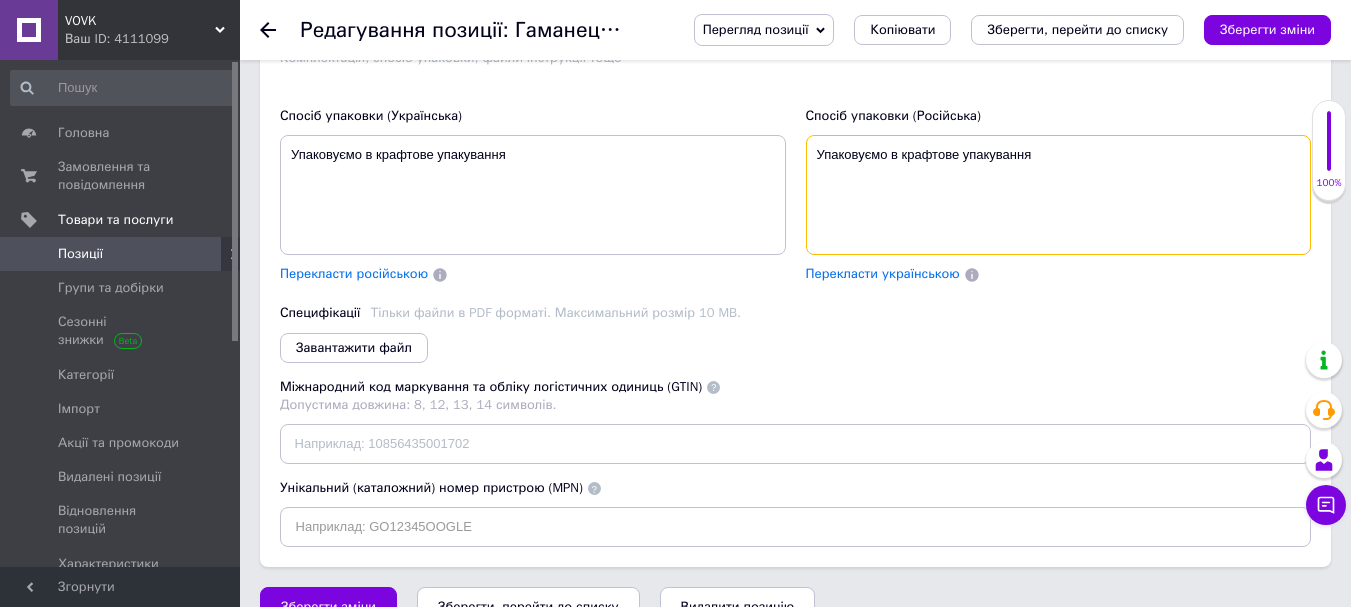 scroll, scrollTop: 4349, scrollLeft: 0, axis: vertical 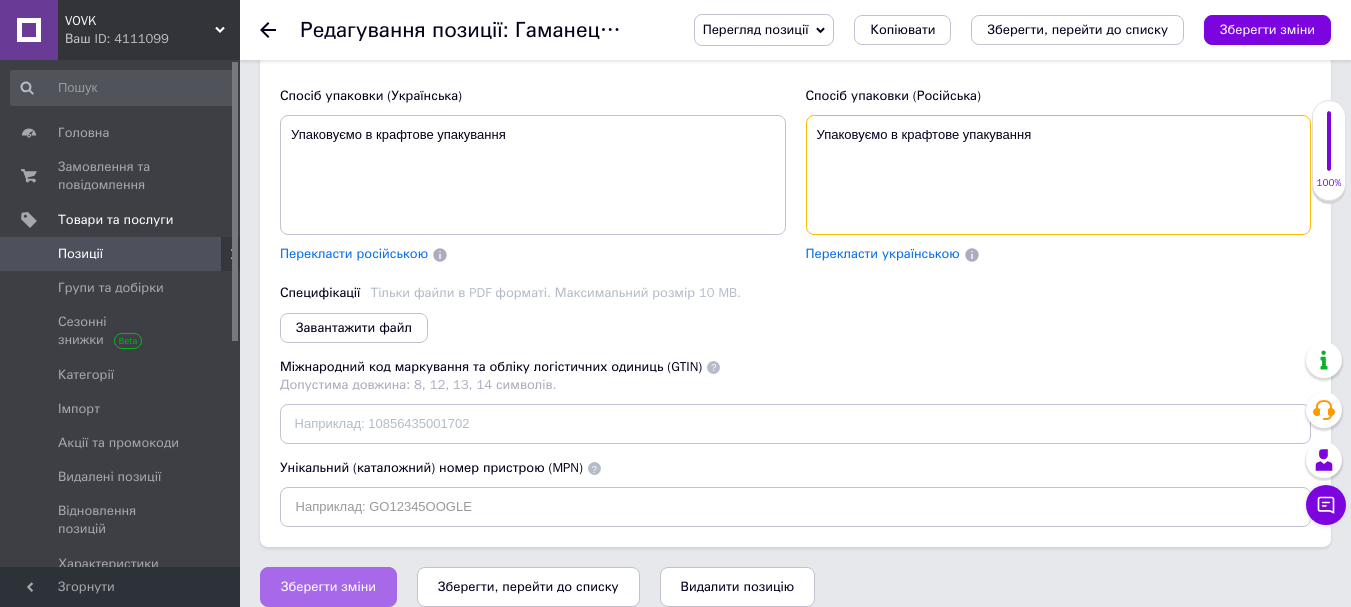type on "Упаковуємо в крафтове упакування" 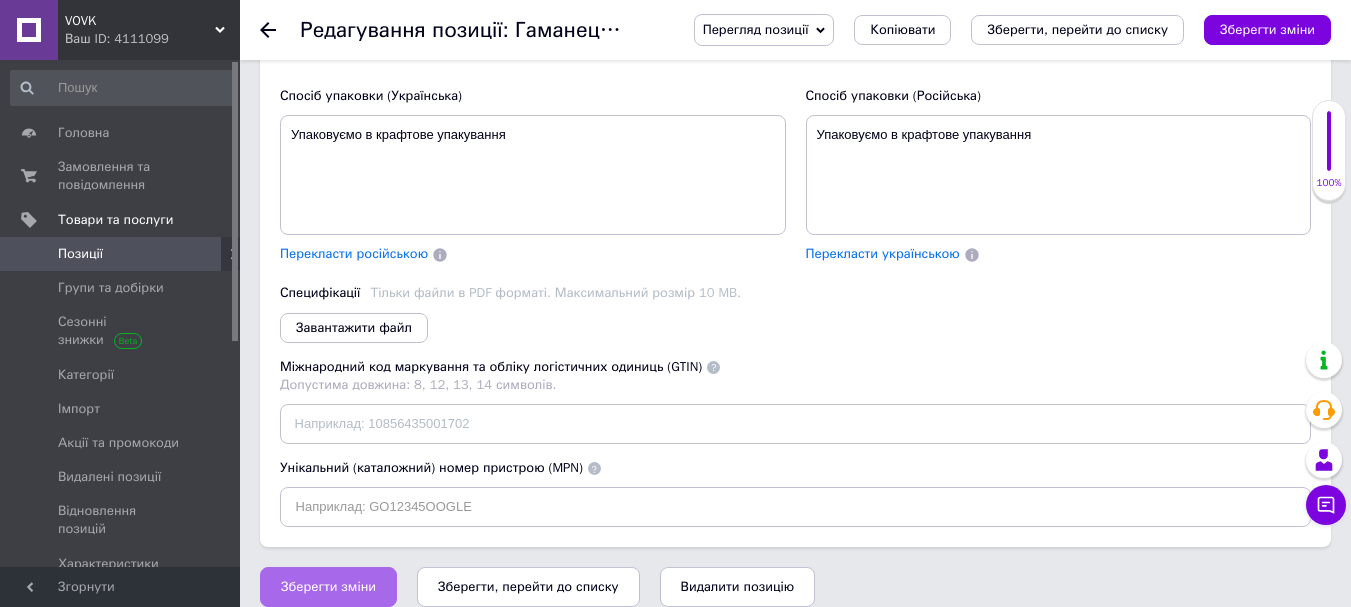 click on "Зберегти зміни" at bounding box center (328, 587) 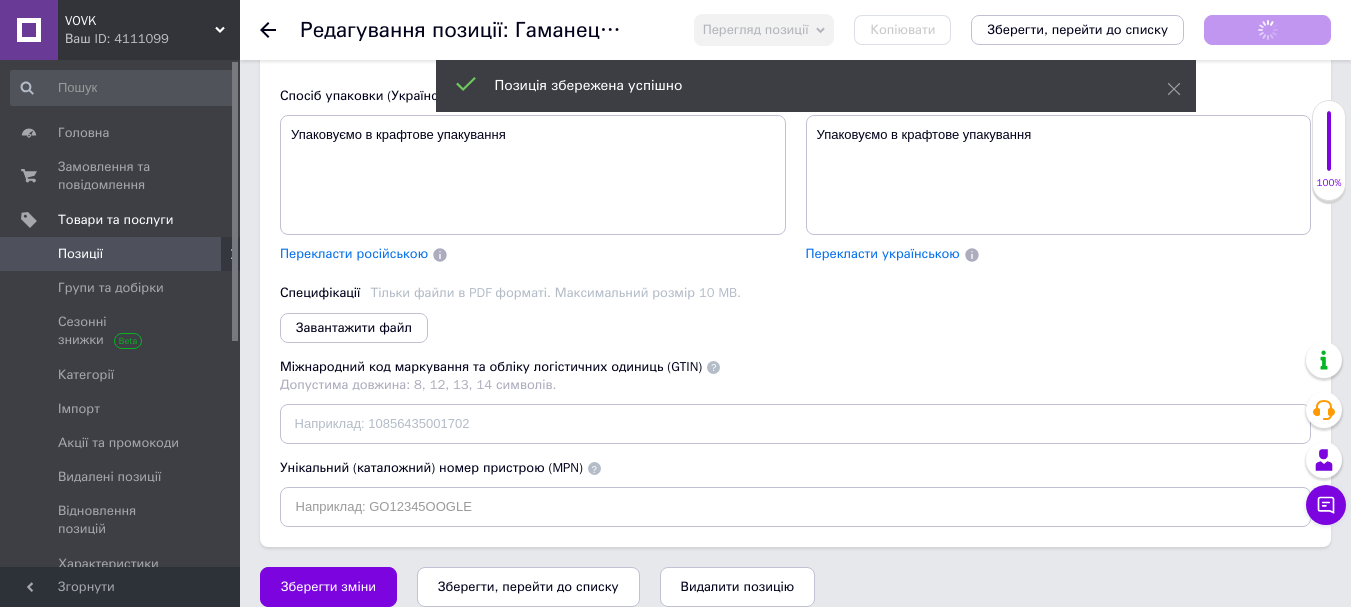 scroll, scrollTop: 147, scrollLeft: 0, axis: vertical 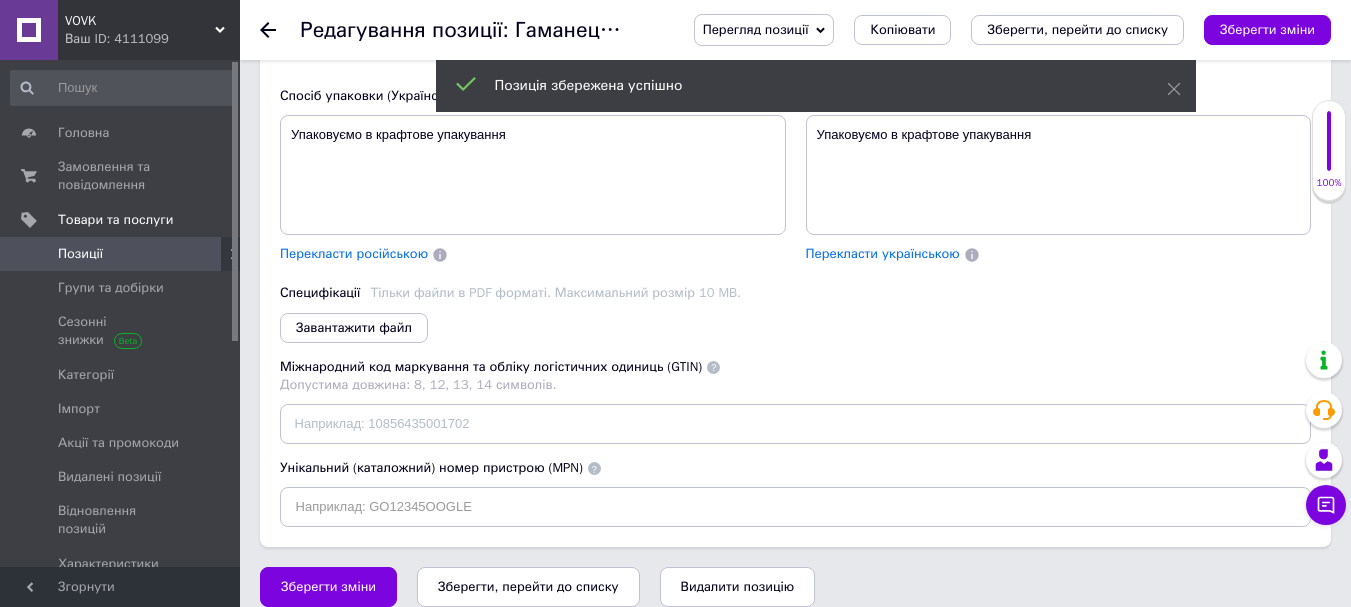click on "Позиції" at bounding box center (121, 254) 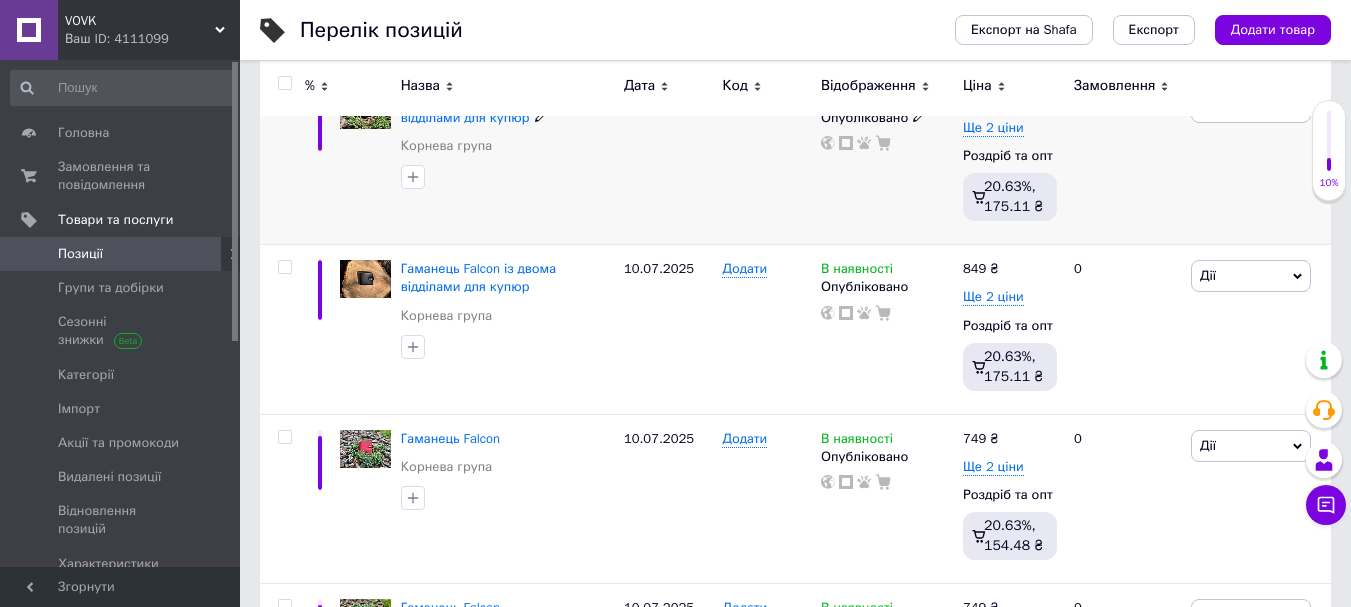 scroll, scrollTop: 500, scrollLeft: 0, axis: vertical 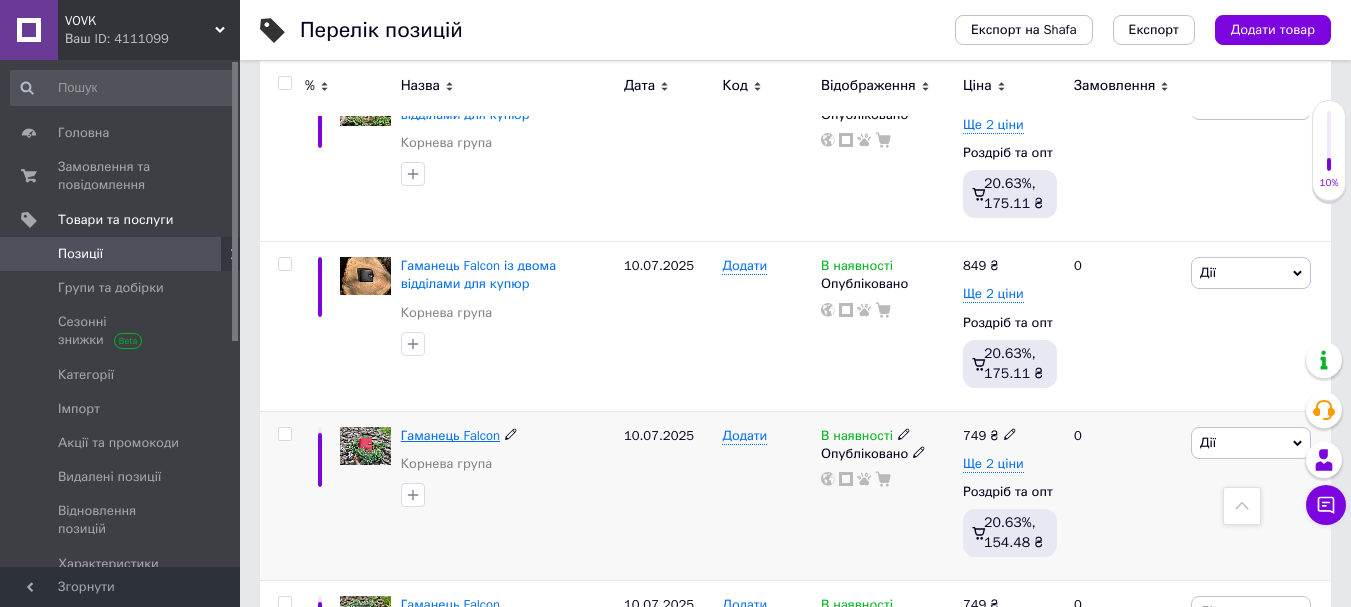 click on "Гаманець Falcon" at bounding box center (450, 435) 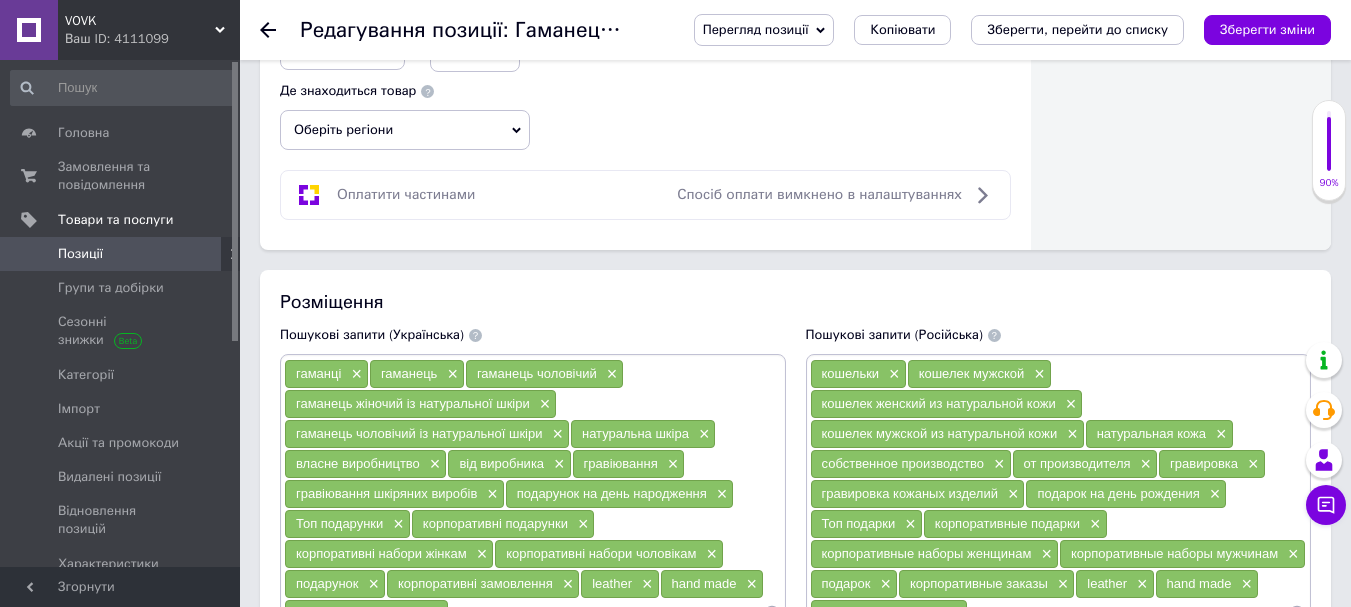 scroll, scrollTop: 1321, scrollLeft: 0, axis: vertical 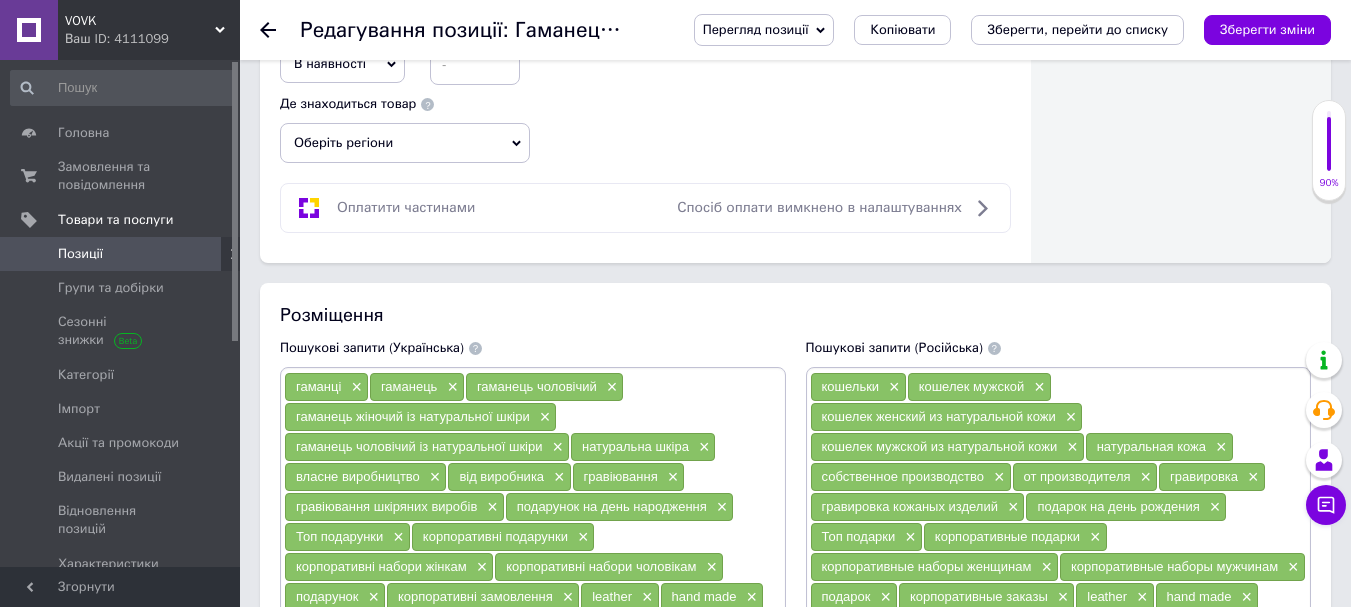click on "Оберіть регіони" at bounding box center (405, 143) 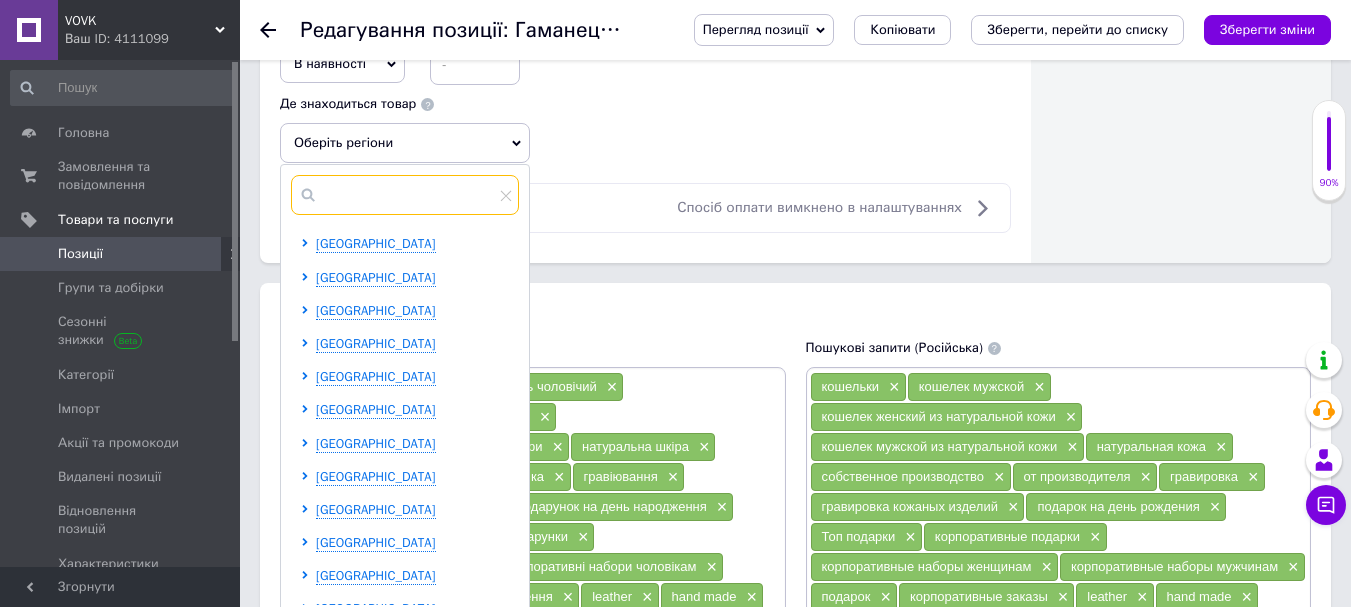 click at bounding box center [405, 195] 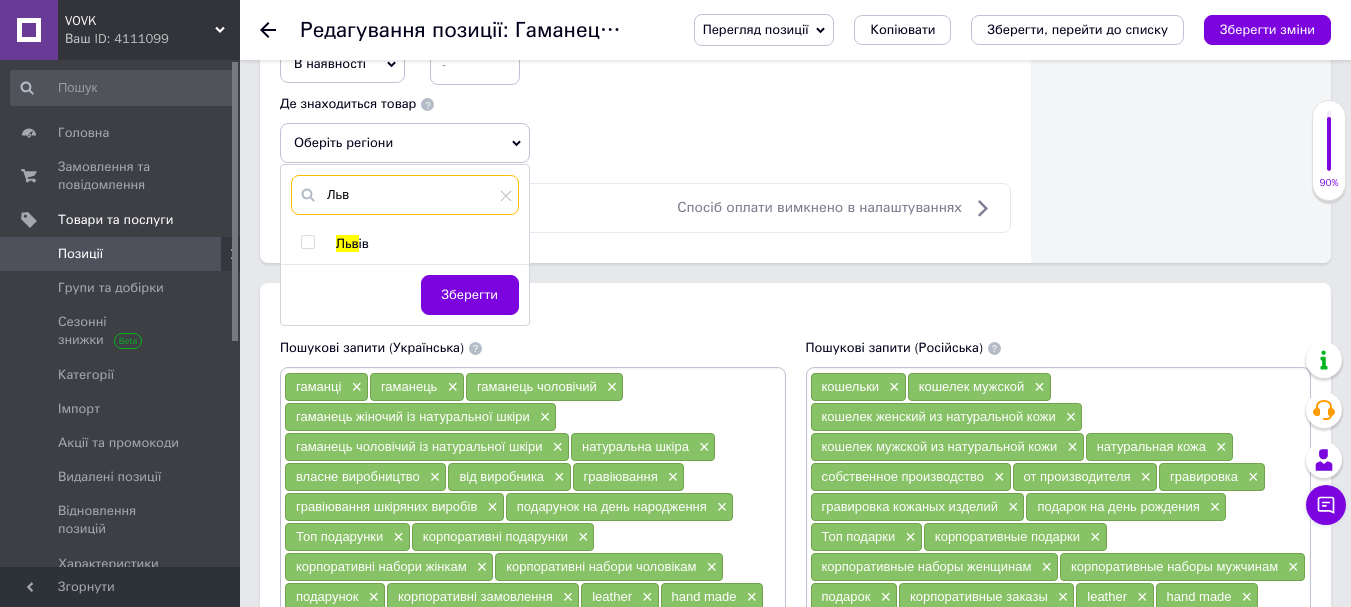type on "Льв" 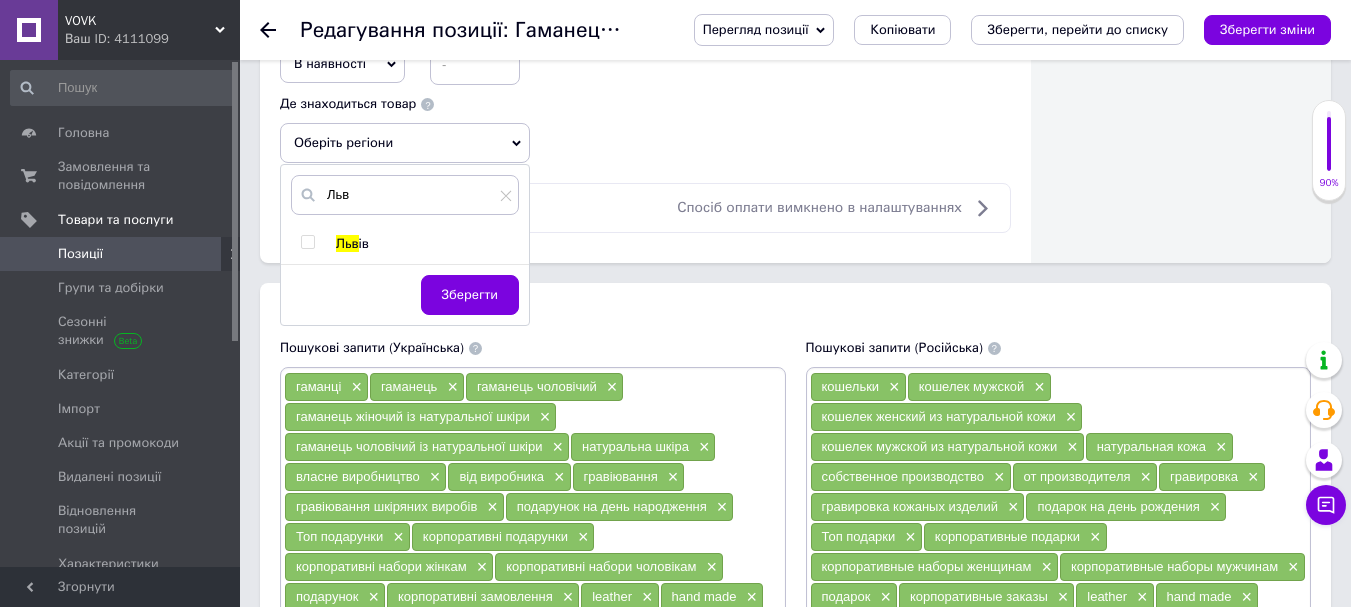 click at bounding box center (307, 242) 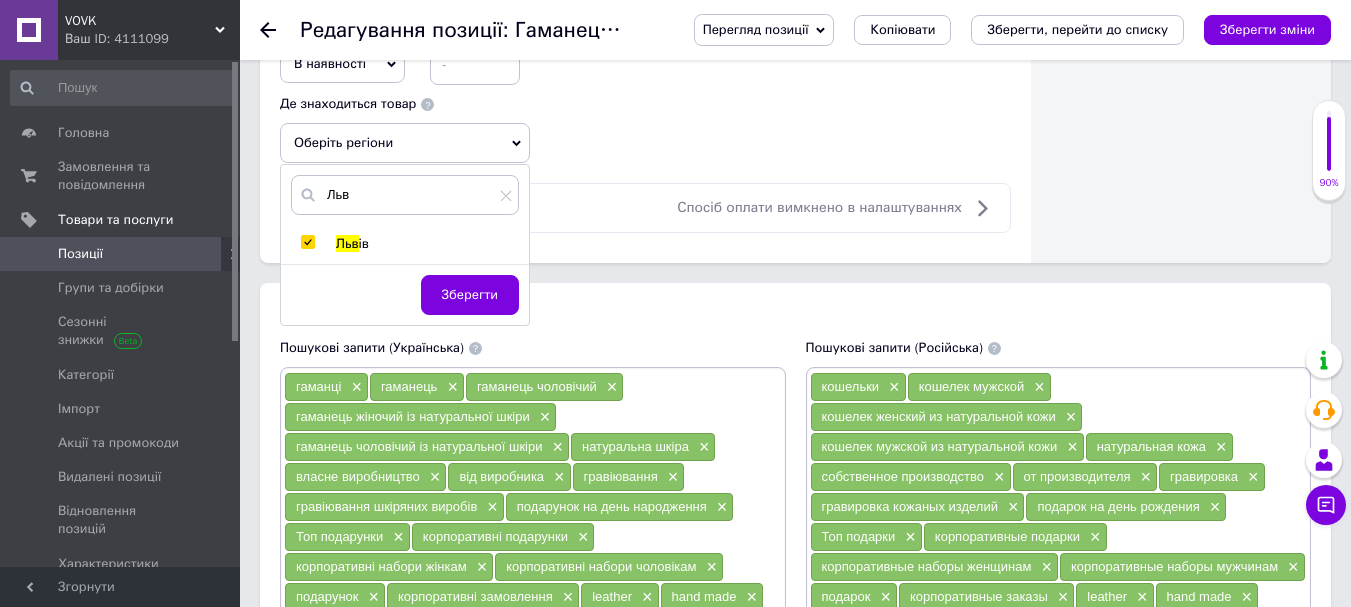 checkbox on "true" 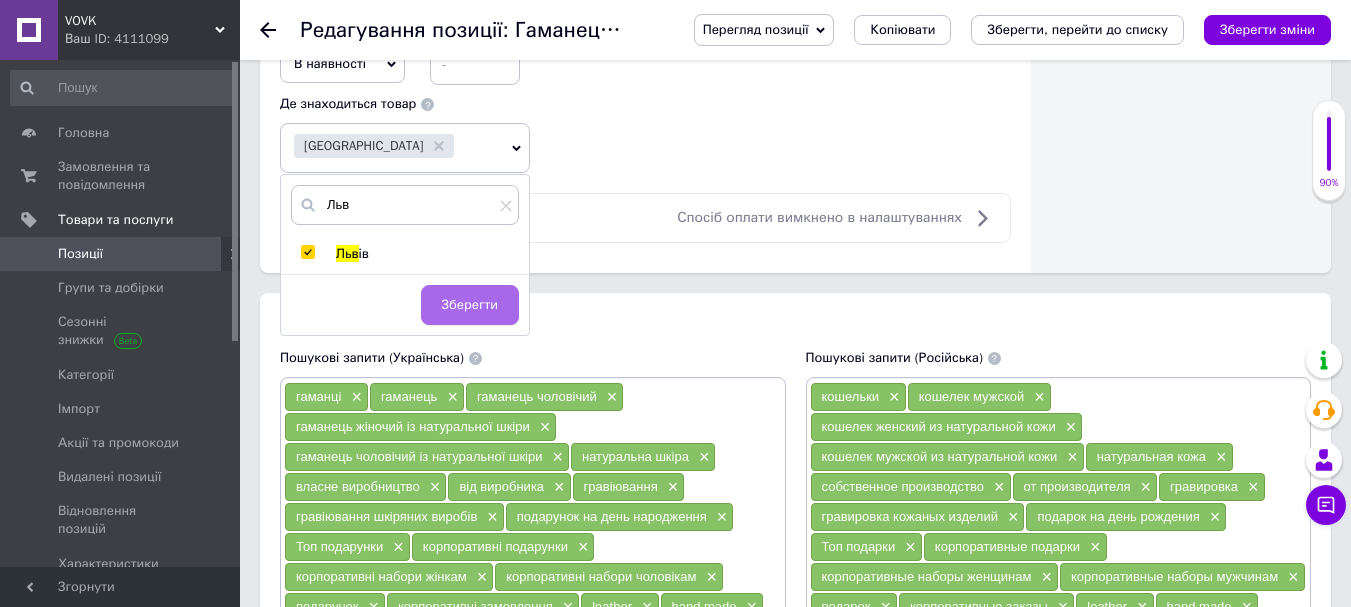 click on "Зберегти" at bounding box center (470, 305) 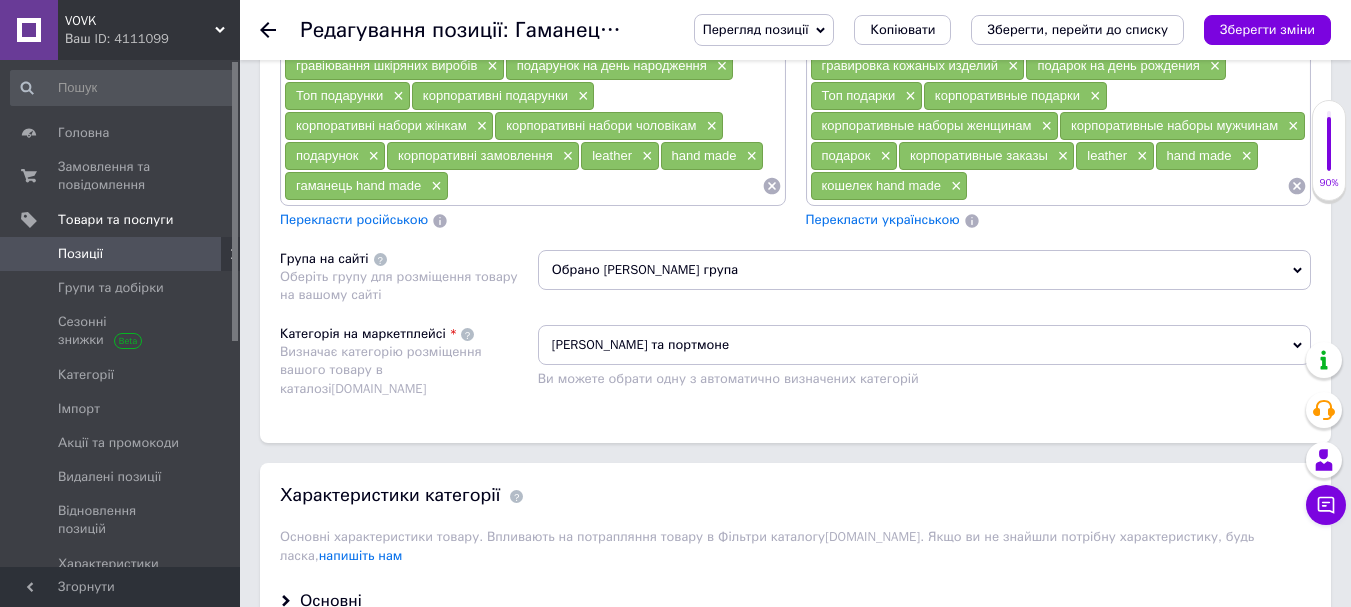 scroll, scrollTop: 2021, scrollLeft: 0, axis: vertical 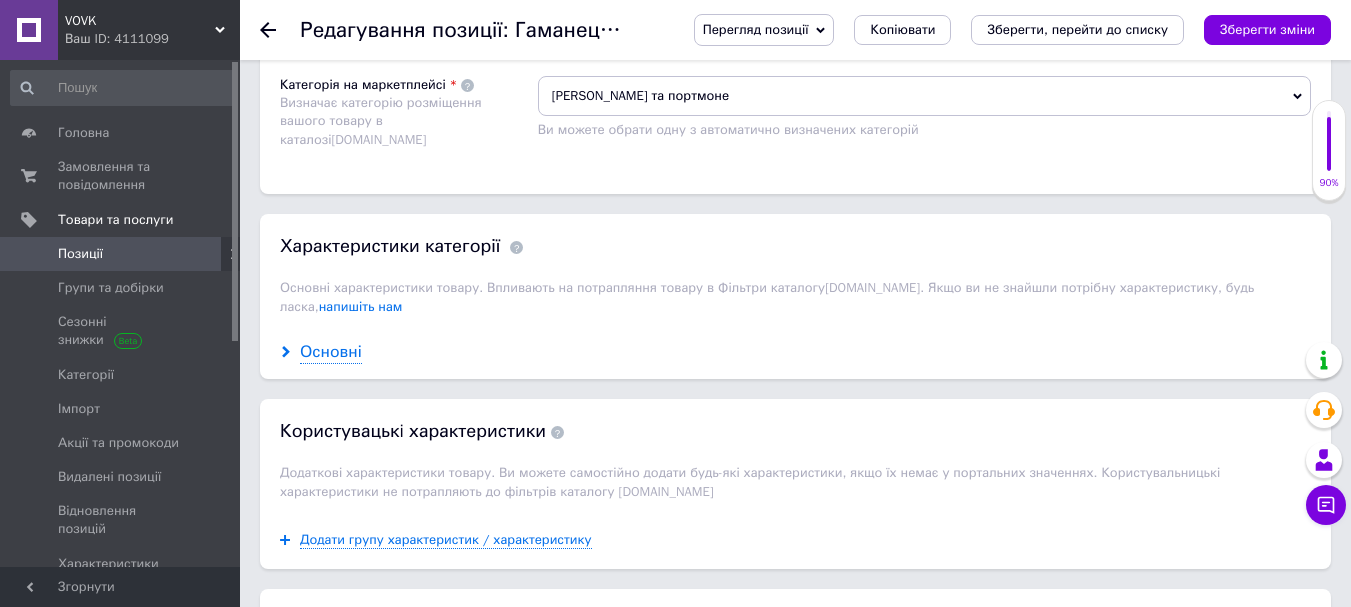 click on "Основні" at bounding box center [331, 352] 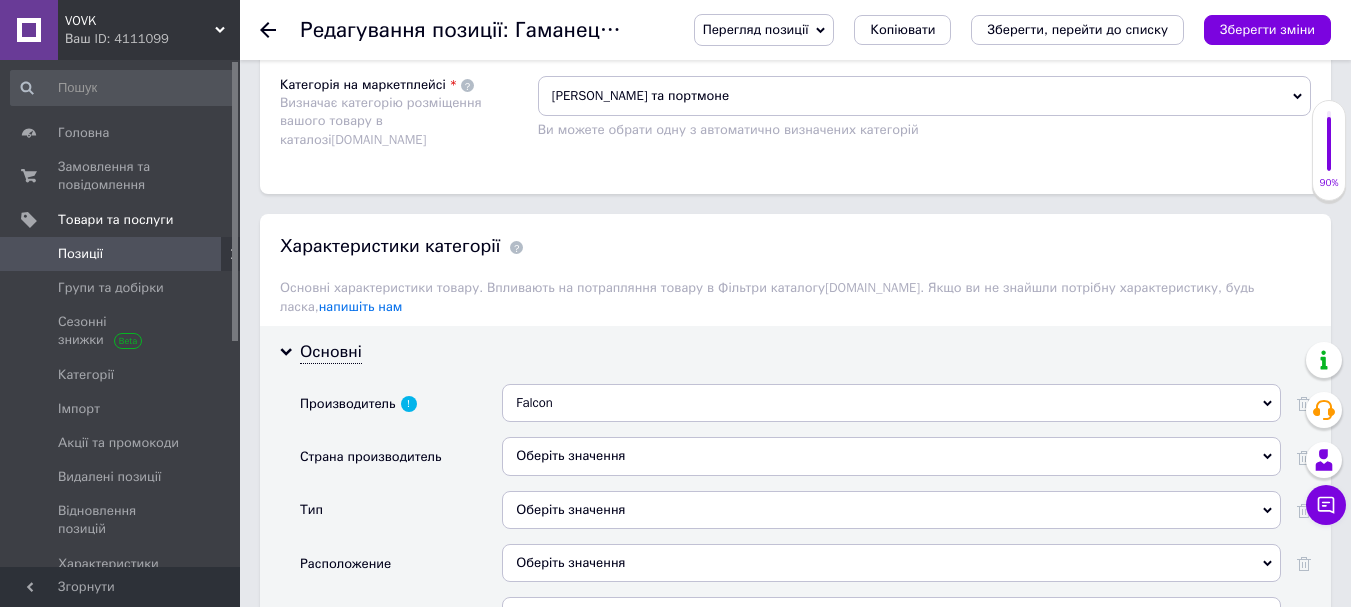 click on "Falcon" at bounding box center (891, 403) 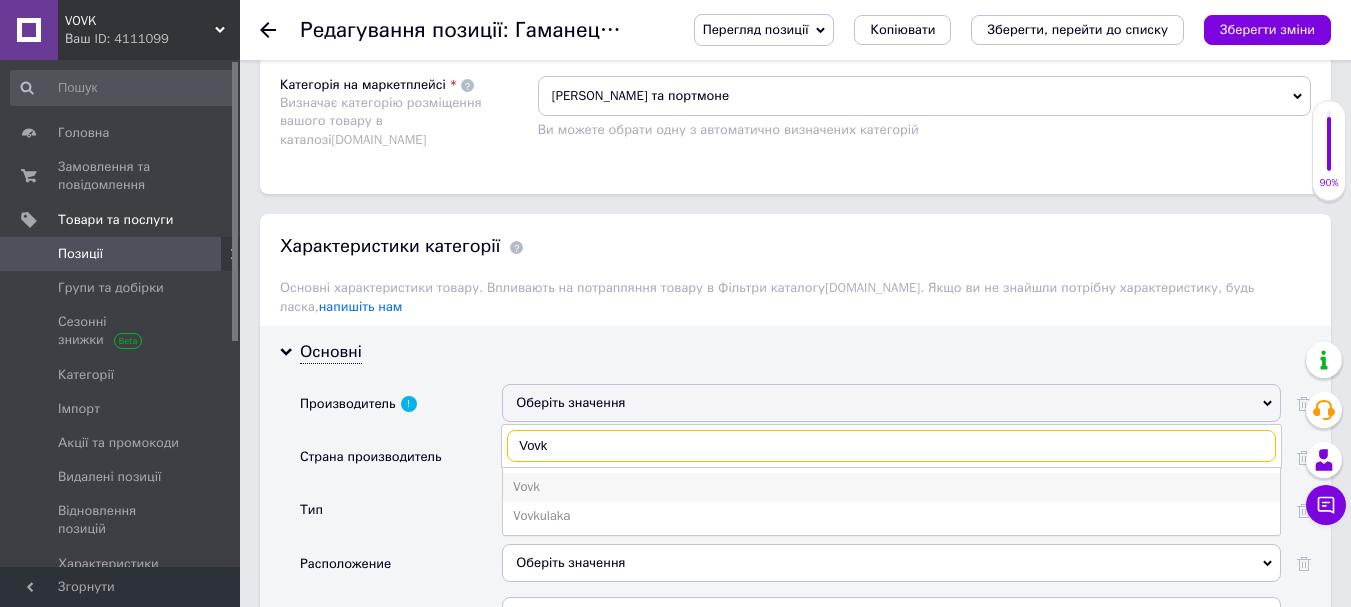 type on "Vovk" 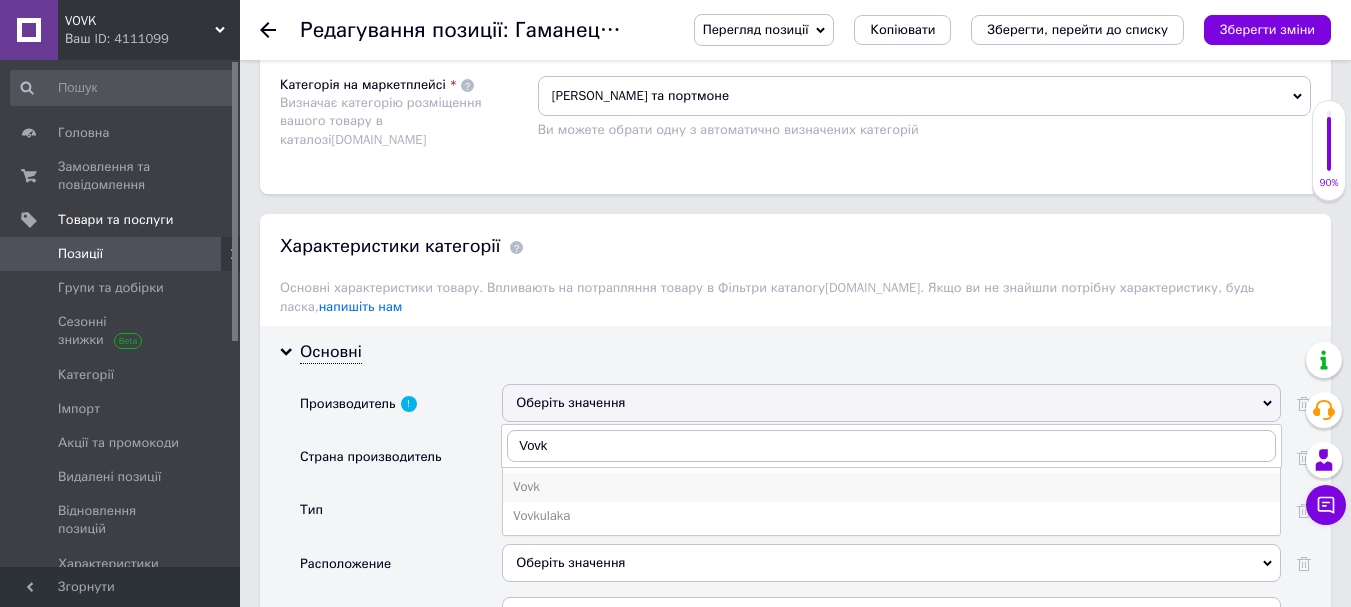 click on "Vovk" at bounding box center [891, 487] 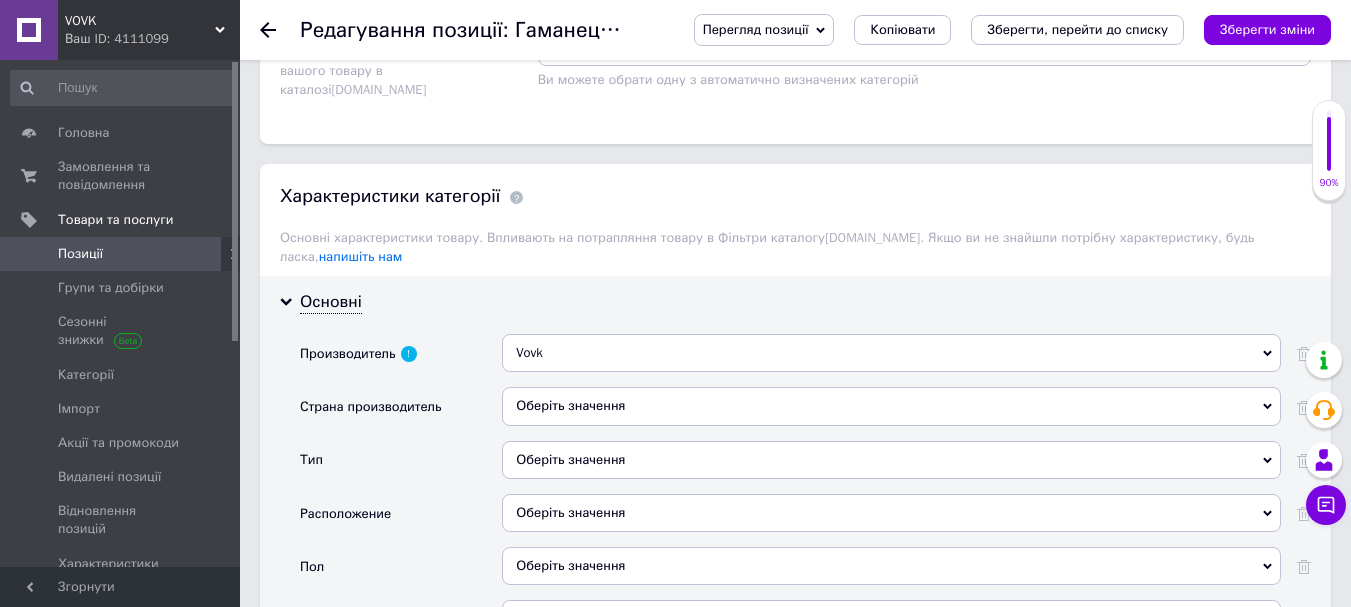 scroll, scrollTop: 2121, scrollLeft: 0, axis: vertical 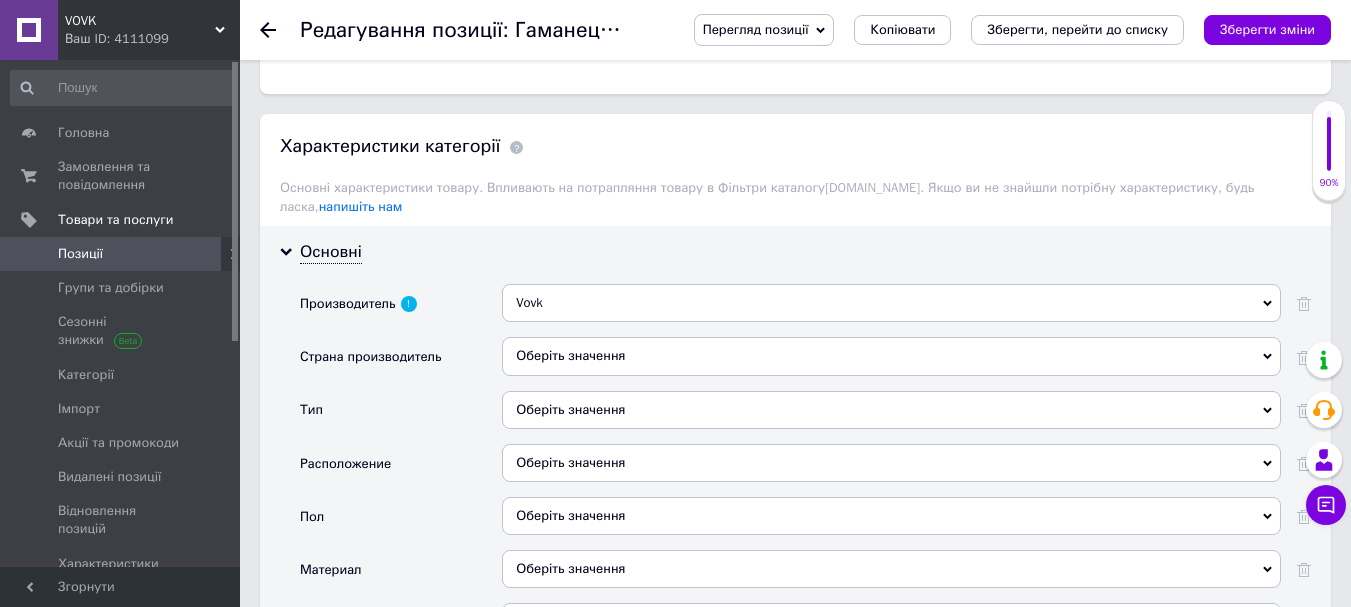 click on "Оберіть значення" at bounding box center [891, 356] 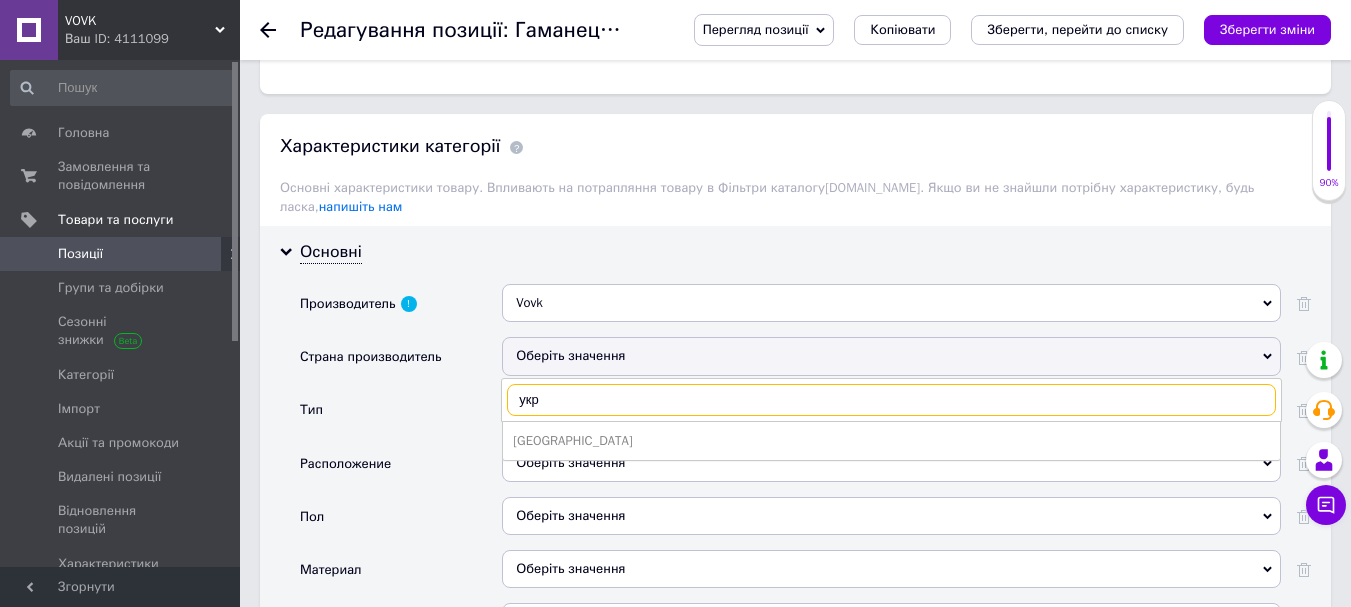 type on "укр" 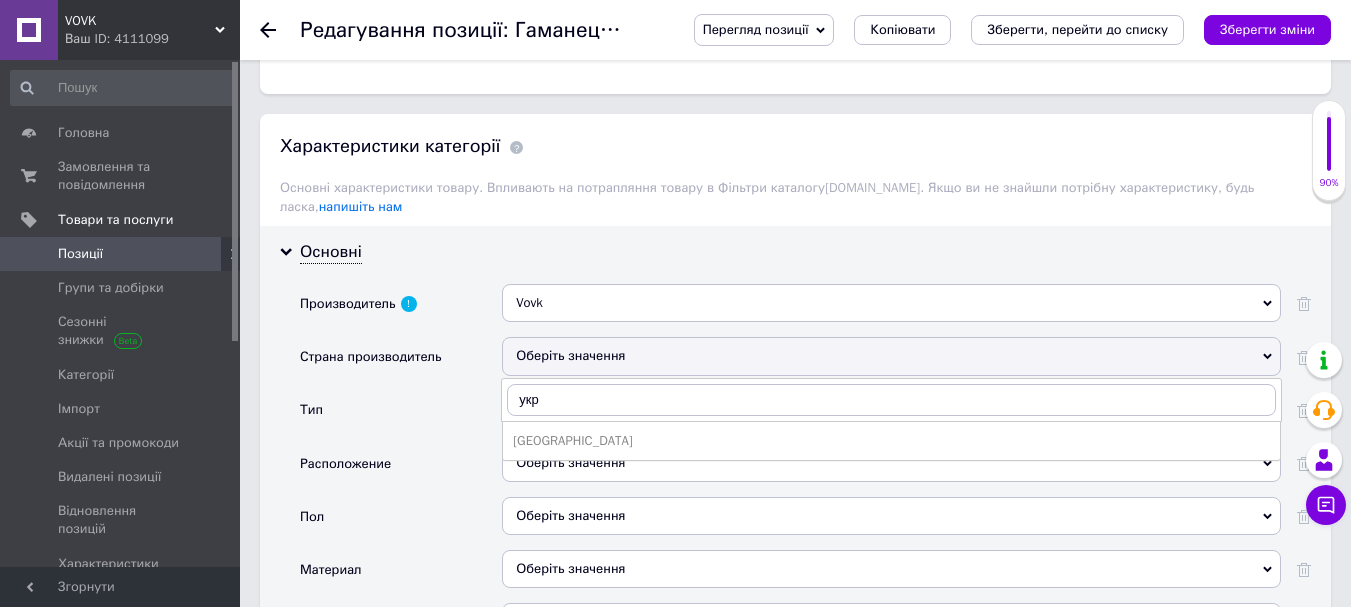 click on "[GEOGRAPHIC_DATA]" at bounding box center [891, 441] 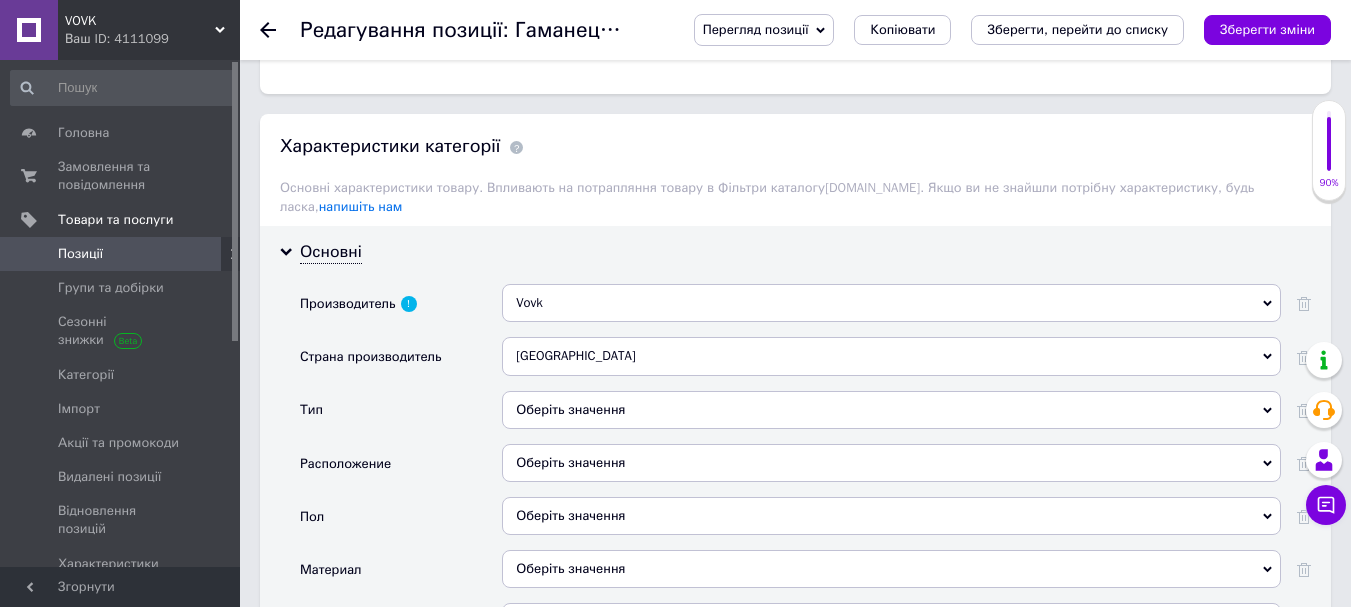 click on "Оберіть значення" at bounding box center (891, 410) 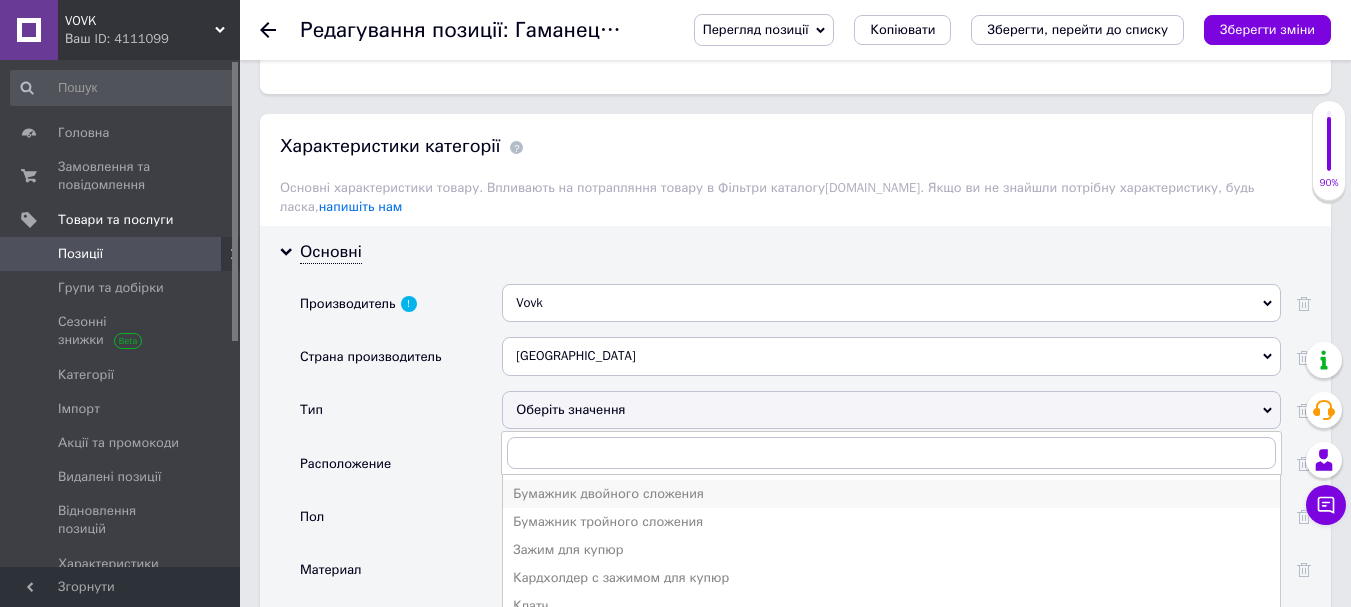 click on "Бумажник двойного сложения" at bounding box center [891, 494] 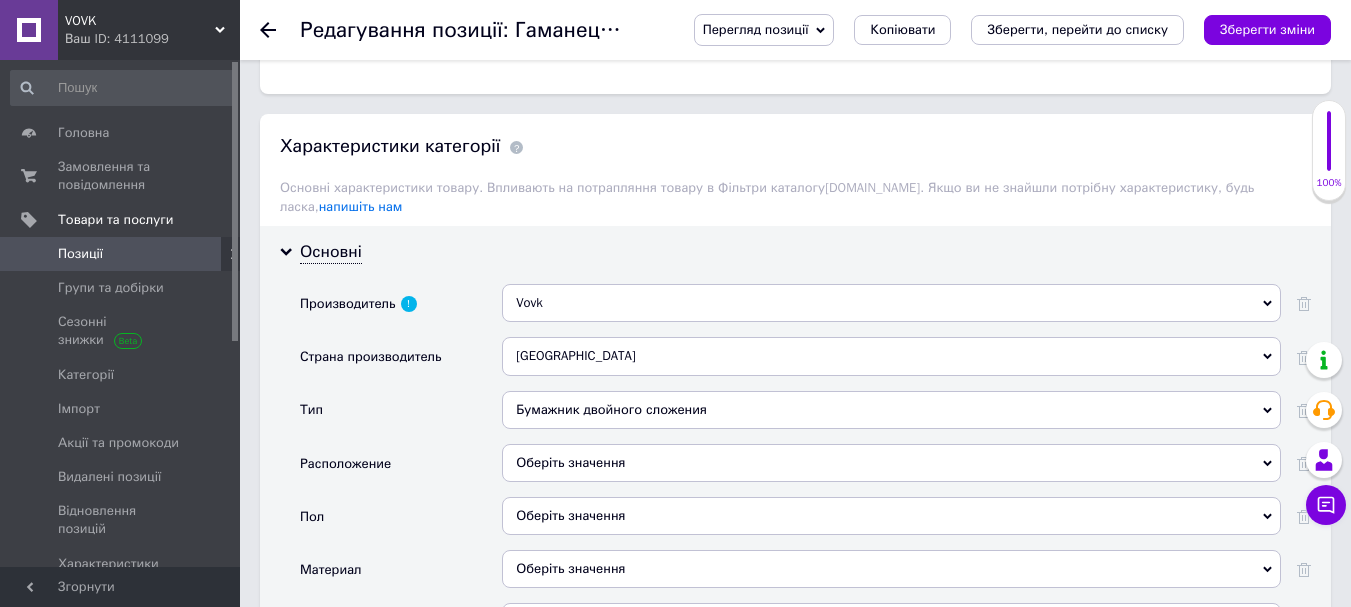 click on "Оберіть значення" at bounding box center (891, 463) 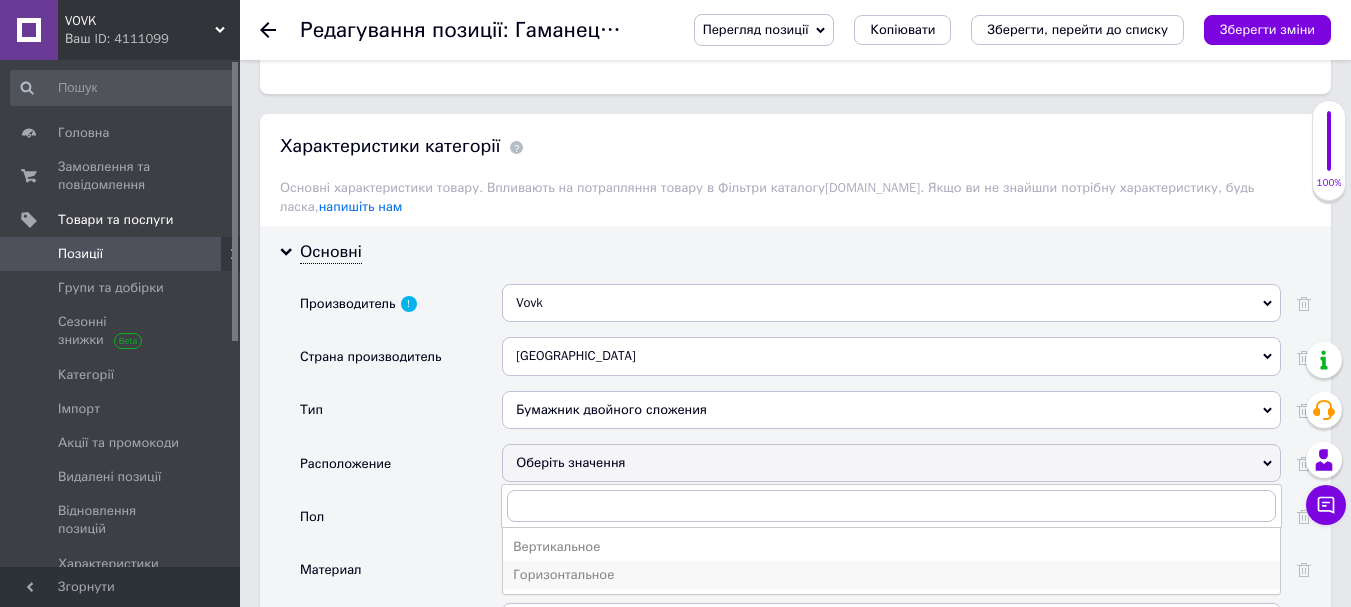 click on "Горизонтальное" at bounding box center [891, 575] 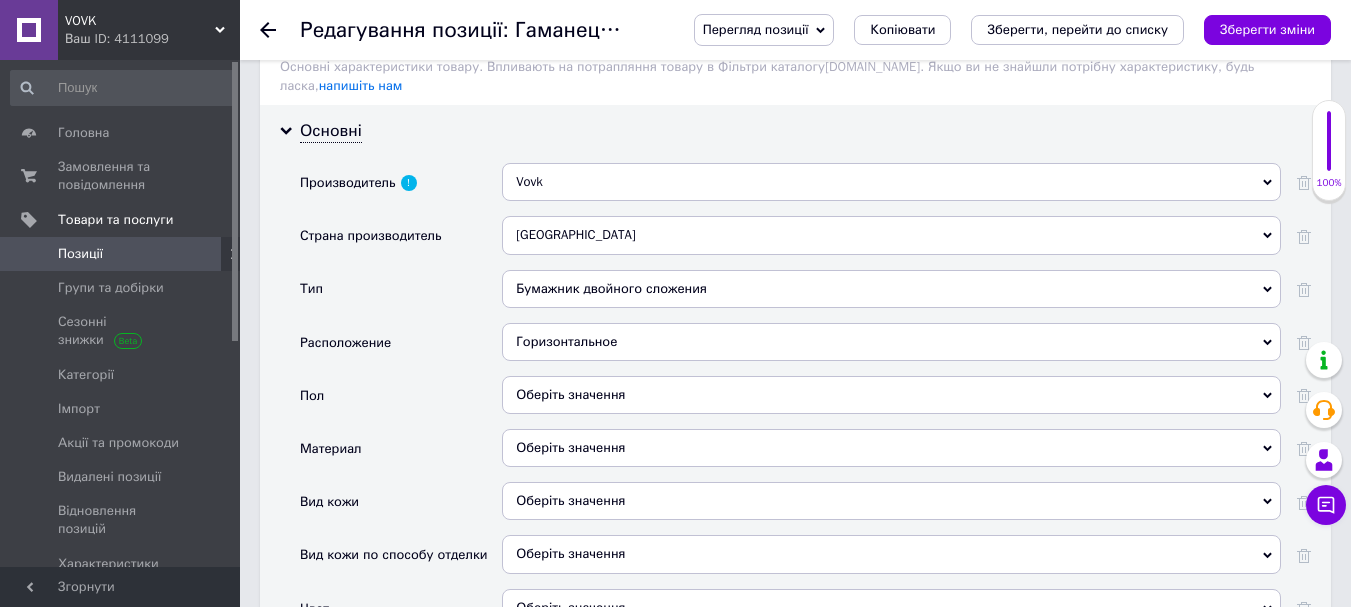 scroll, scrollTop: 2321, scrollLeft: 0, axis: vertical 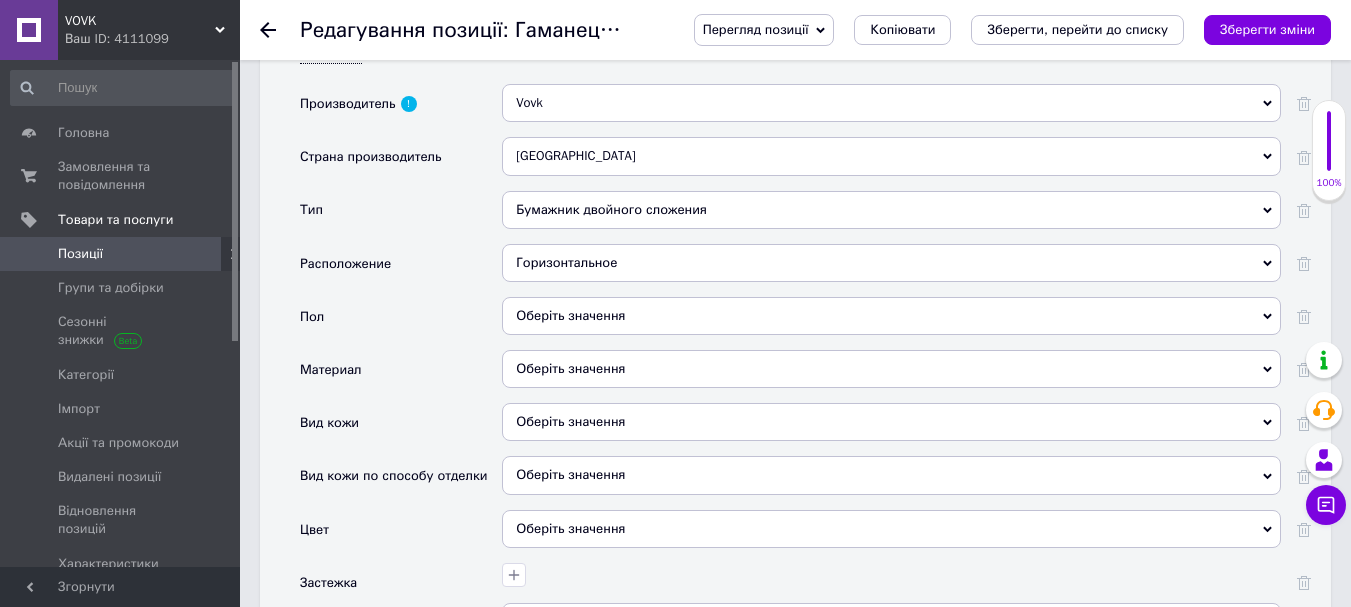 click on "Оберіть значення" at bounding box center (891, 316) 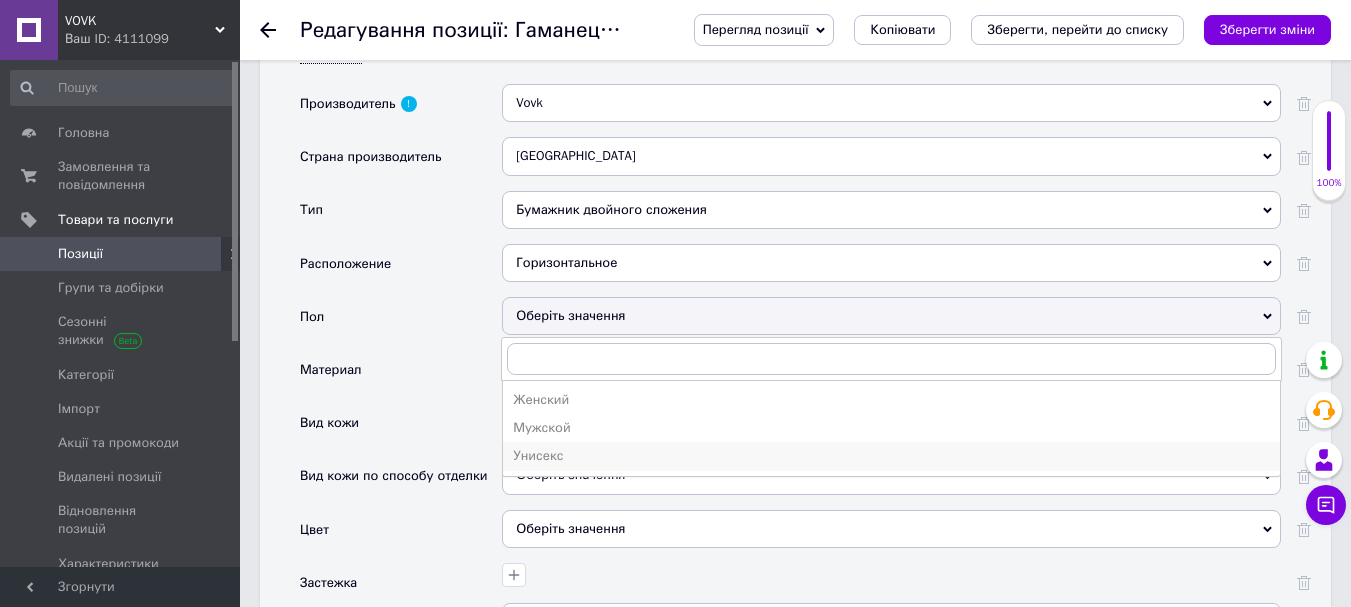 click on "Унисекс" at bounding box center (891, 456) 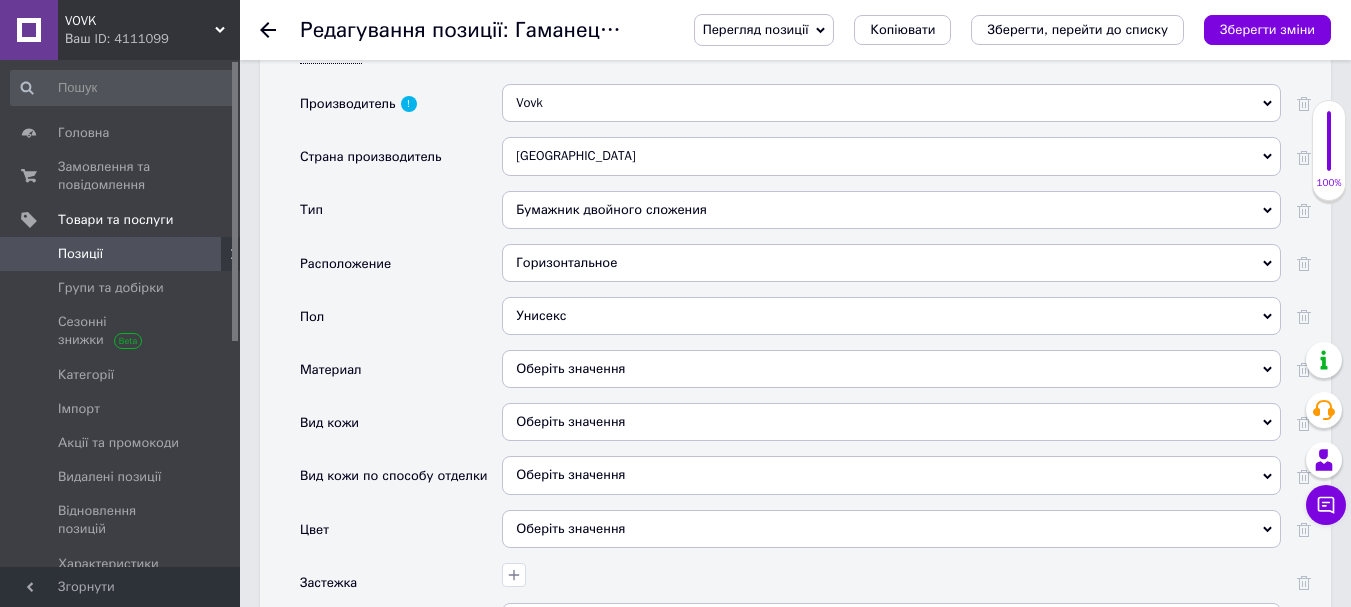 click on "Оберіть значення" at bounding box center (891, 369) 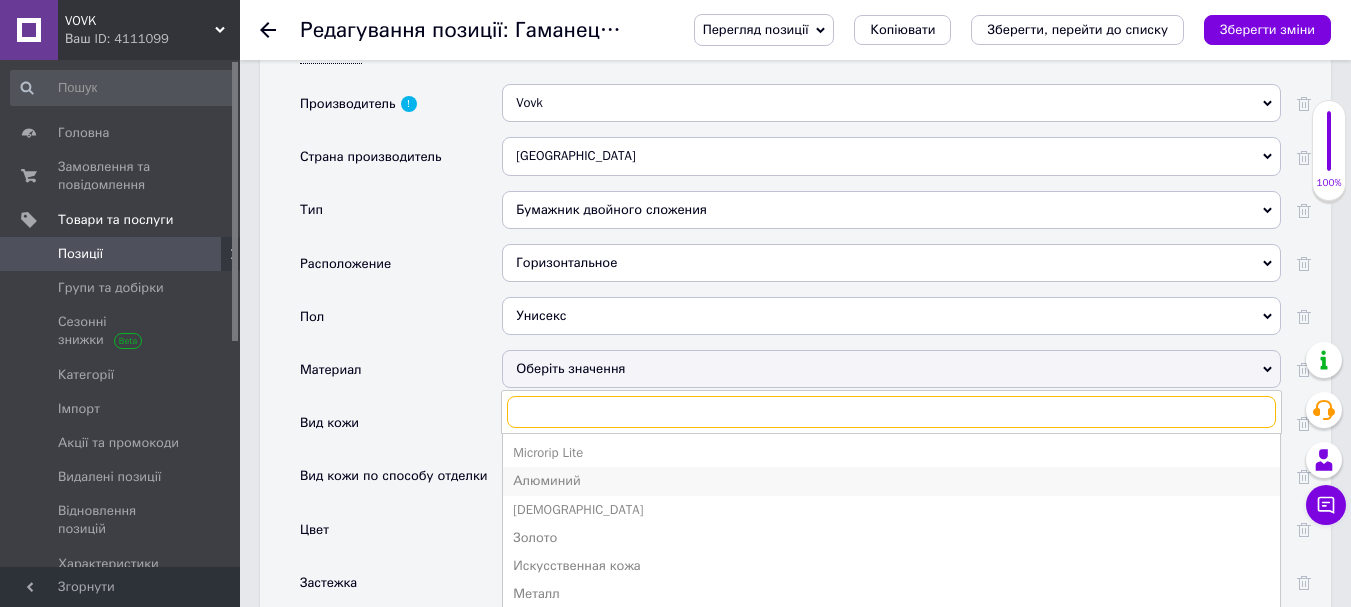 scroll, scrollTop: 100, scrollLeft: 0, axis: vertical 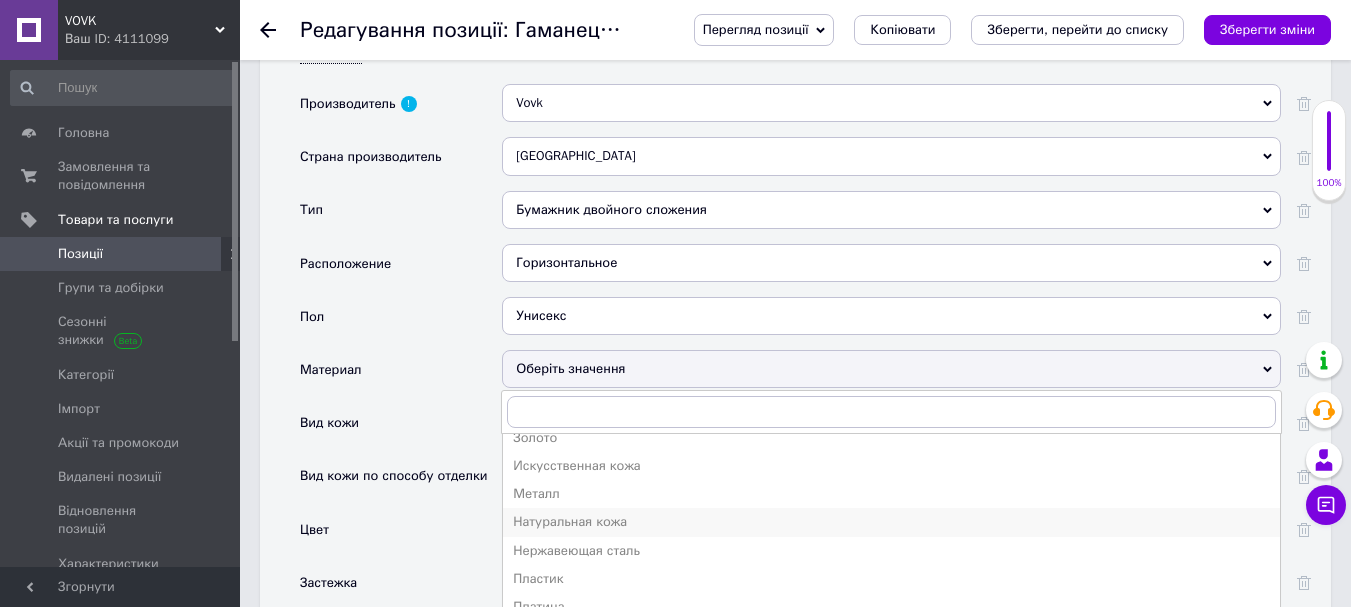 click on "Натуральная кожа" at bounding box center [891, 522] 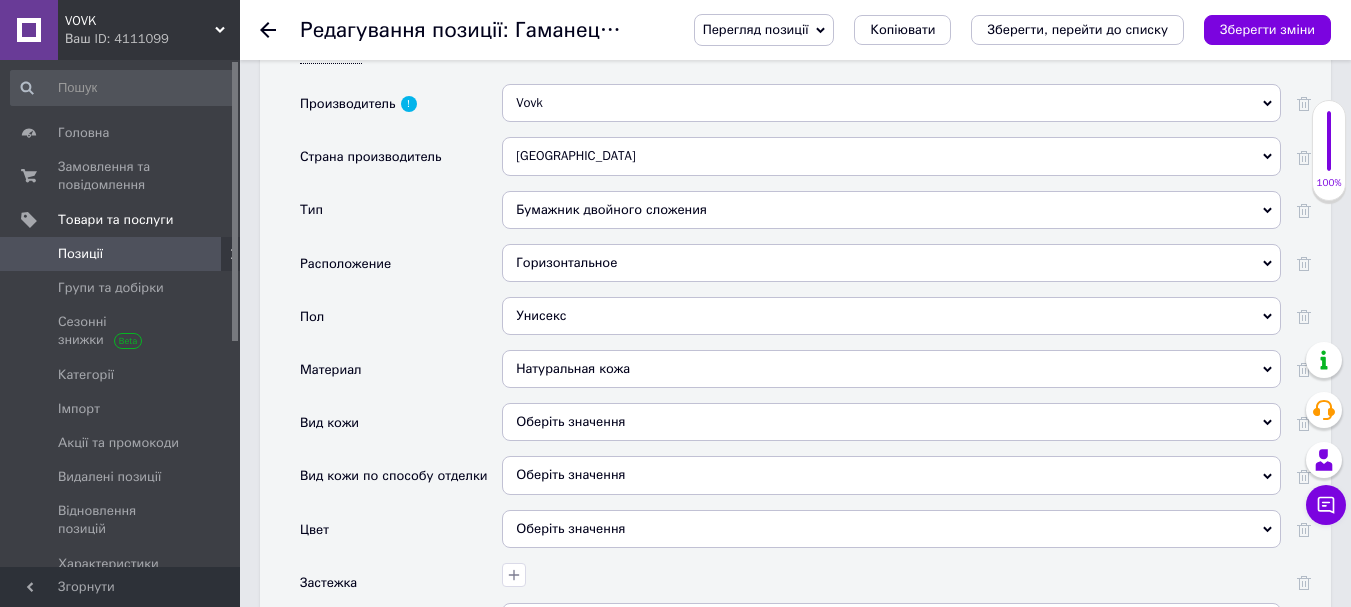 click on "Оберіть значення" at bounding box center [891, 422] 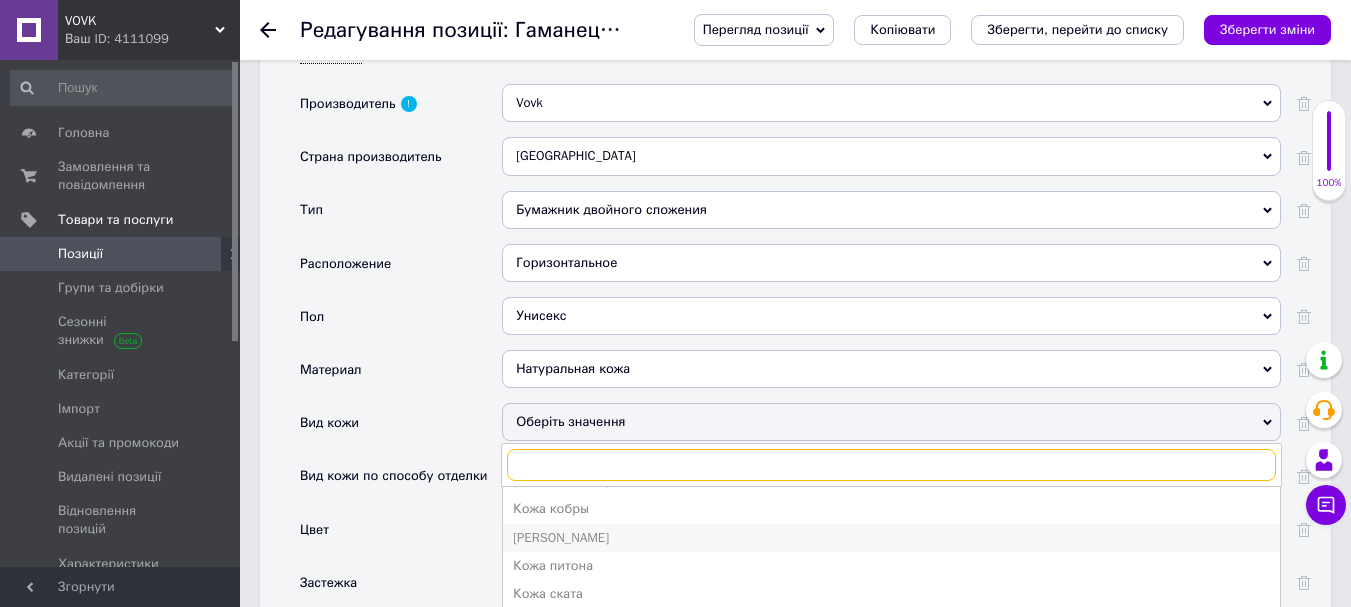 scroll, scrollTop: 300, scrollLeft: 0, axis: vertical 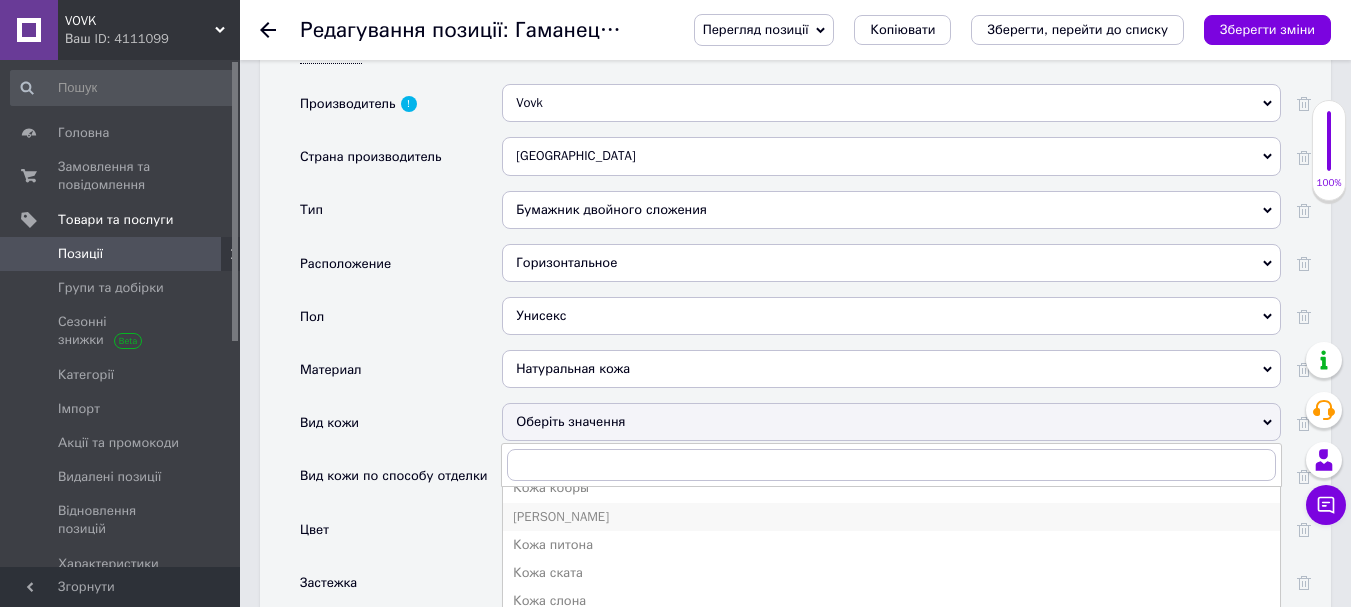 click on "[PERSON_NAME]" at bounding box center [891, 517] 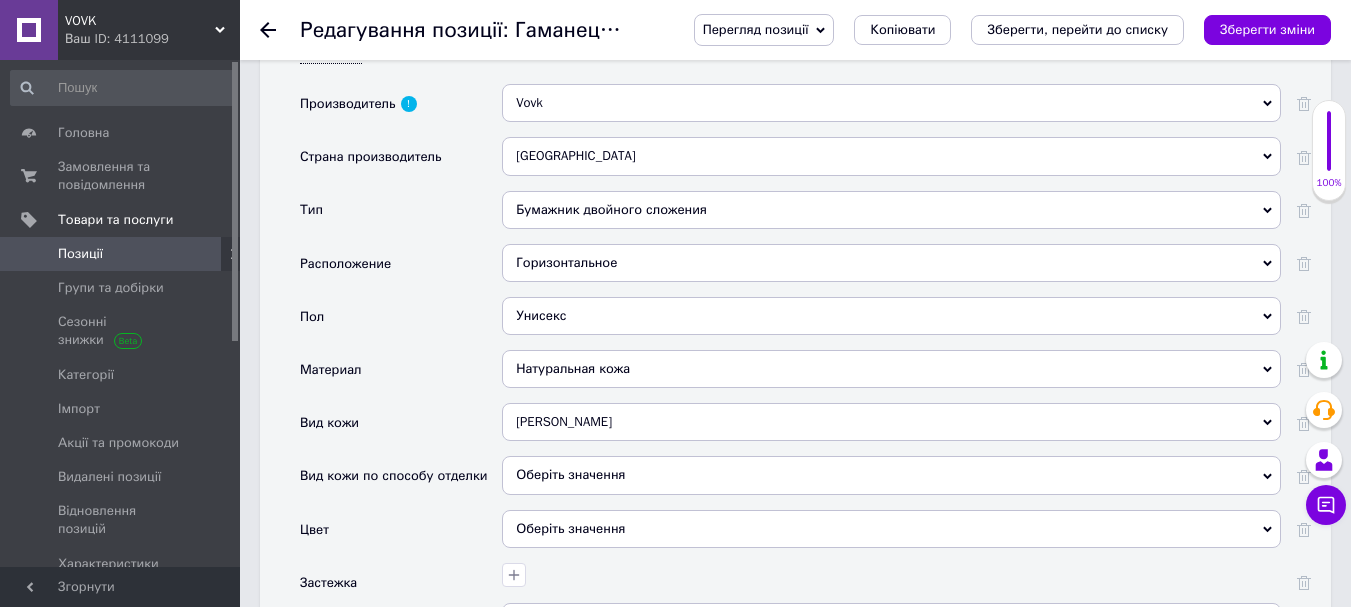 click on "Кожа КРС Буйволиная кожа Бычина Бычок Верблюжья кожа Гладкая кожа Канва Кожа акулы Кожа варана Кожа змеи Кожа кенгуру Кожа кобры Кожа КРС Кожа питона Кожа ската Кожа слона Кожа угря Козлиная [PERSON_NAME] кожа Крокодиловая кожа Лосиная кожа Овчина Оленья кожа Опоек Свиная кожа Страусиная кожа Телячья кожа Шеврет Шевро Яловка" at bounding box center [891, 429] 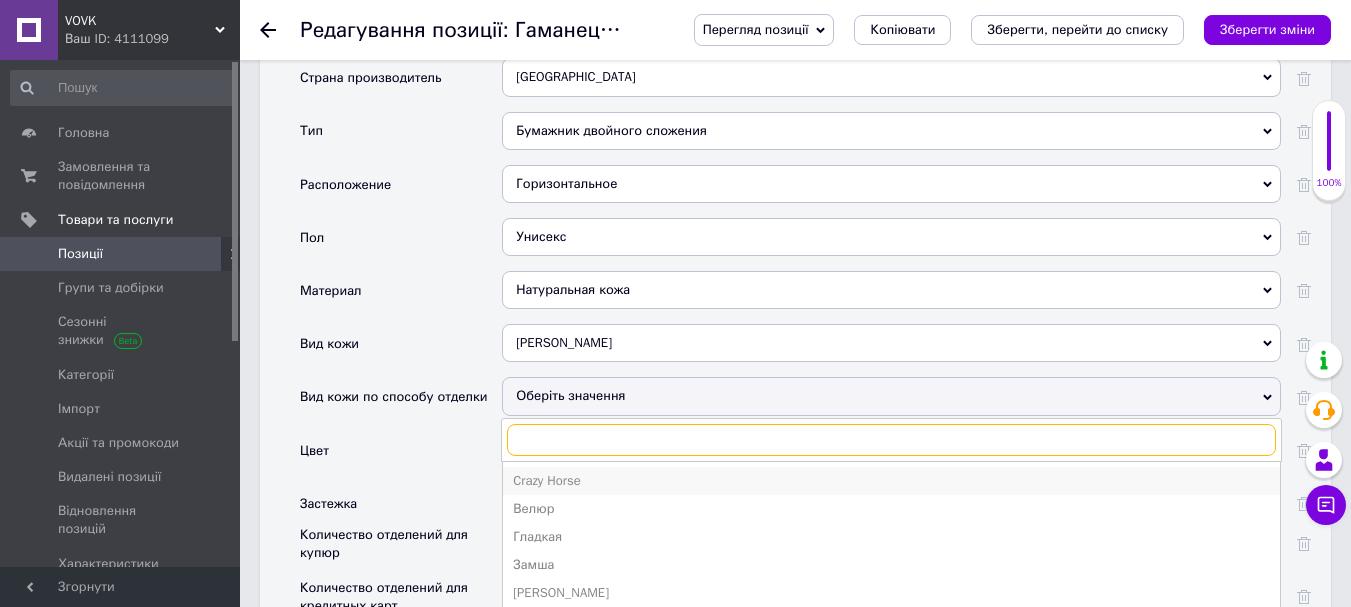 scroll, scrollTop: 2421, scrollLeft: 0, axis: vertical 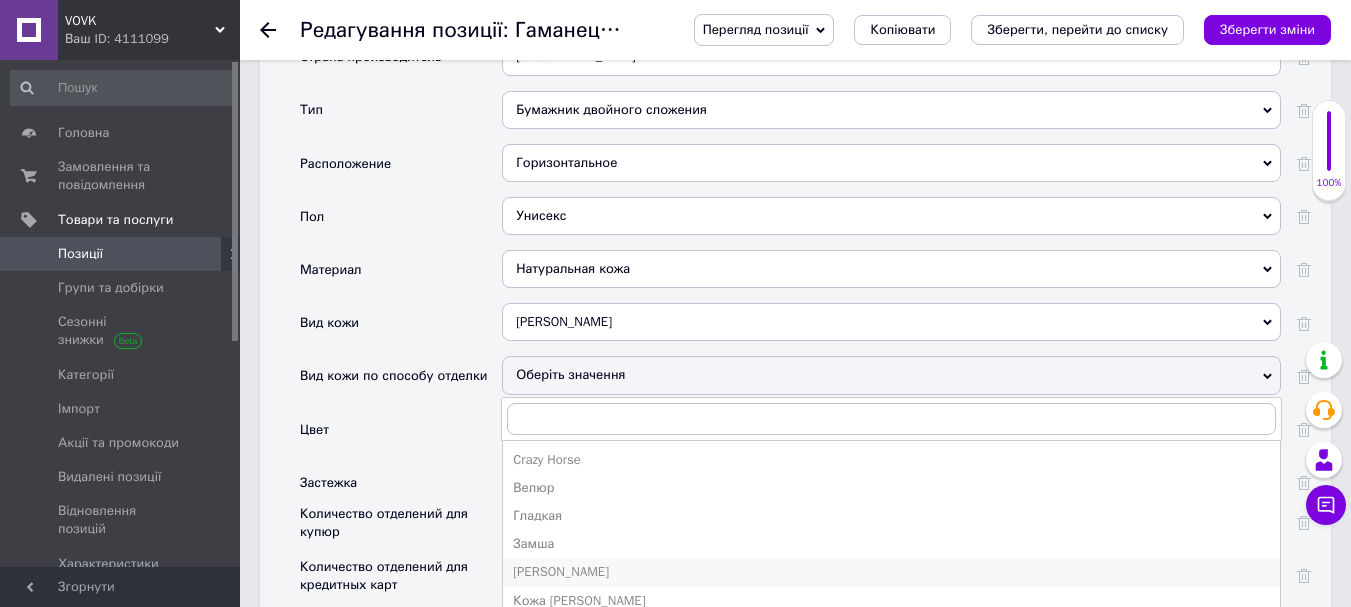 click on "[PERSON_NAME]" at bounding box center (891, 572) 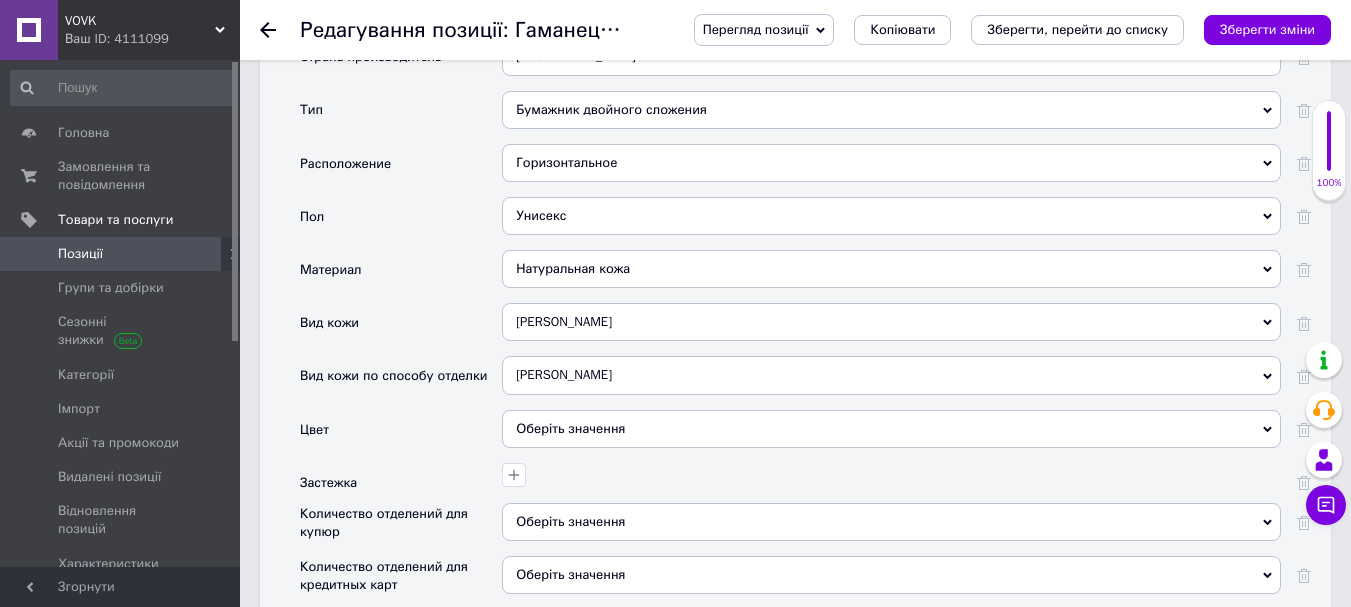 click on "Оберіть значення" at bounding box center (891, 429) 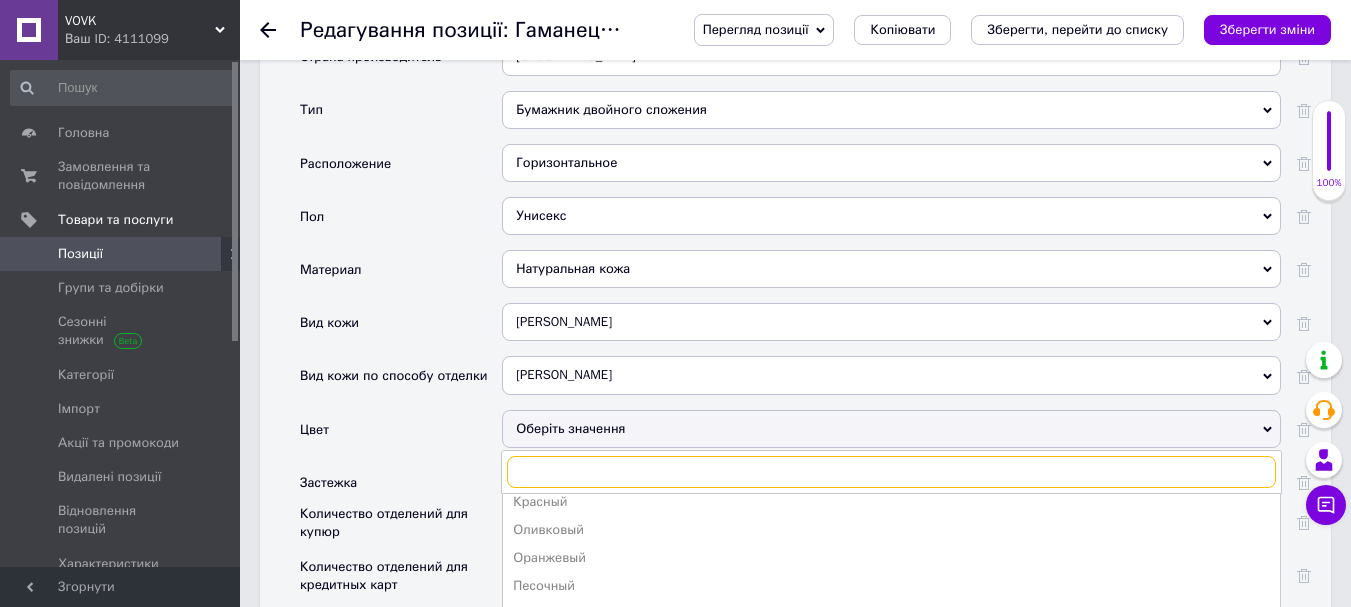 scroll, scrollTop: 300, scrollLeft: 0, axis: vertical 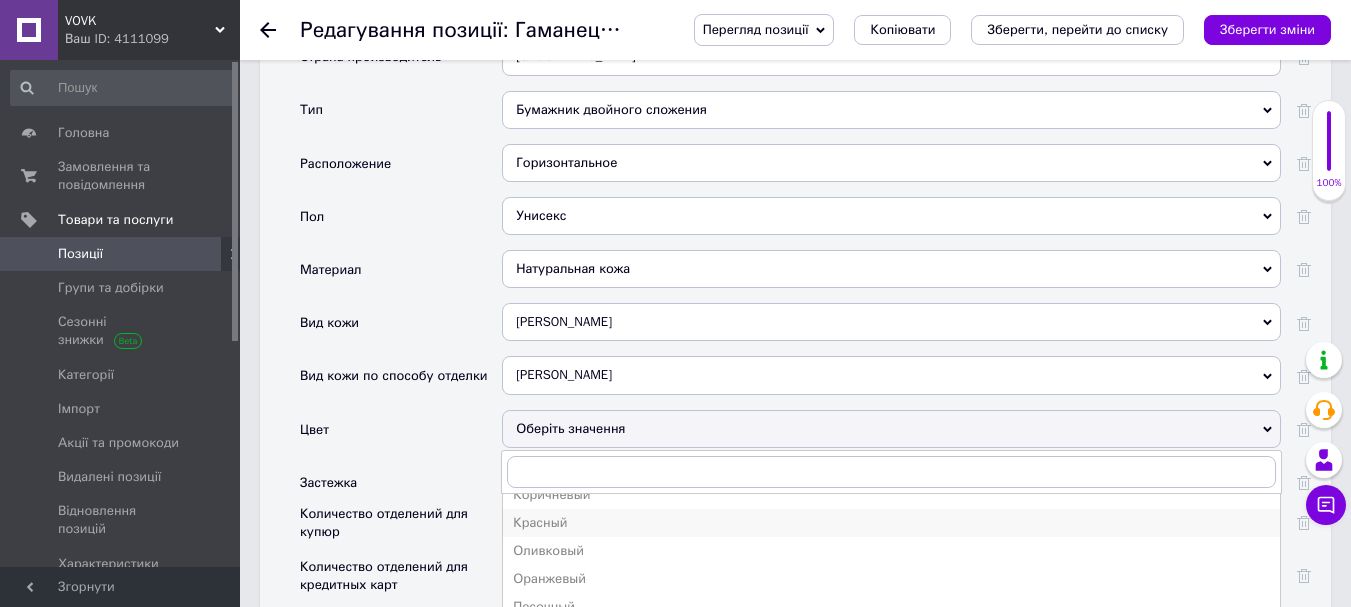 click on "Красный" at bounding box center (891, 523) 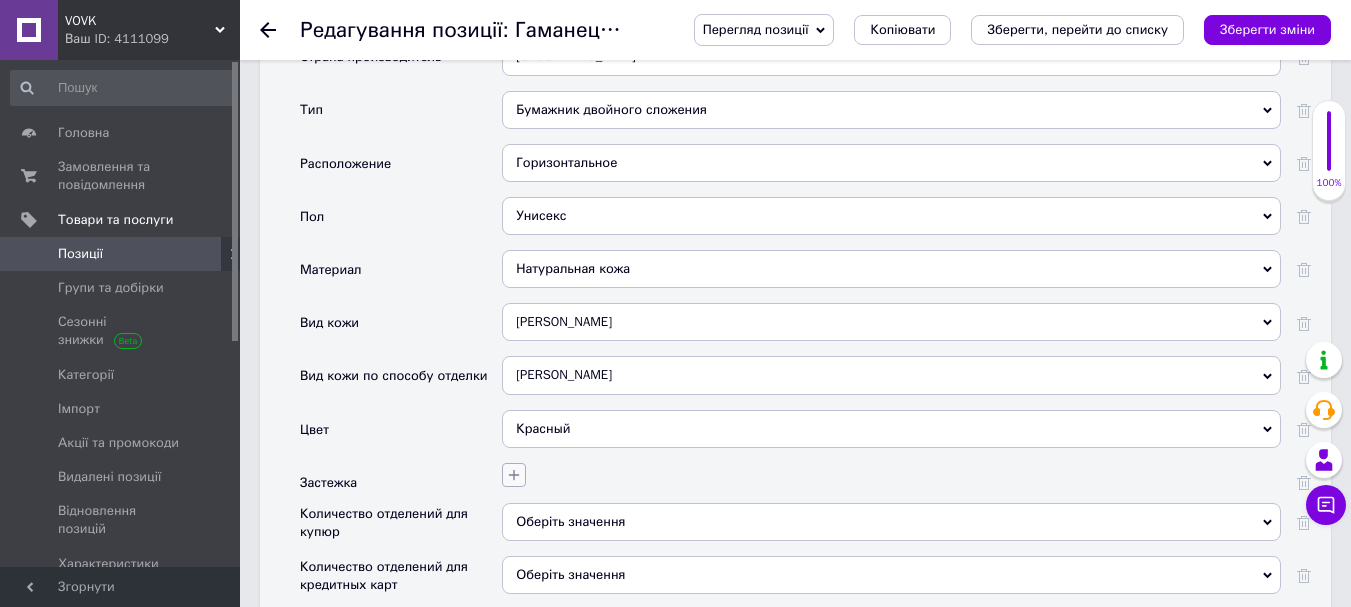 click 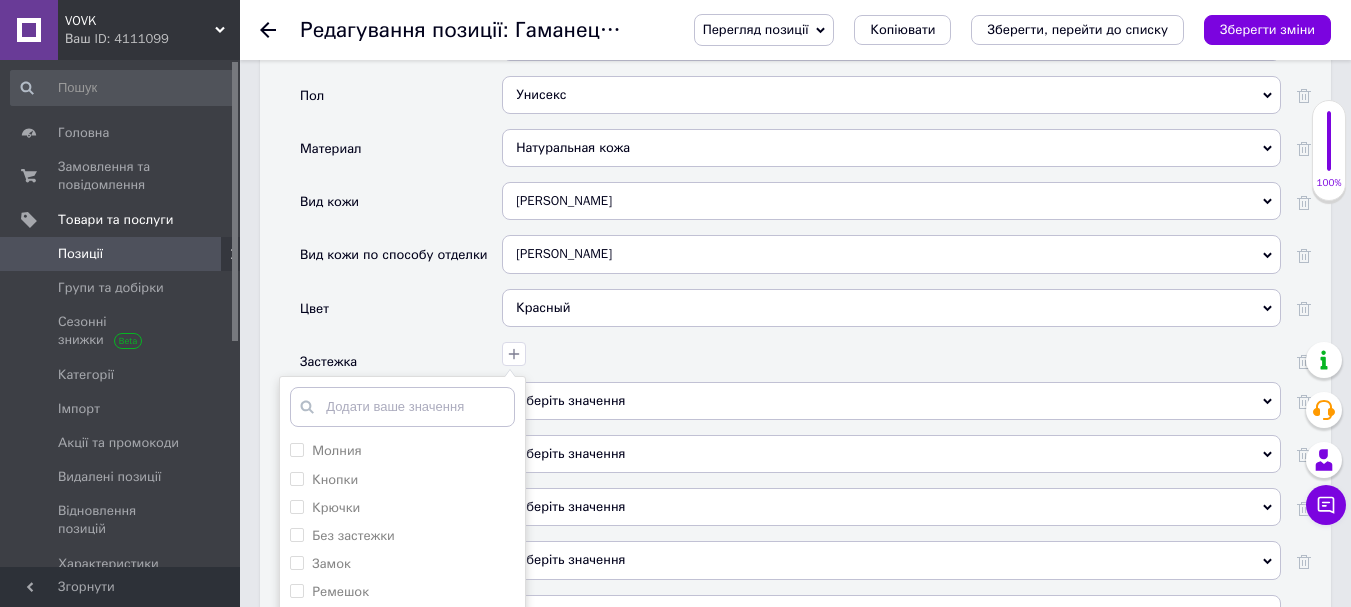 scroll, scrollTop: 2621, scrollLeft: 0, axis: vertical 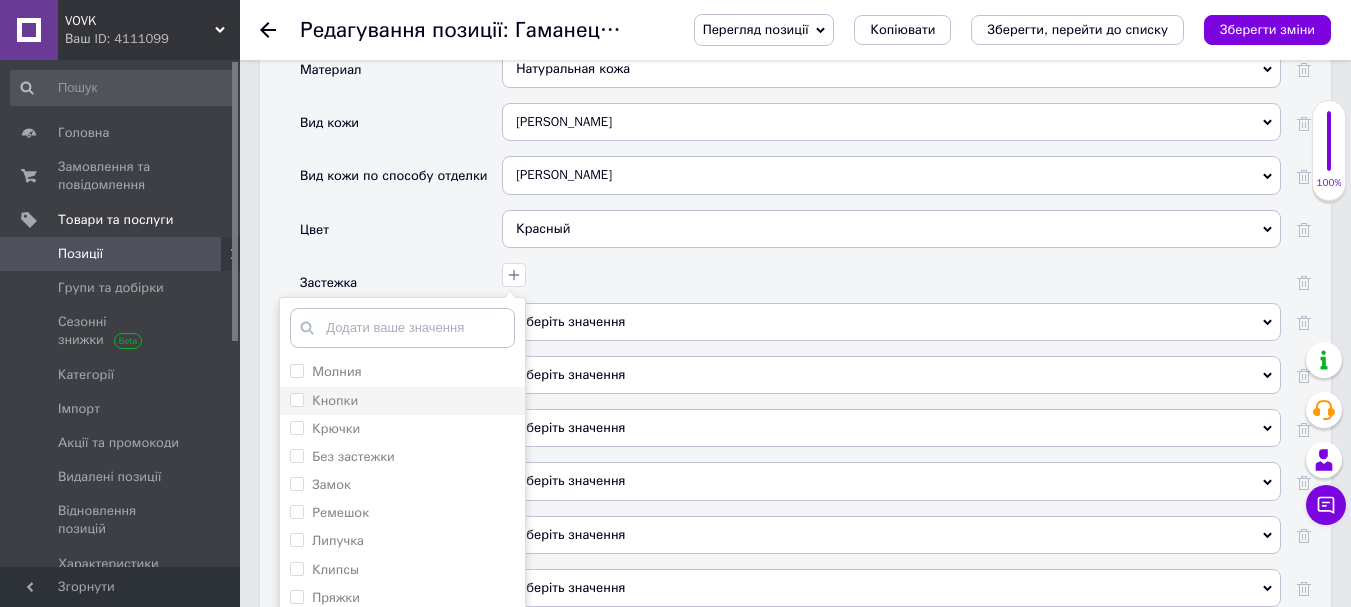 click on "Кнопки" at bounding box center (296, 399) 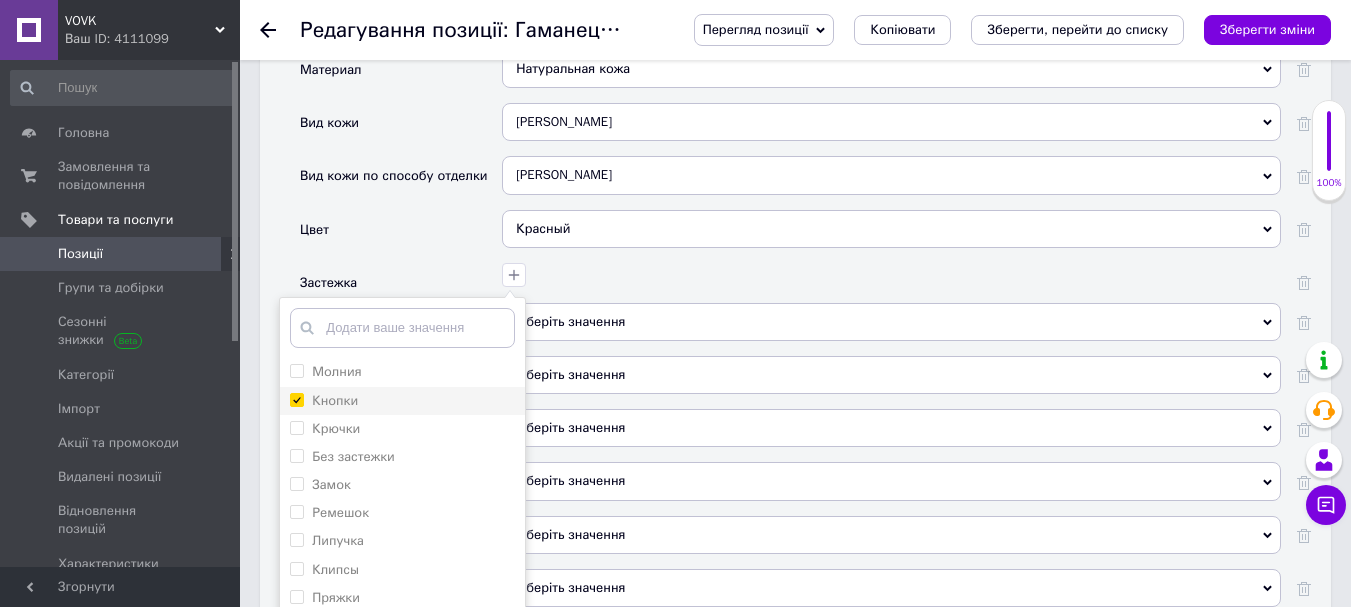 checkbox on "true" 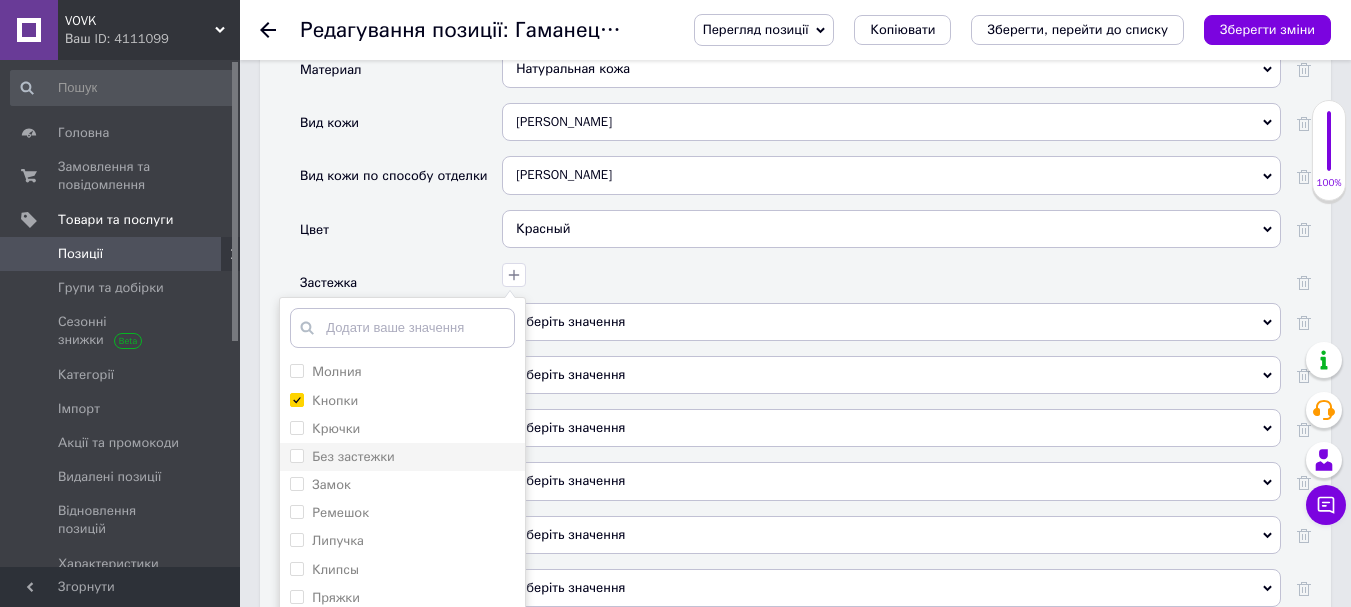 scroll, scrollTop: 10, scrollLeft: 0, axis: vertical 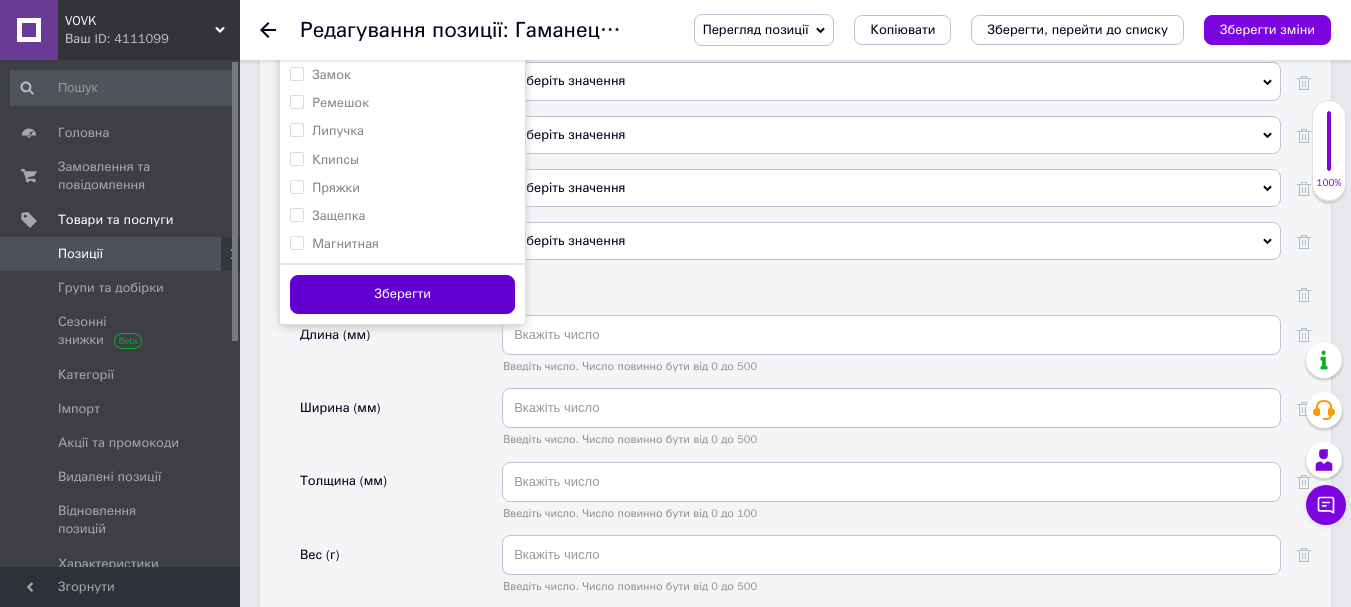 click on "Зберегти" at bounding box center (402, 294) 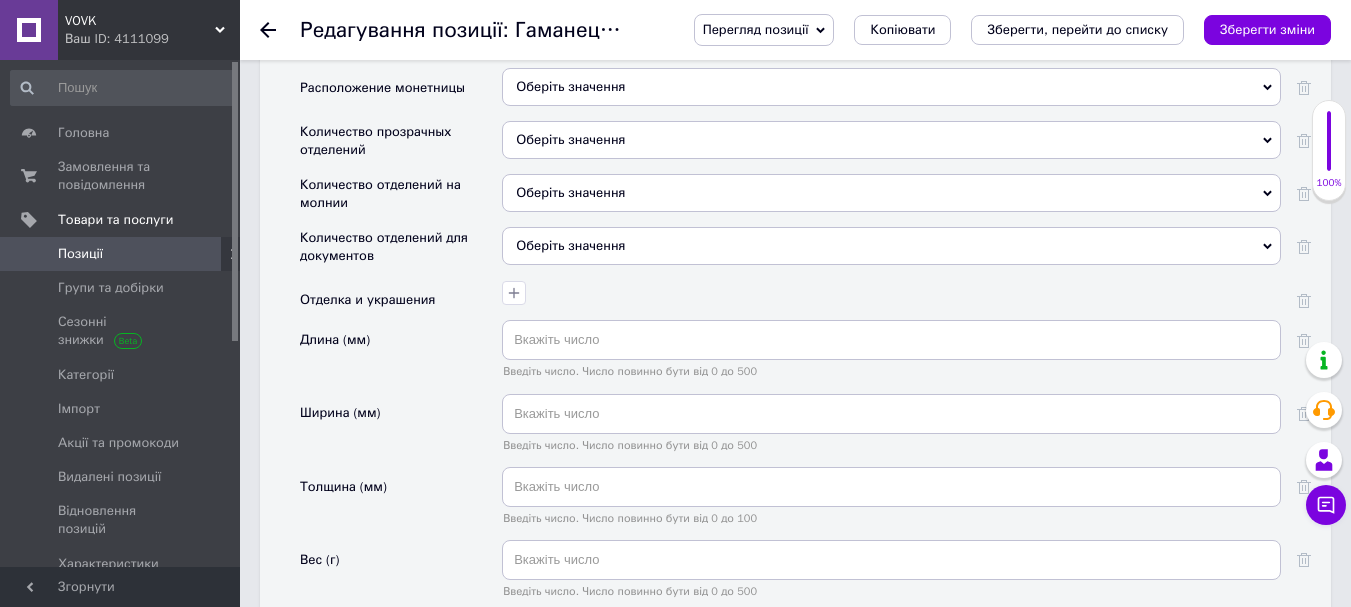 scroll, scrollTop: 3020, scrollLeft: 0, axis: vertical 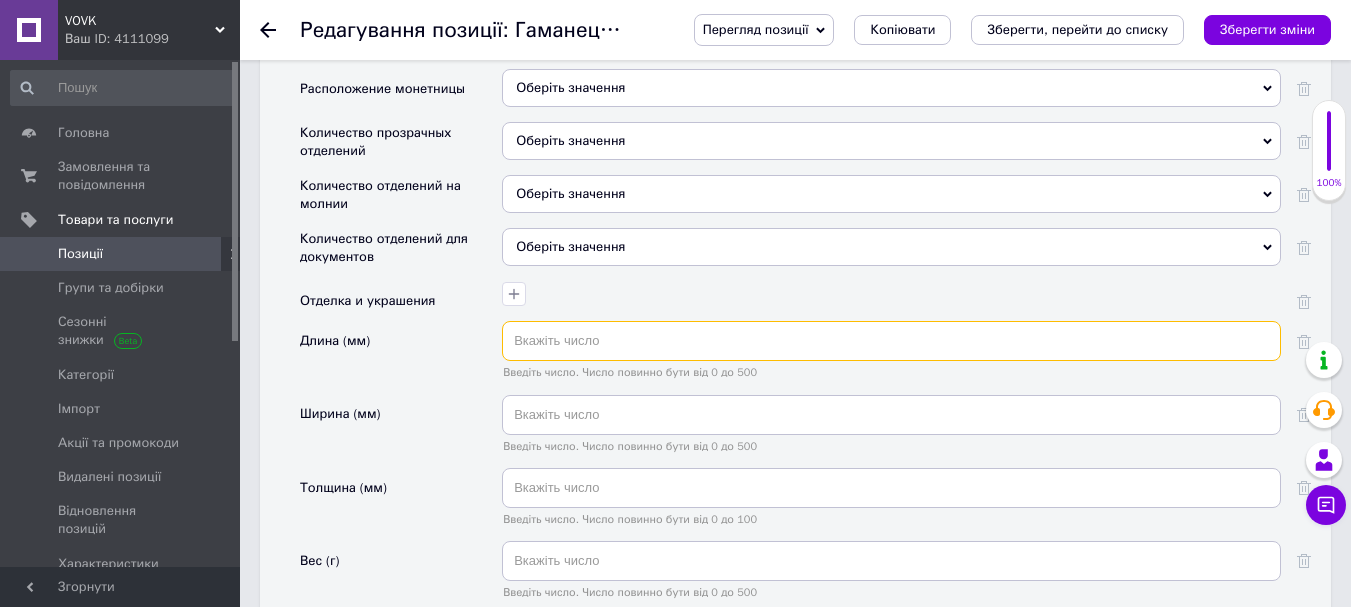 click at bounding box center [891, 341] 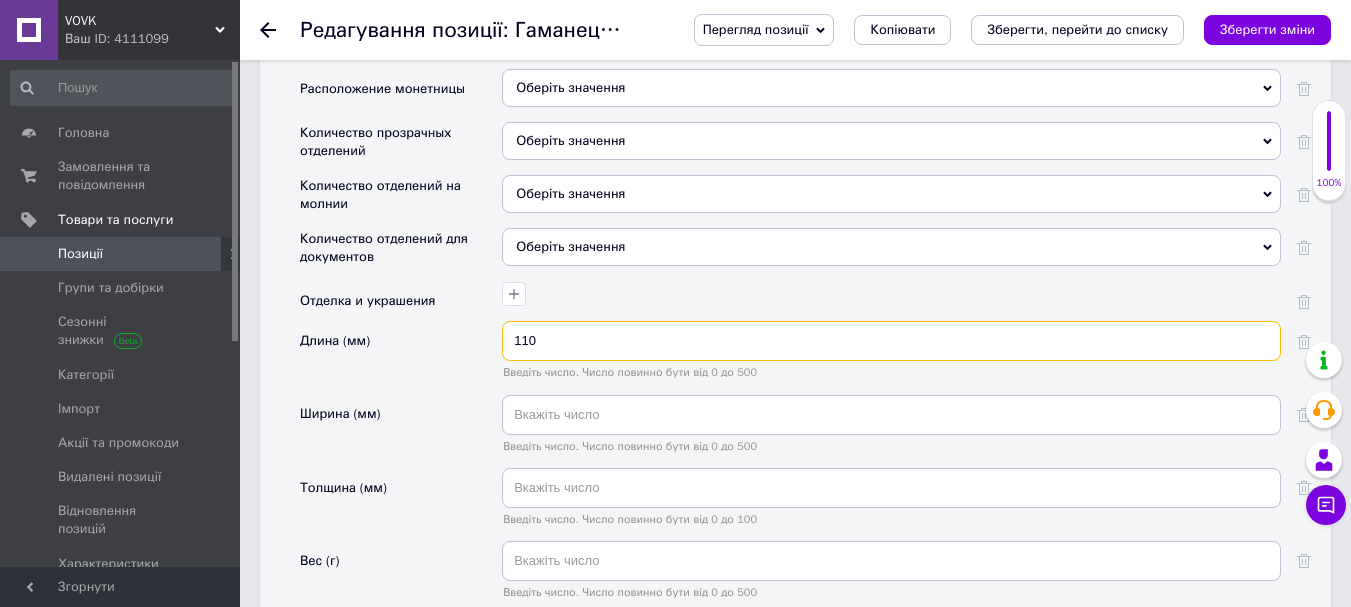 type on "110" 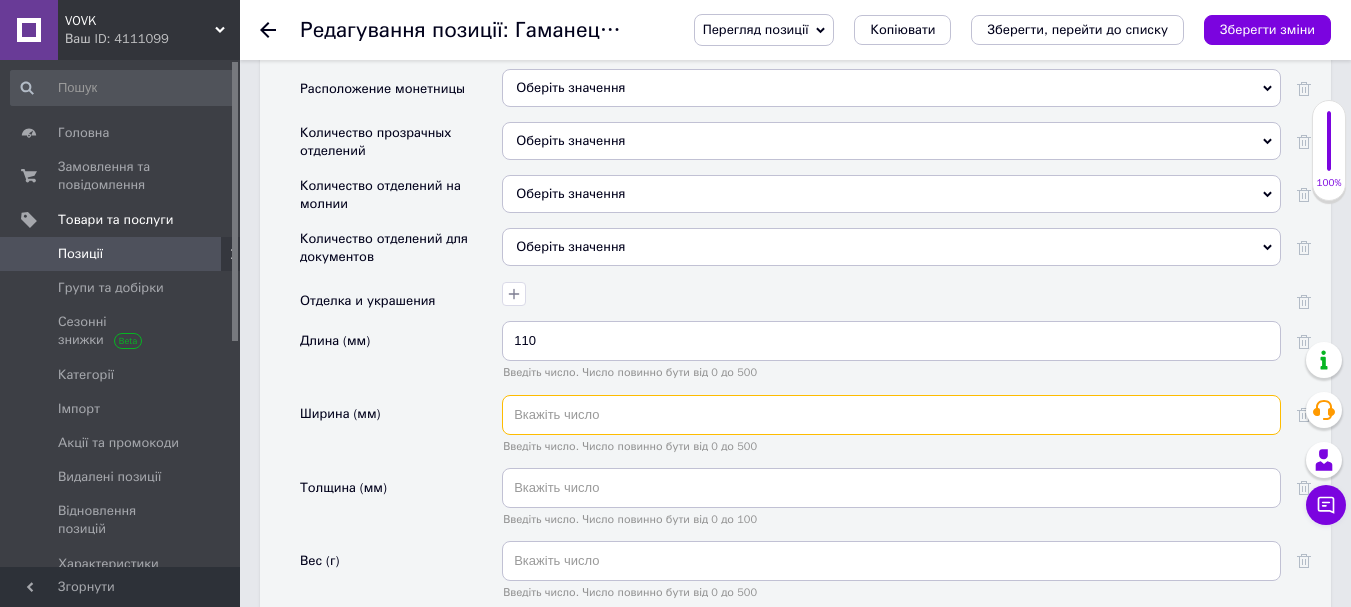 click at bounding box center (891, 415) 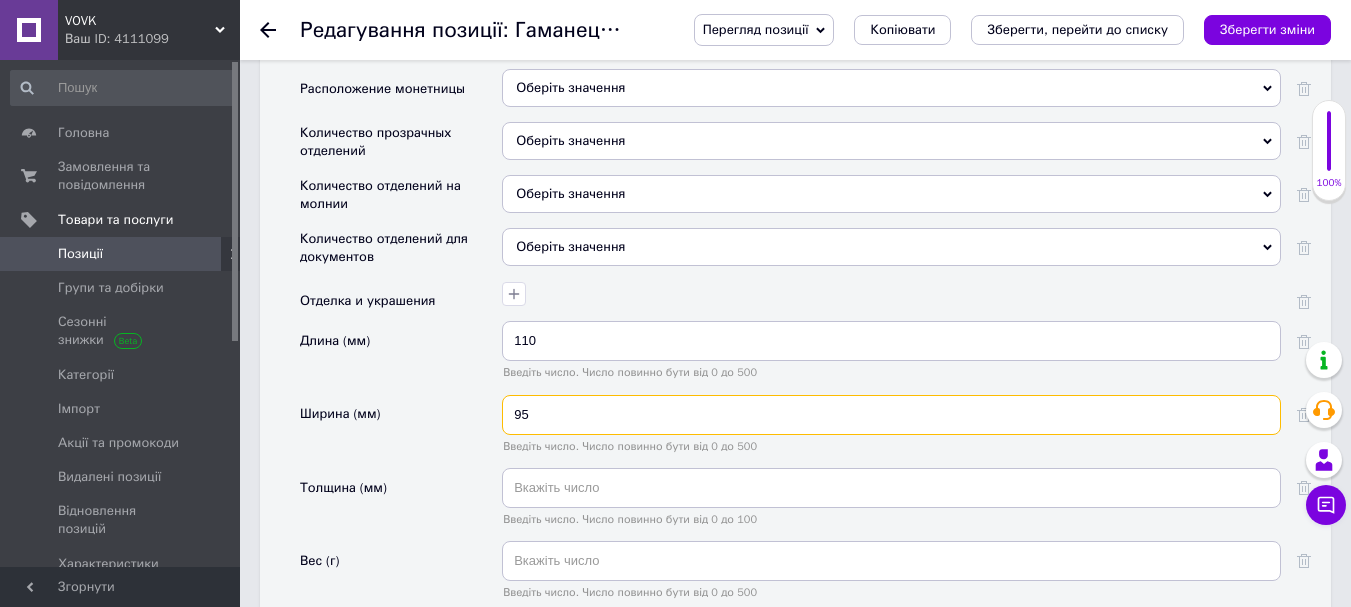 type on "95" 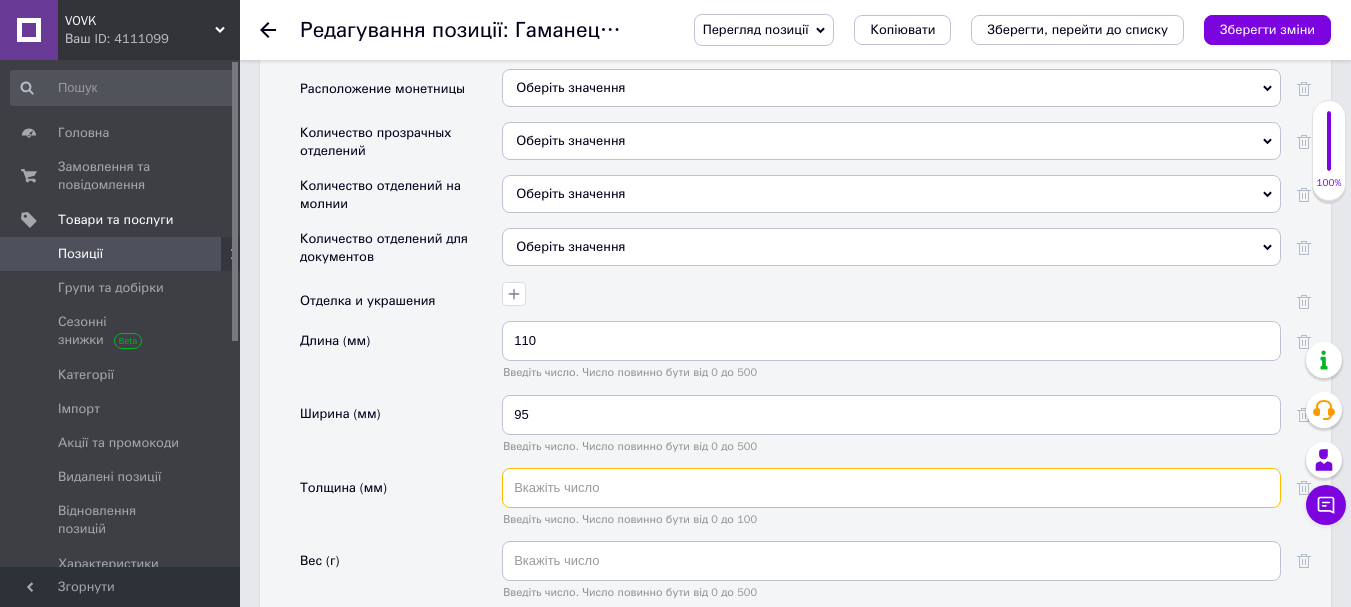 click at bounding box center (891, 488) 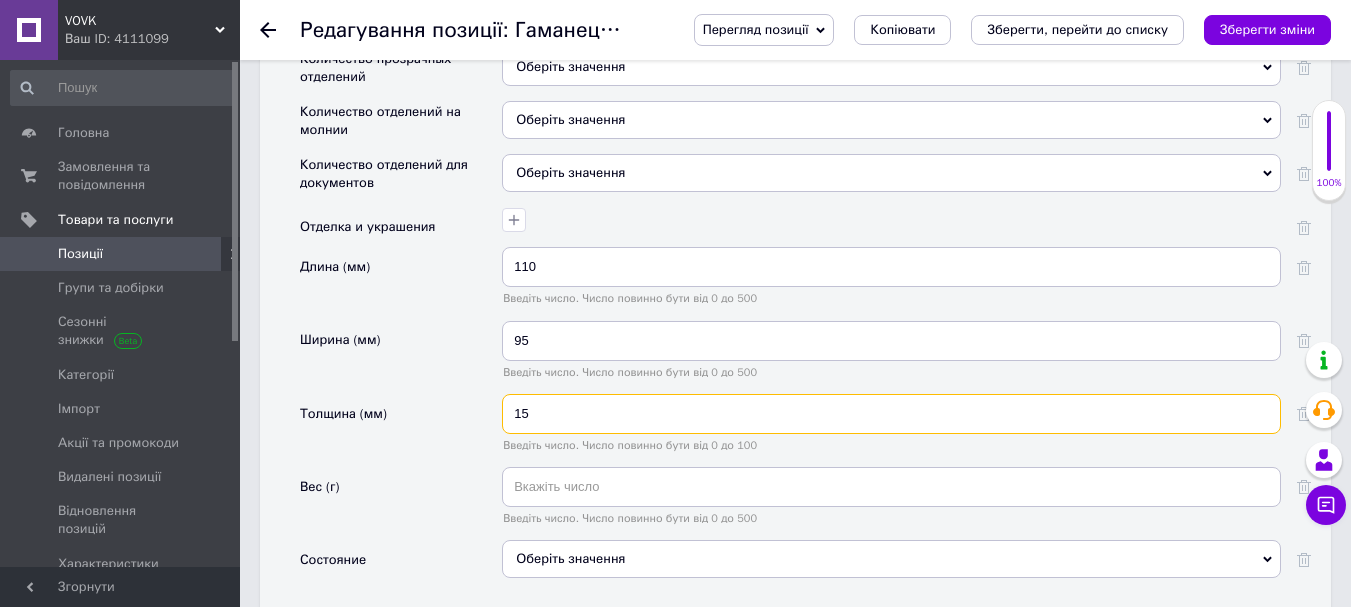 scroll, scrollTop: 3120, scrollLeft: 0, axis: vertical 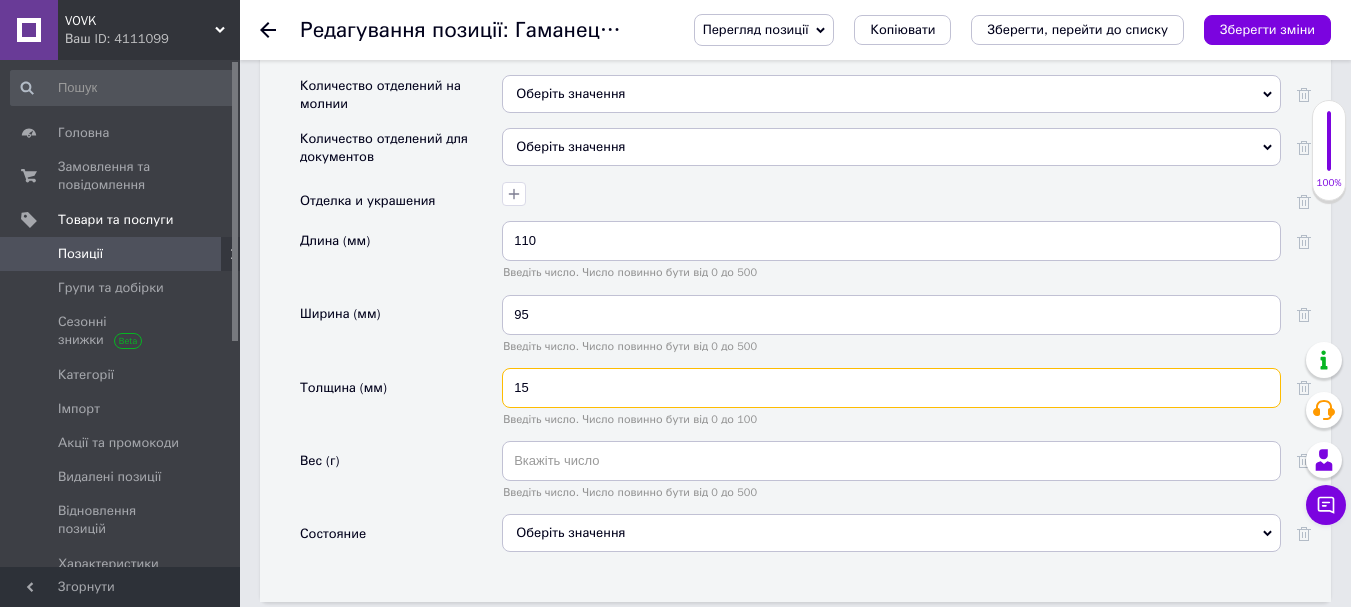 type on "15" 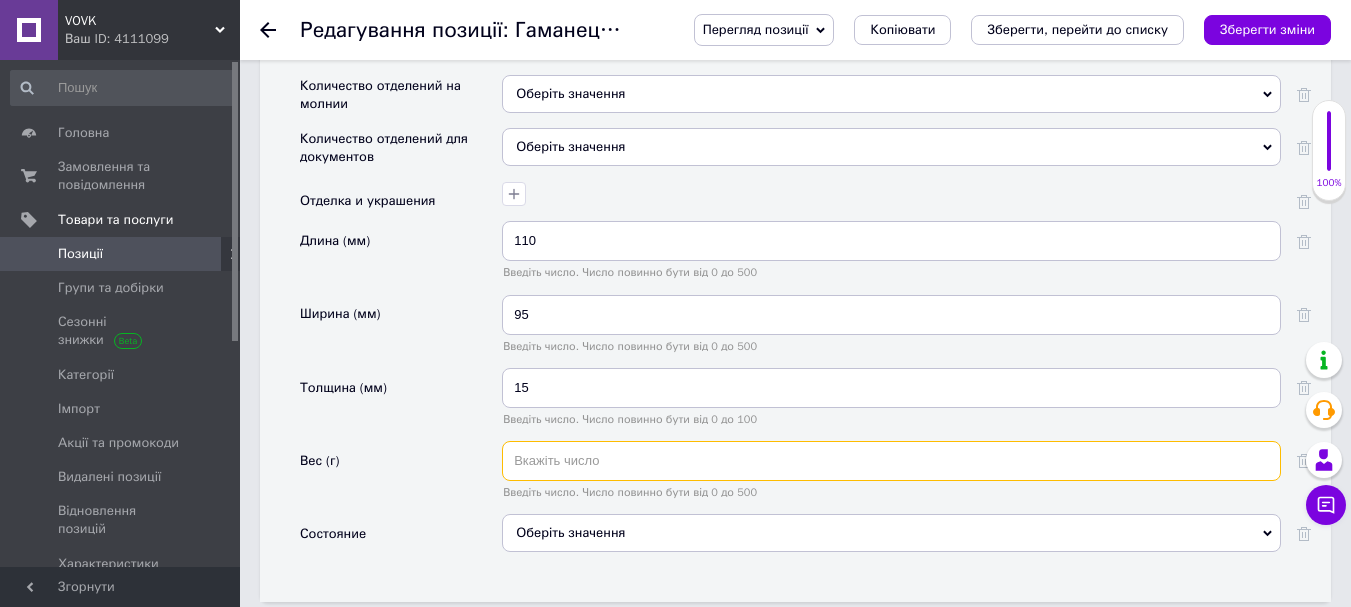 click at bounding box center [891, 461] 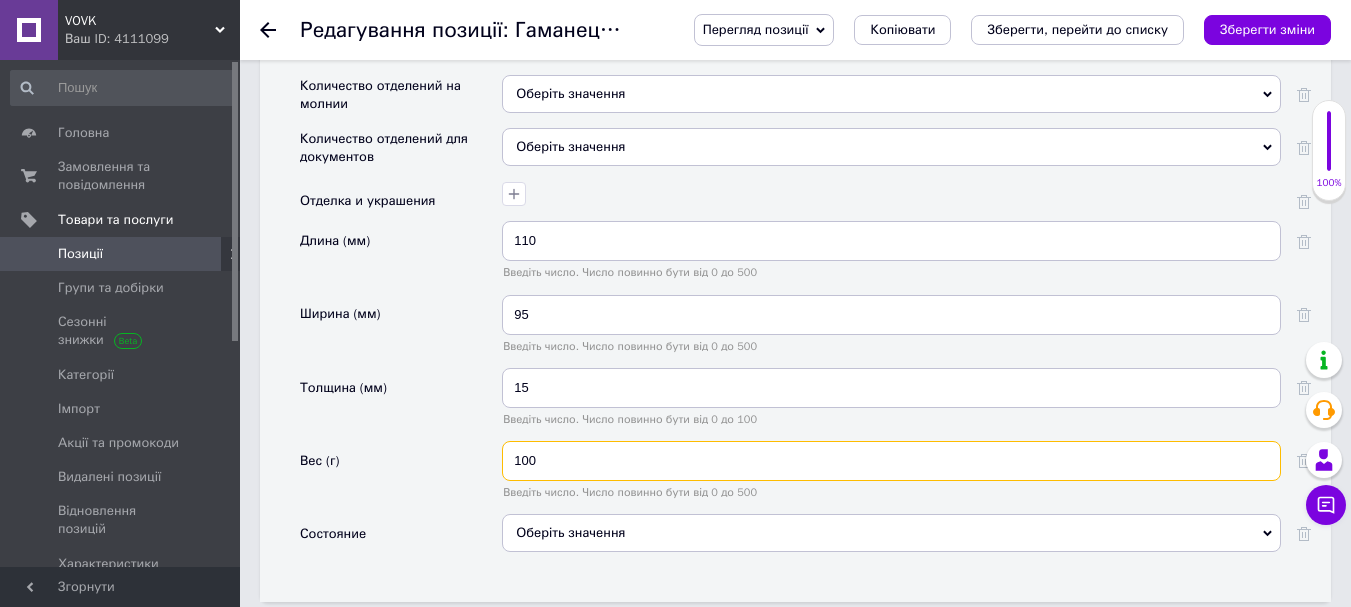 type on "100" 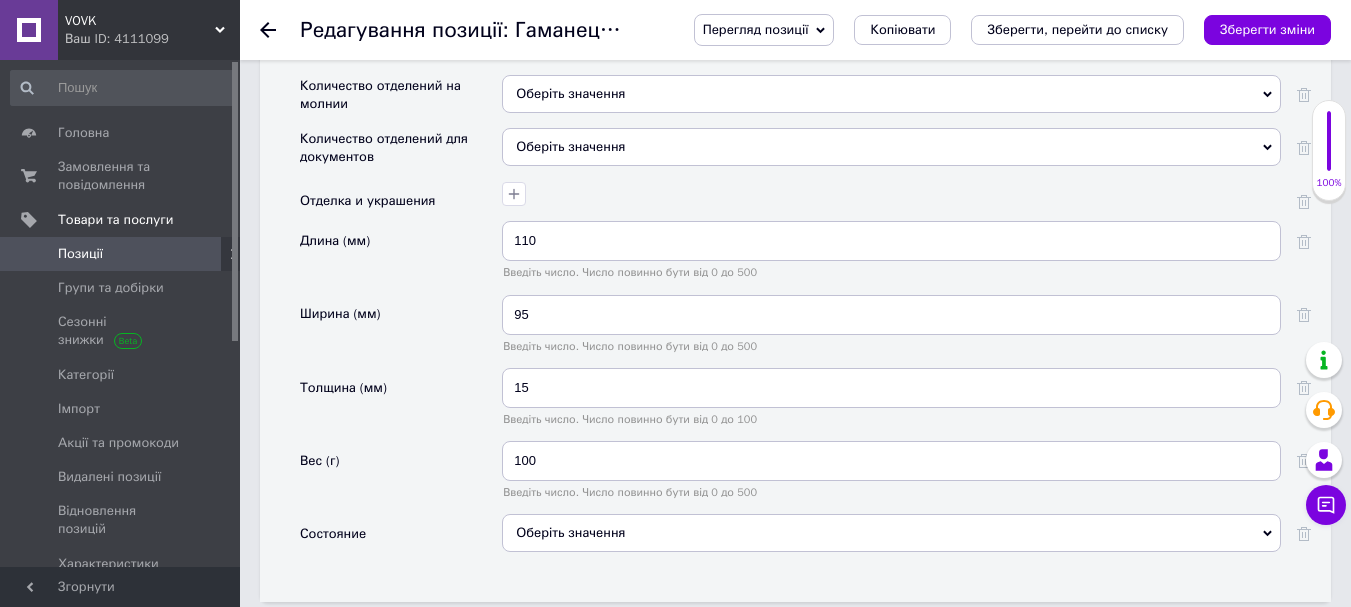 click on "Оберіть значення" at bounding box center [891, 533] 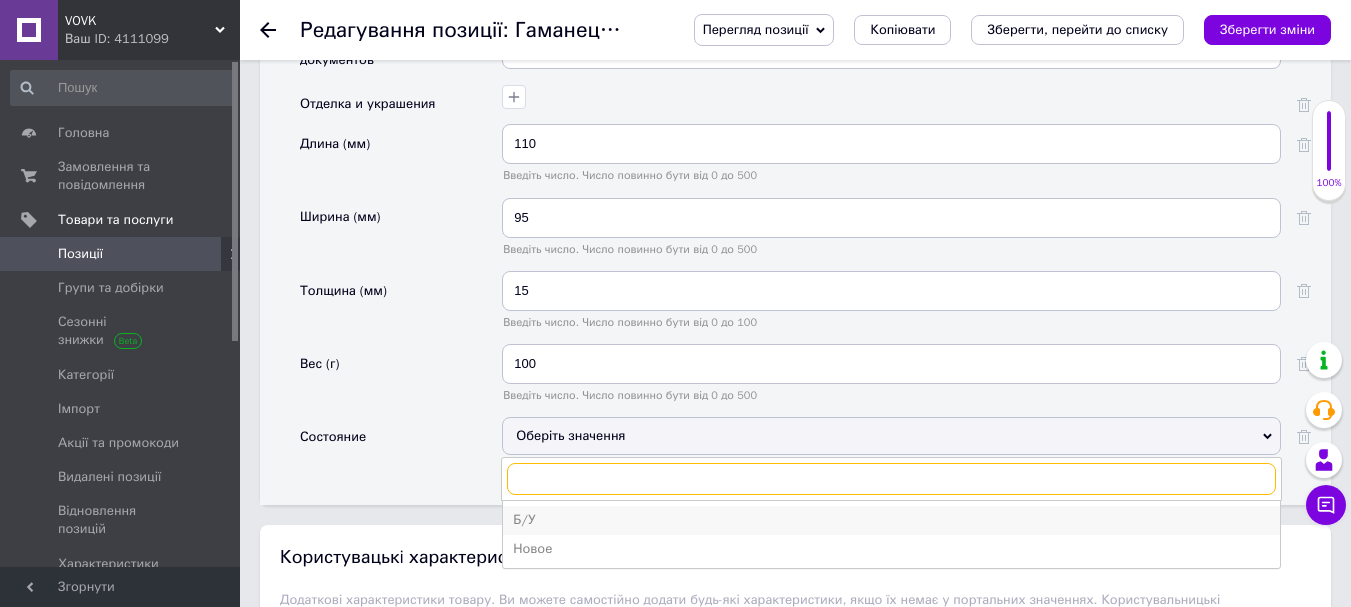 scroll, scrollTop: 3220, scrollLeft: 0, axis: vertical 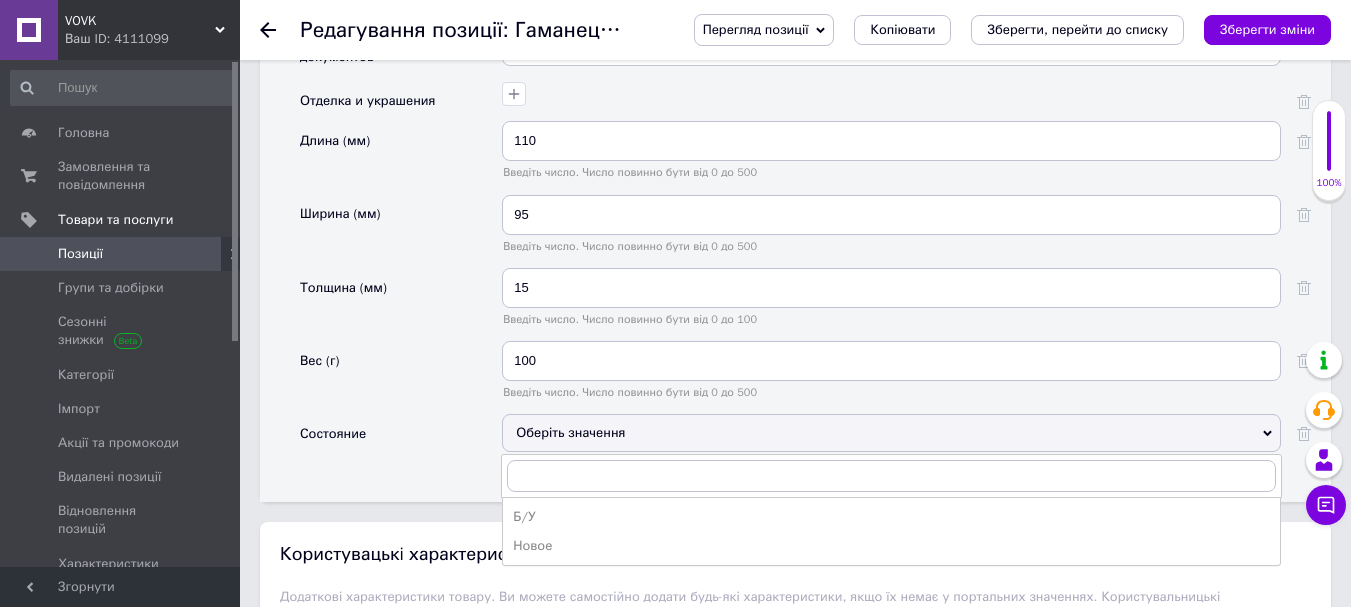 click on "Новое" at bounding box center (891, 546) 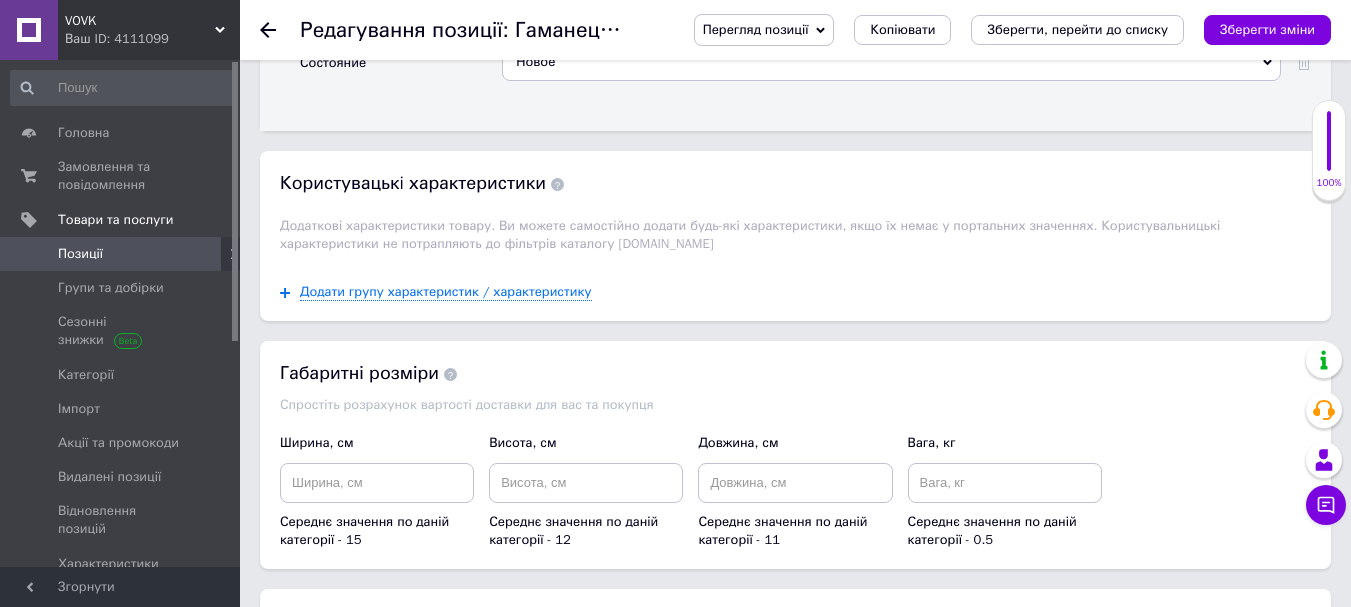 scroll, scrollTop: 3620, scrollLeft: 0, axis: vertical 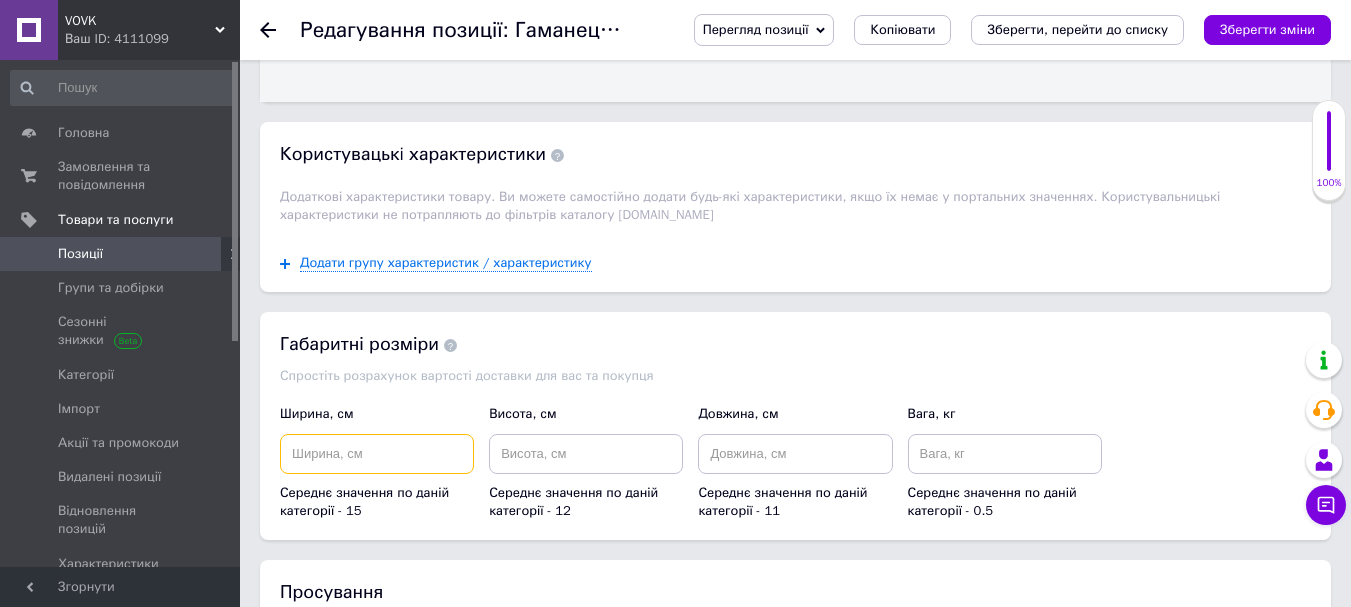 click at bounding box center (377, 454) 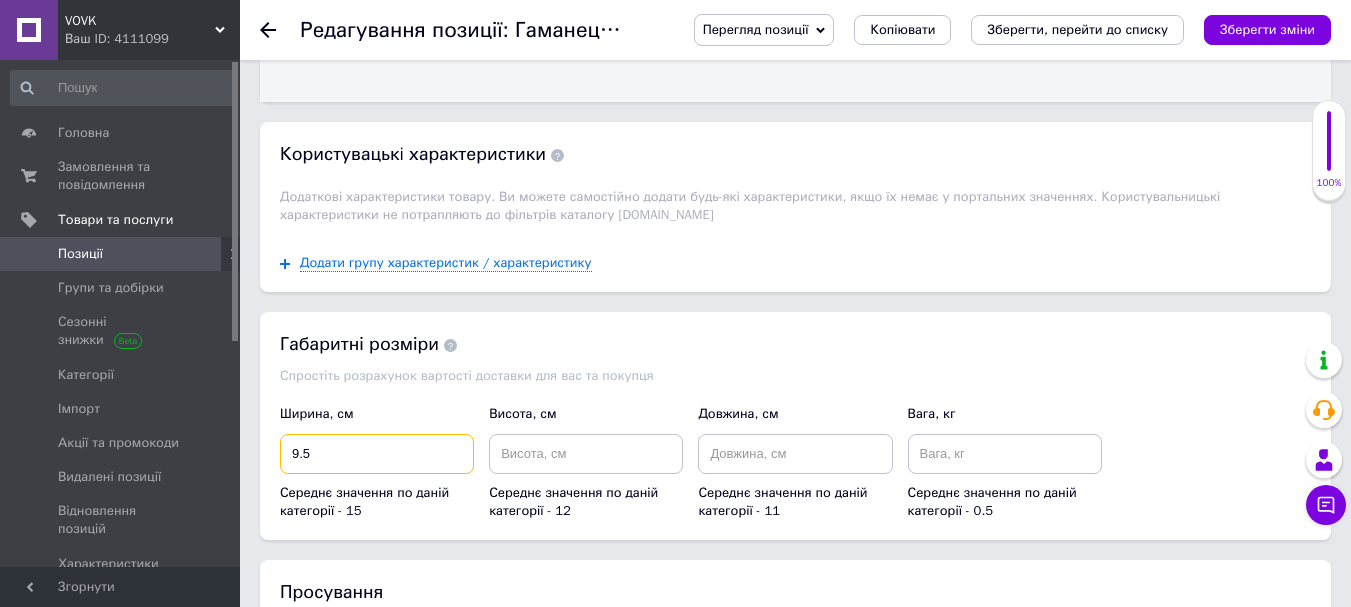 type on "9.5" 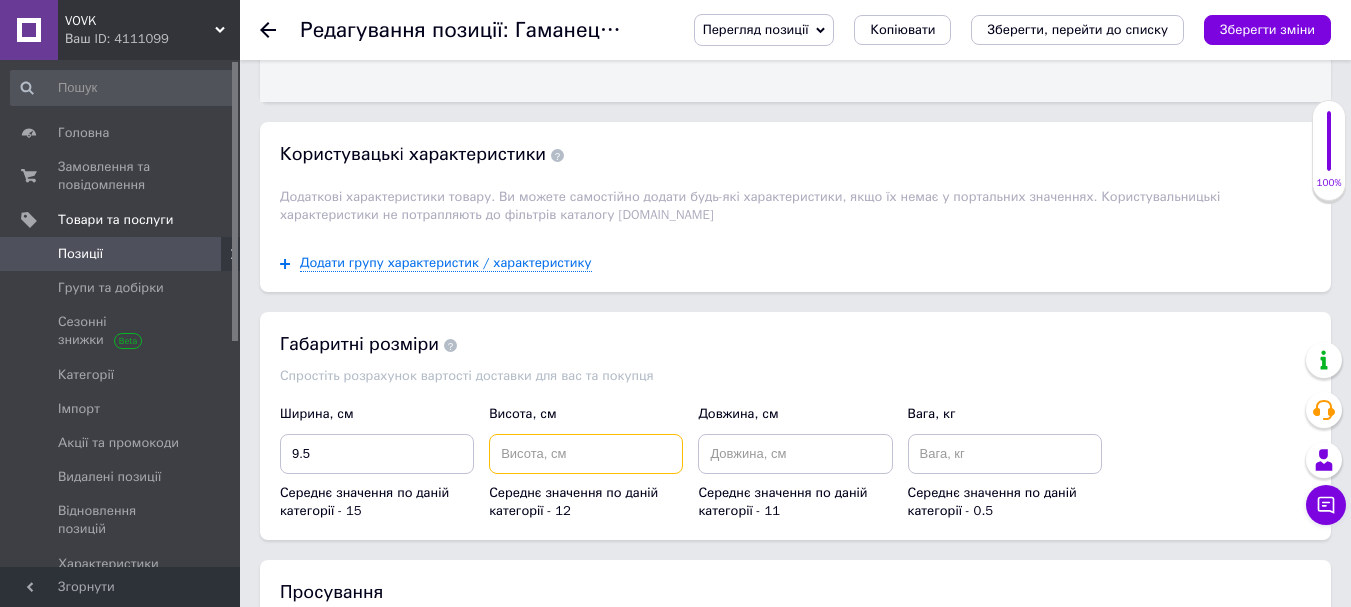 click at bounding box center [586, 454] 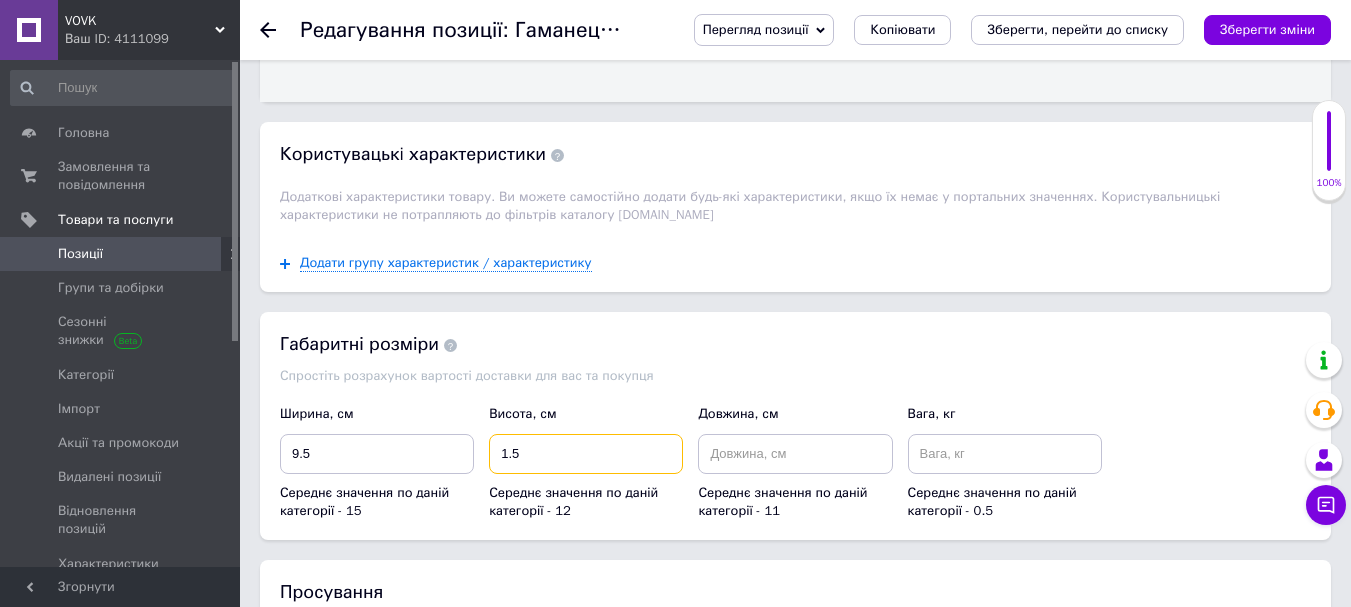 type on "1.5" 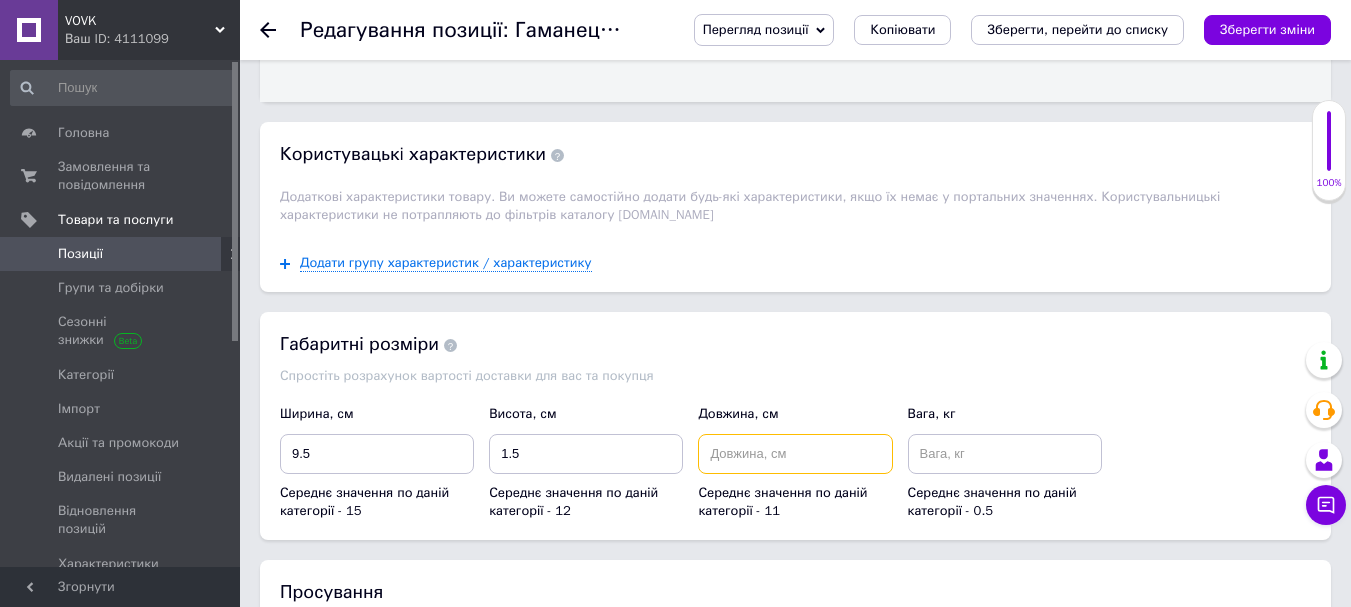 click at bounding box center [795, 454] 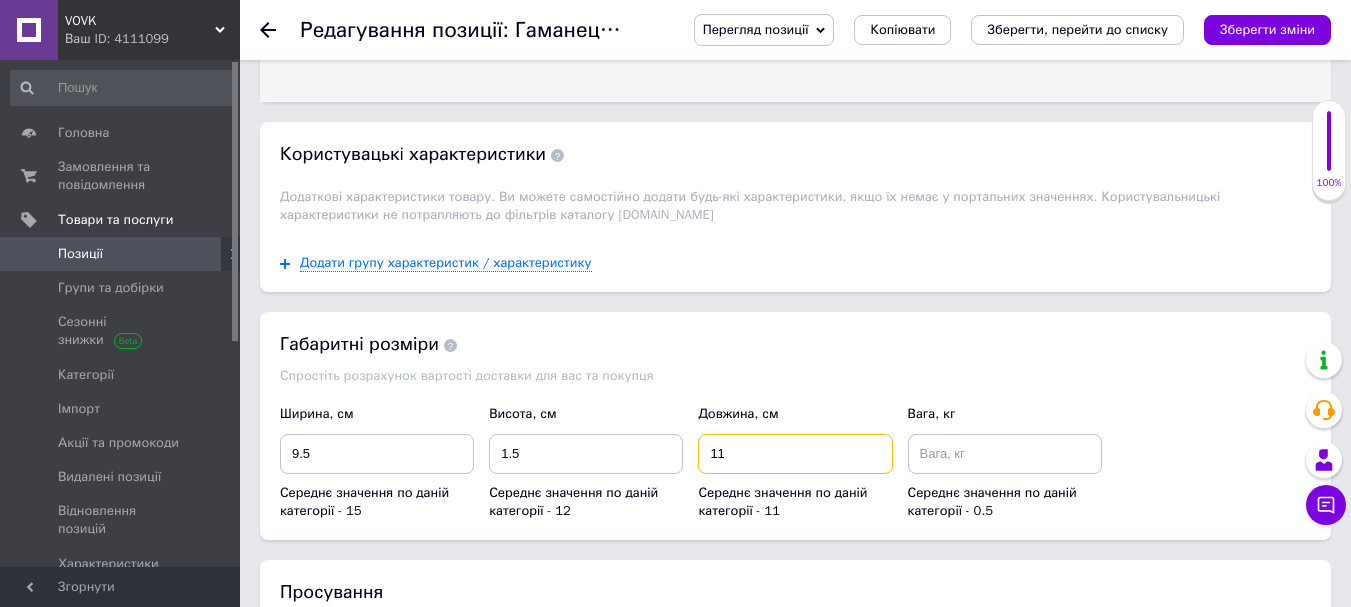 type on "11" 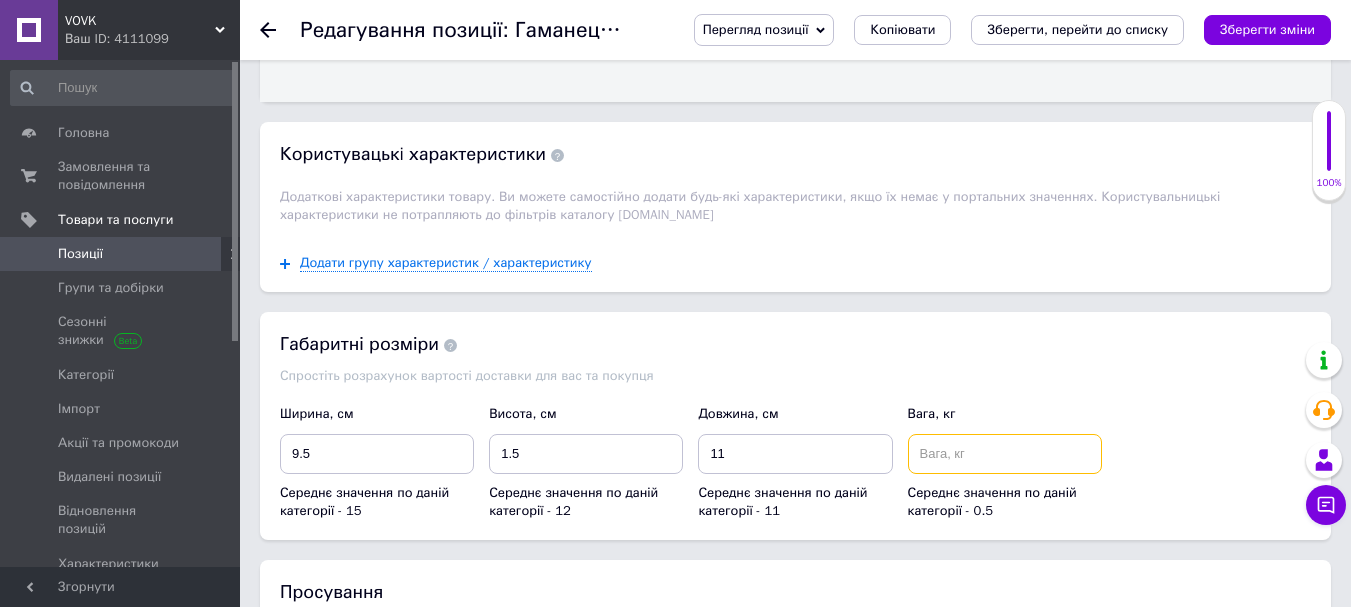 click at bounding box center [1005, 454] 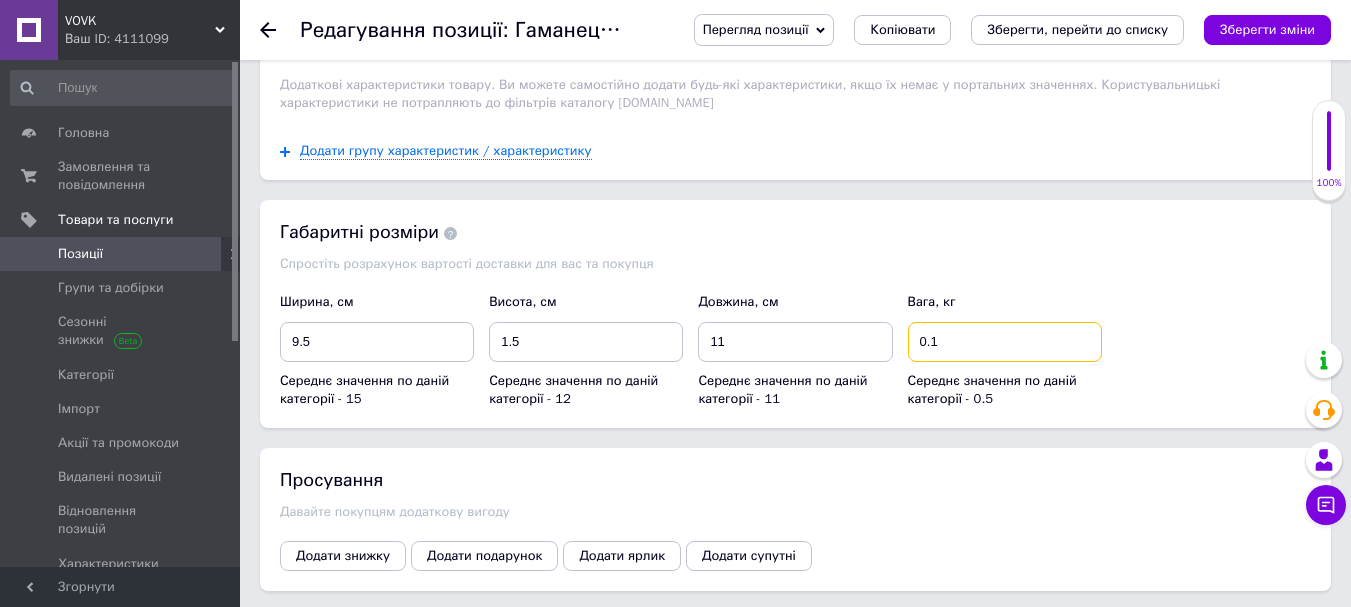 scroll, scrollTop: 3889, scrollLeft: 0, axis: vertical 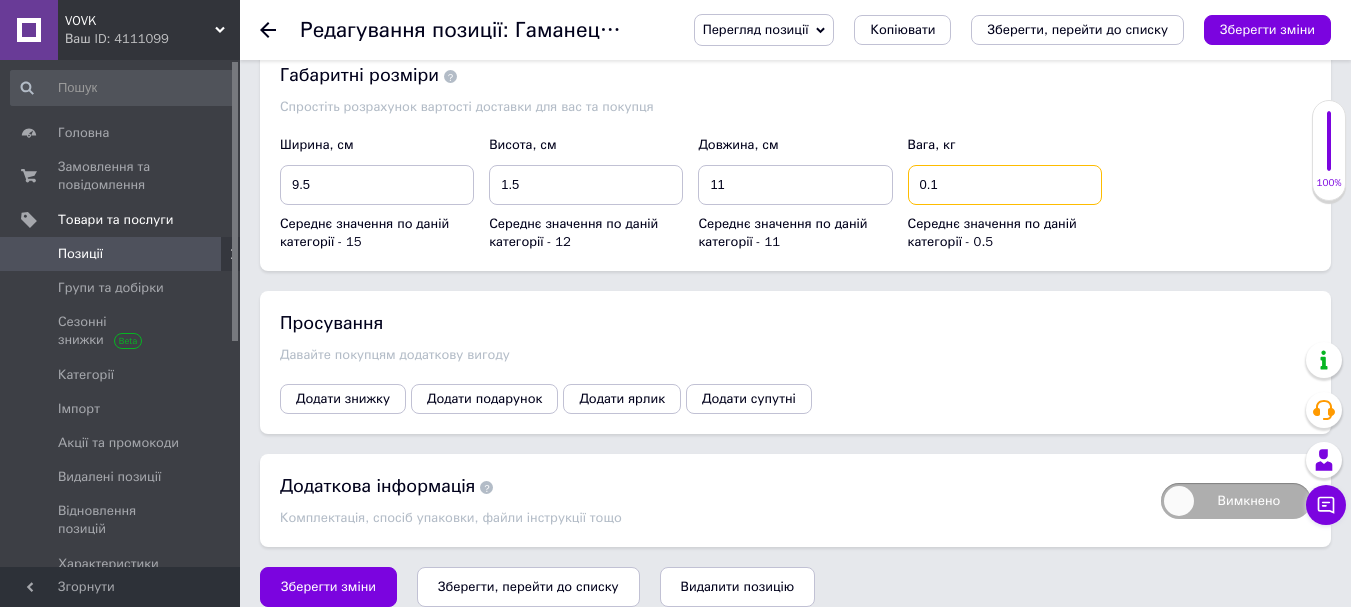 type on "0.1" 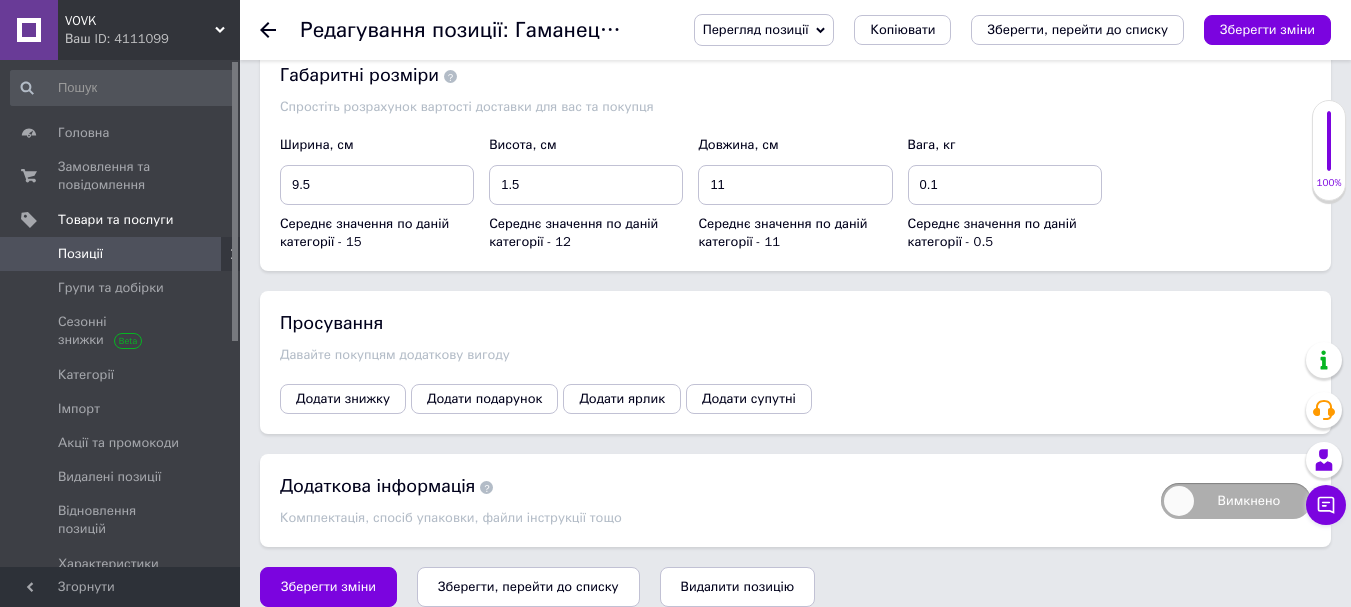 click on "Вимкнено" at bounding box center [1236, 501] 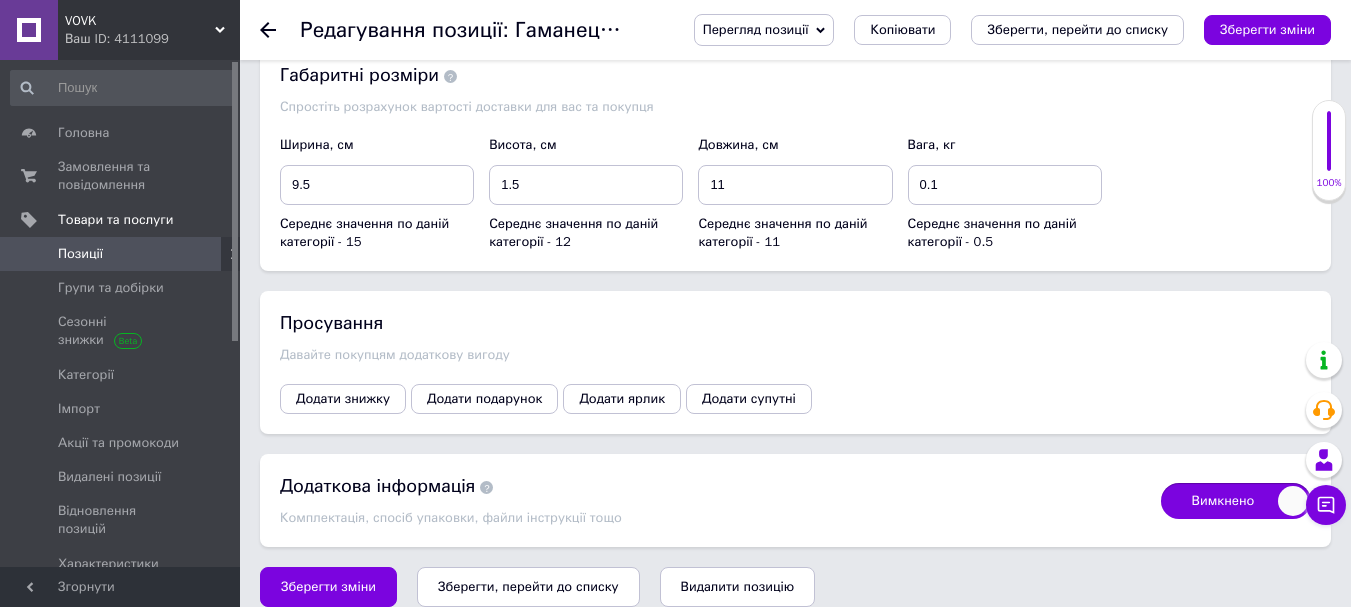 checkbox on "true" 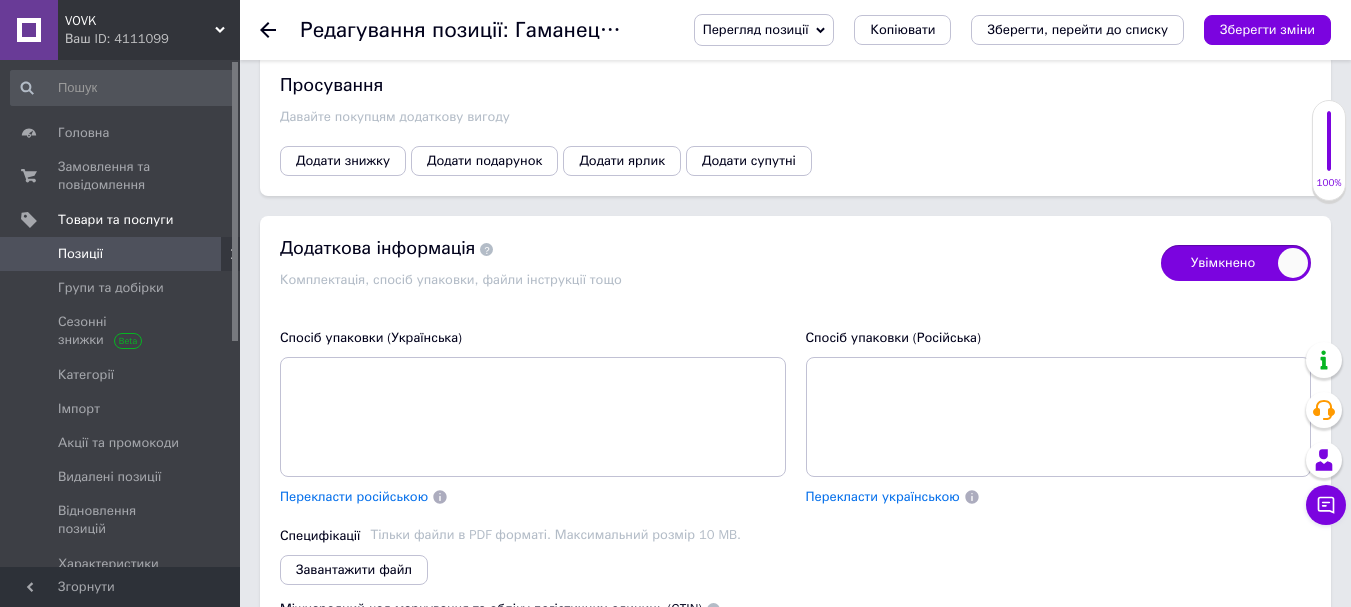 scroll, scrollTop: 4189, scrollLeft: 0, axis: vertical 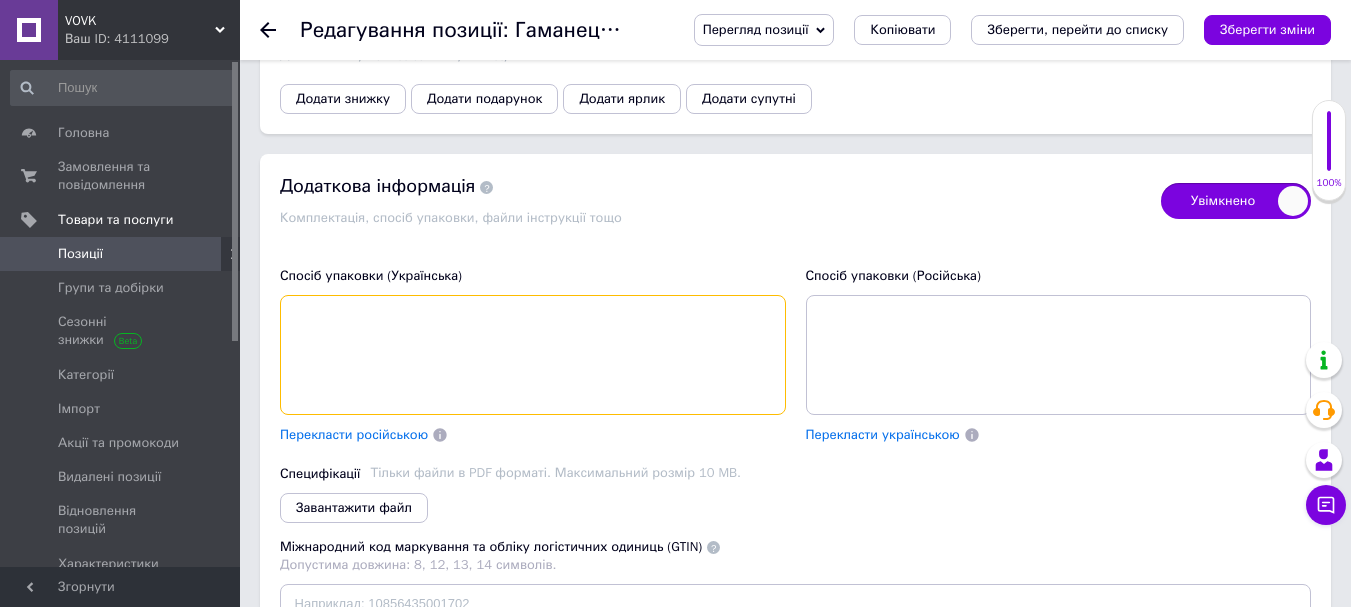 click at bounding box center (533, 355) 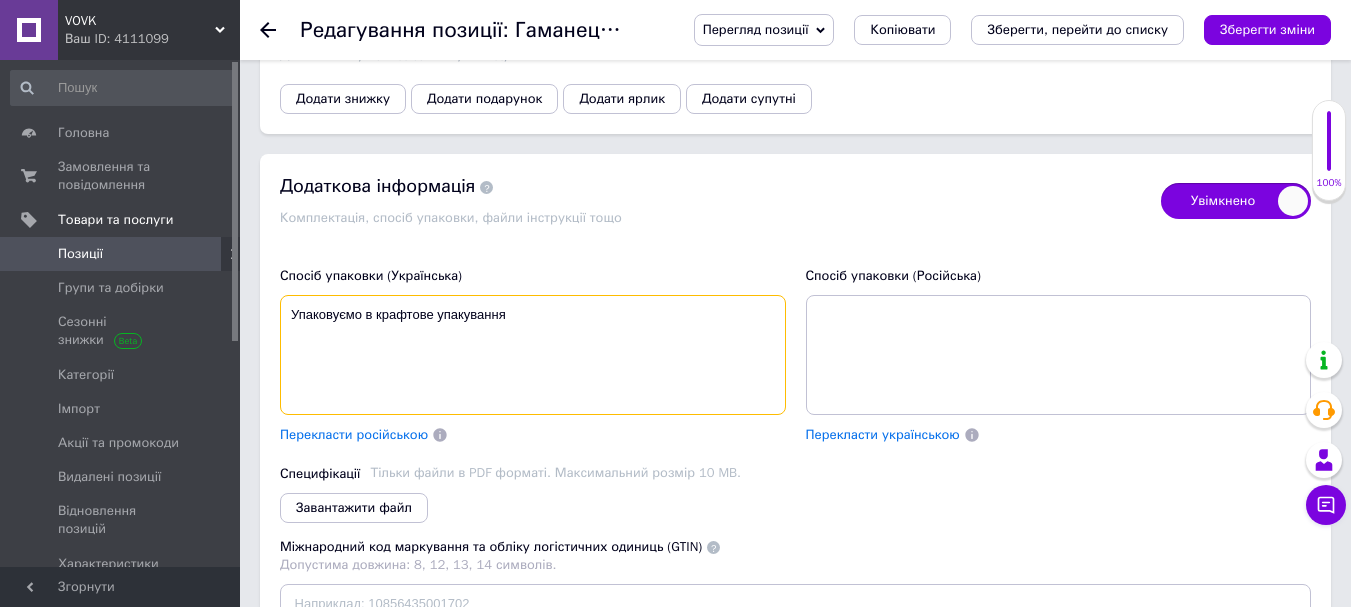 type on "Упаковуємо в крафтове упакування" 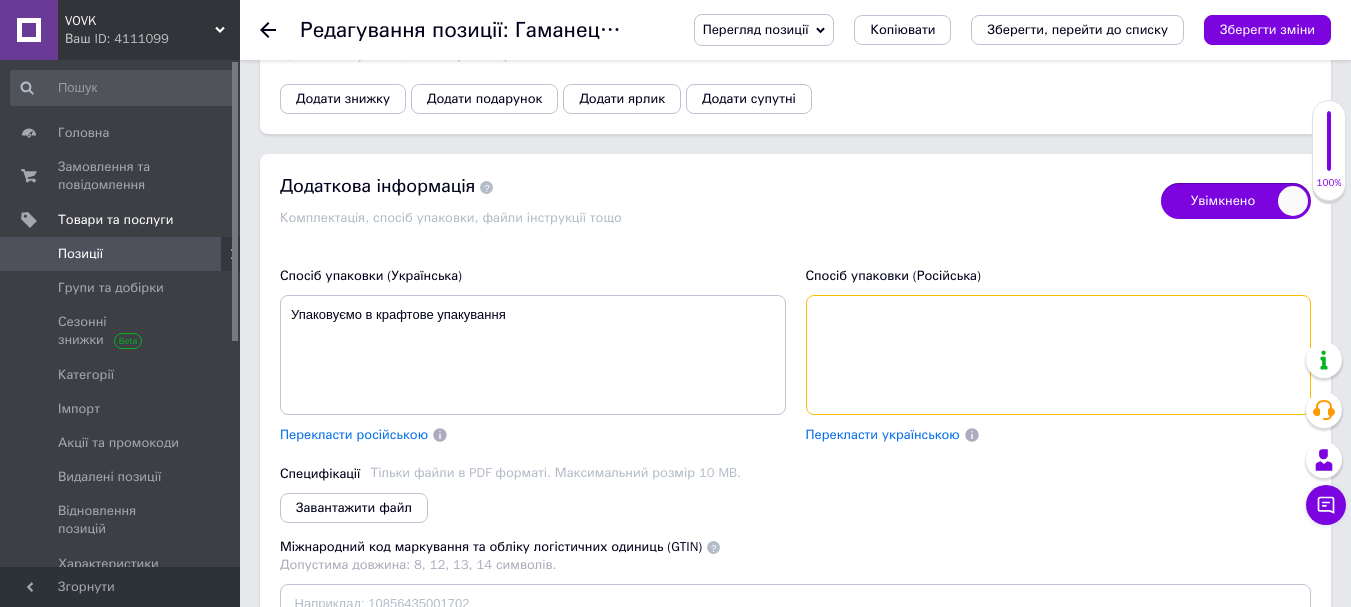 click at bounding box center [1059, 355] 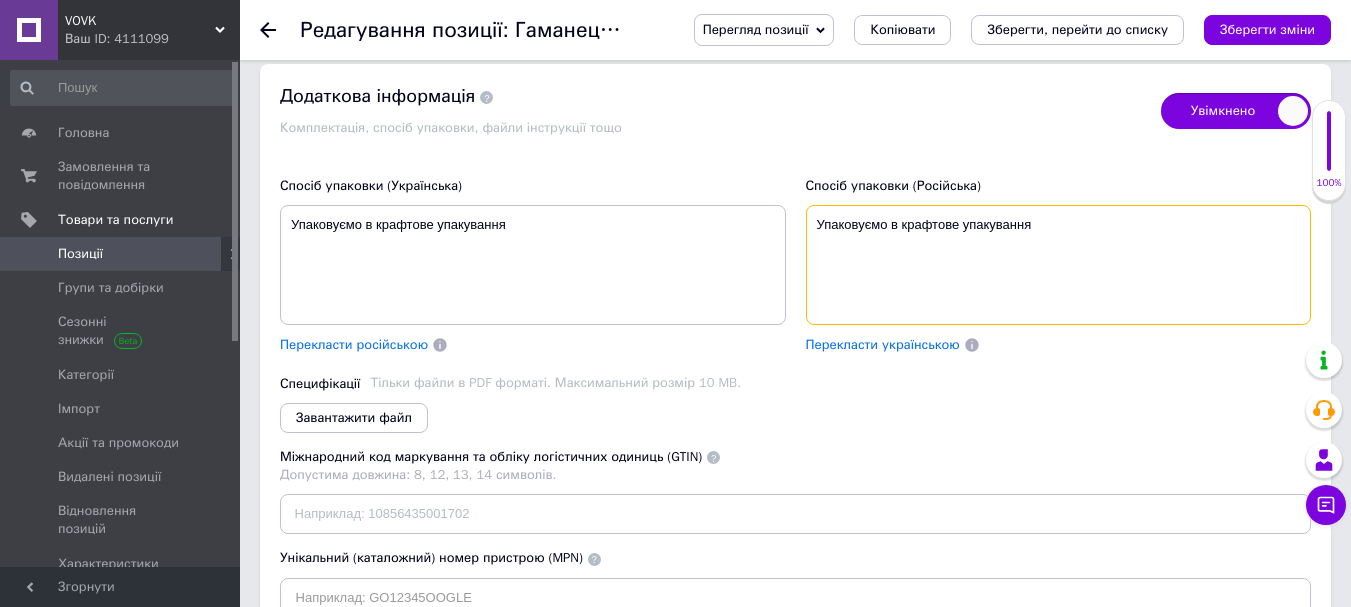 scroll, scrollTop: 4369, scrollLeft: 0, axis: vertical 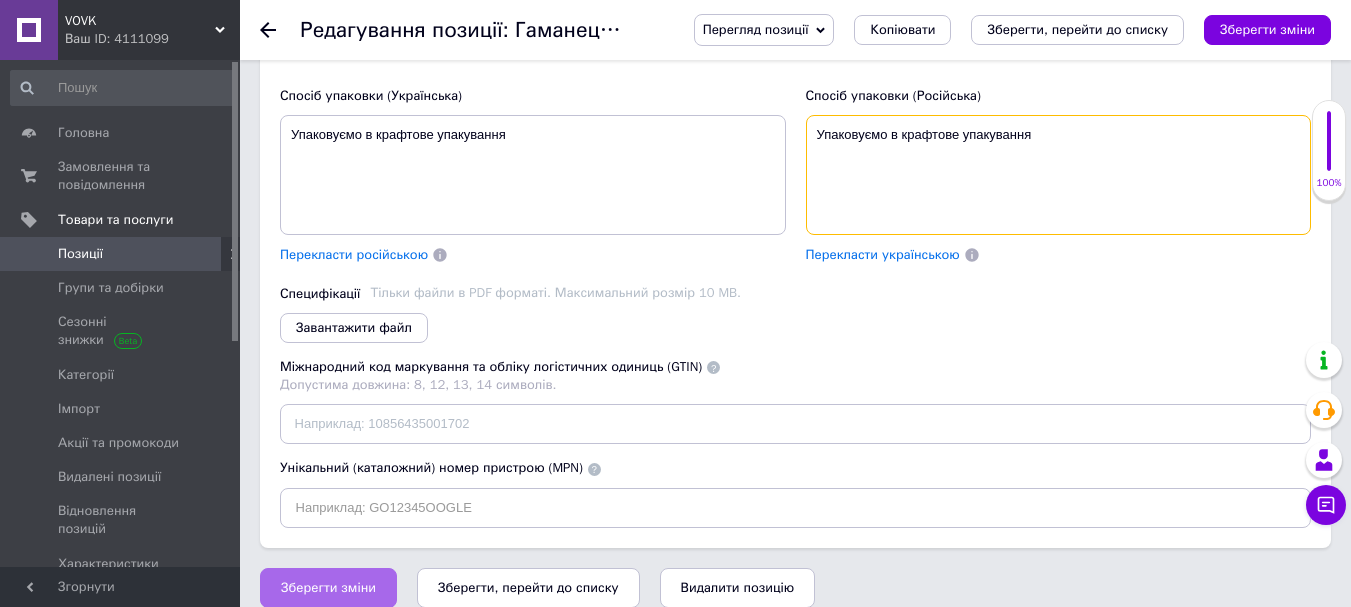type on "Упаковуємо в крафтове упакування" 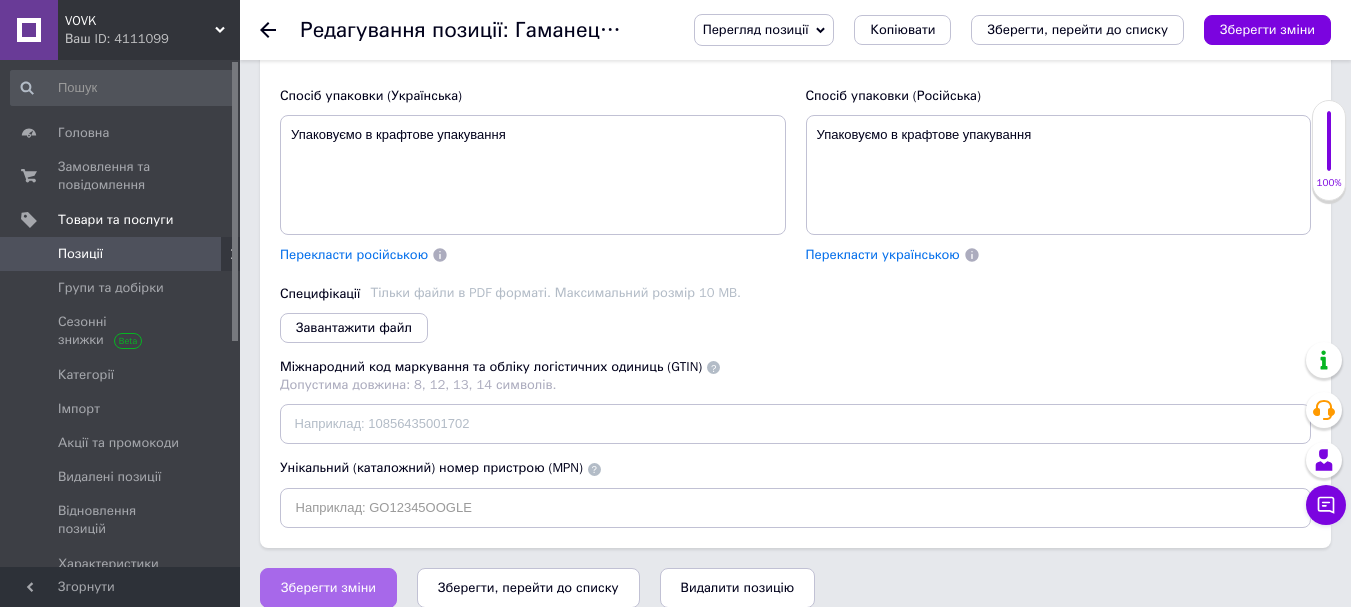 click on "Зберегти зміни" at bounding box center (328, 588) 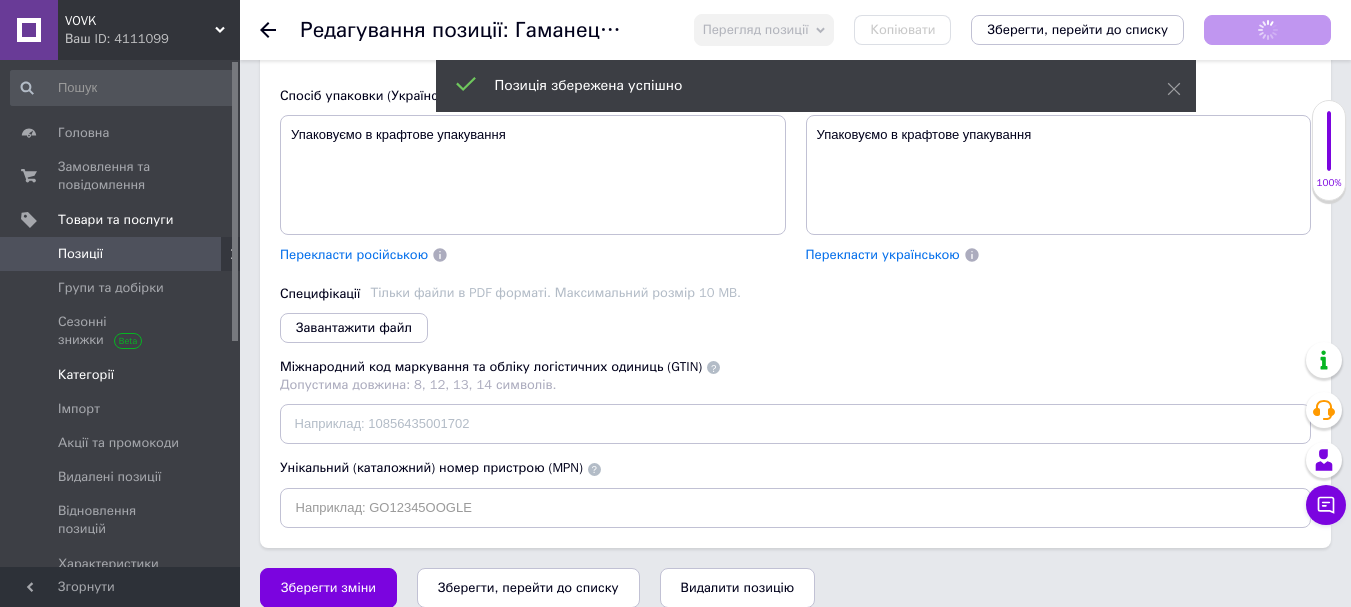 scroll, scrollTop: 249, scrollLeft: 0, axis: vertical 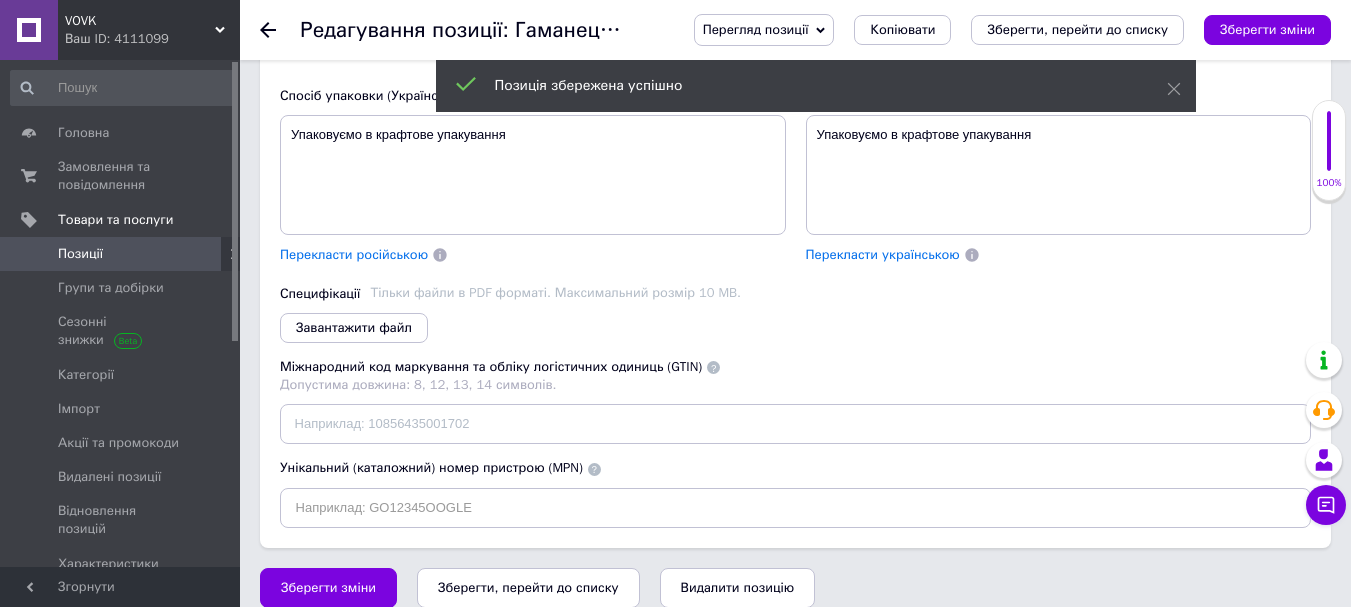 click on "Позиції" at bounding box center [121, 254] 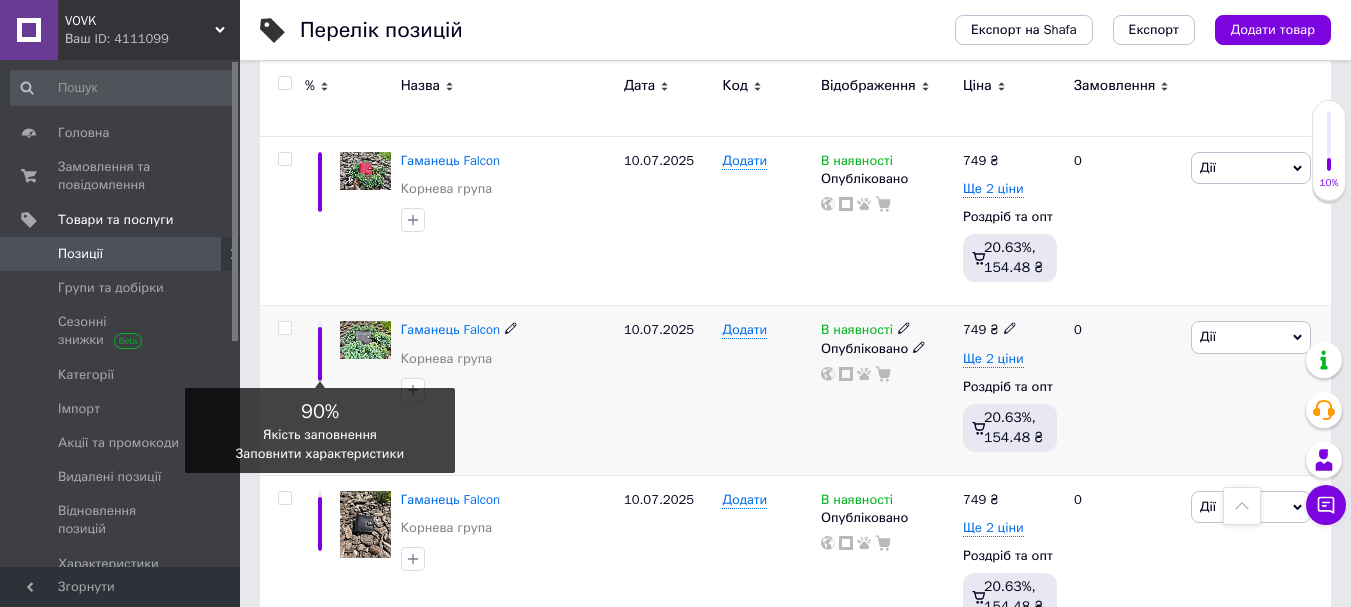 scroll, scrollTop: 800, scrollLeft: 0, axis: vertical 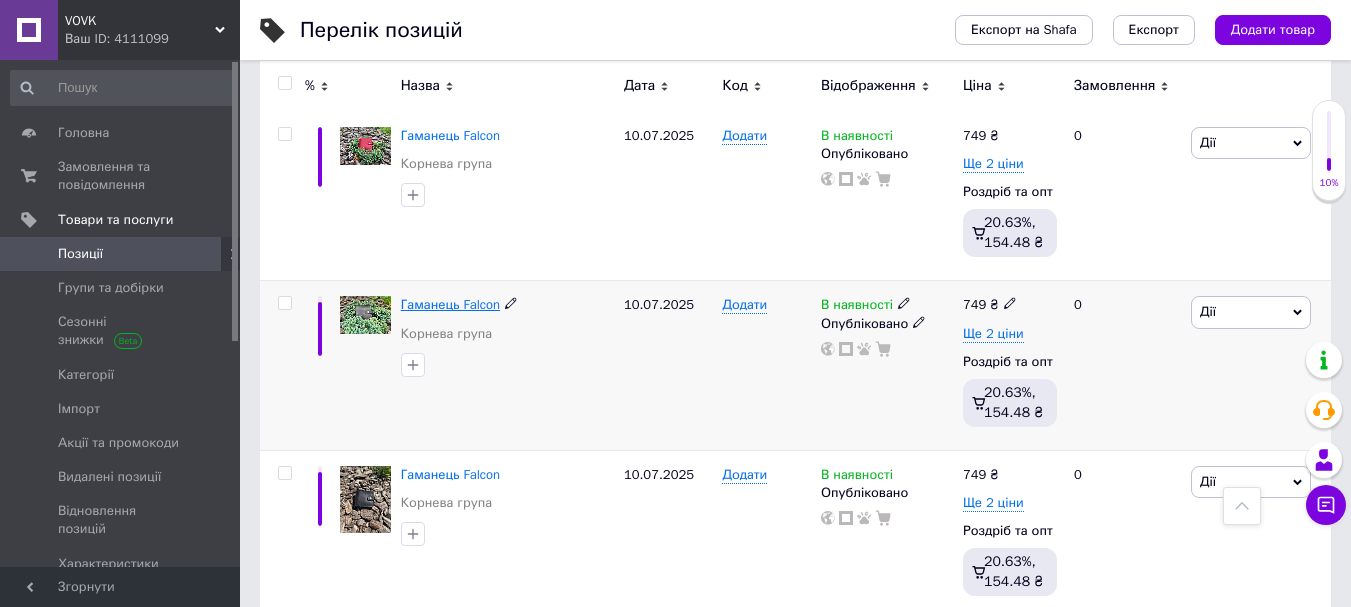 click on "Гаманець Falcon" at bounding box center [450, 304] 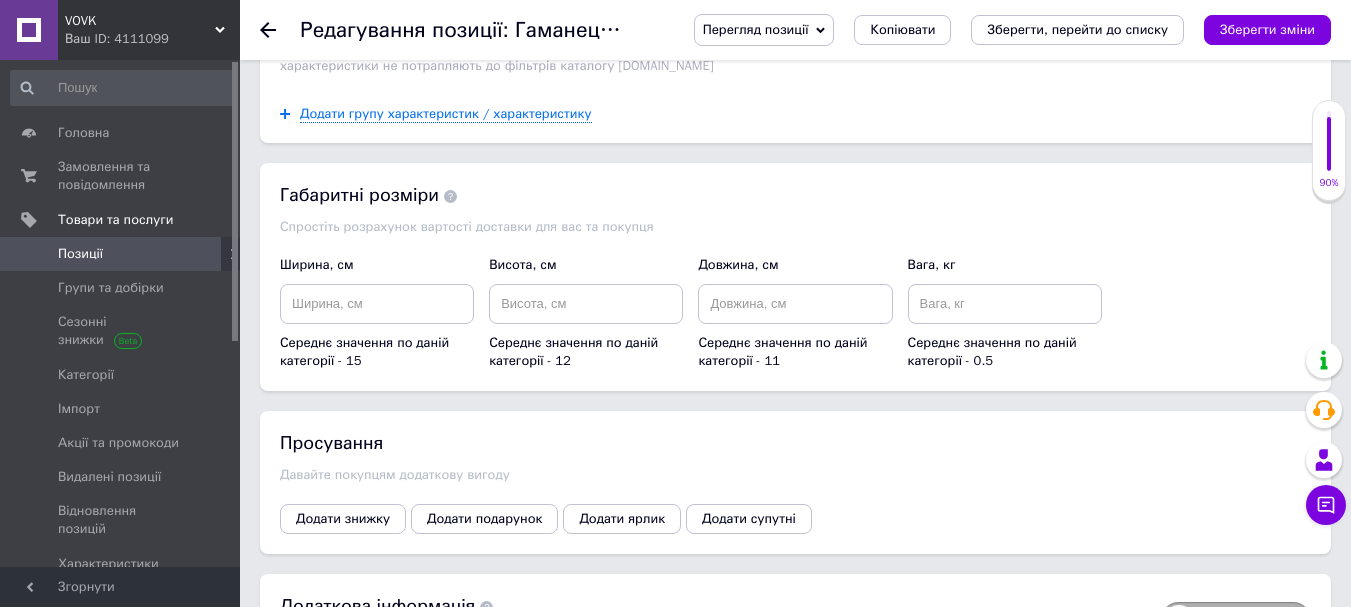 scroll, scrollTop: 2556, scrollLeft: 0, axis: vertical 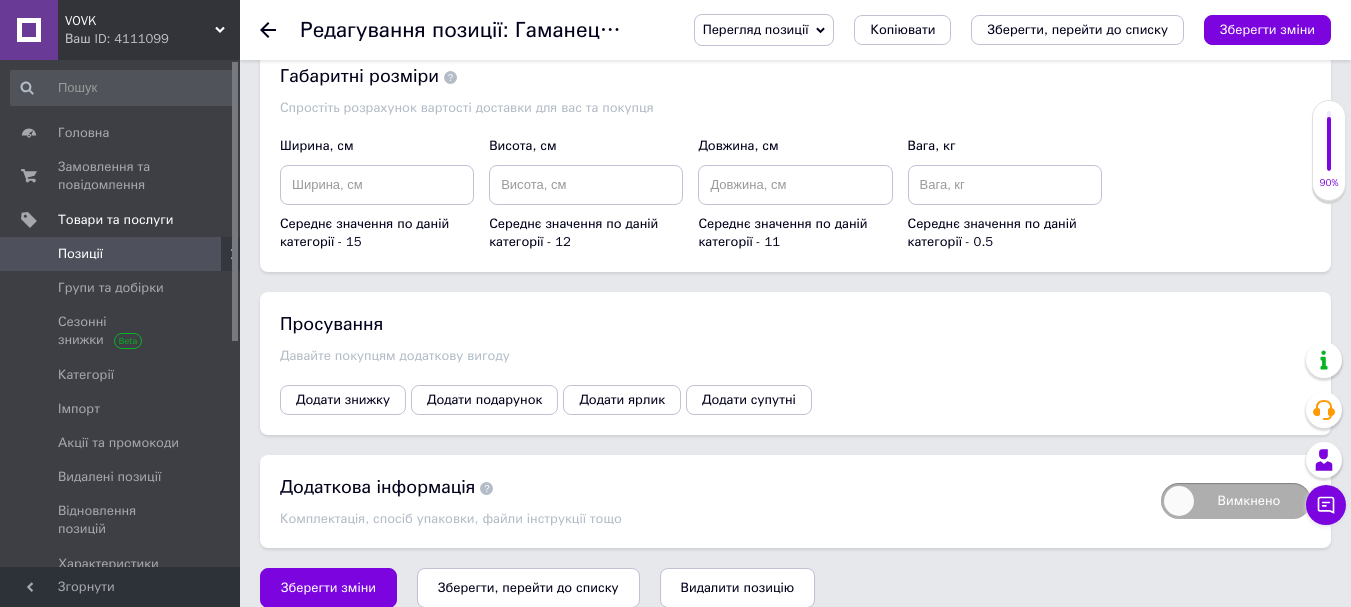 click on "Видалити позицію" at bounding box center (738, 588) 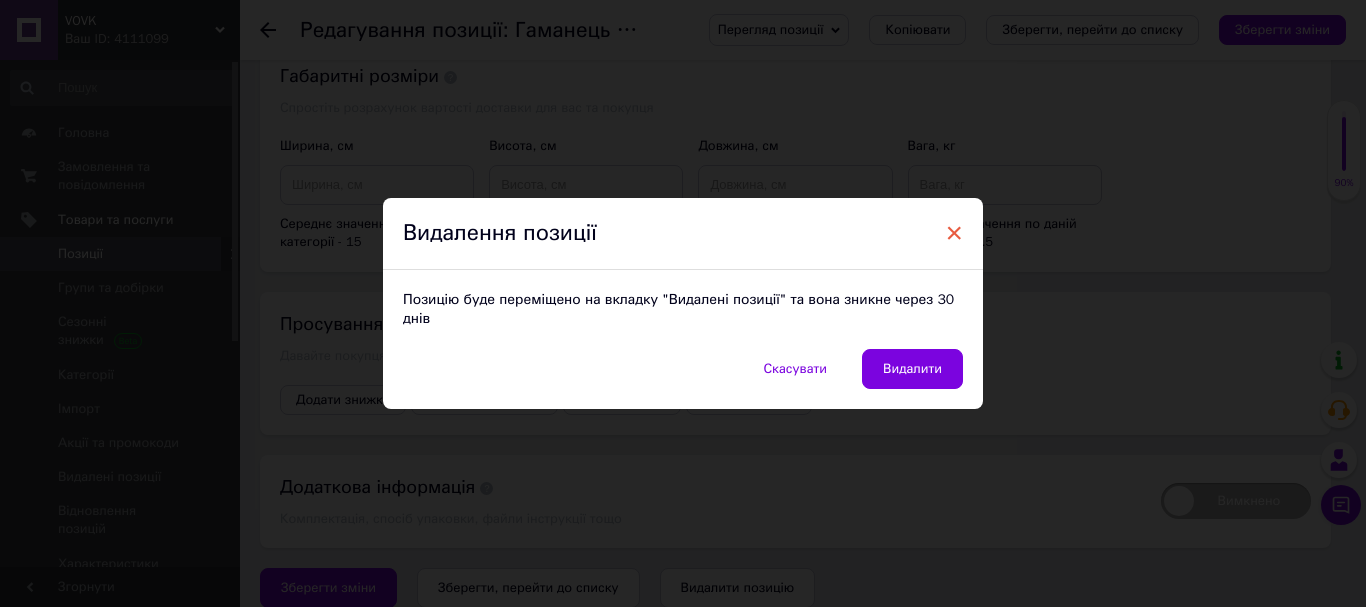 click on "×" at bounding box center [954, 233] 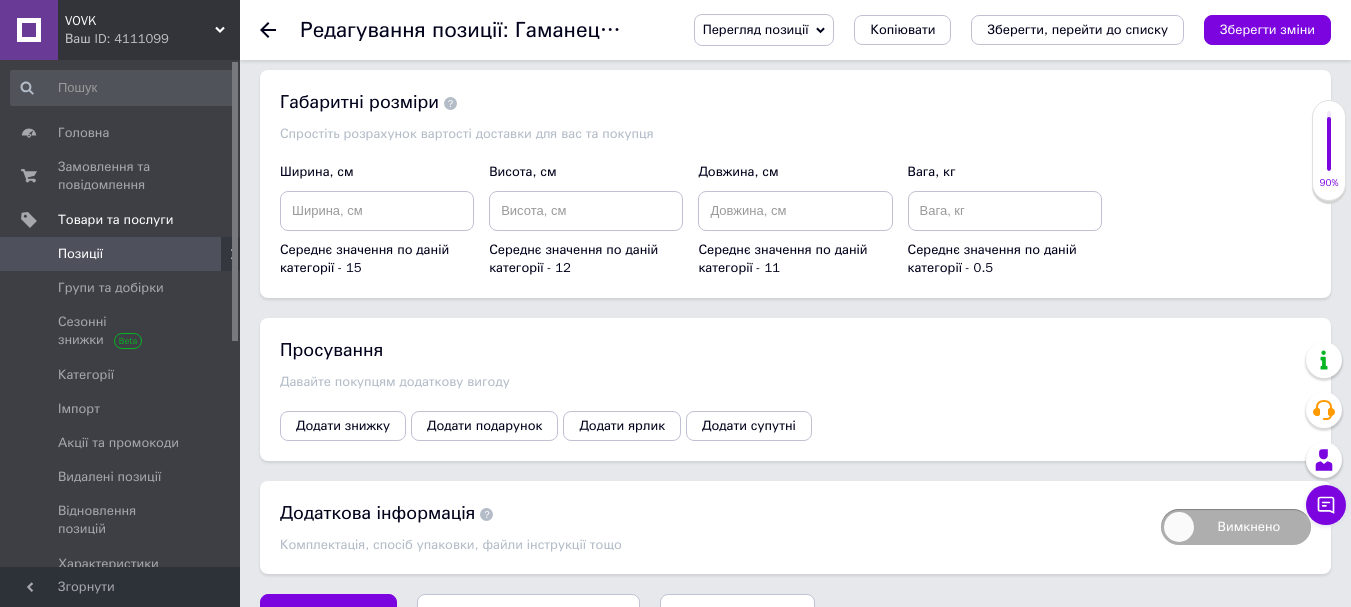 scroll, scrollTop: 2556, scrollLeft: 0, axis: vertical 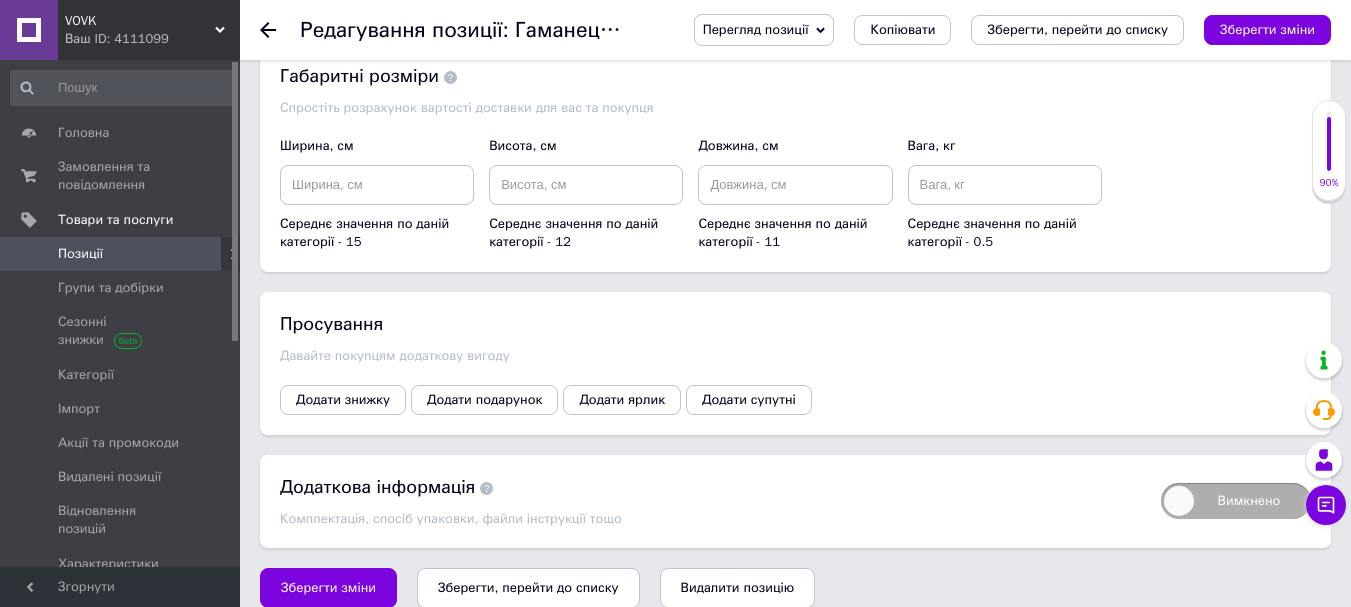 click on "Видалити позицію" at bounding box center [738, 588] 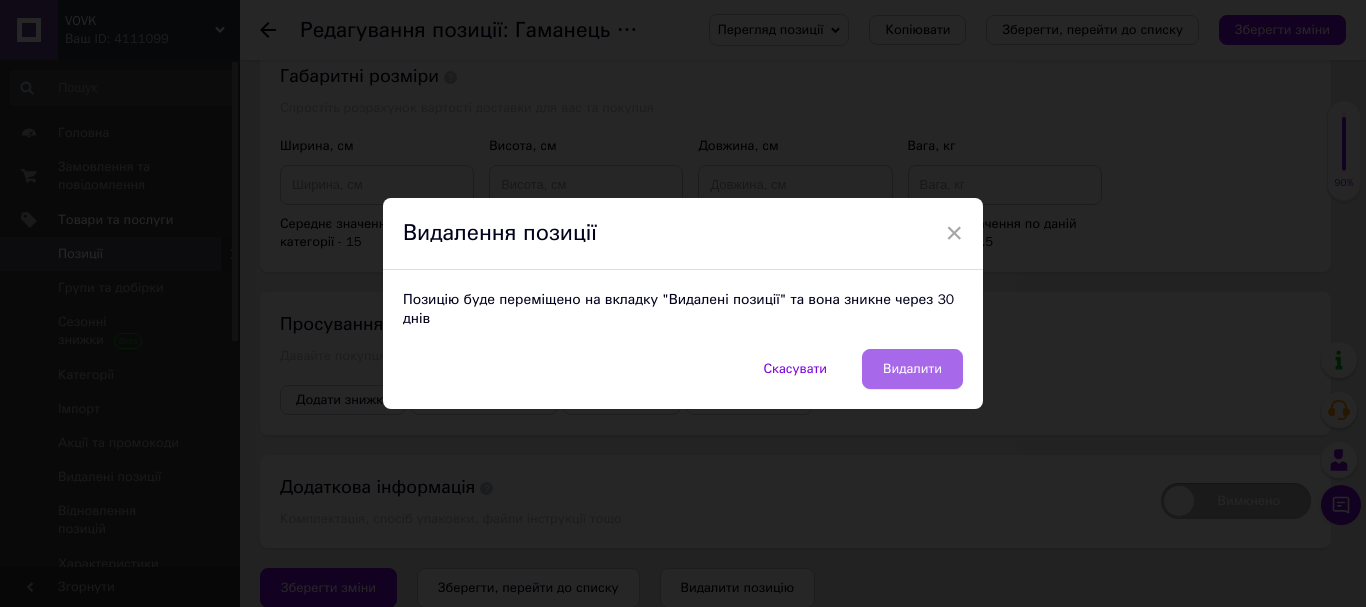 click on "Видалити" at bounding box center (912, 369) 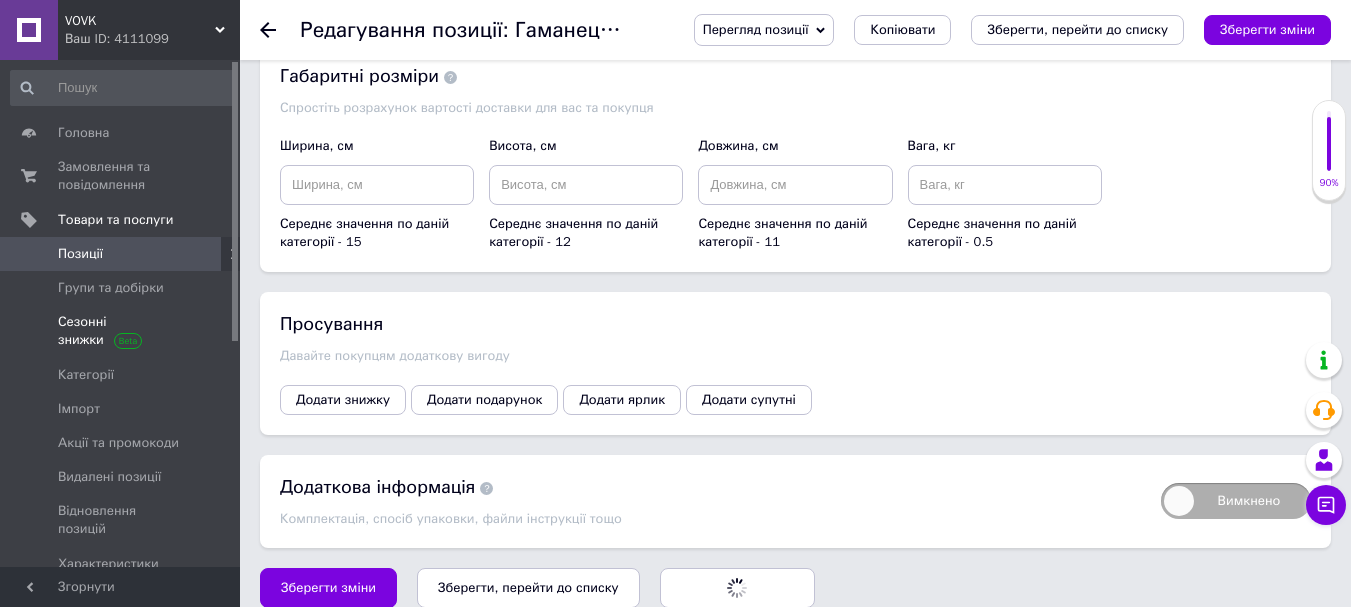 radio on "false" 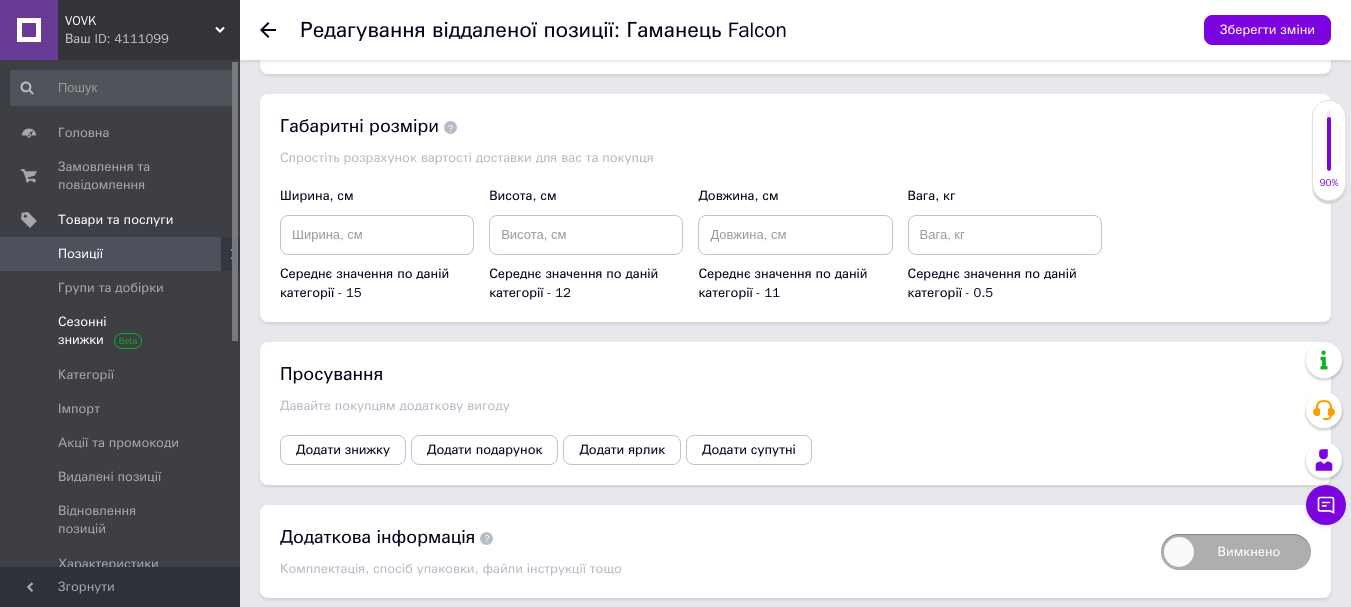 scroll, scrollTop: 2606, scrollLeft: 0, axis: vertical 